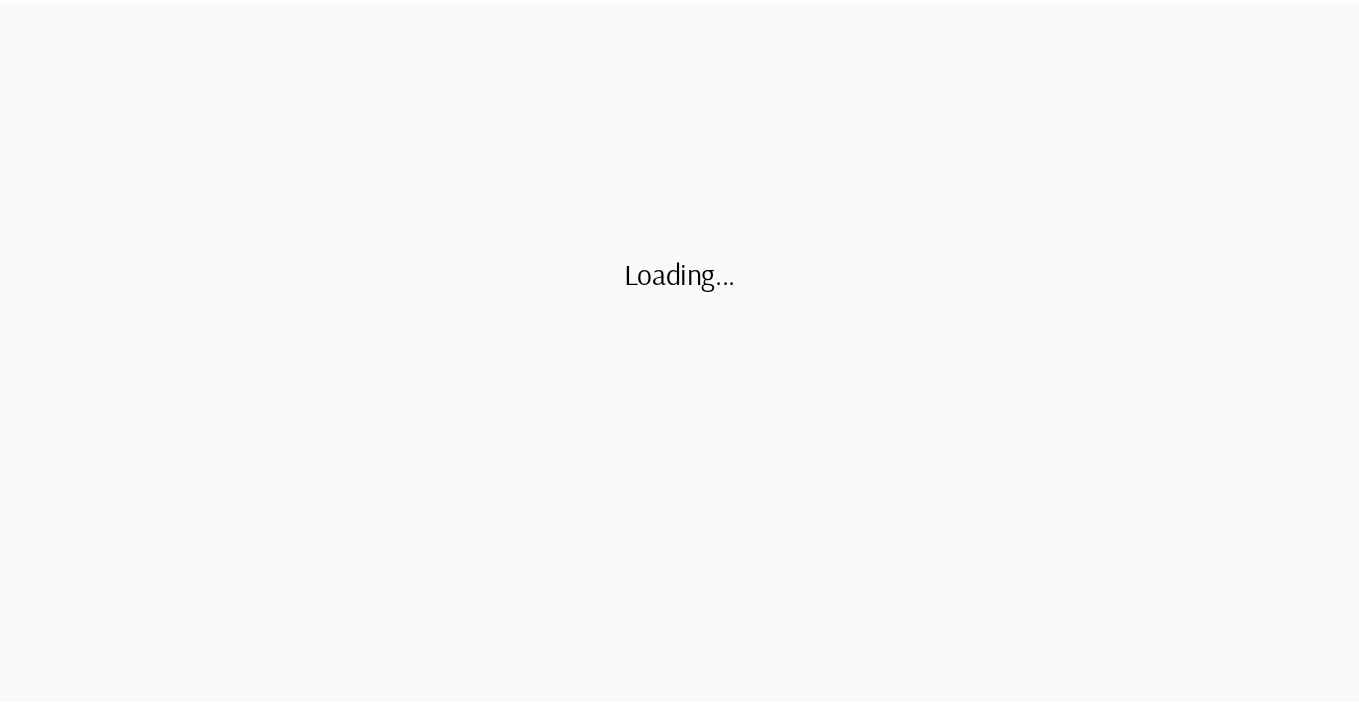 scroll, scrollTop: 0, scrollLeft: 0, axis: both 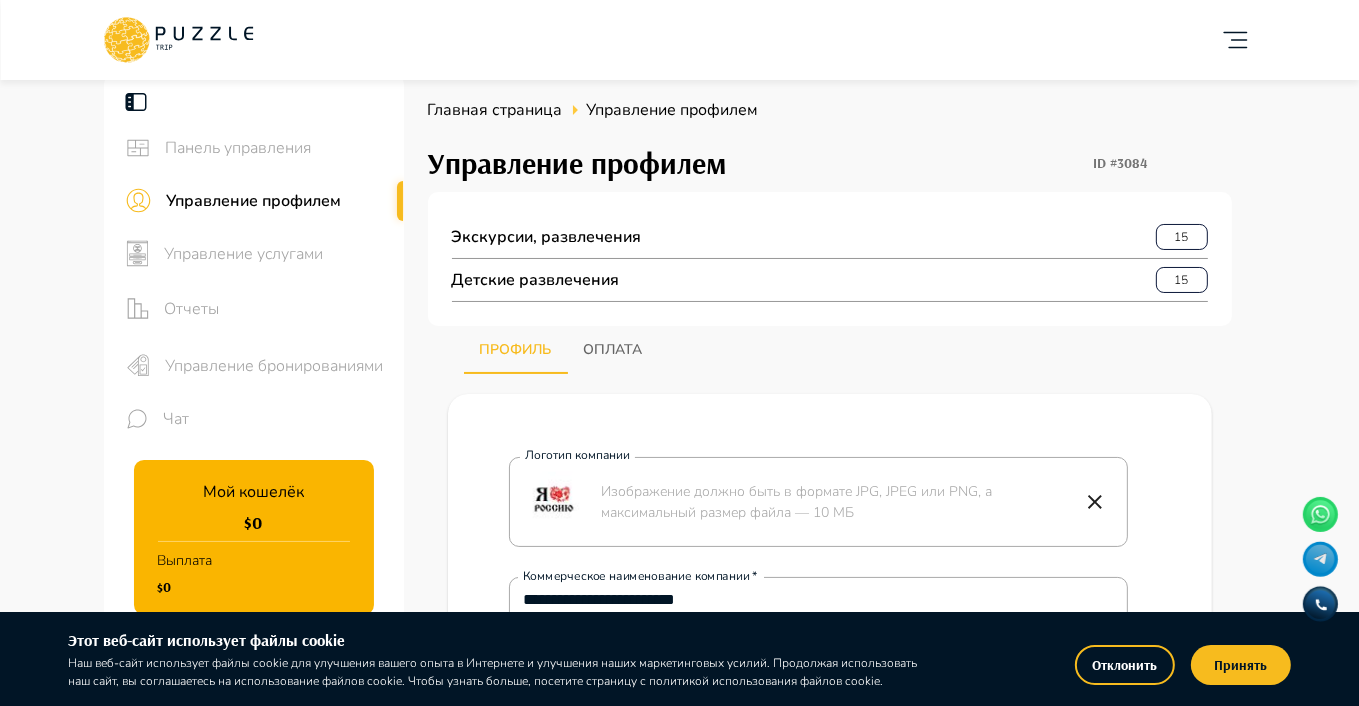 type on "*" 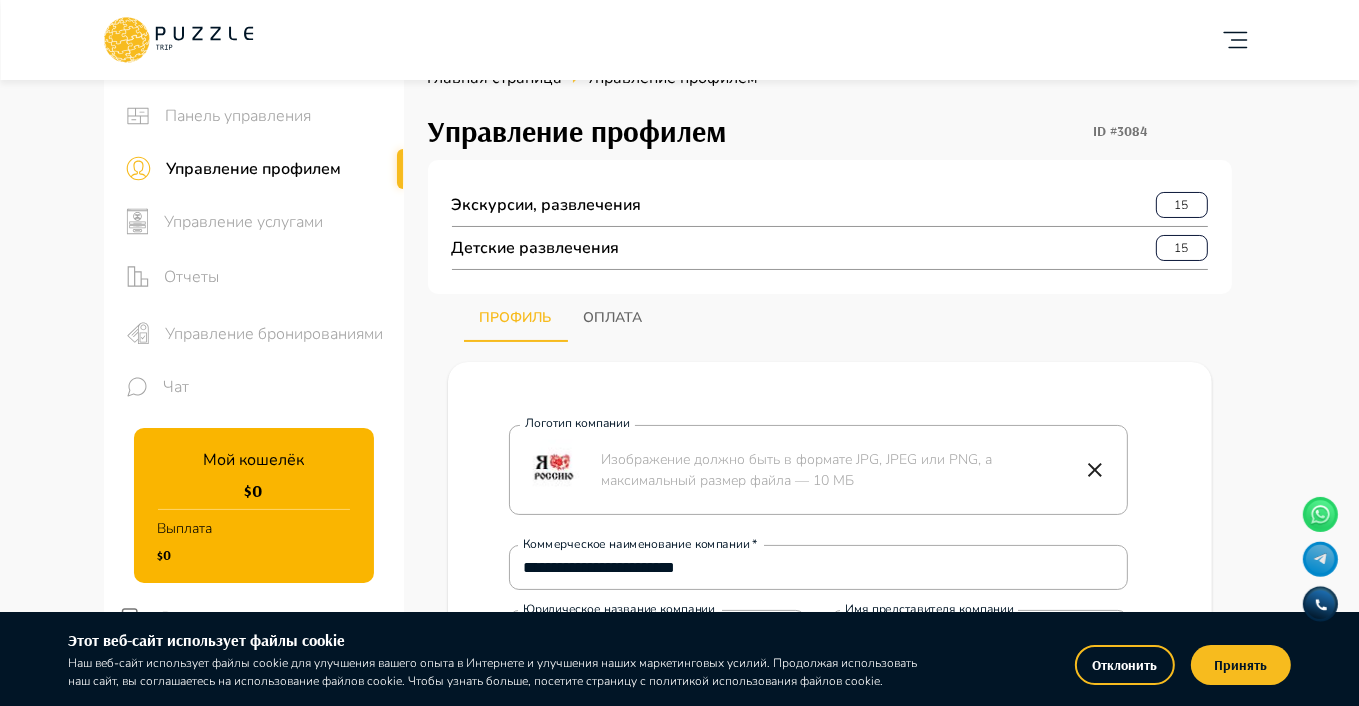 scroll, scrollTop: 0, scrollLeft: 0, axis: both 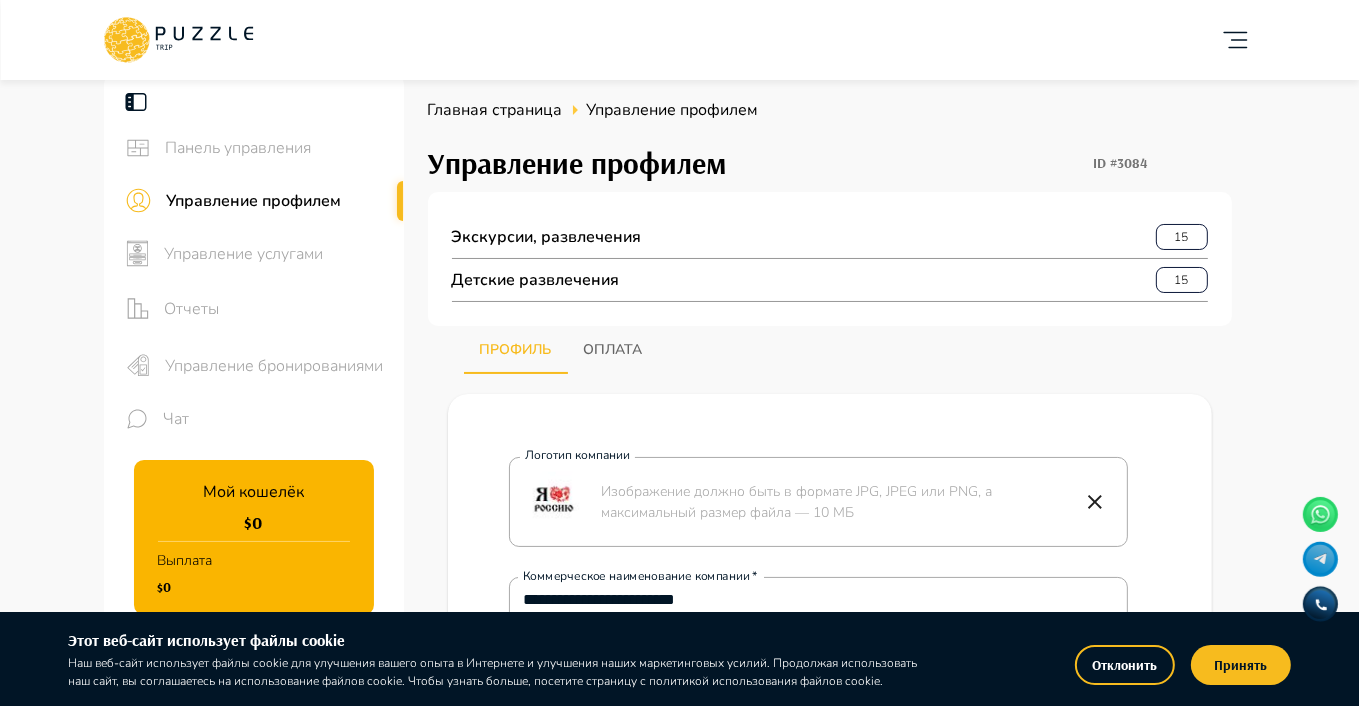 click on "Управление услугами" at bounding box center (276, 254) 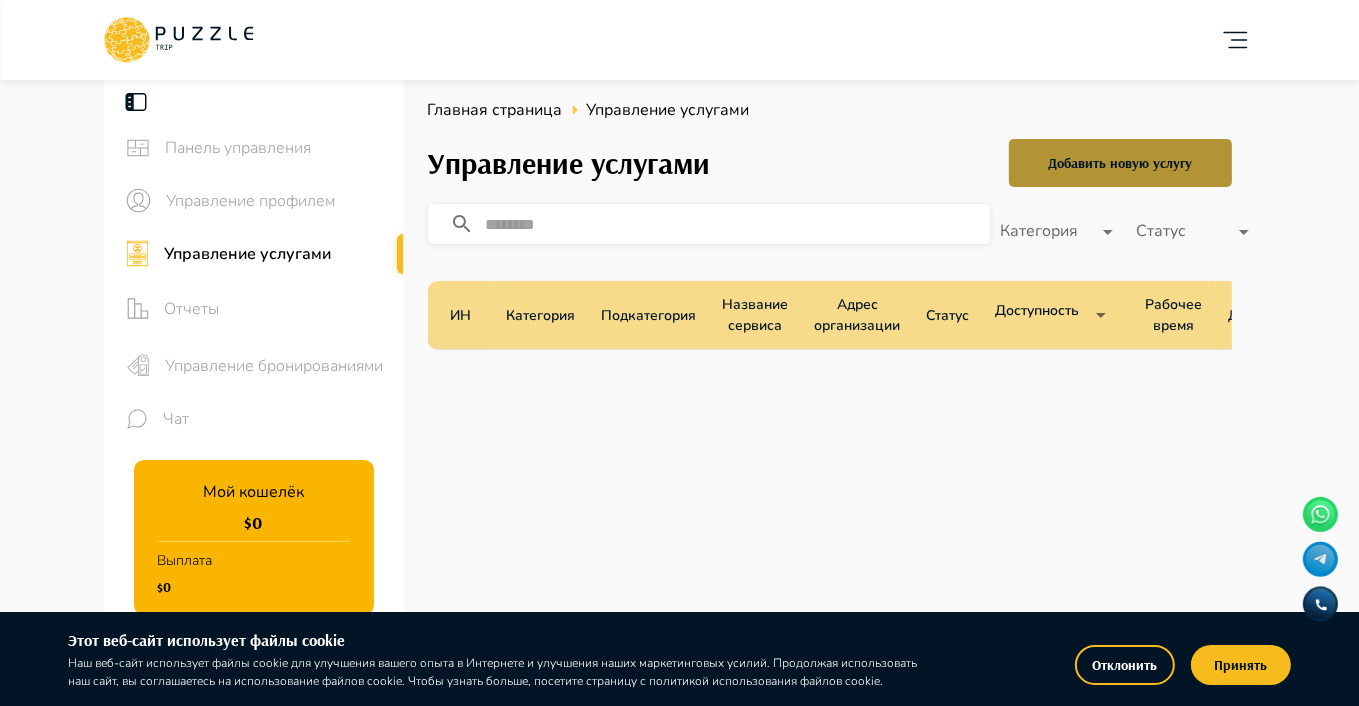click on "Добавить новую услугу" at bounding box center [1120, 163] 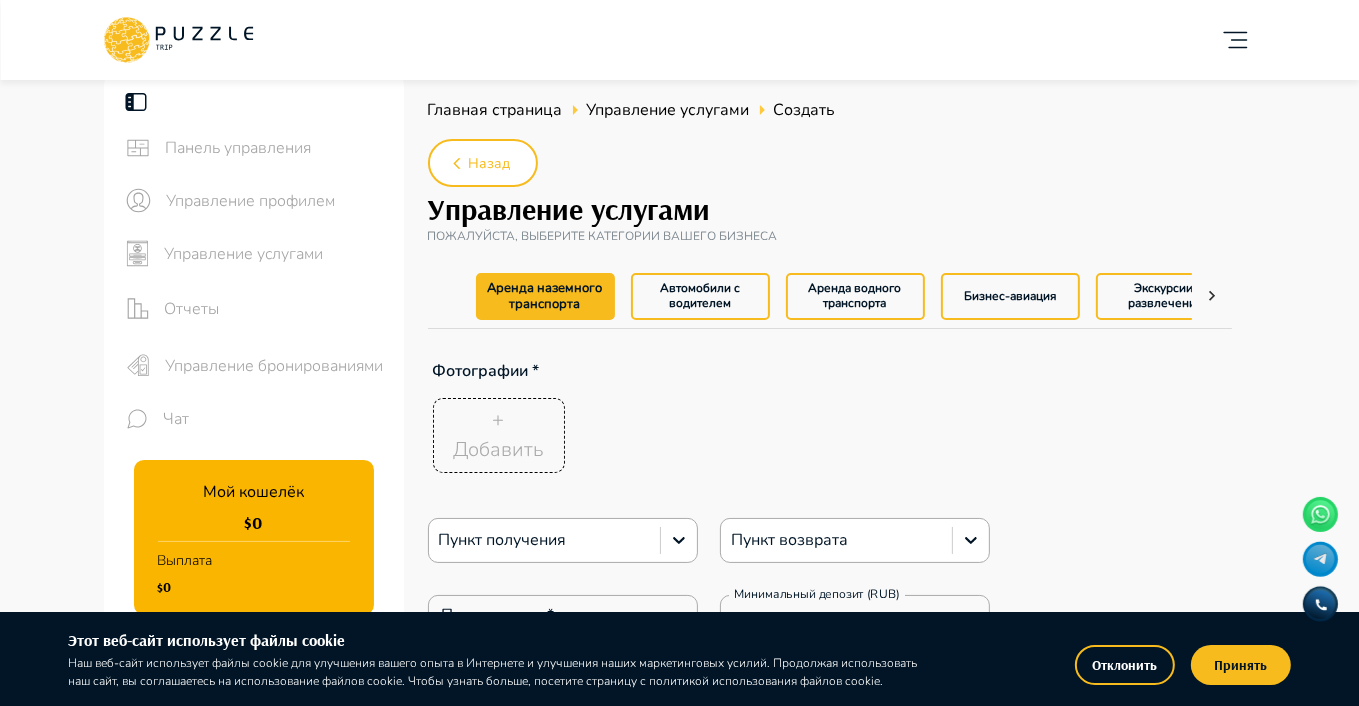 type on "*" 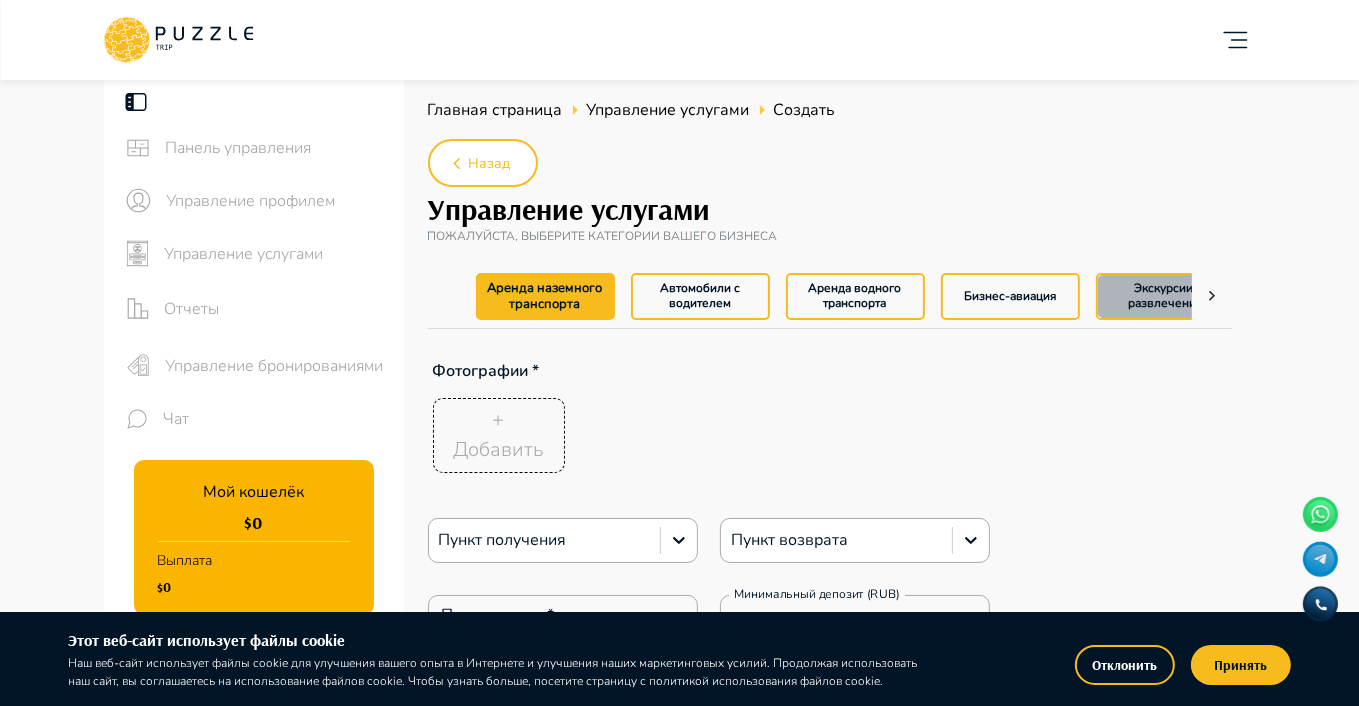 click on "Экскурсии, развлечения" at bounding box center [1165, 296] 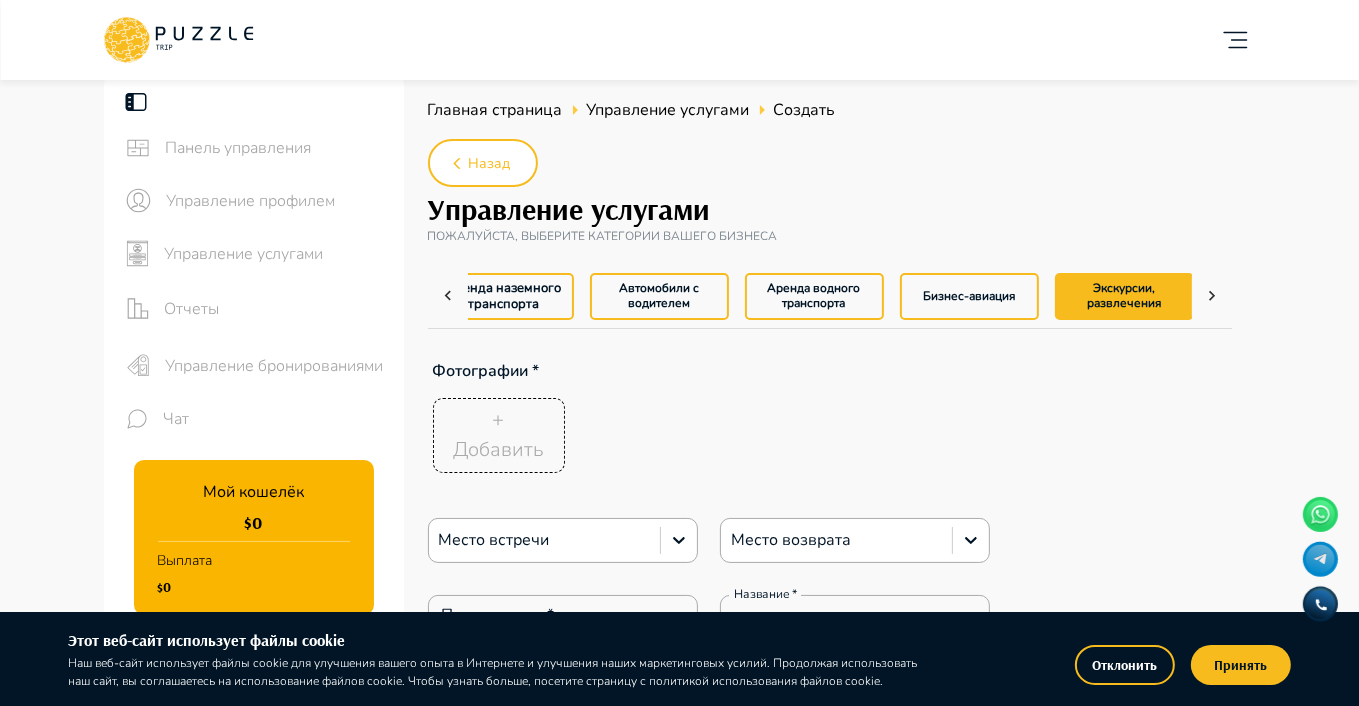 scroll, scrollTop: 0, scrollLeft: 43, axis: horizontal 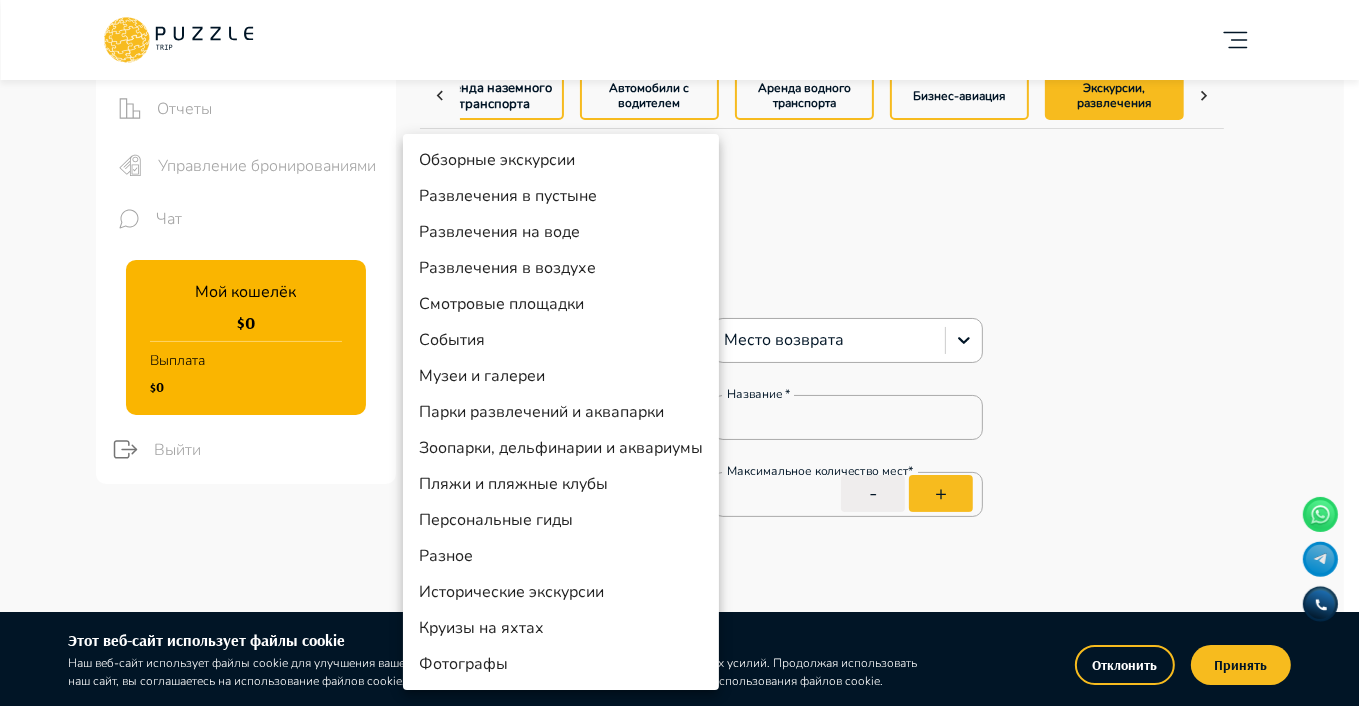 click on "Добавить карточку RU   ** Четыре сезона путешествий Бизнес Панель управления Управление профилем Управление услугами Отчеты Управление бронированиями Чат Мой кошелёк $ 0 Выплата   $0 Выйти Главная страница Управление услугами Создать Назад Управление услугами ПОЖАЛУЙСТА, ВЫБЕРИТЕ КАТЕГОРИИ ВАШЕГО БИЗНЕСА Аренда наземного транспорта Автомобили с водителем Аренда водного транспорта Бизнес-авиация Экскурсии, развлечения Детские  развлечения Входные билеты Фотографии * + Добавить Место встречи Место возврата Подкатегория* ​ Подкатегория* Название   *   *" at bounding box center (679, 2585) 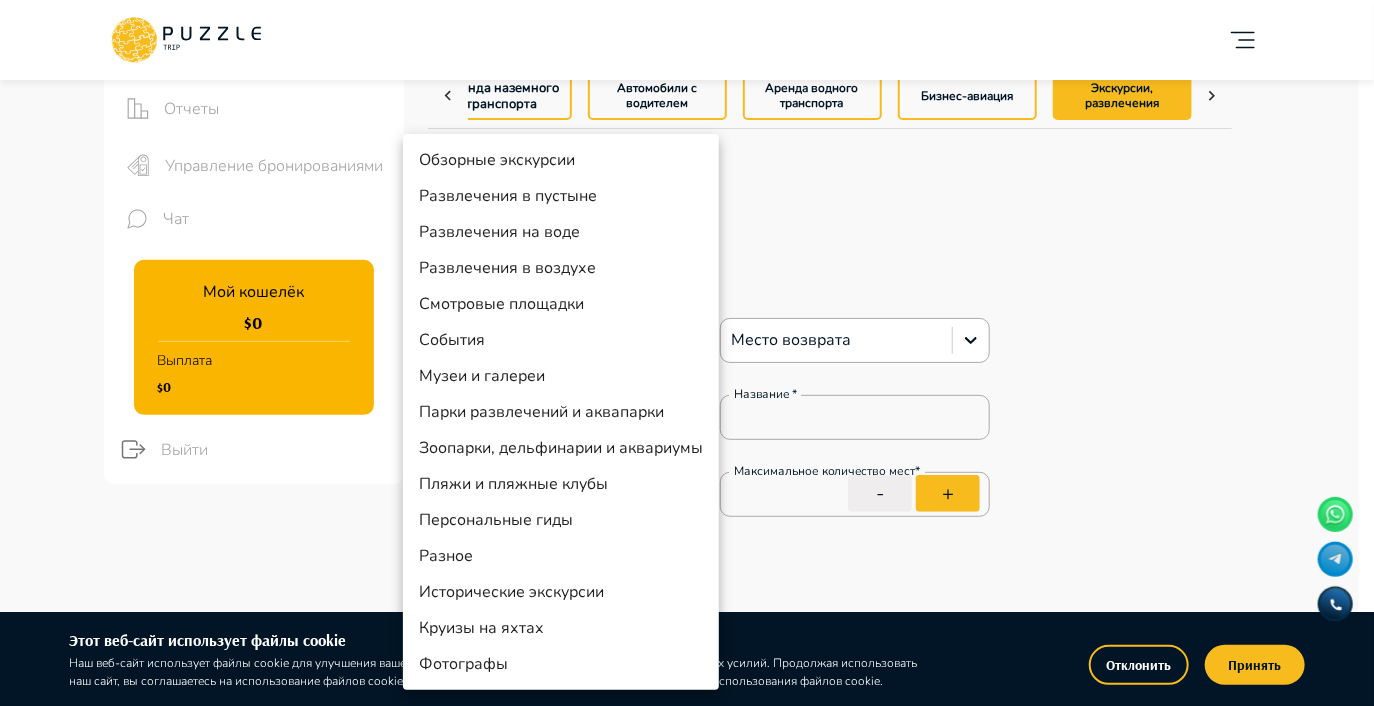 click at bounding box center [687, 353] 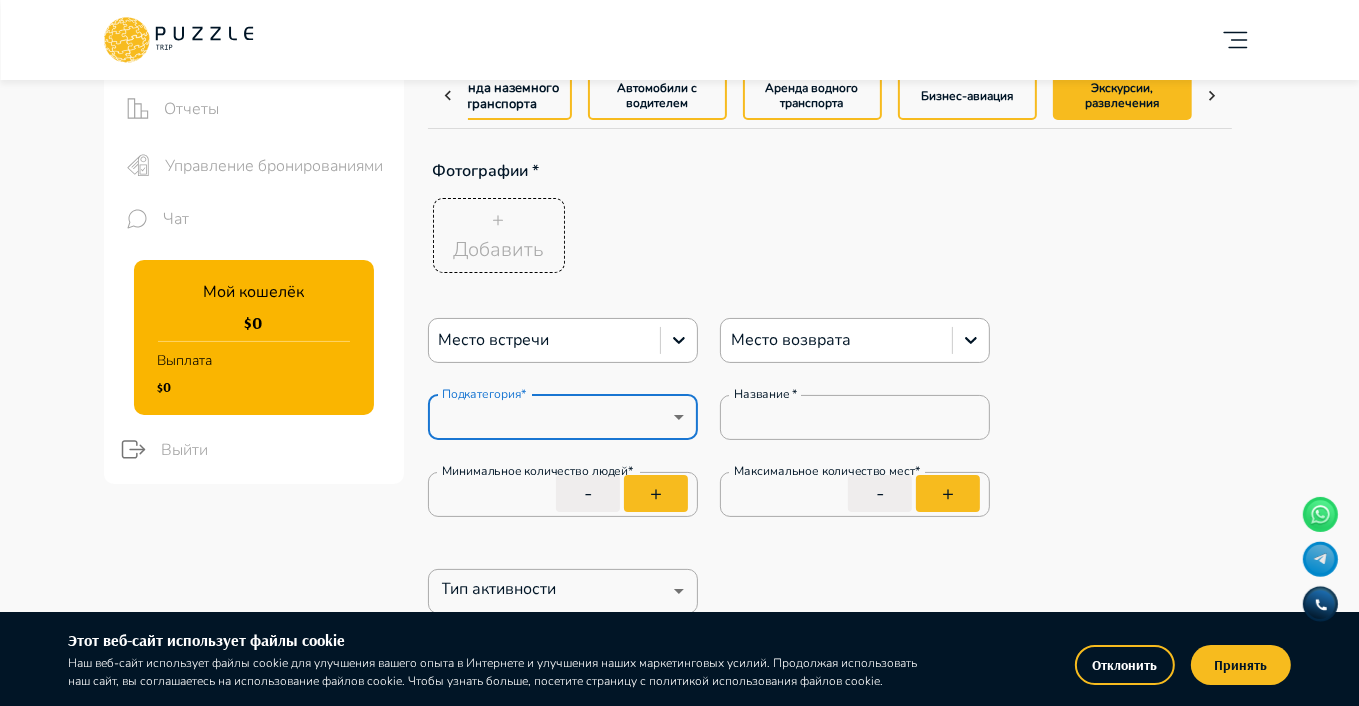 click on "+ Добавить" at bounding box center (498, 235) 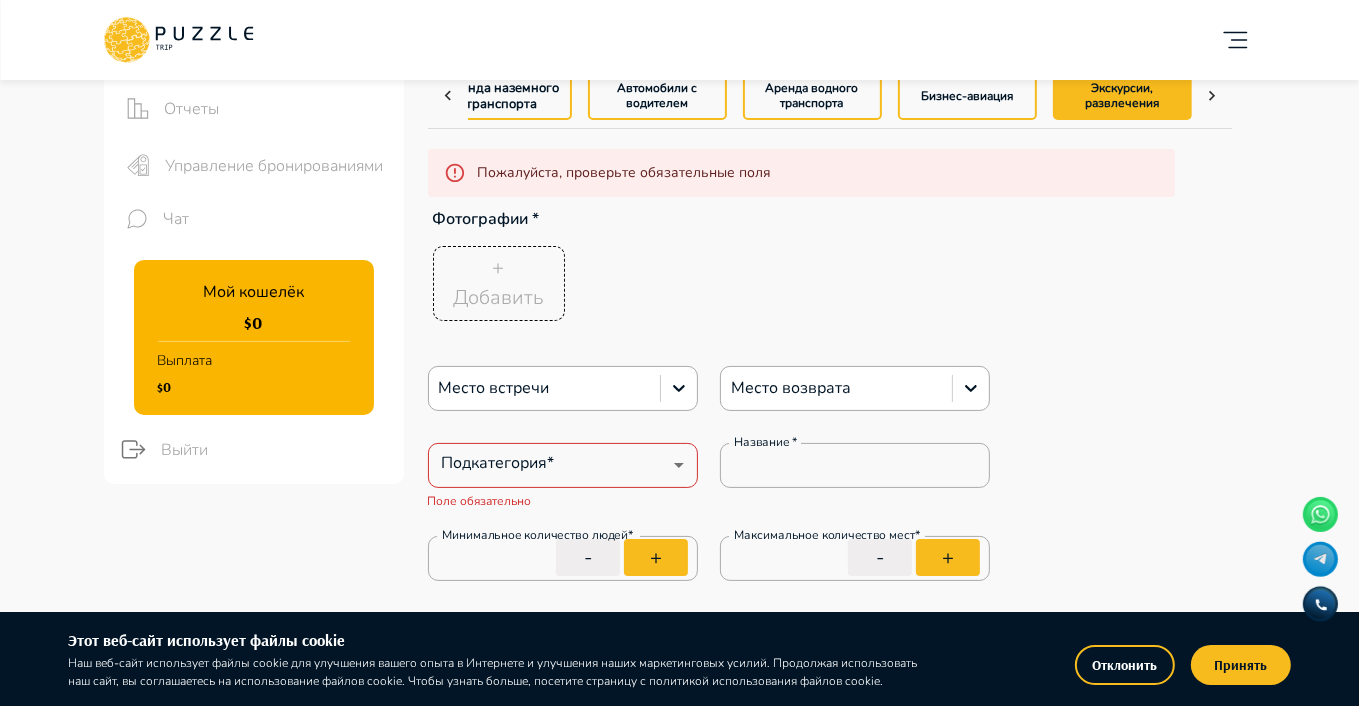 click on "Добавить" at bounding box center [498, 298] 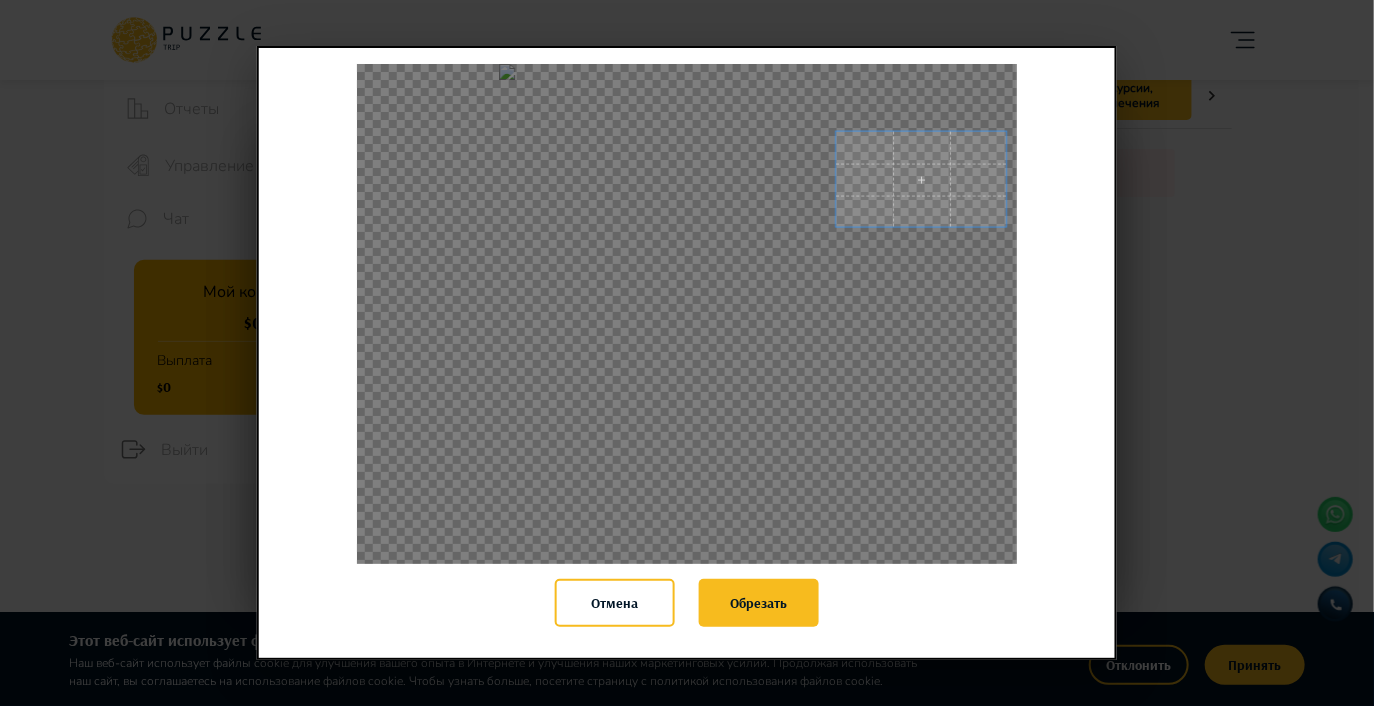click at bounding box center (687, 314) 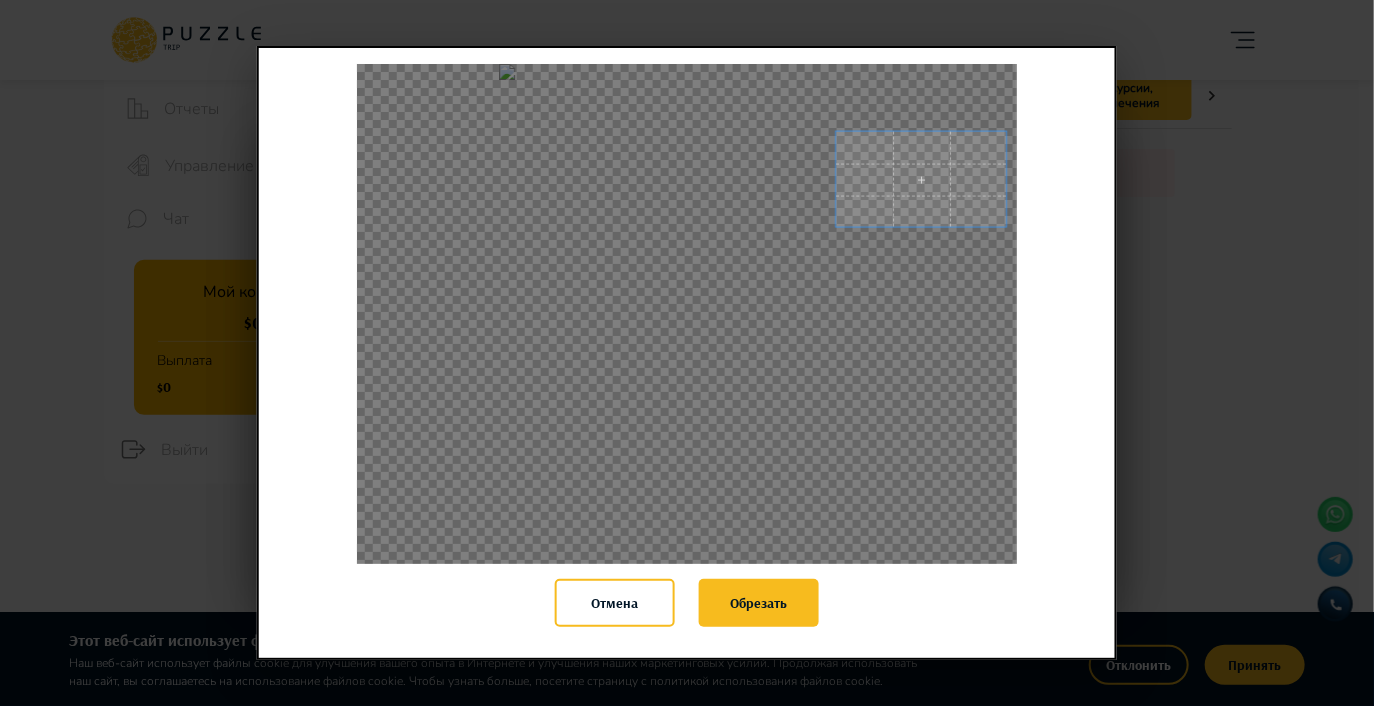 click at bounding box center [687, 314] 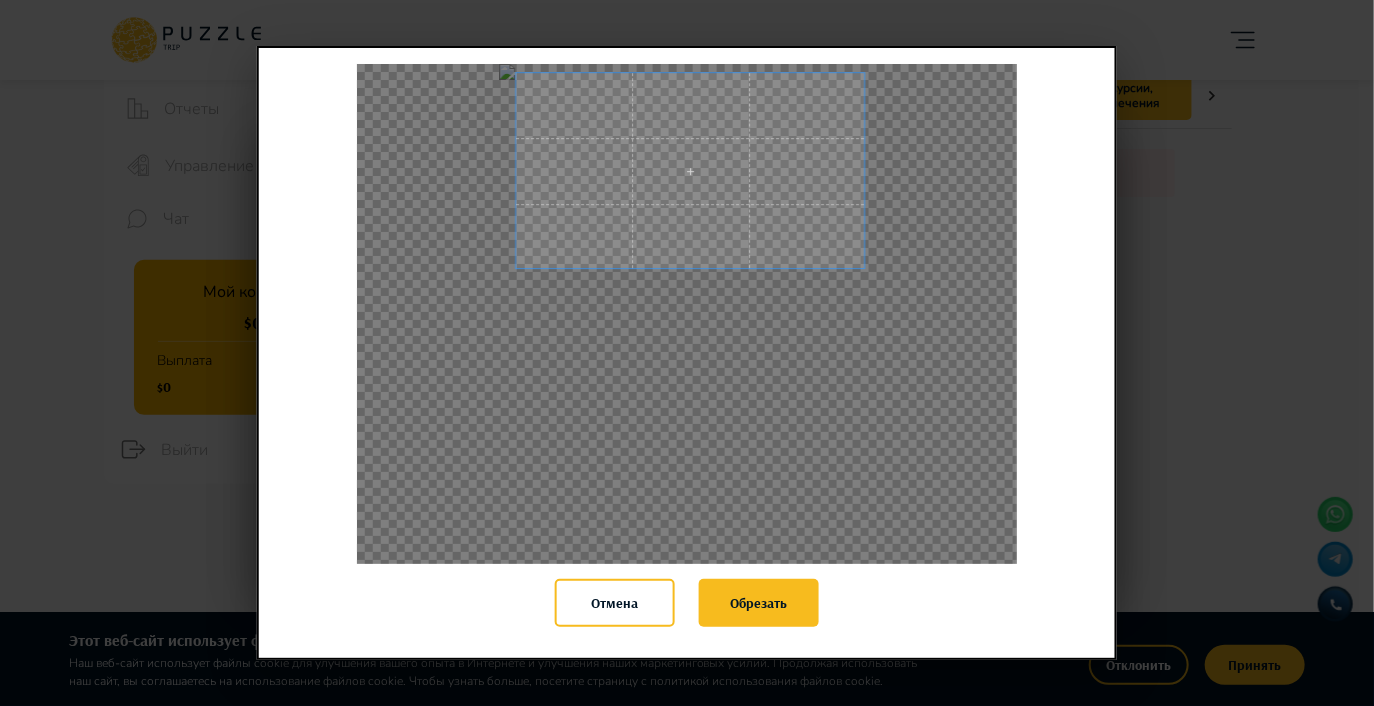 click on "Отмена Обрезать" at bounding box center (687, 353) 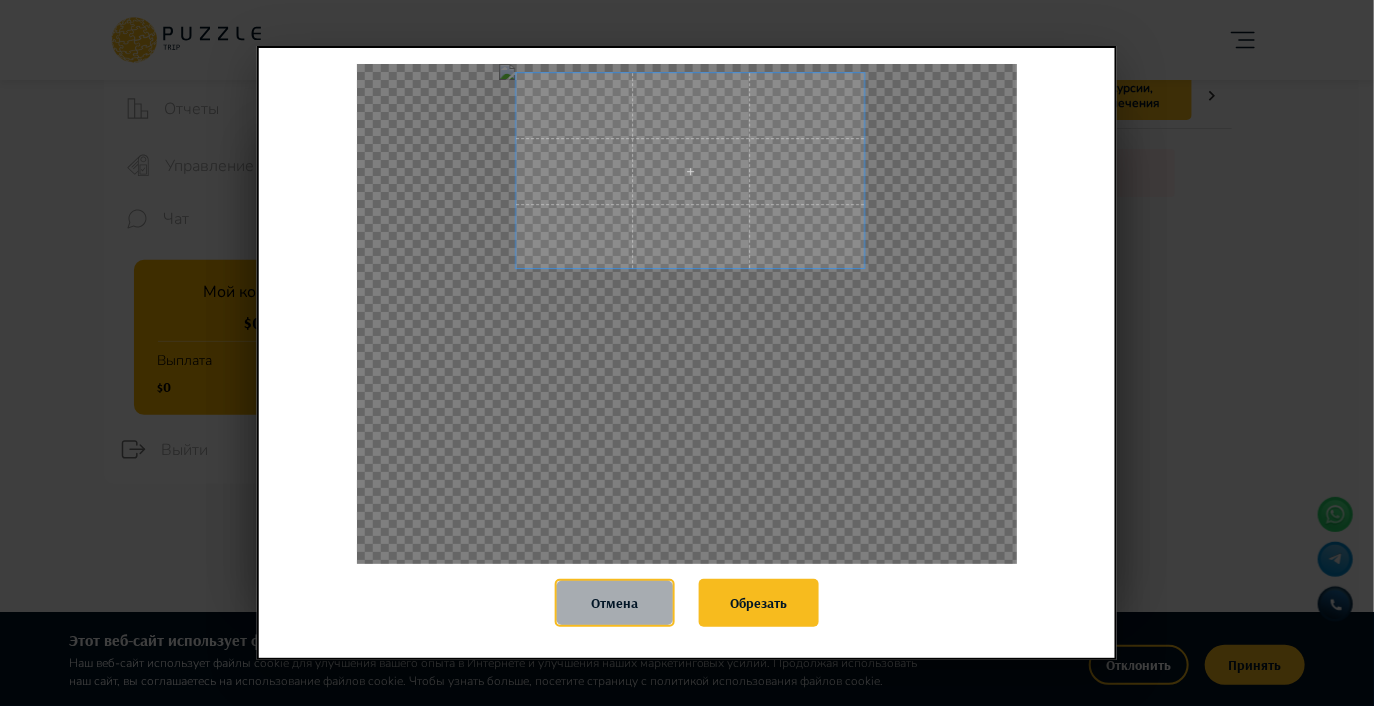 click on "Отмена" at bounding box center [615, 603] 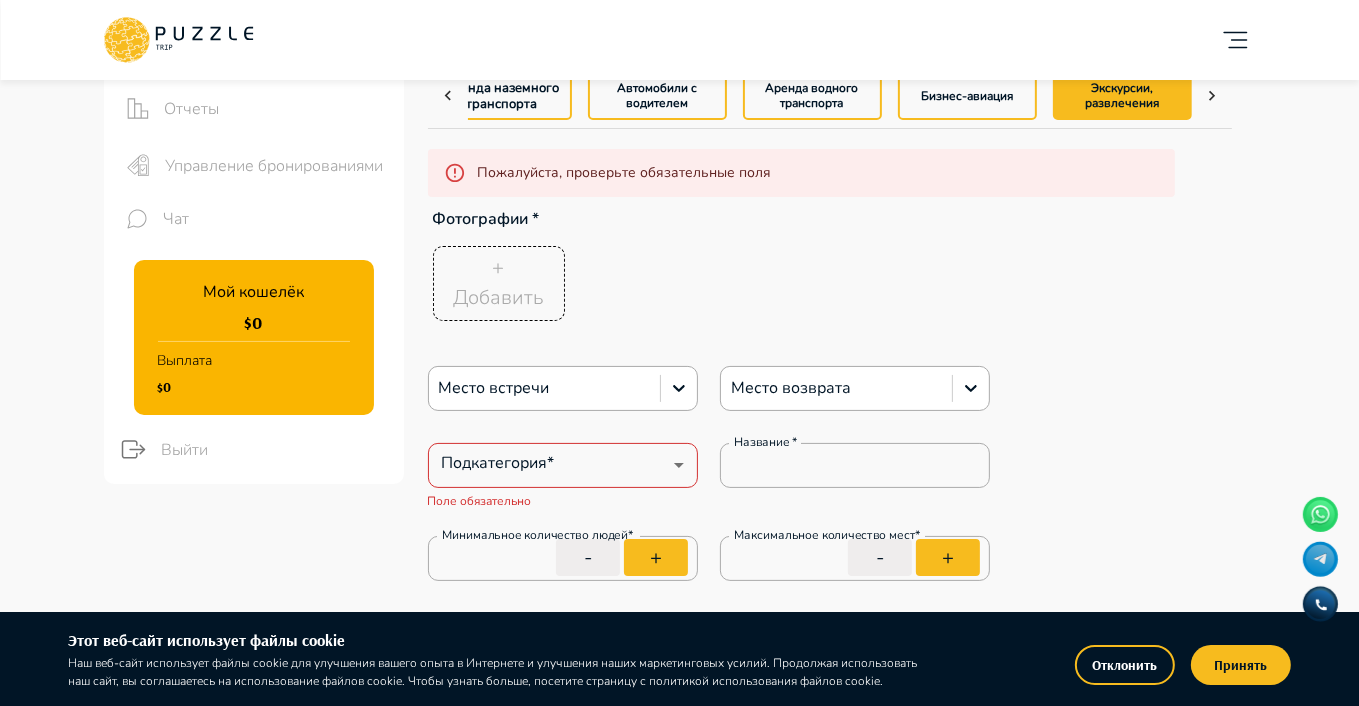 click on "+" at bounding box center [499, 268] 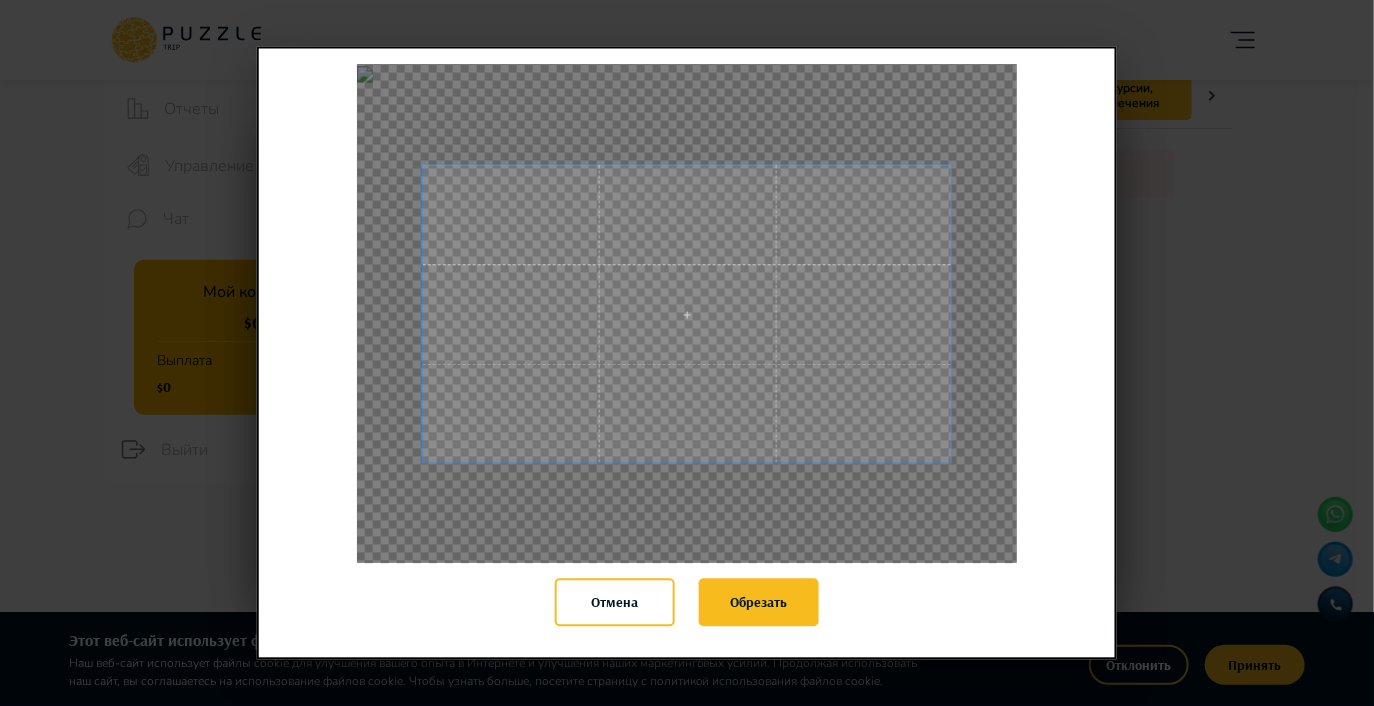 click at bounding box center (687, 314) 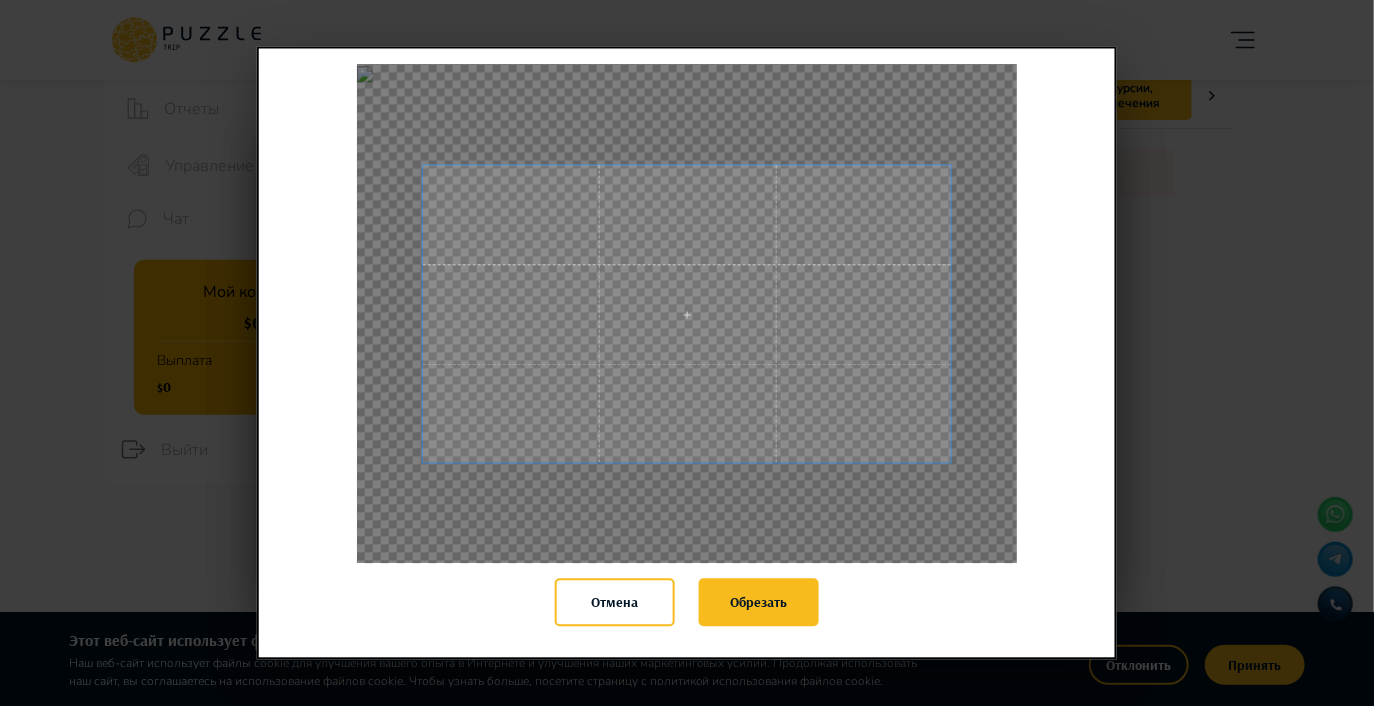 click at bounding box center (687, 314) 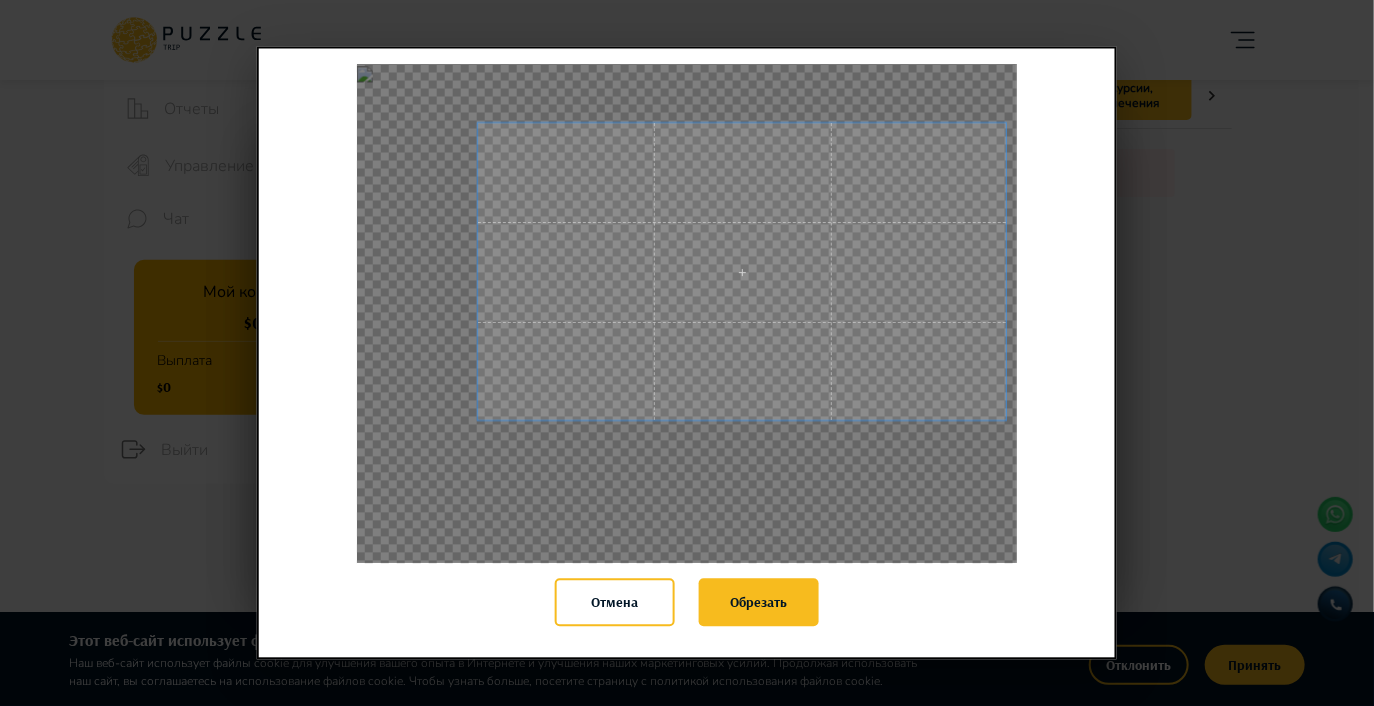 click at bounding box center [742, 271] 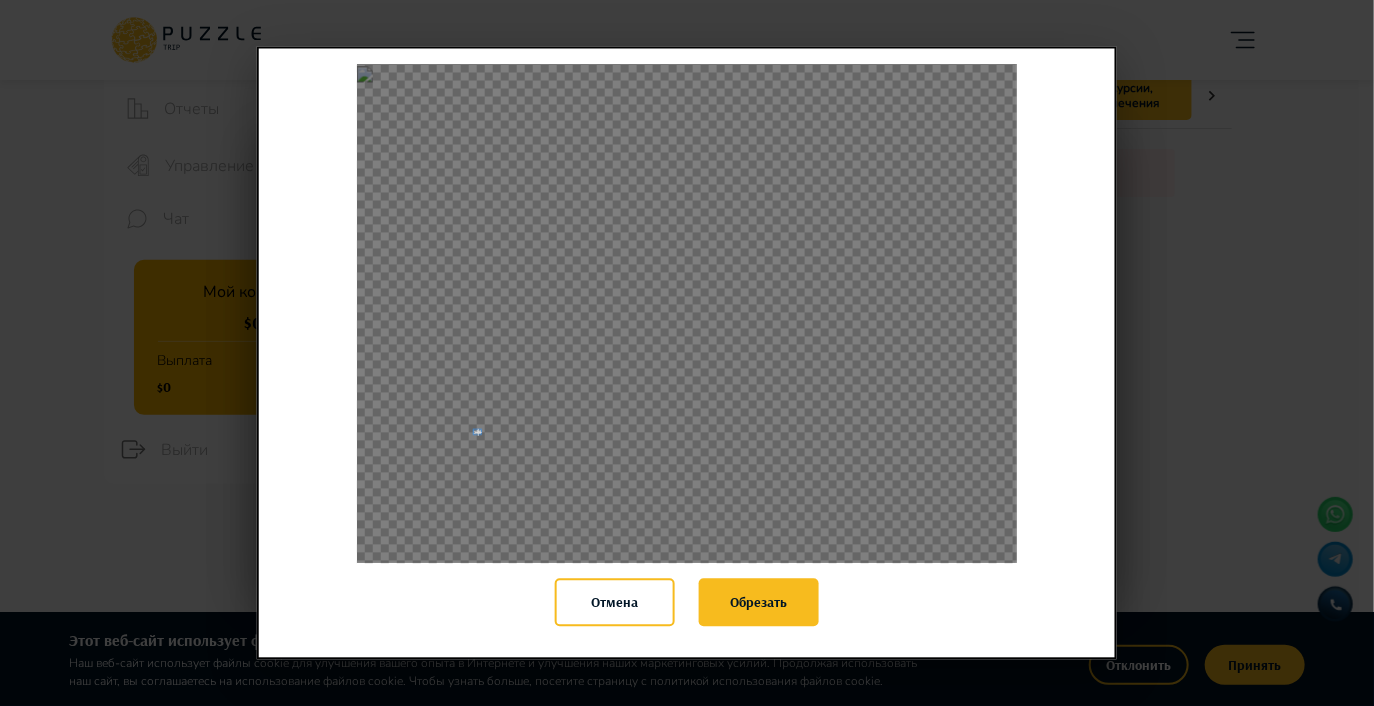 click at bounding box center (687, 314) 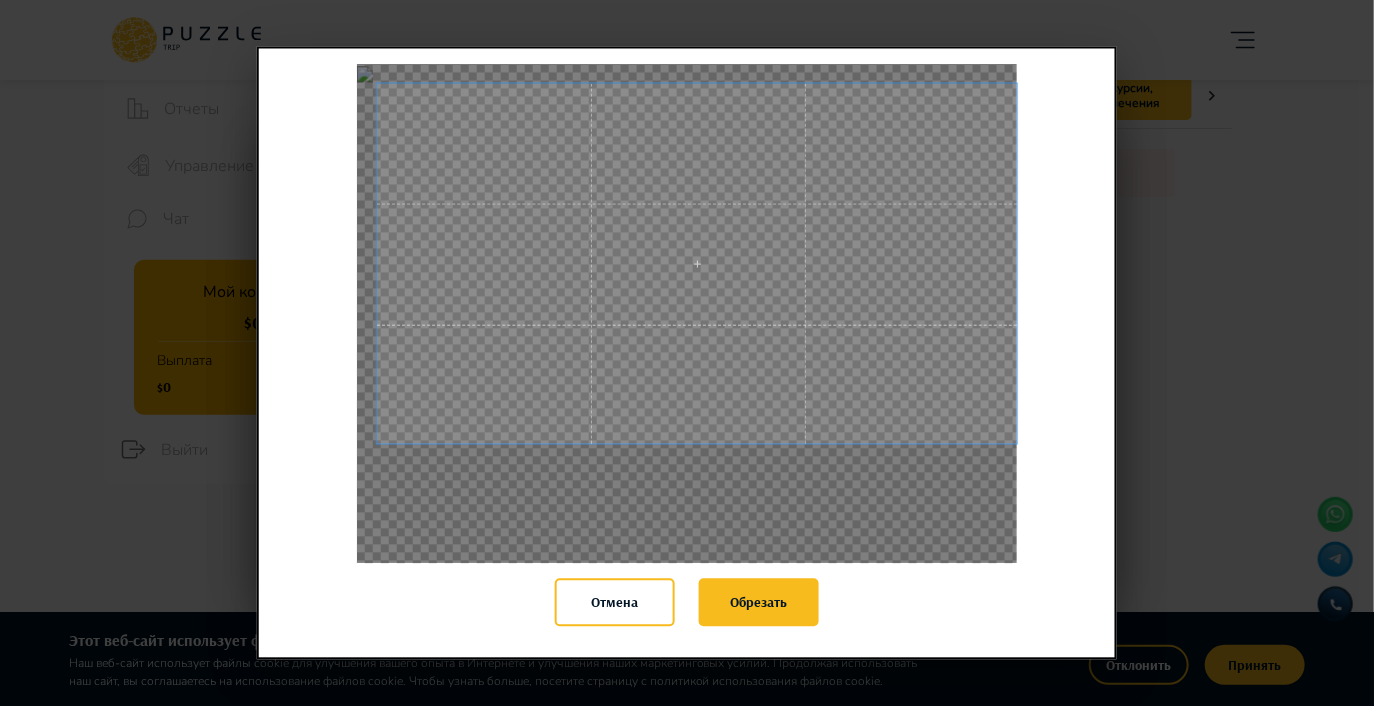 click on "Отмена Обрезать" at bounding box center (687, 353) 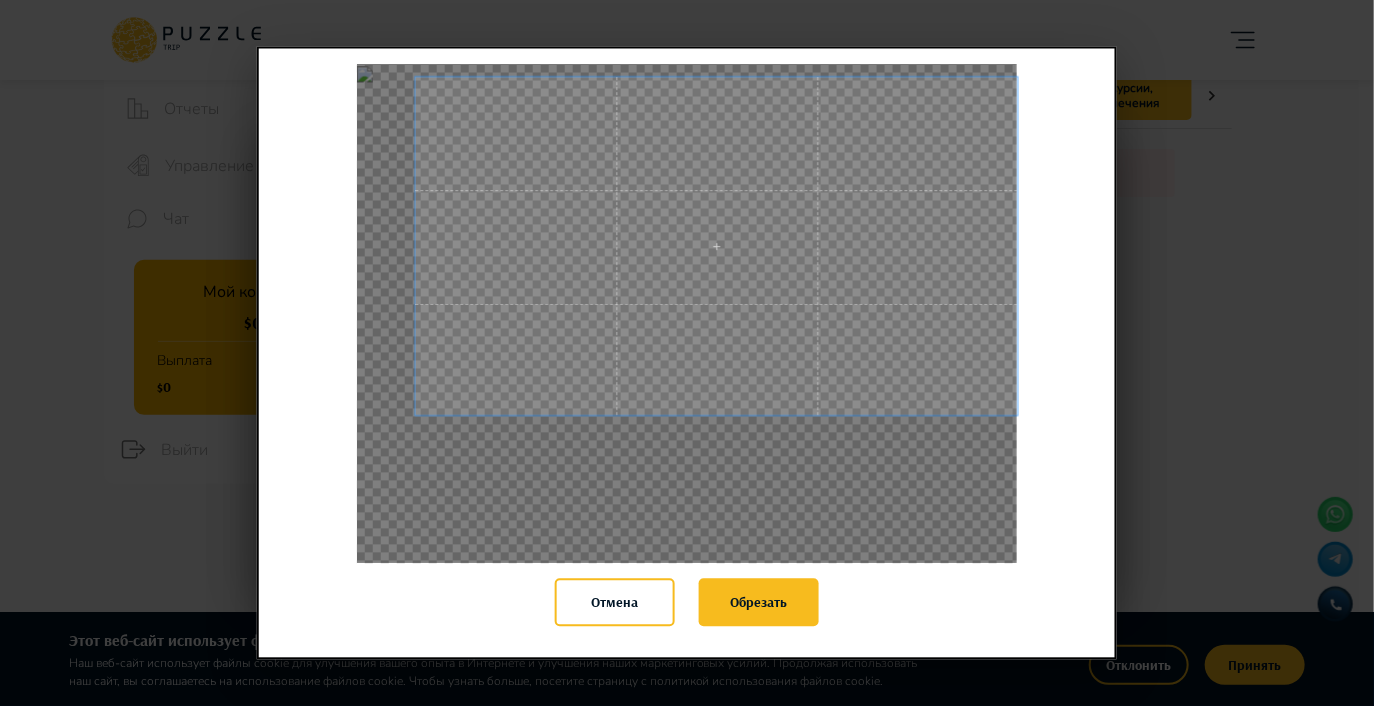 click on "Отмена Обрезать" at bounding box center [687, 353] 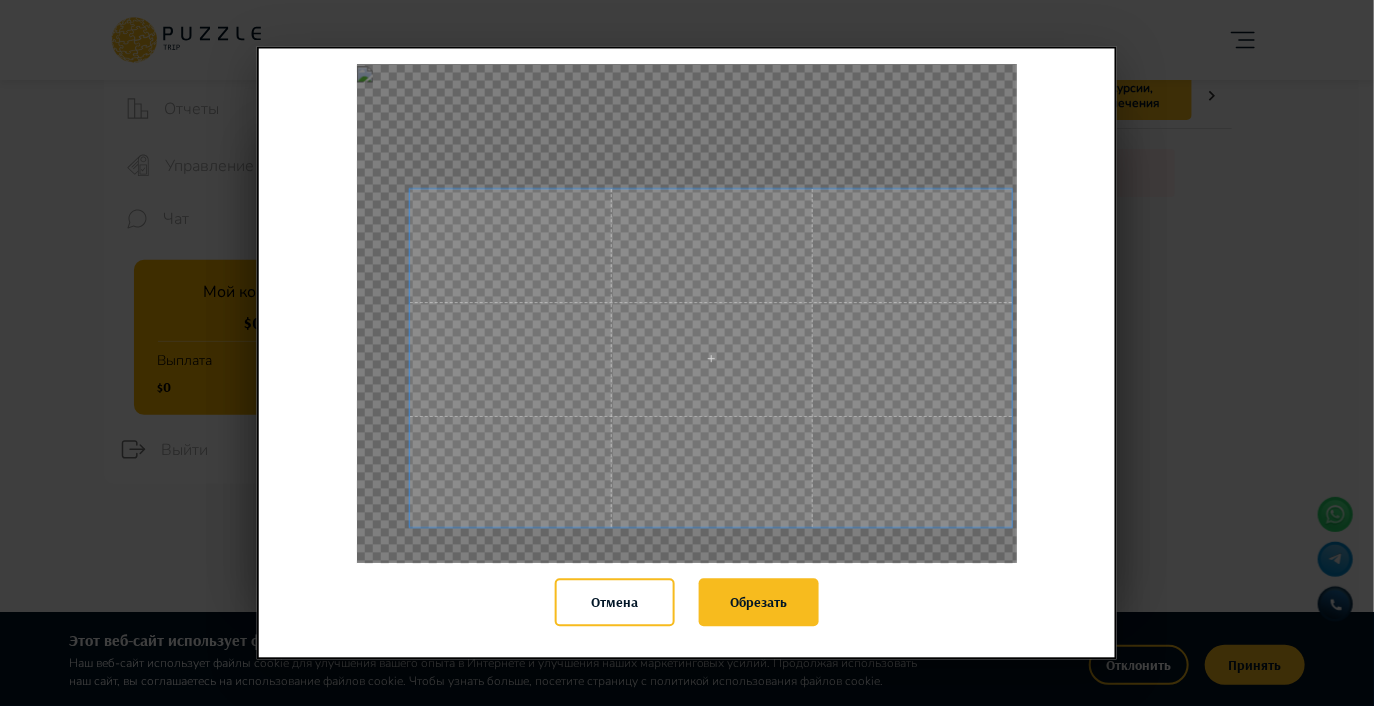 click at bounding box center [710, 358] 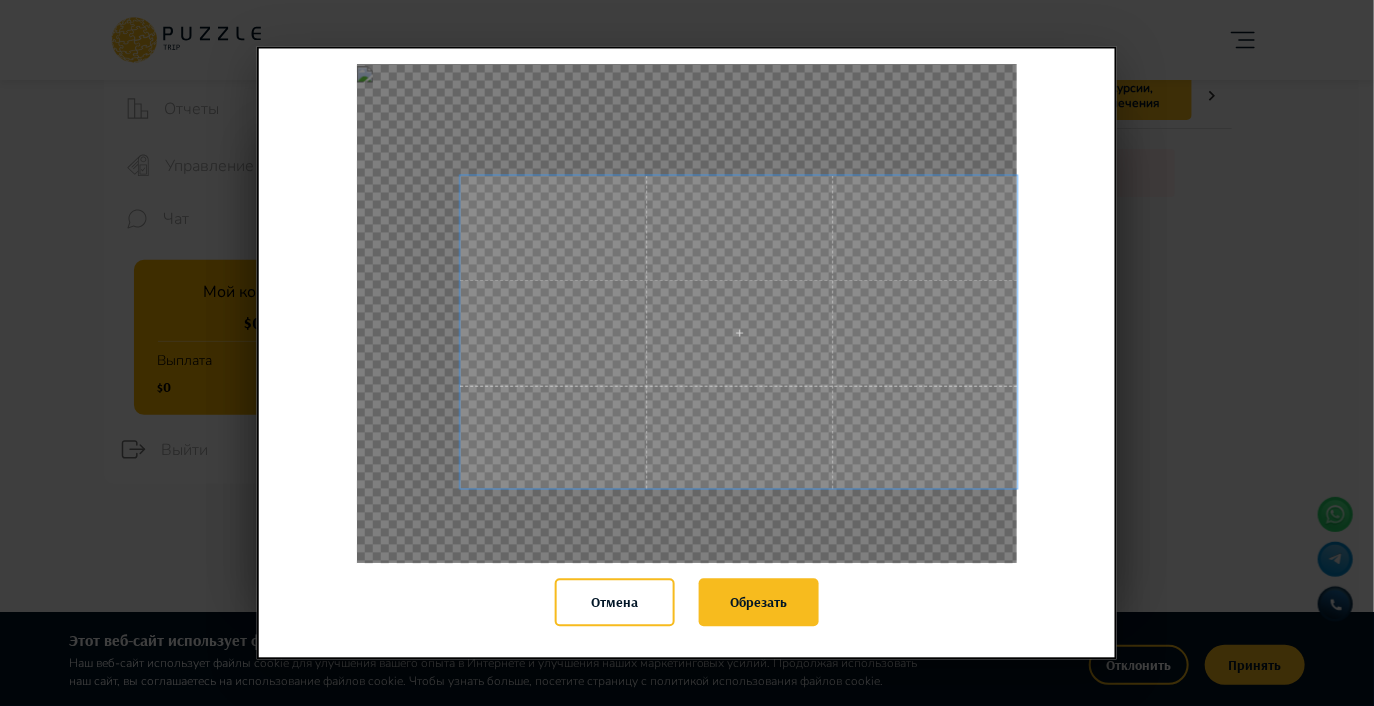 click on "Отмена Обрезать" at bounding box center (687, 353) 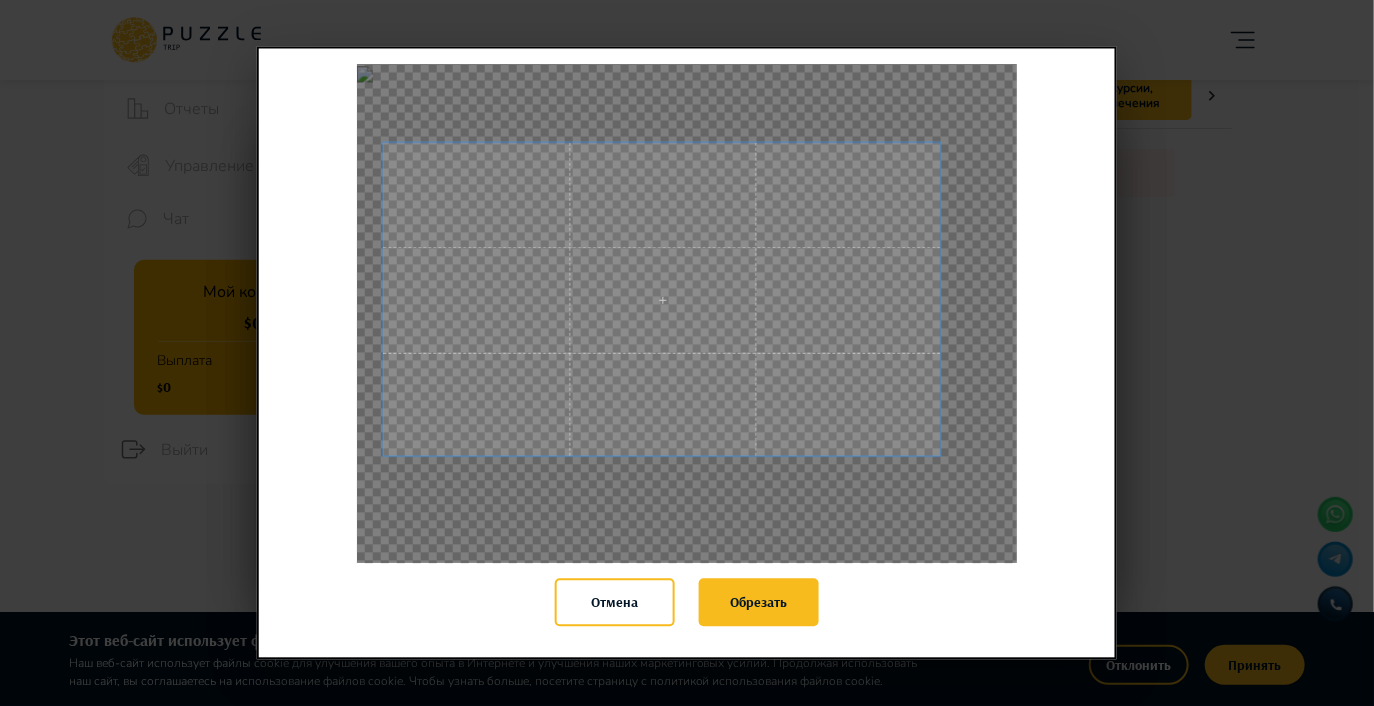 click at bounding box center (662, 299) 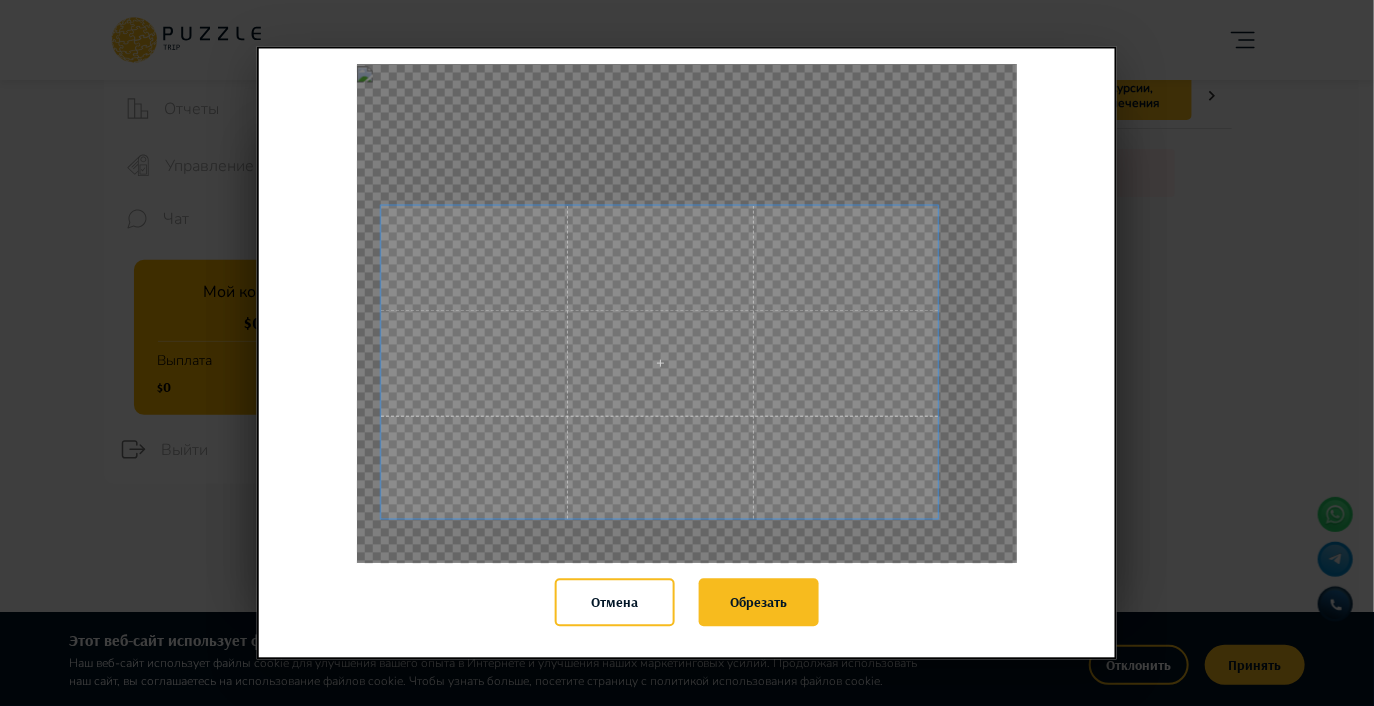 click at bounding box center [659, 362] 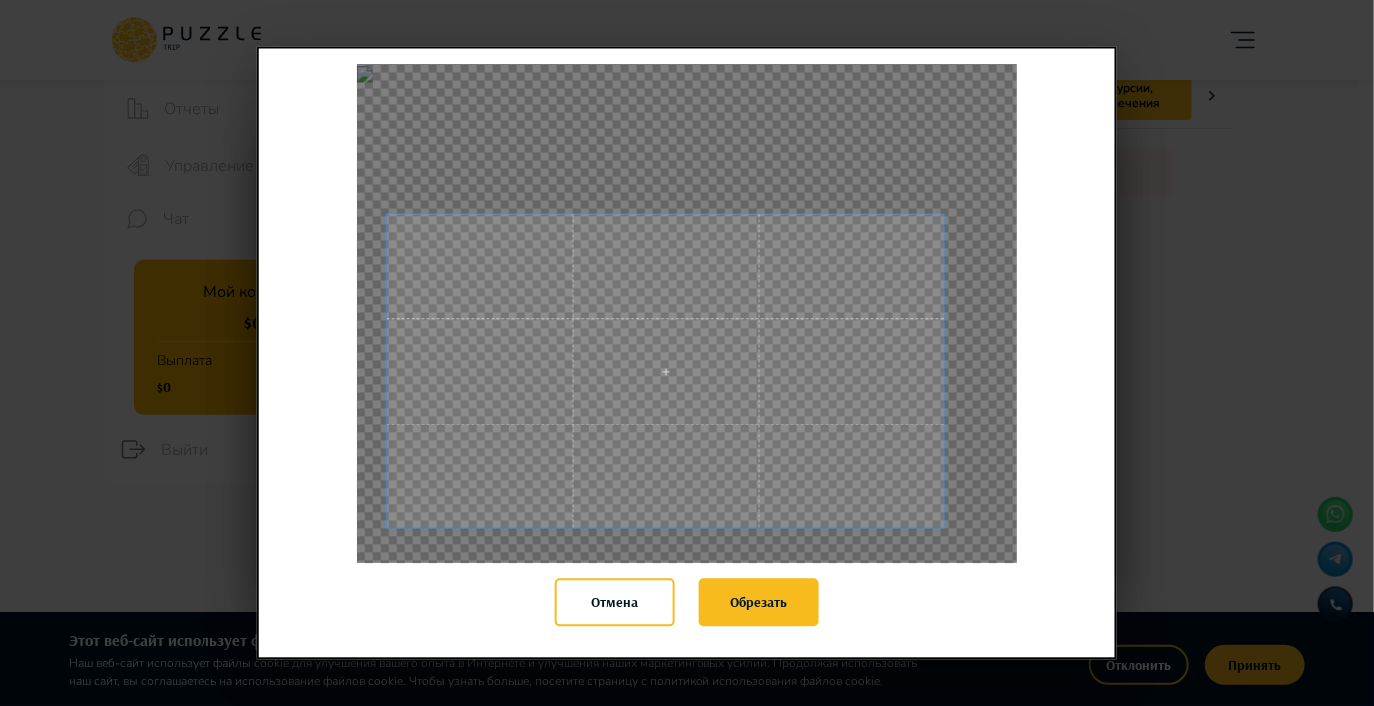click at bounding box center [665, 370] 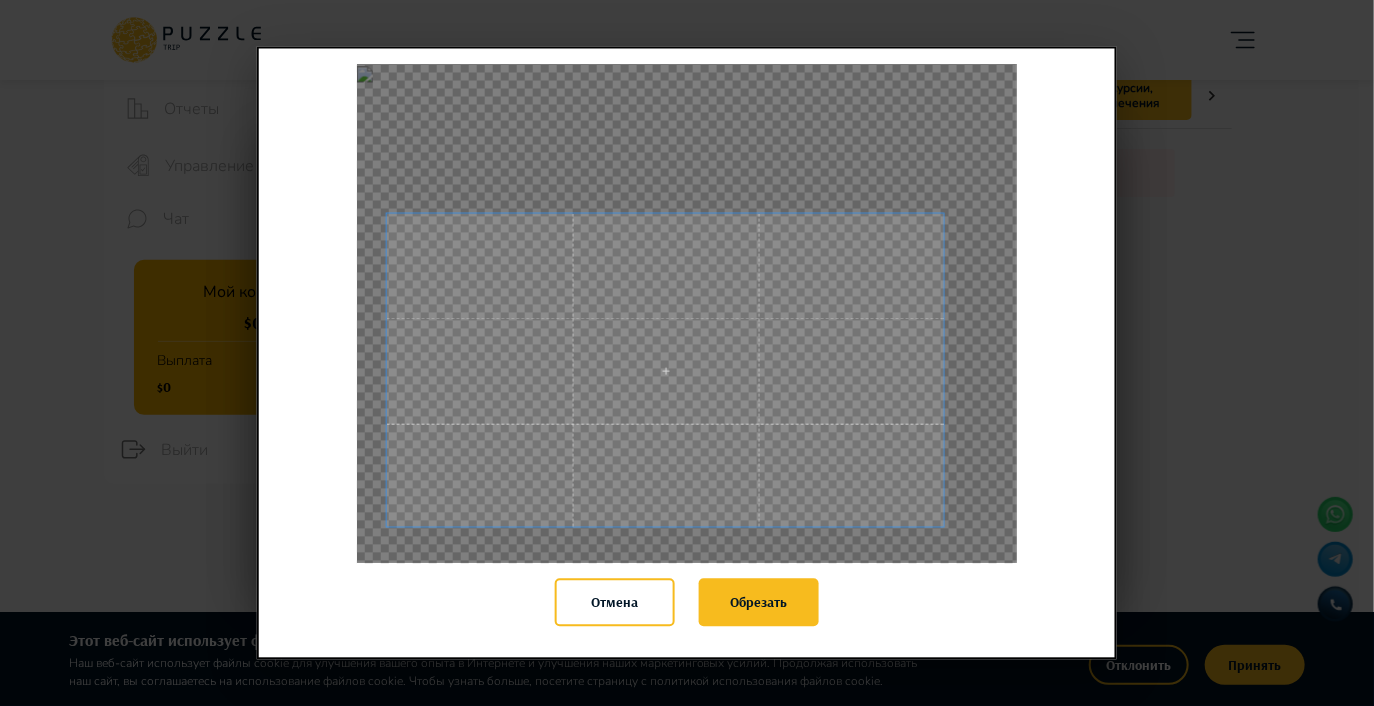 click at bounding box center (665, 370) 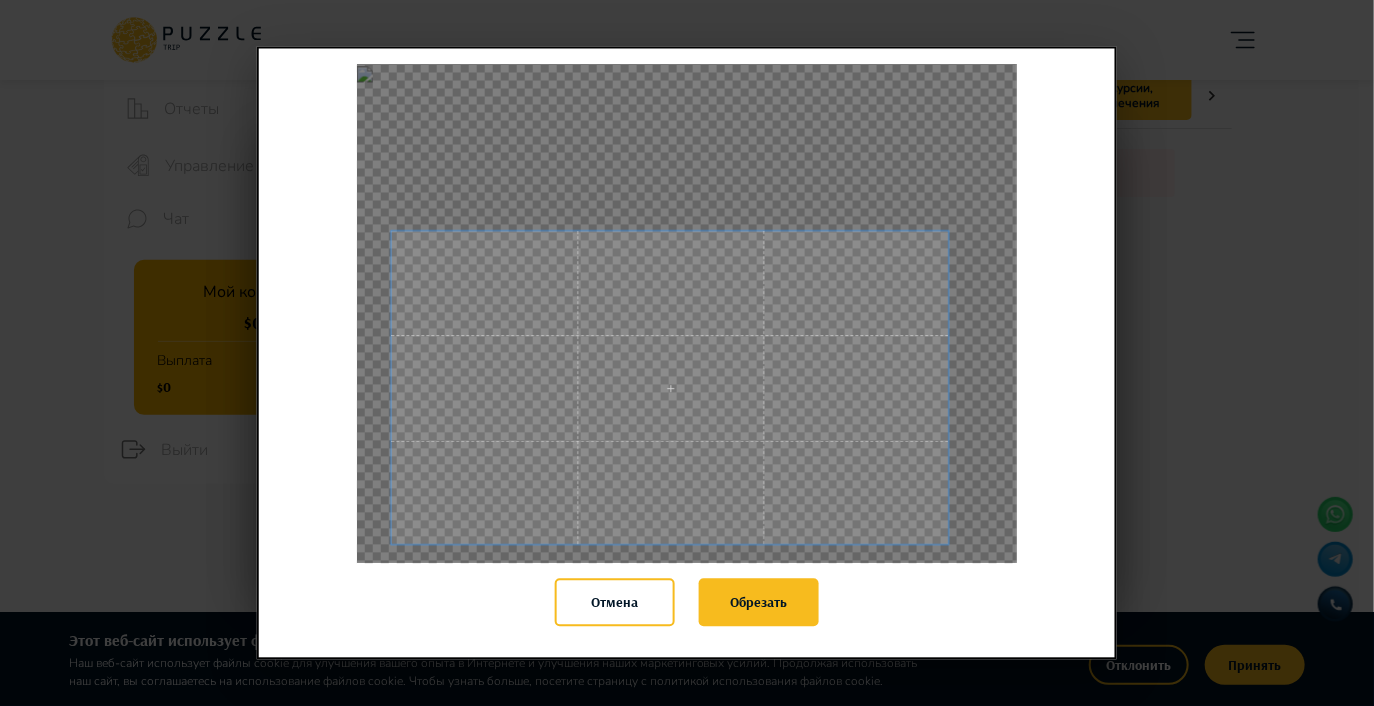 click at bounding box center (670, 387) 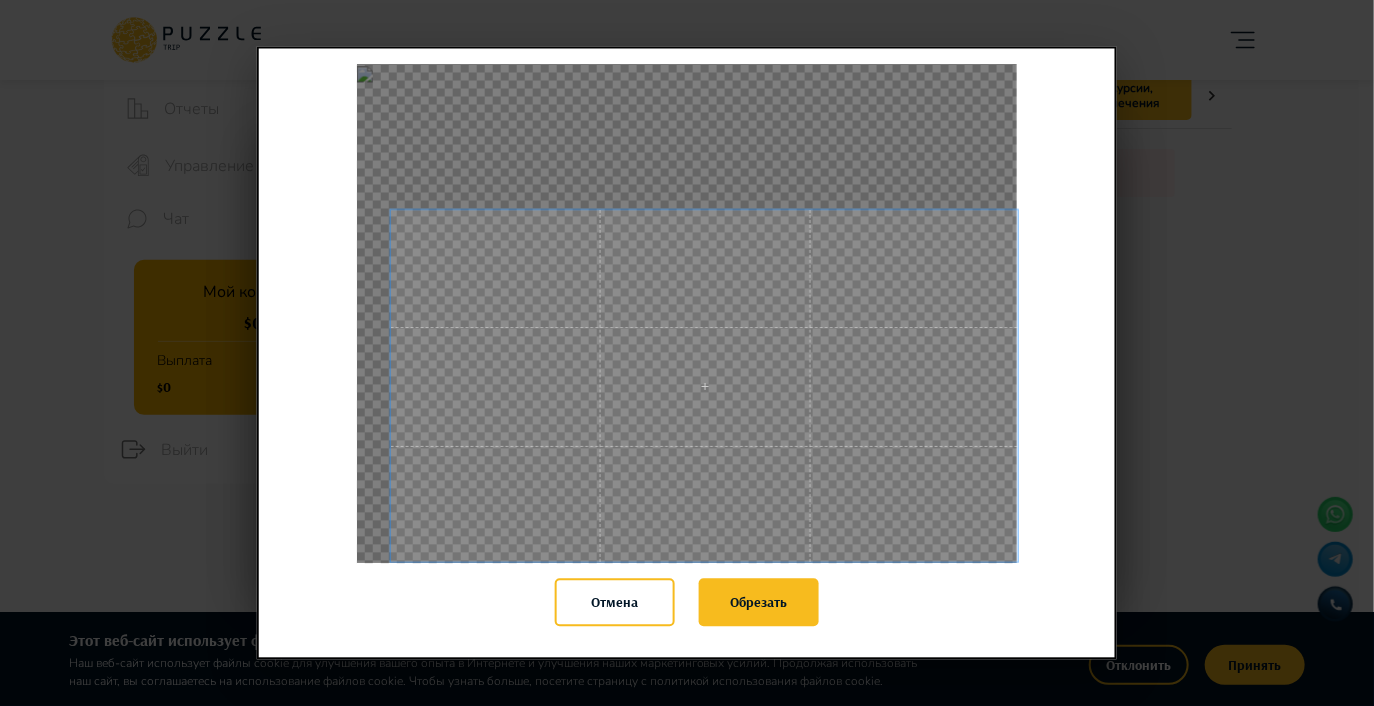 click on "Отмена Обрезать" at bounding box center (687, 353) 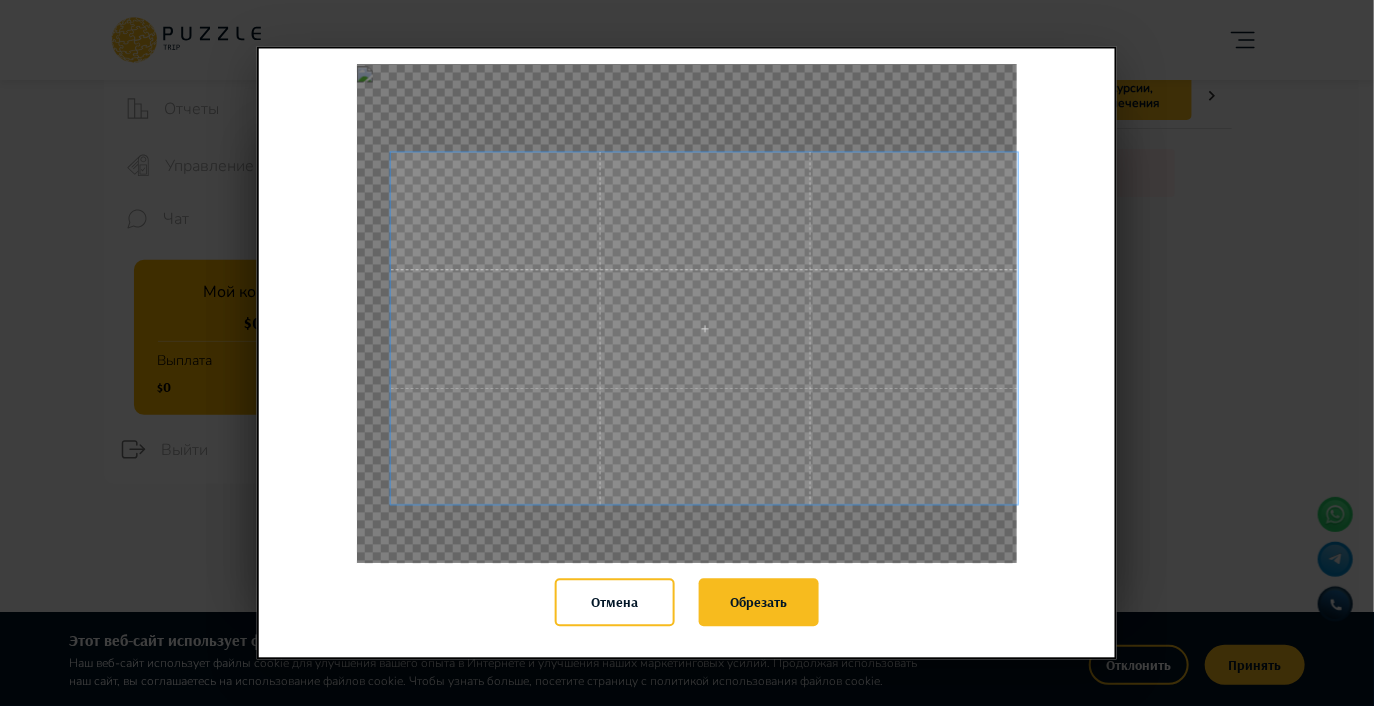 click at bounding box center [704, 328] 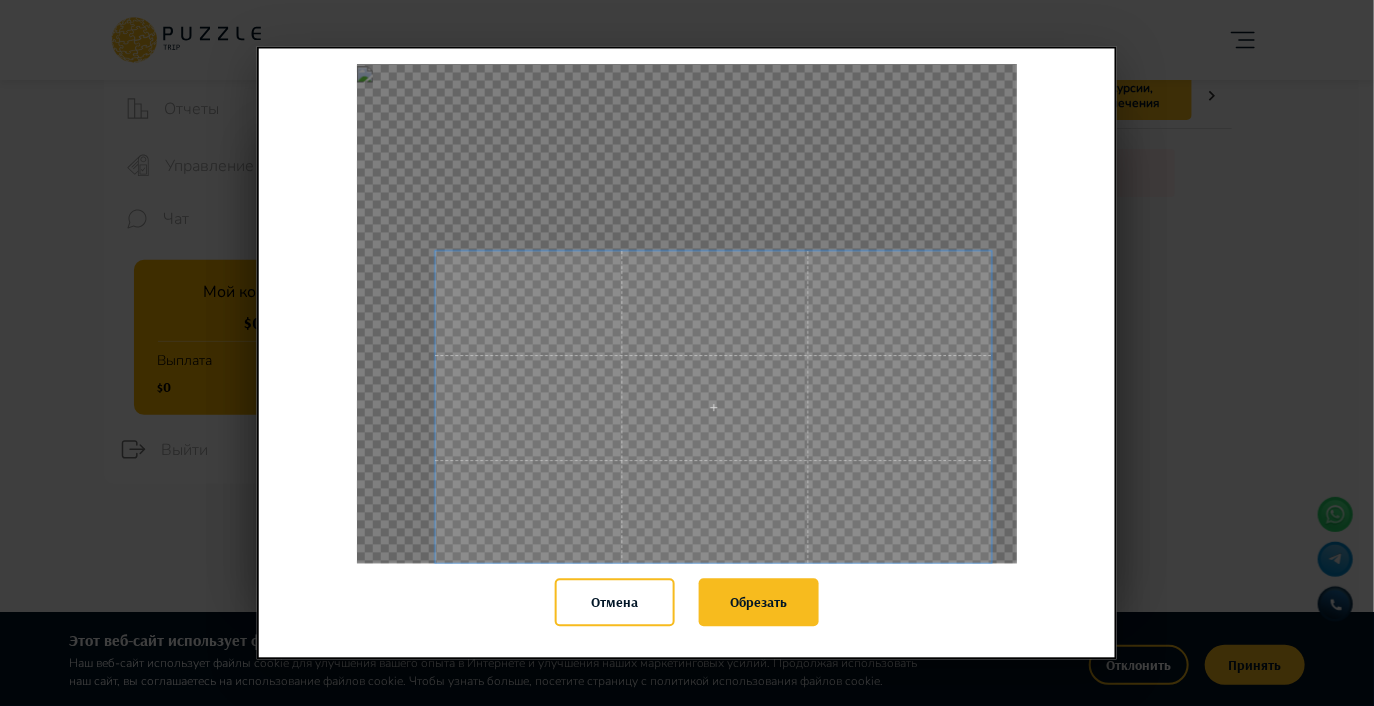 click on "Отмена Обрезать" at bounding box center [687, 353] 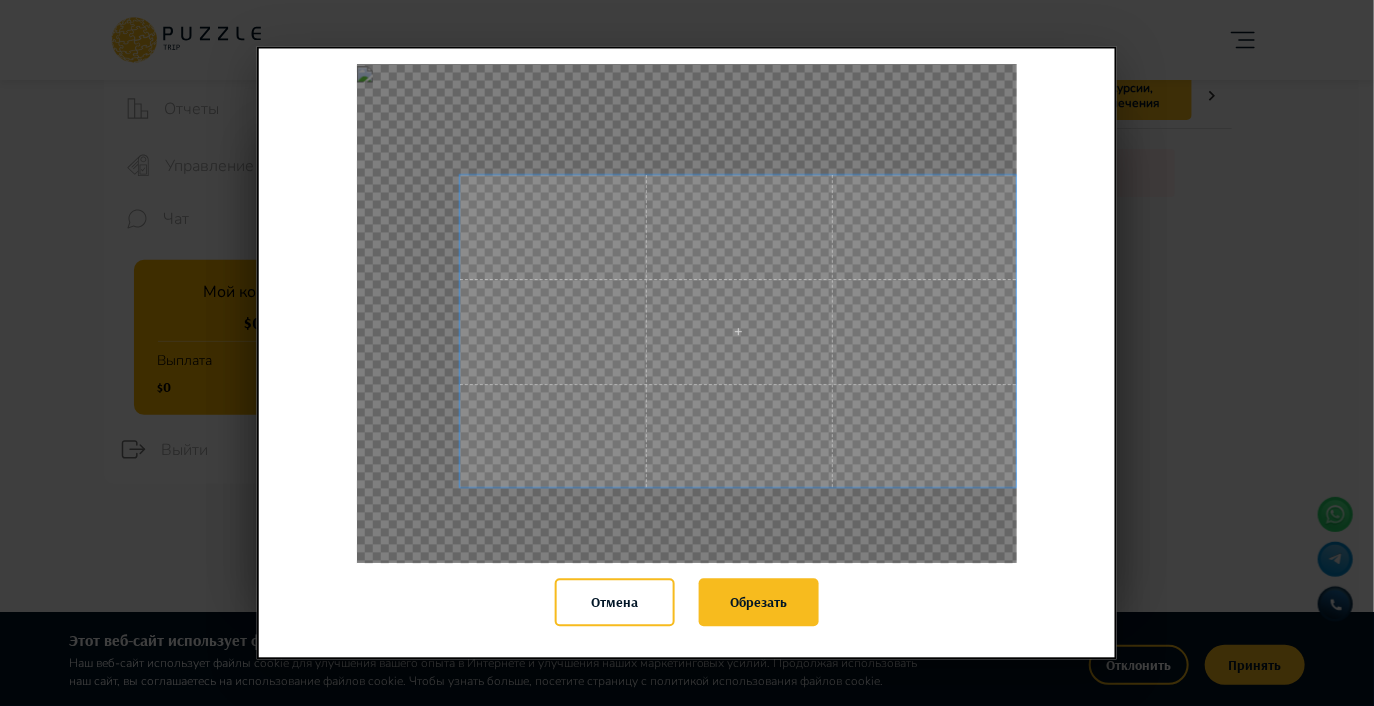 click at bounding box center (737, 331) 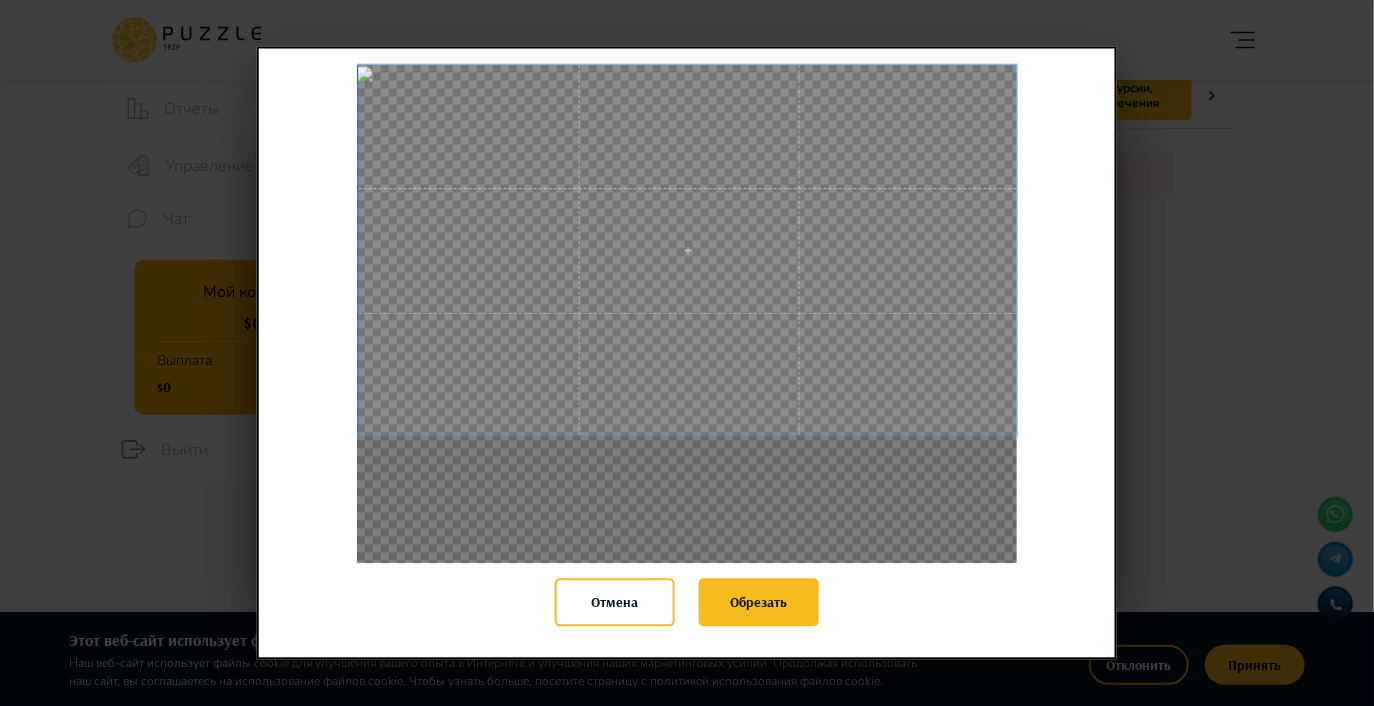click on "Отмена Обрезать" at bounding box center [687, 353] 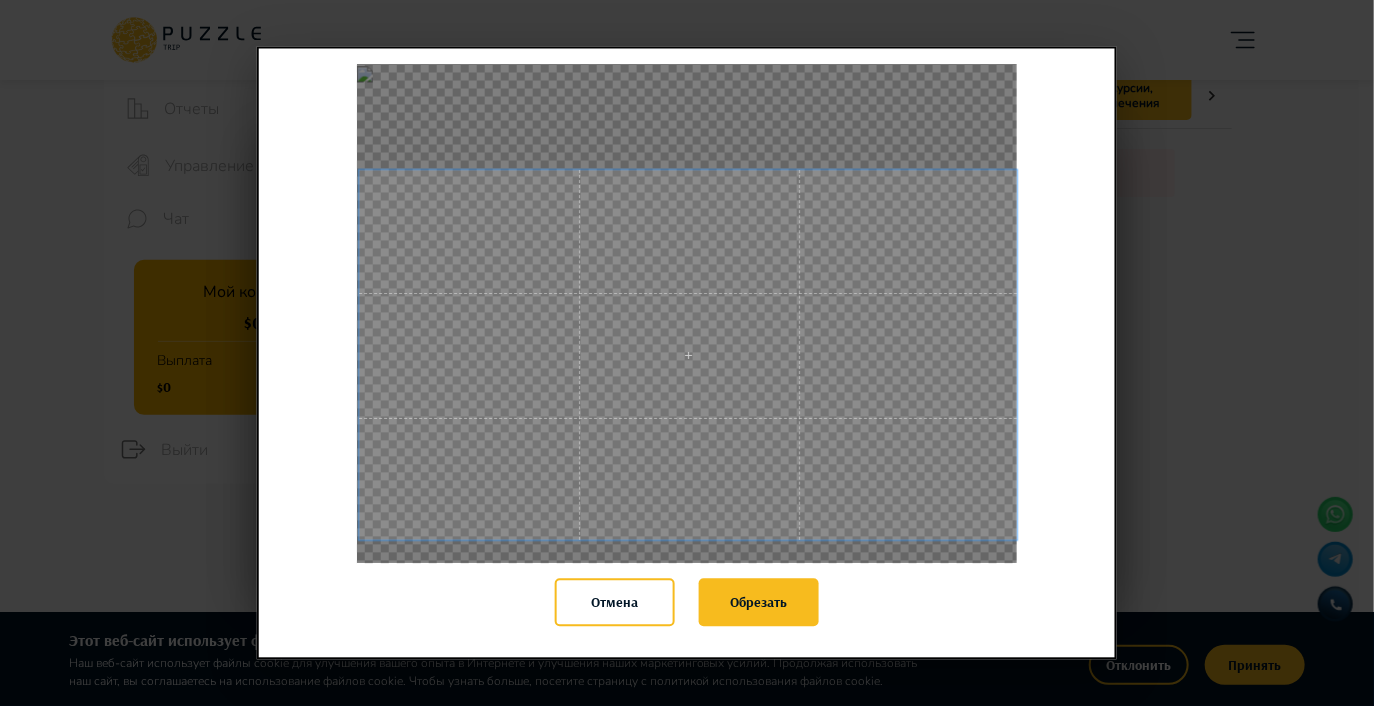 click at bounding box center (689, 355) 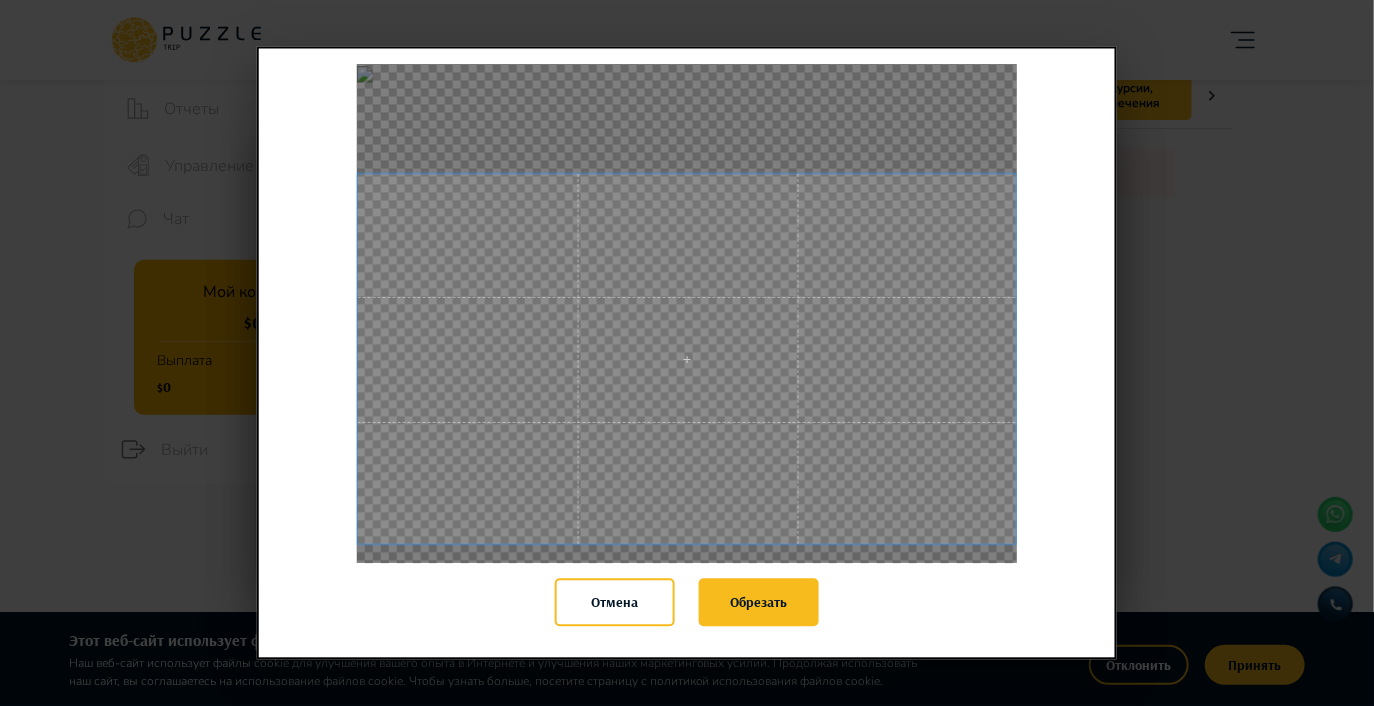 click at bounding box center [687, 359] 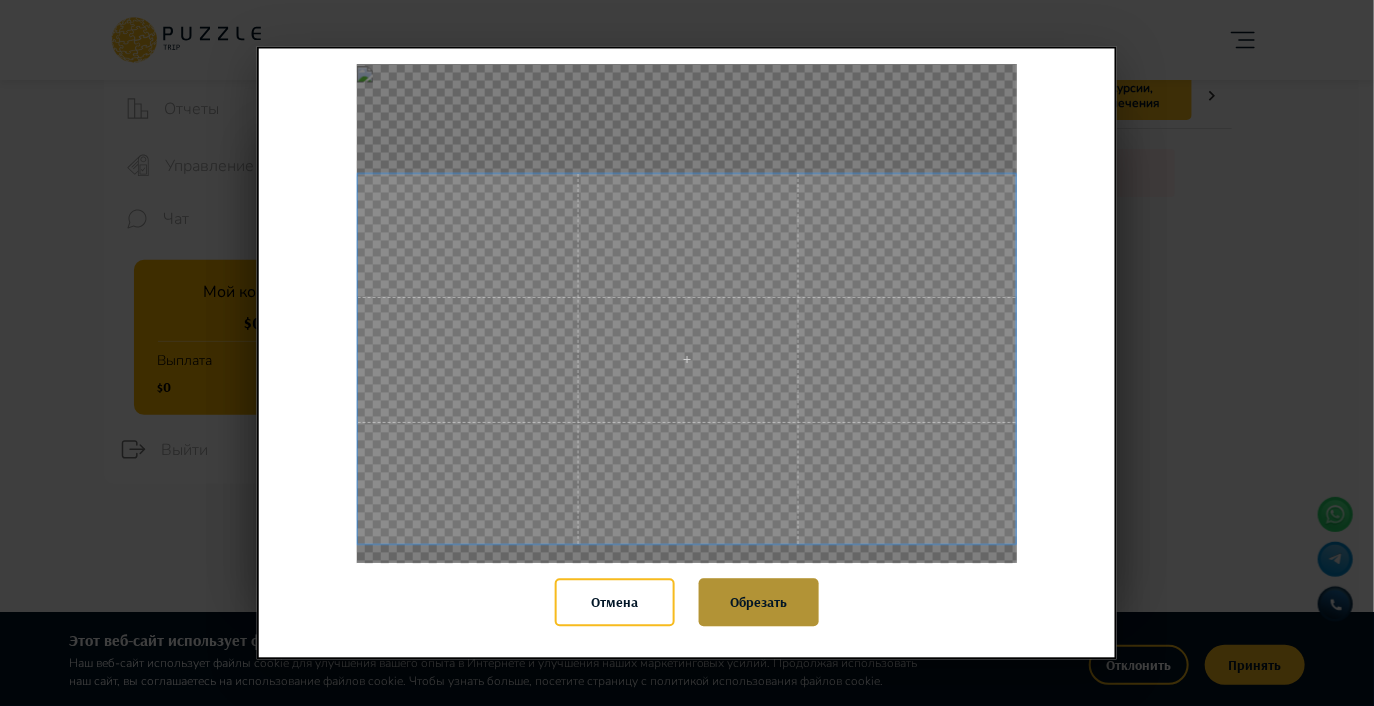 click on "Обрезать" at bounding box center (759, 603) 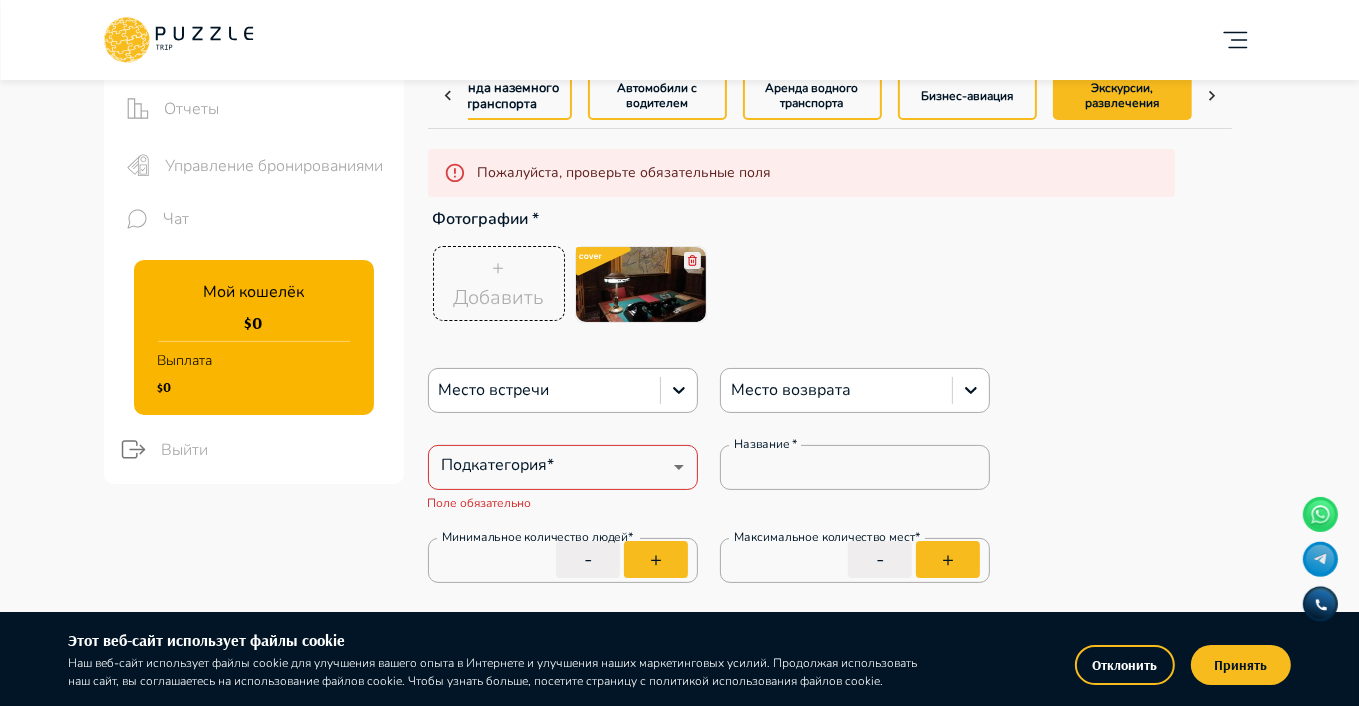 click on "Добавить" at bounding box center [498, 298] 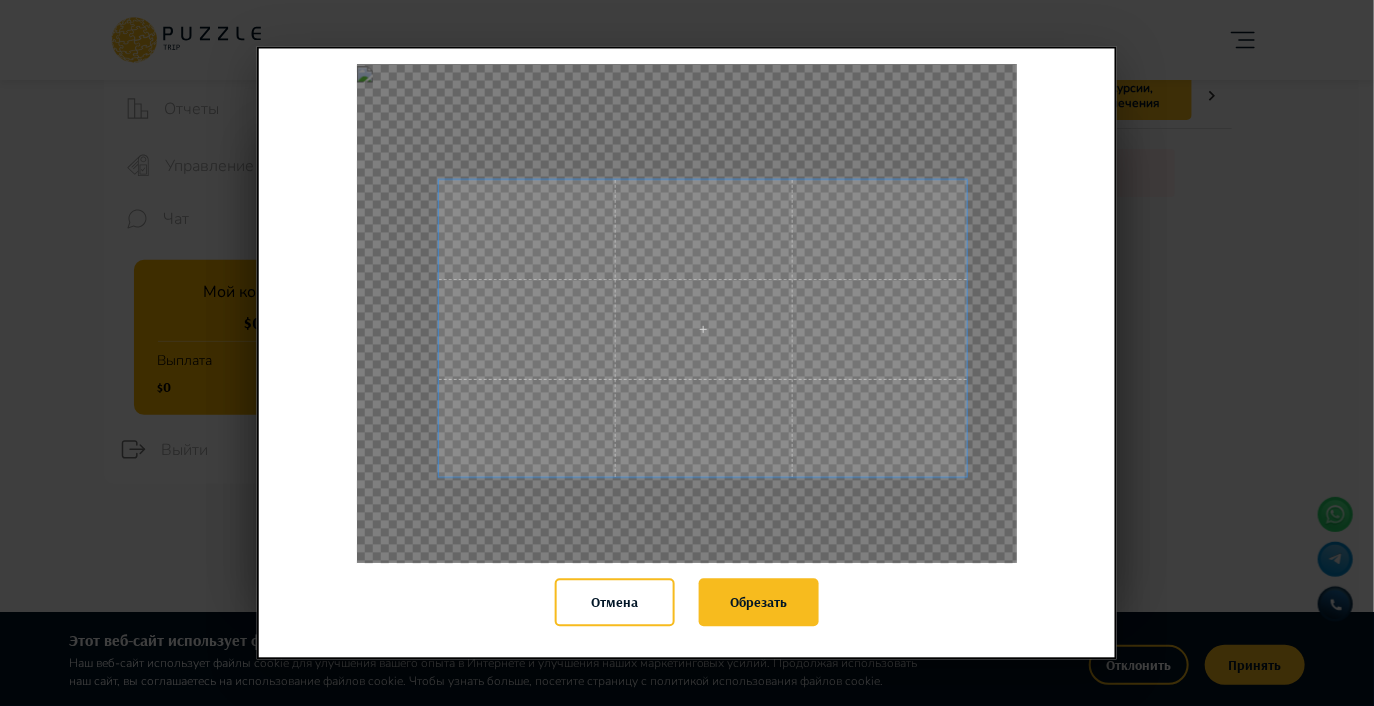 click at bounding box center (703, 328) 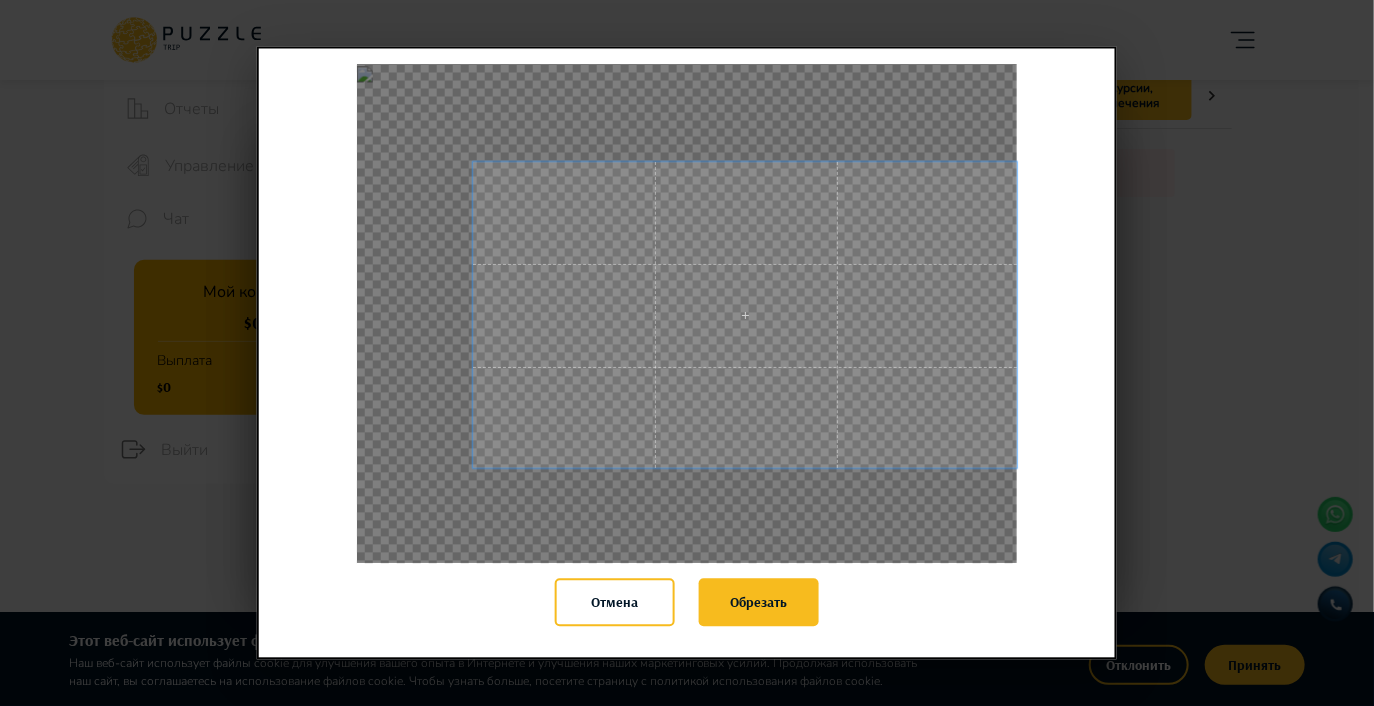 click on "Добавить карточку RU   ** Четыре сезона путешествий Бизнес Панель управления Управление профилем Управление услугами Отчеты Управление бронированиями Чат Мой кошелёк $ 0 Выплата   $0 Выйти Главная страница Управление услугами Создать Назад Управление услугами ПОЖАЛУЙСТА, ВЫБЕРИТЕ КАТЕГОРИИ ВАШЕГО БИЗНЕСА Аренда наземного транспорта Автомобили с водителем Аренда водного транспорта Бизнес-авиация Экскурсии, развлечения Детские  развлечения Входные билеты Пожалуйста, проверьте обязательные поля Фотографии * + Добавить Место встречи Место возврата ​   *" at bounding box center [687, 2618] 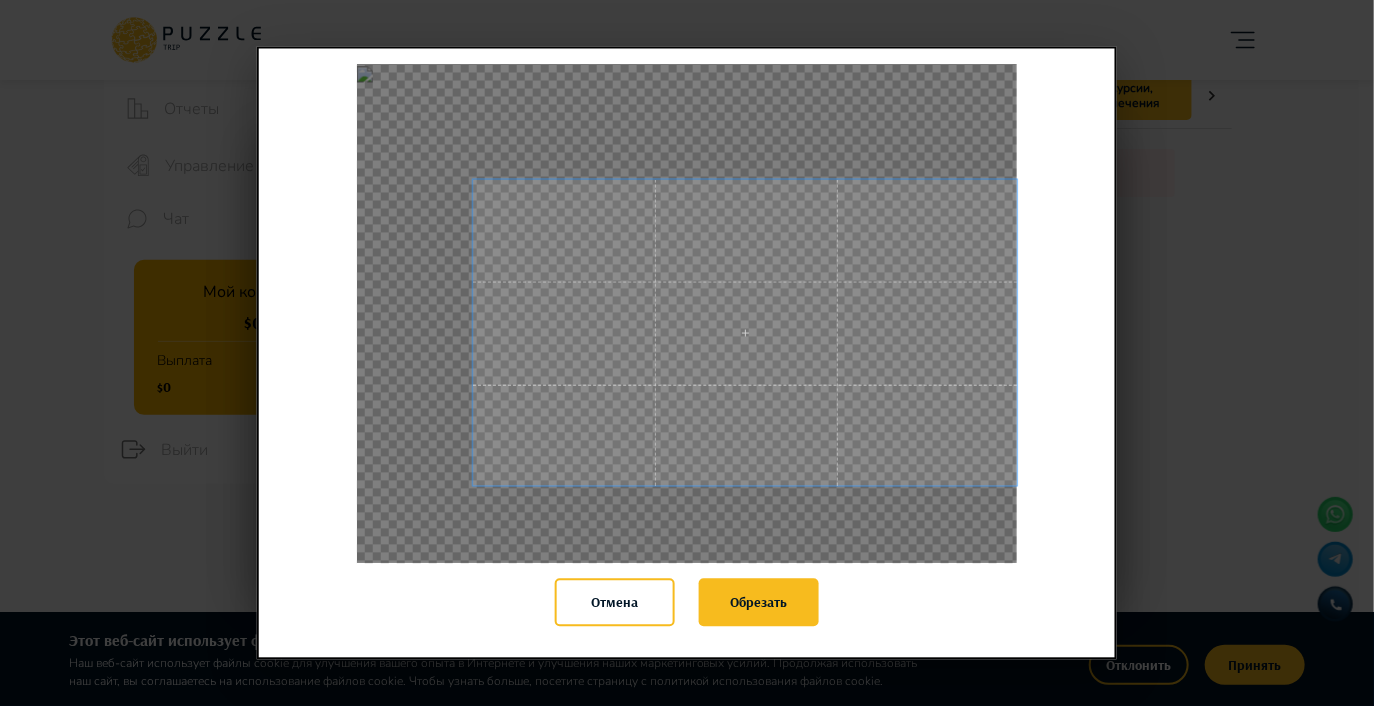 click at bounding box center [745, 333] 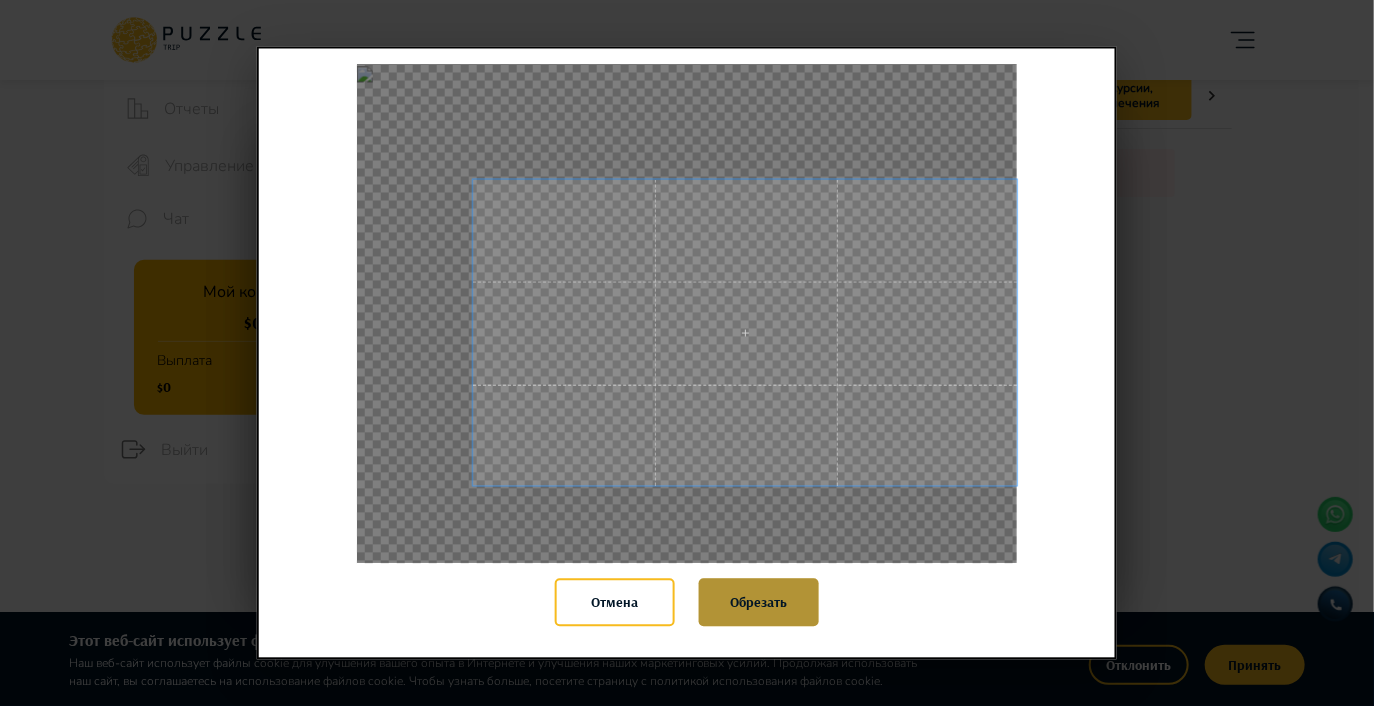 click on "Обрезать" at bounding box center [759, 603] 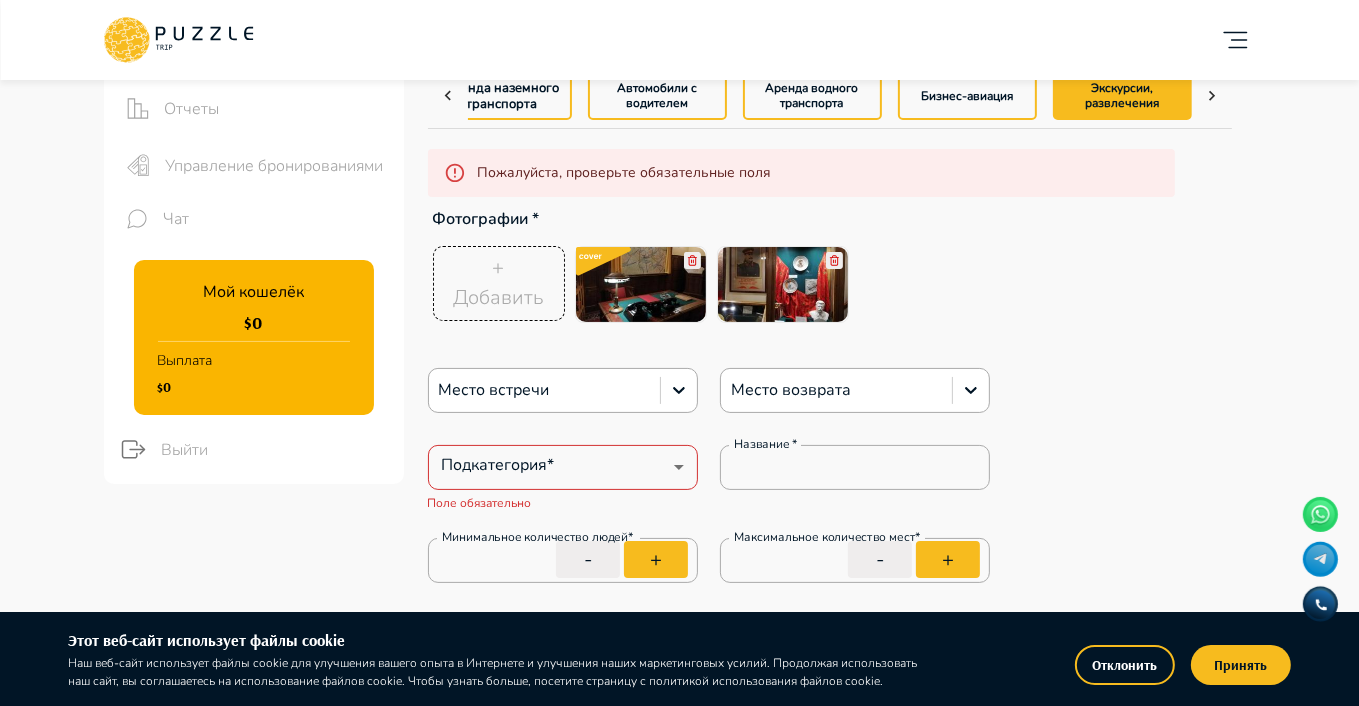 click on "Добавить" at bounding box center [498, 298] 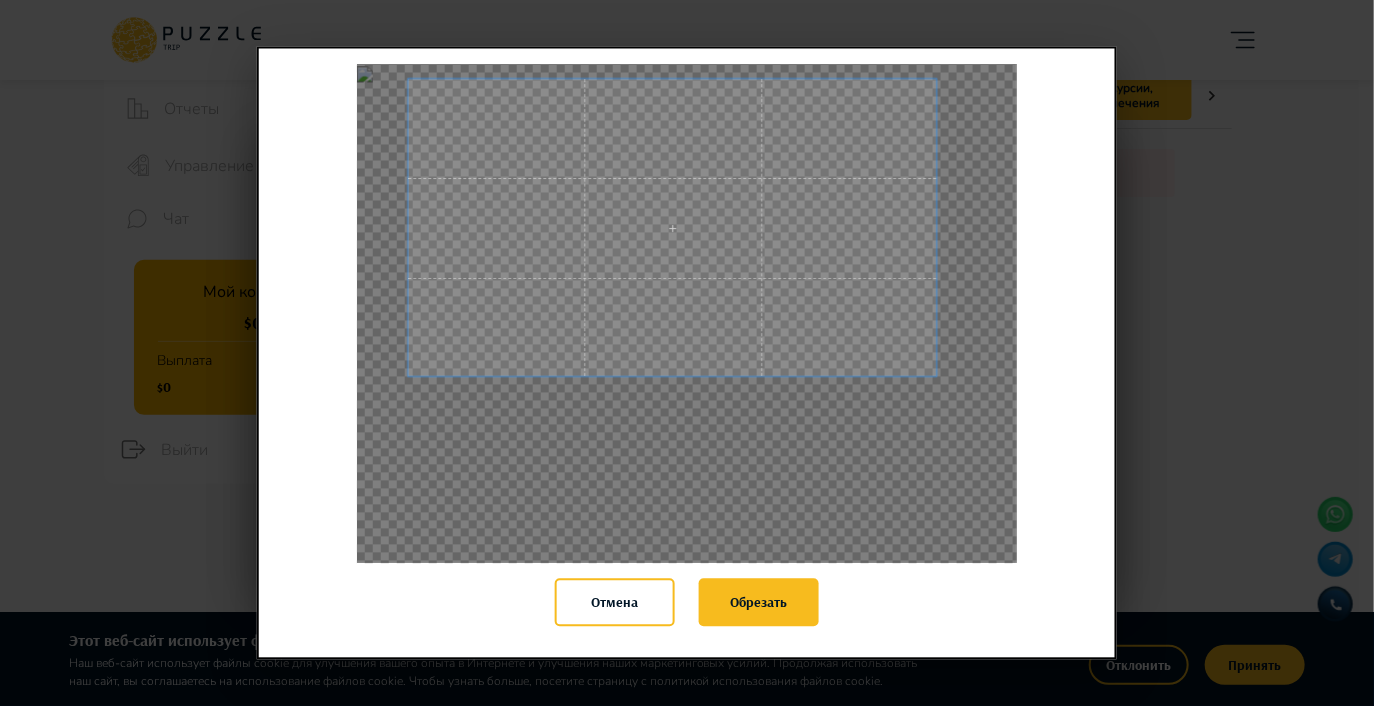 click at bounding box center (673, 227) 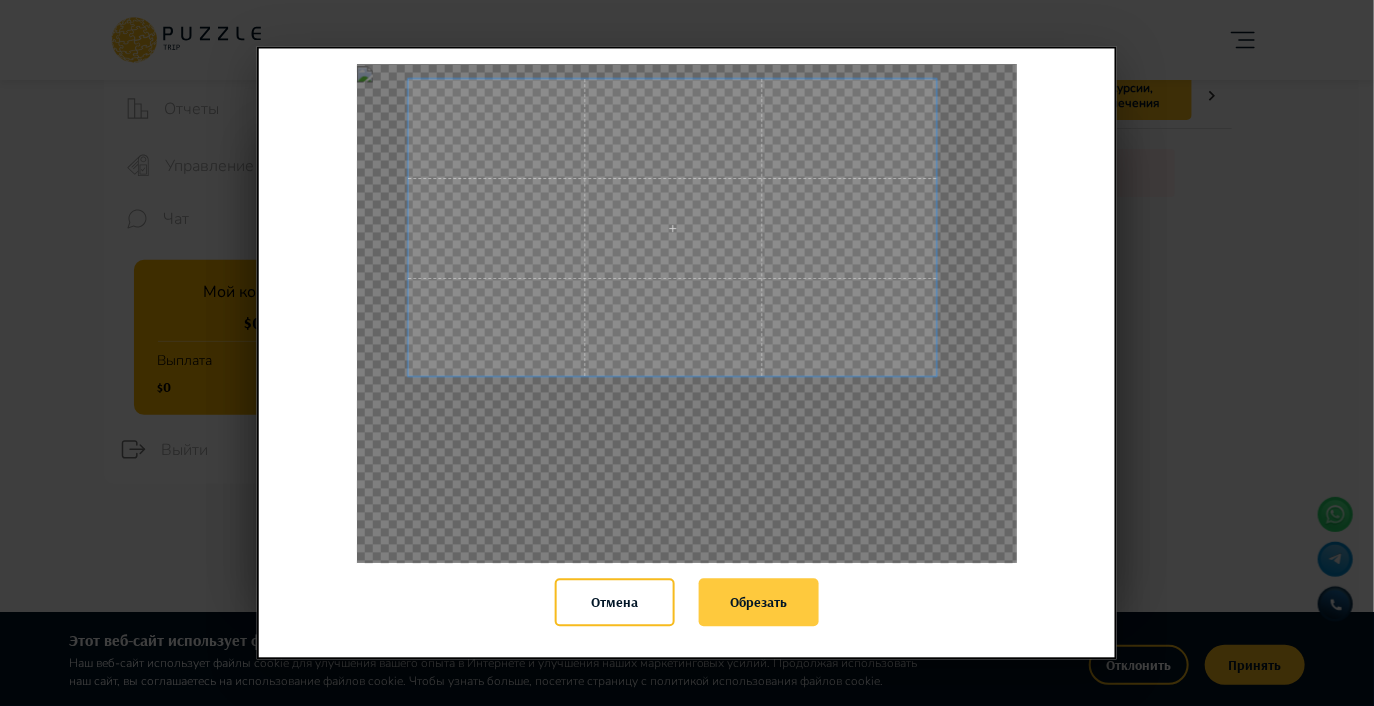 click on "Обрезать" at bounding box center [759, 603] 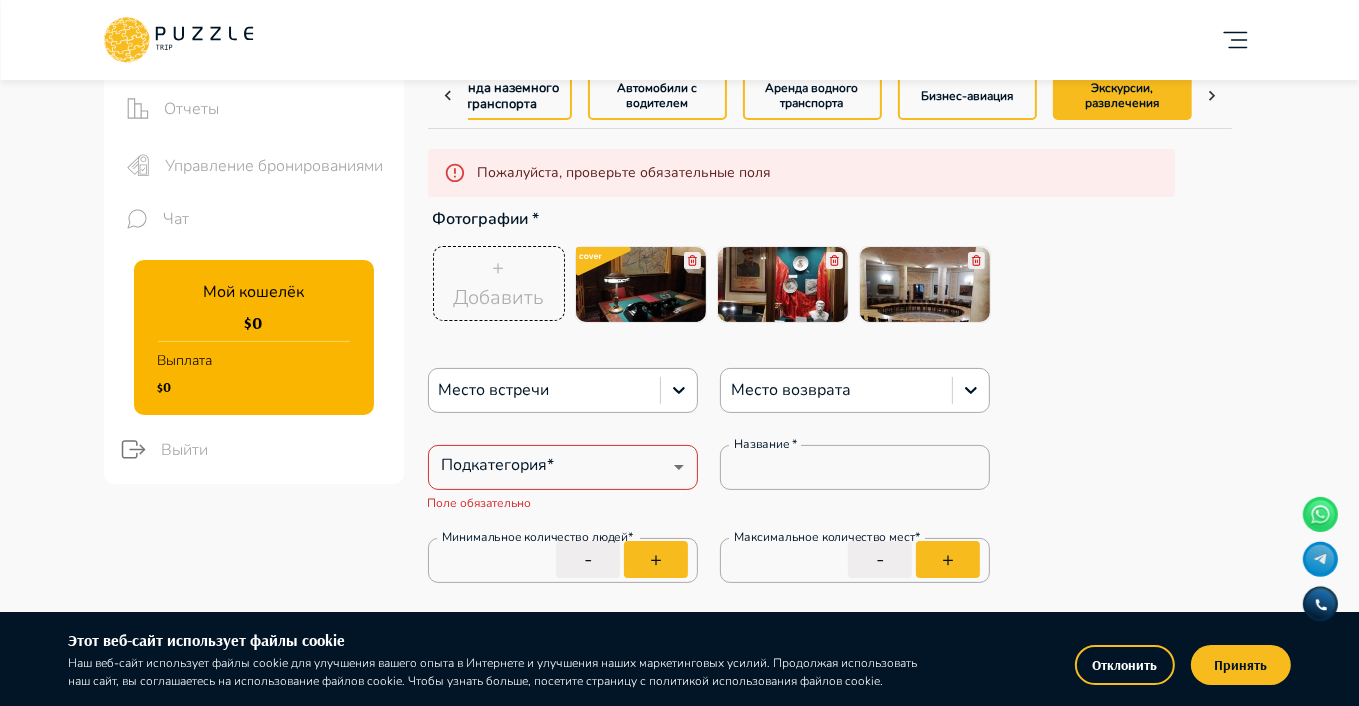click on "+ Добавить" at bounding box center (498, 283) 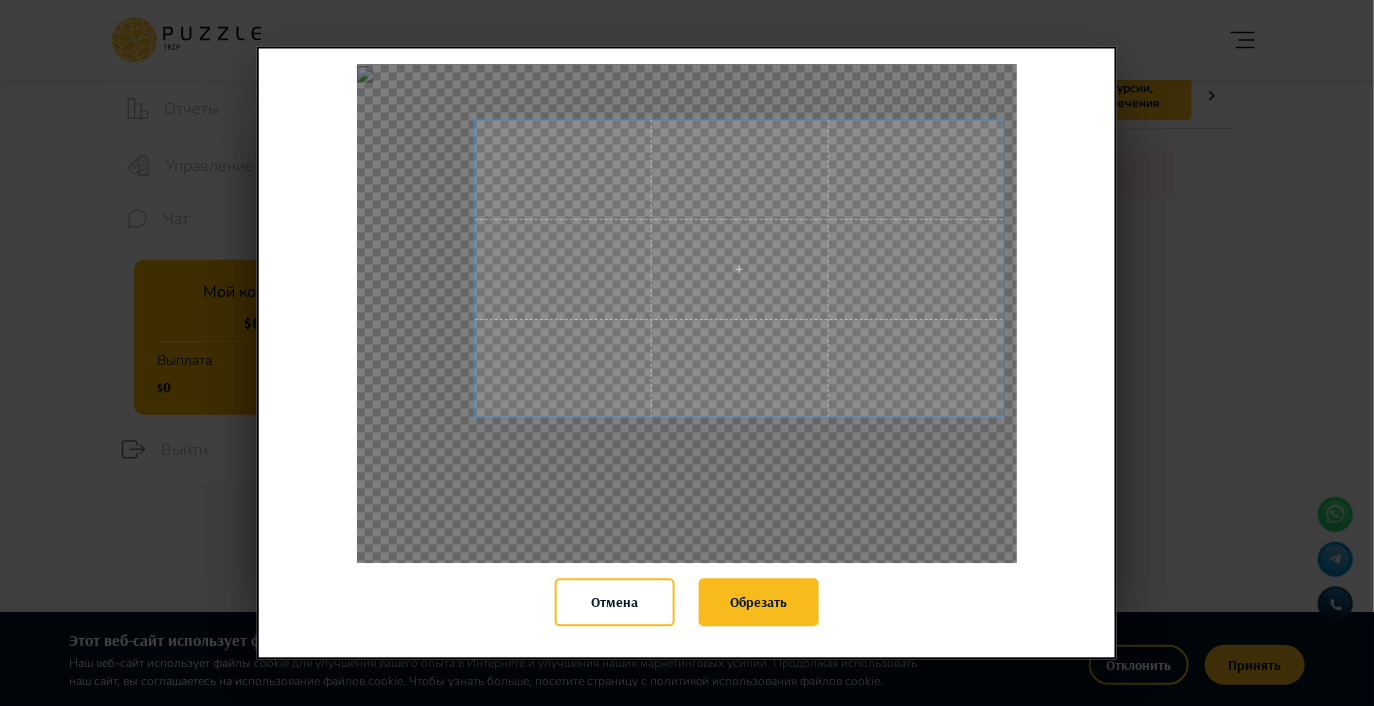 click at bounding box center (739, 268) 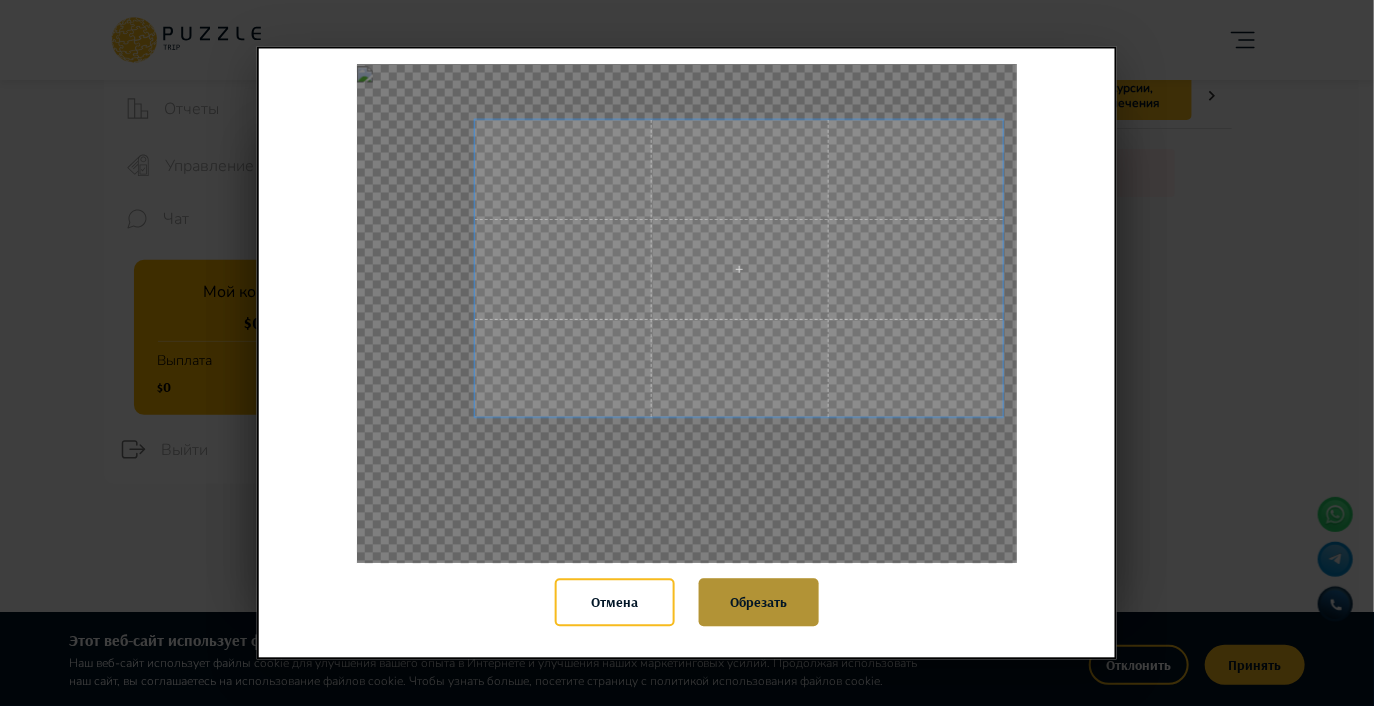 click on "Обрезать" at bounding box center [759, 603] 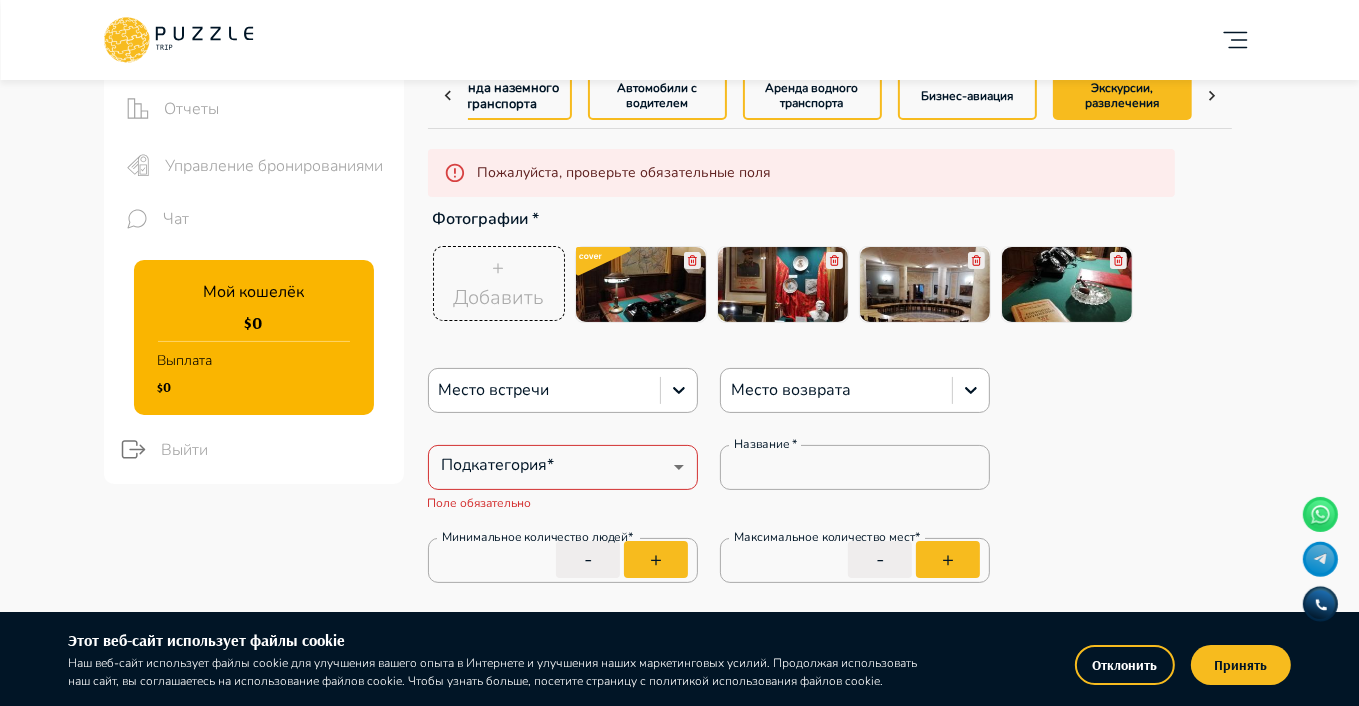 click on "Добавить" at bounding box center (498, 298) 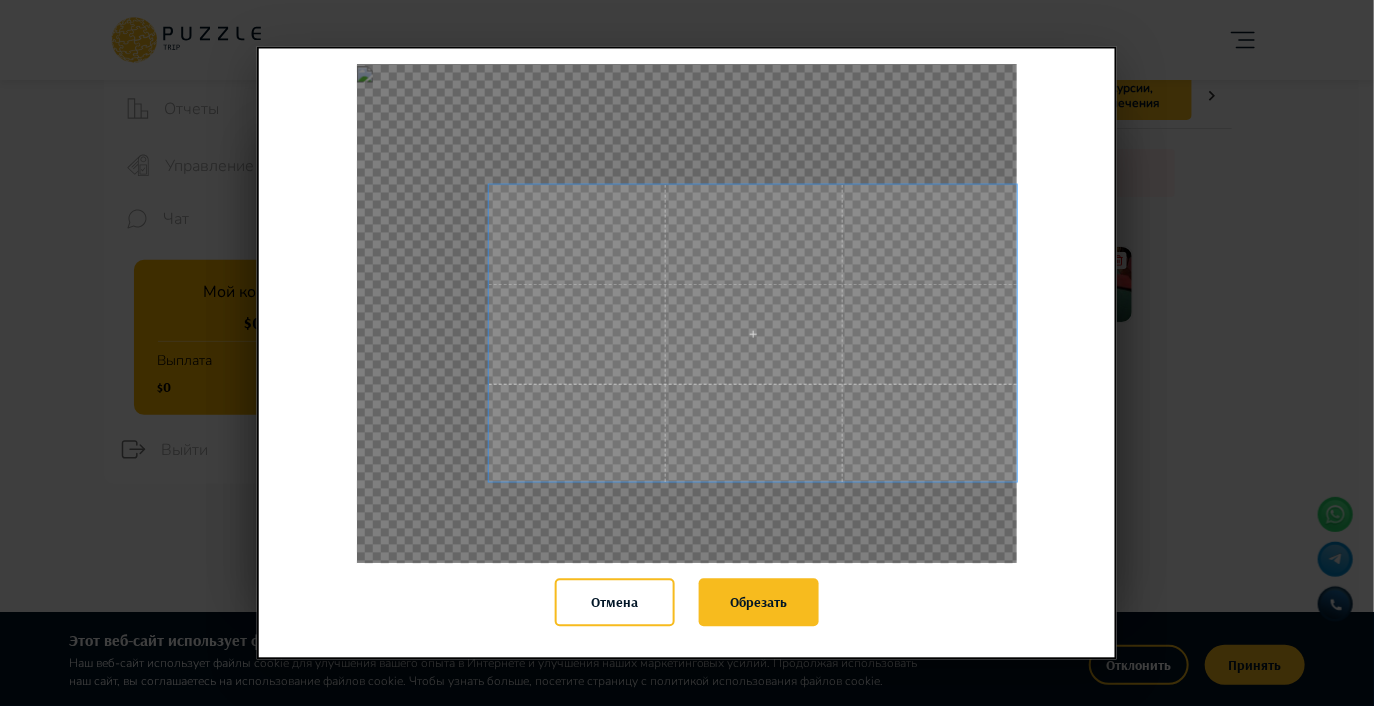 click at bounding box center (753, 333) 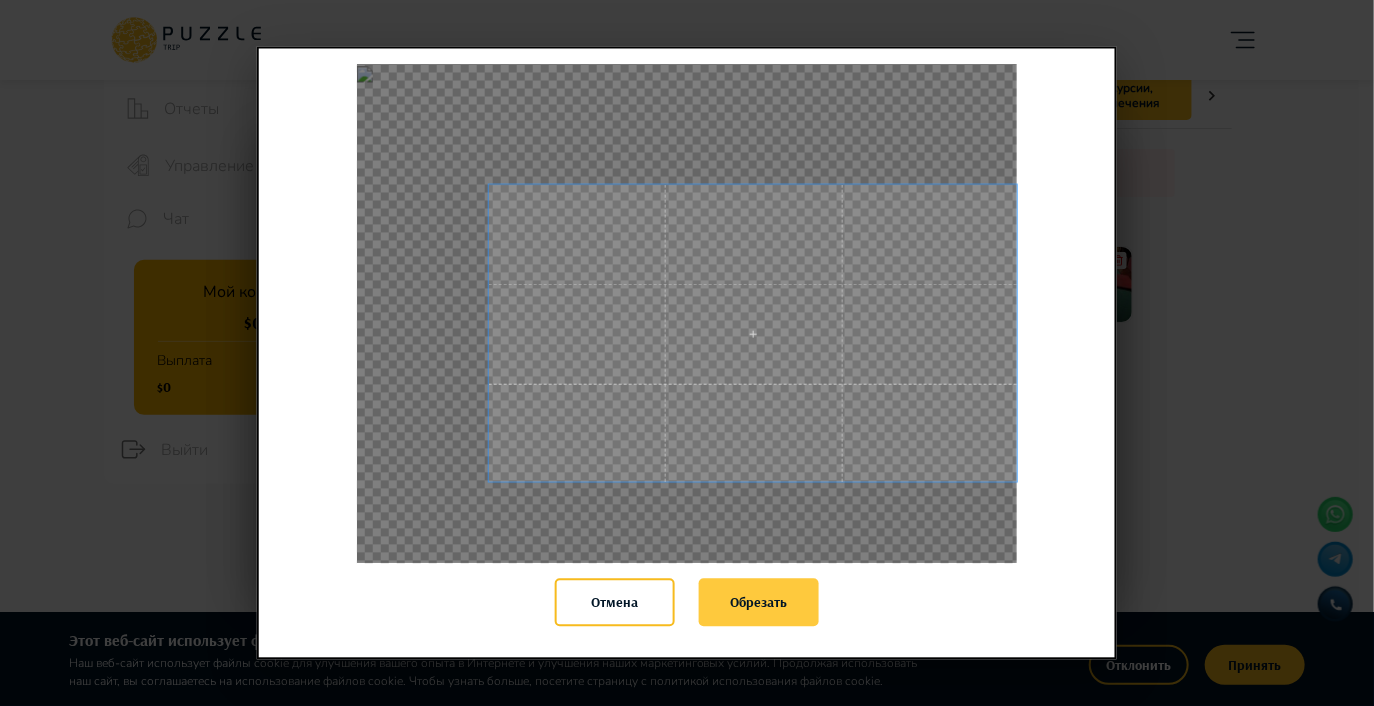 click on "Обрезать" at bounding box center (759, 603) 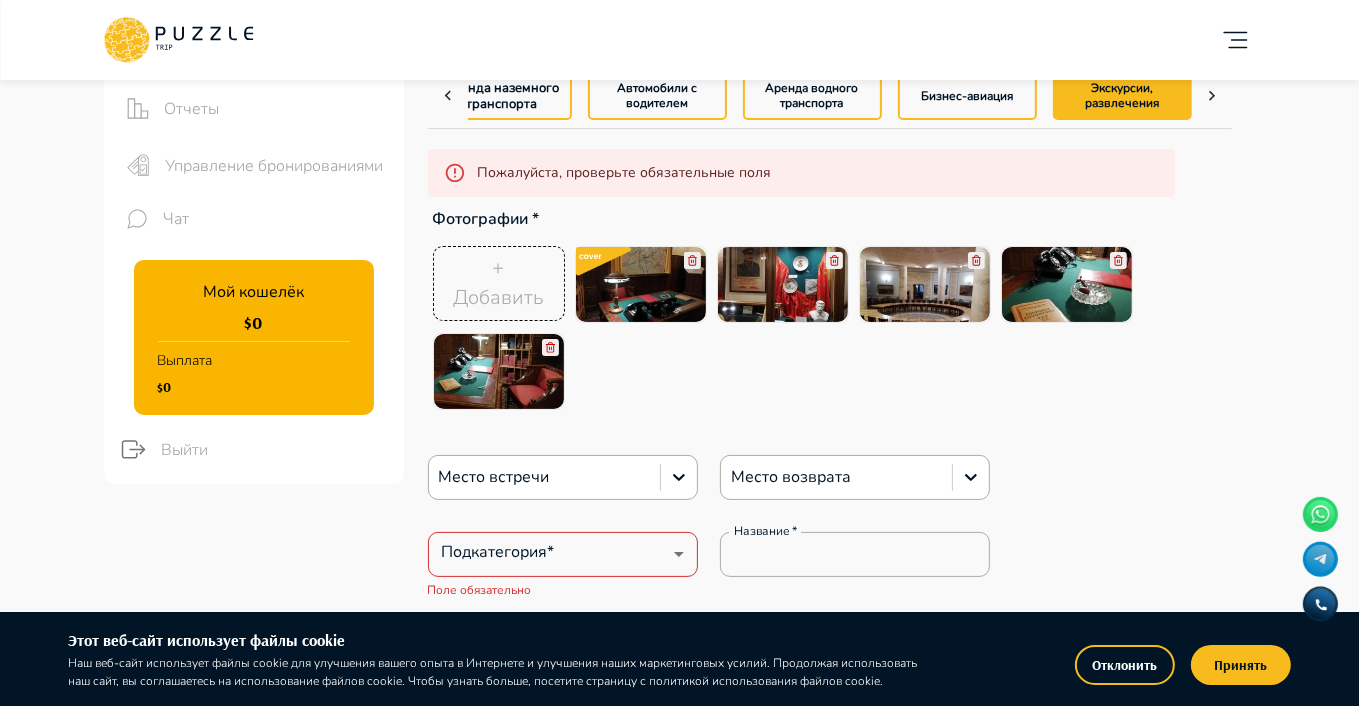 type on "*" 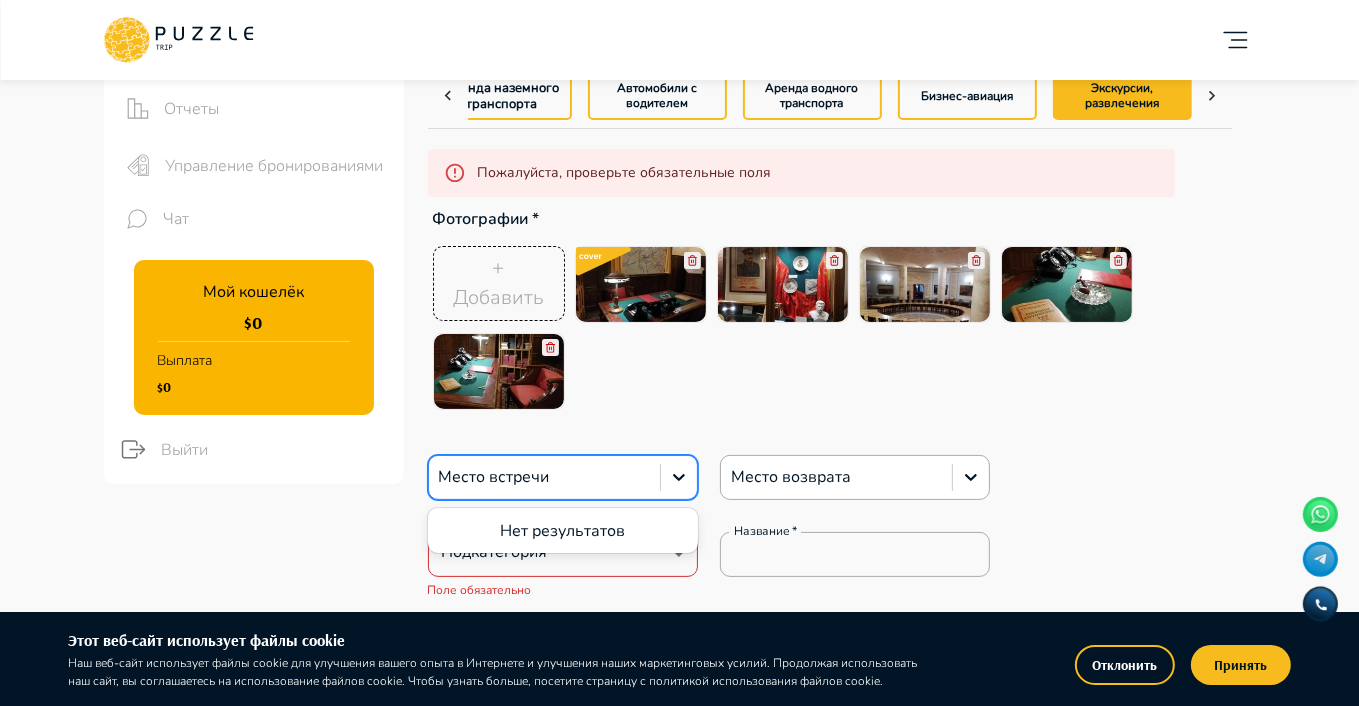 click at bounding box center (544, 477) 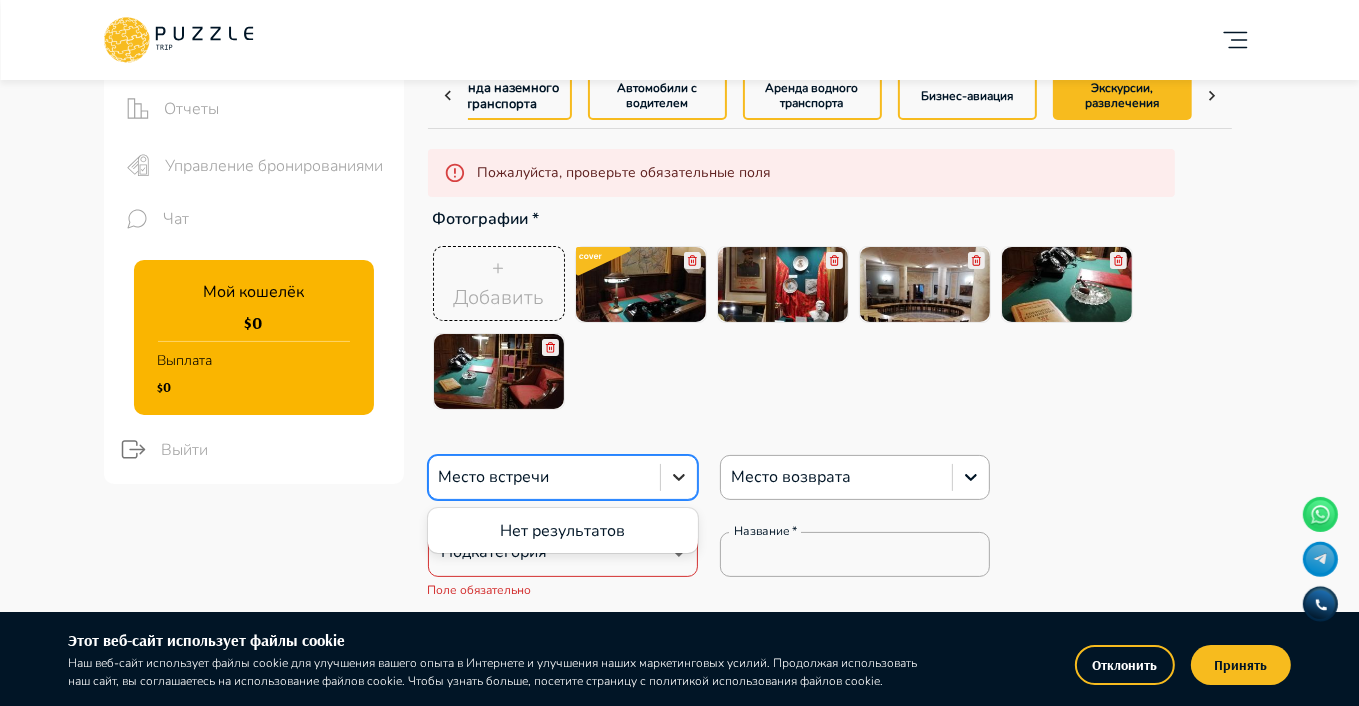 click 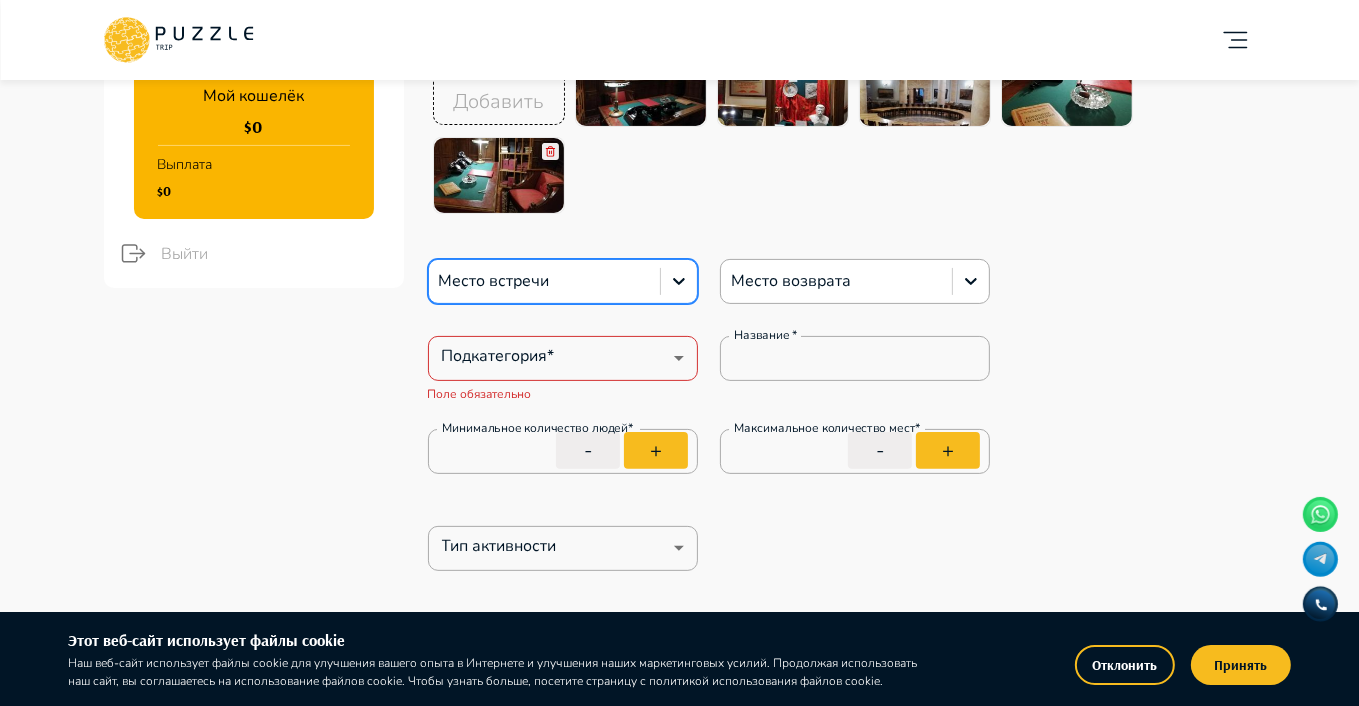 scroll, scrollTop: 400, scrollLeft: 0, axis: vertical 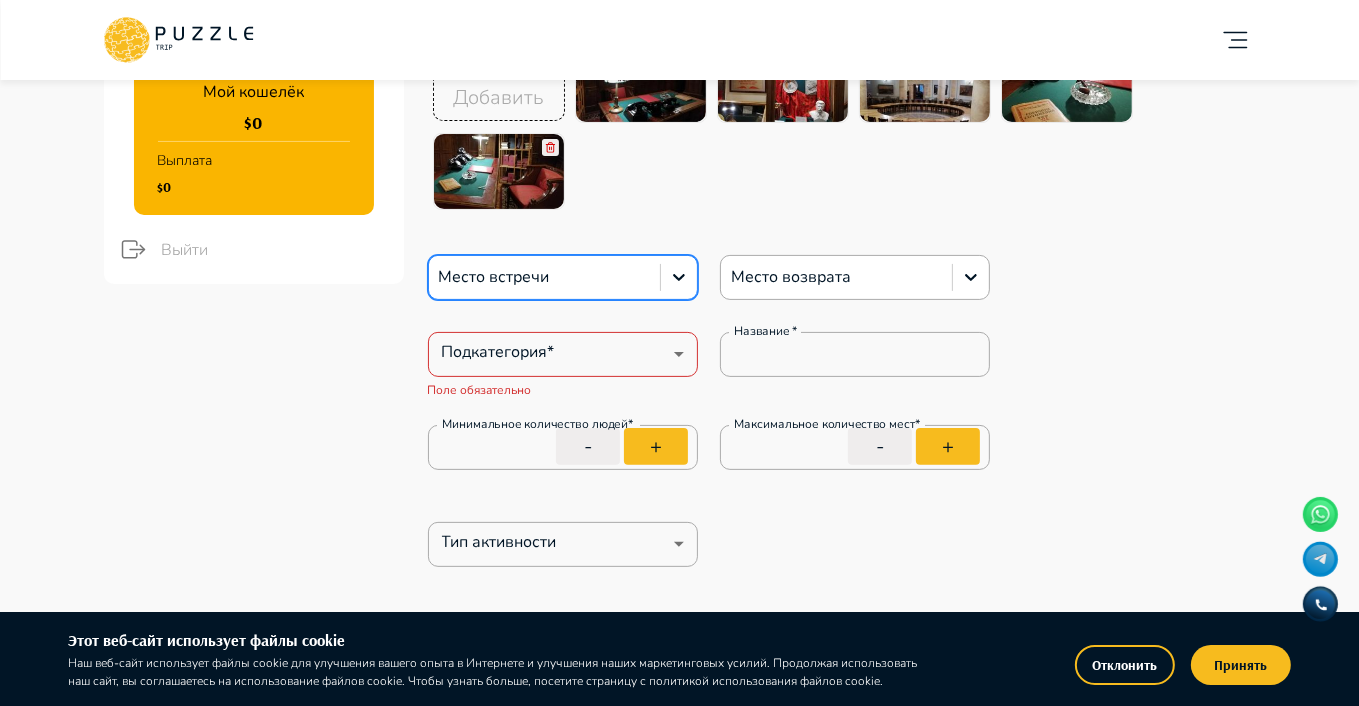 click at bounding box center [544, 277] 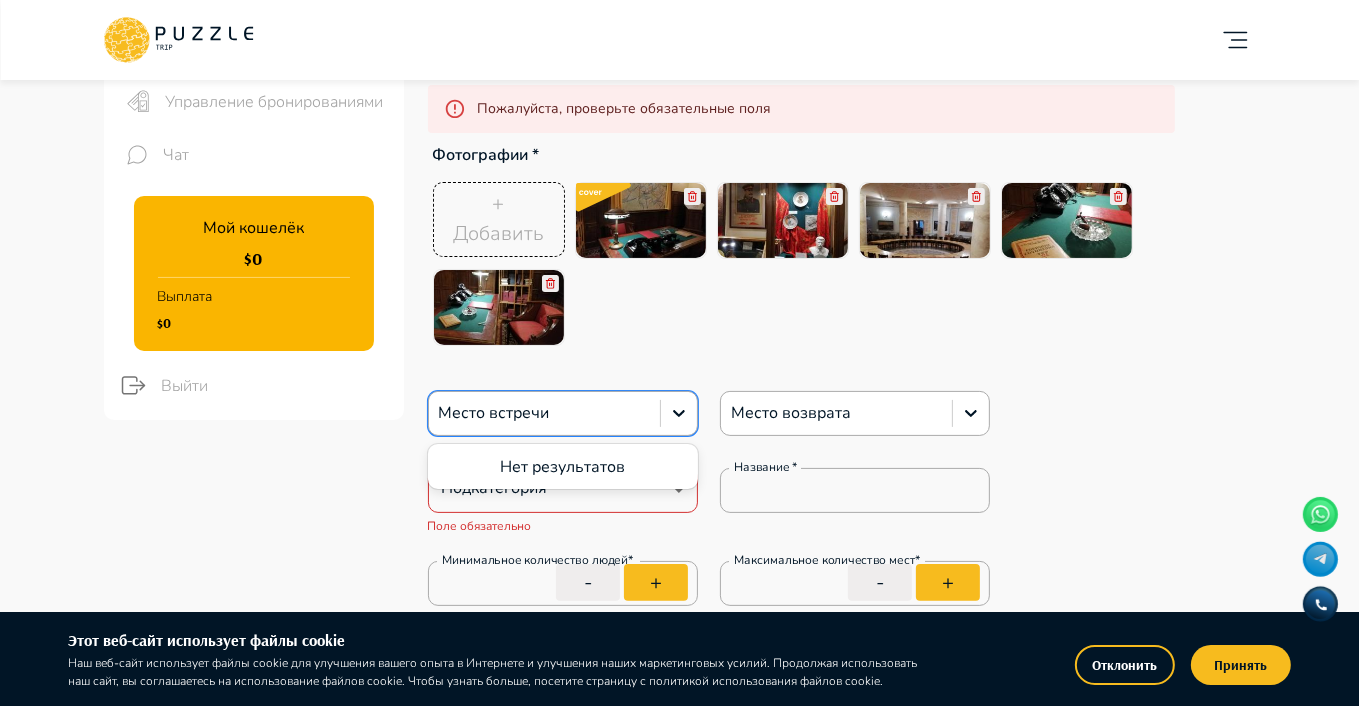 scroll, scrollTop: 400, scrollLeft: 0, axis: vertical 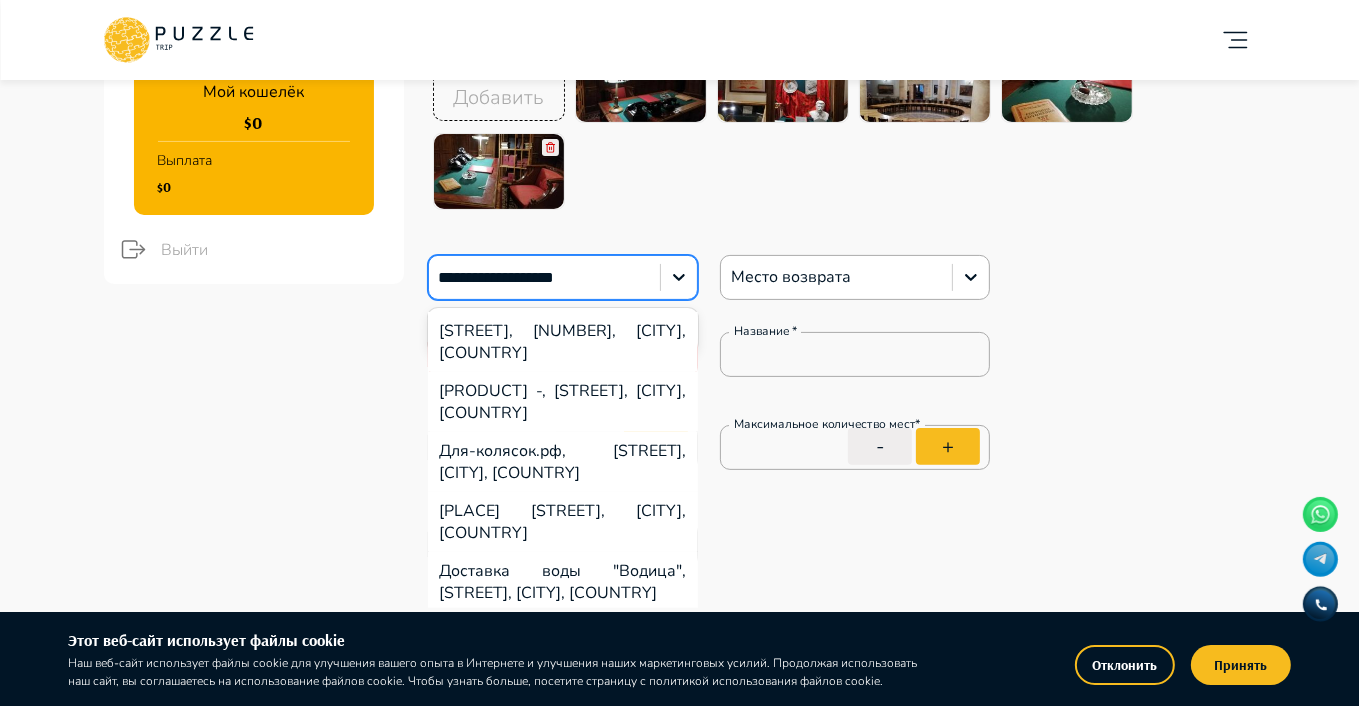 type on "**********" 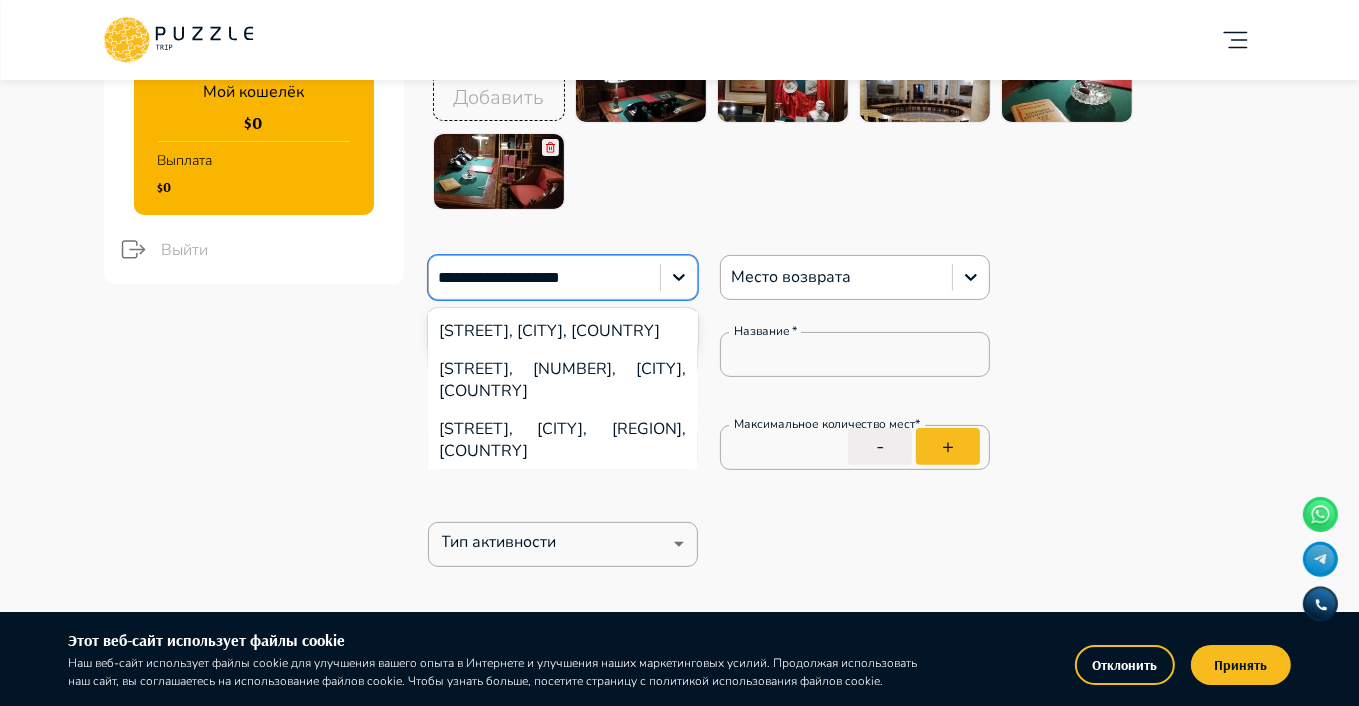 click on "[STREET], [CITY], [COUNTRY]" at bounding box center (563, 331) 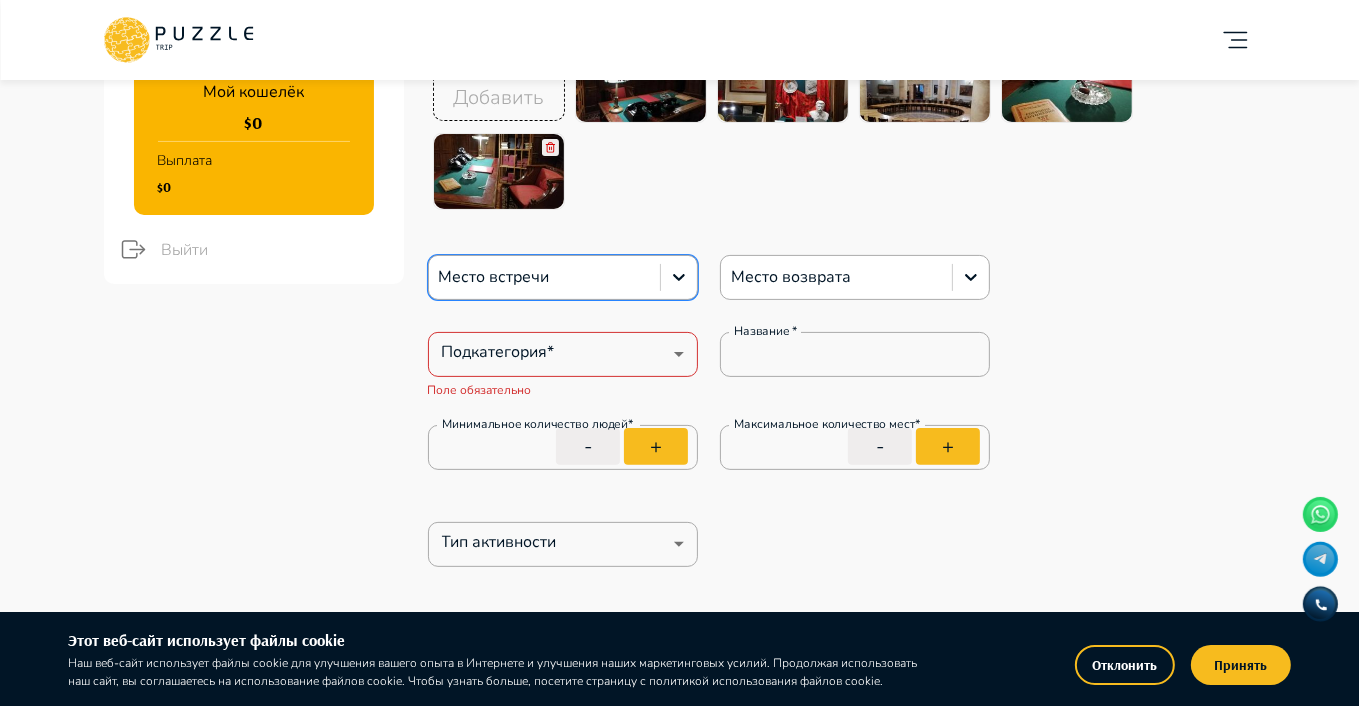 click on "Добавить карточку RU   ** Четыре сезона путешествий Бизнес Панель управления Управление профилем Управление услугами Отчеты Управление бронированиями Чат Мой кошелёк $ 0 Выплата   $0 Выйти Главная страница Управление услугами Создать Назад Управление услугами ПОЖАЛУЙСТА, ВЫБЕРИТЕ КАТЕГОРИИ ВАШЕГО БИЗНЕСА Аренда наземного транспорта Автомобили с водителем Аренда водного транспорта Бизнес-авиация Экскурсии, развлечения Детские  развлечения Входные билеты Пожалуйста, проверьте обязательные поля Фотографии * + Добавить Место встречи Место возврата ​   *" at bounding box center (679, 2462) 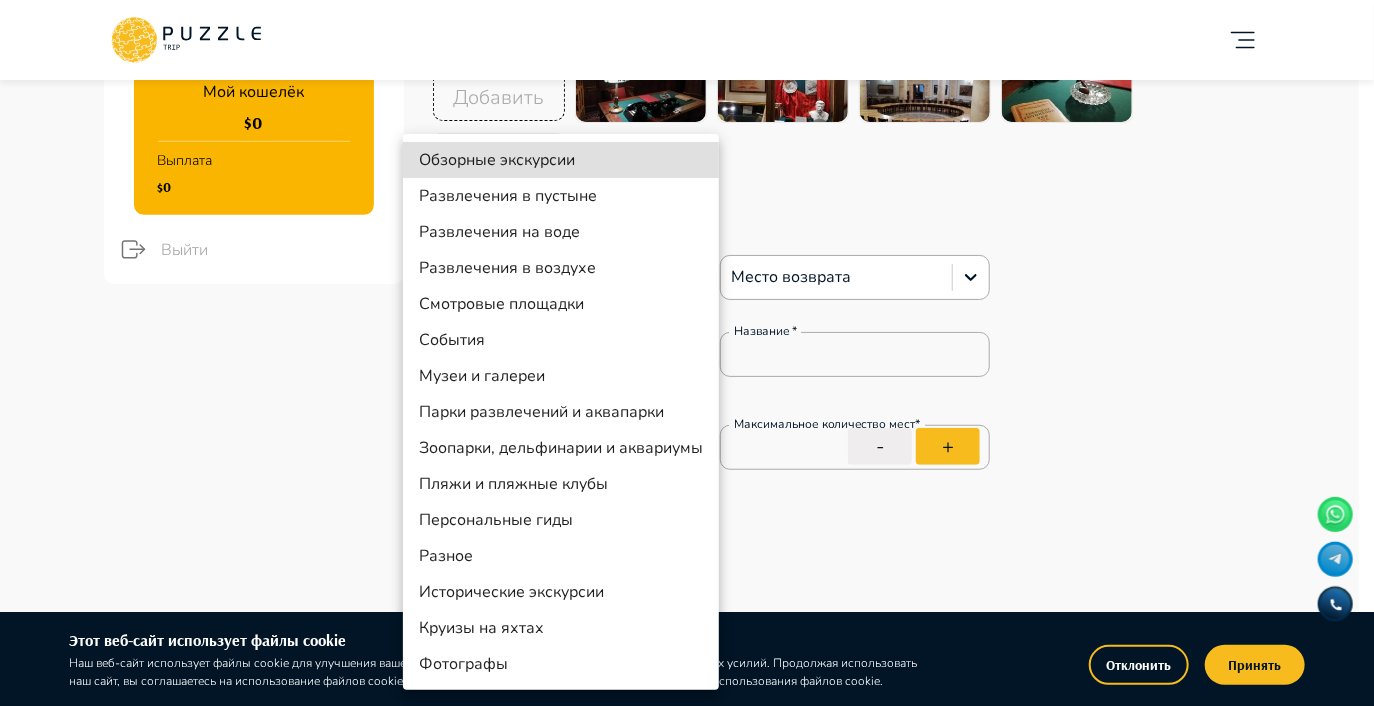 click at bounding box center (687, 353) 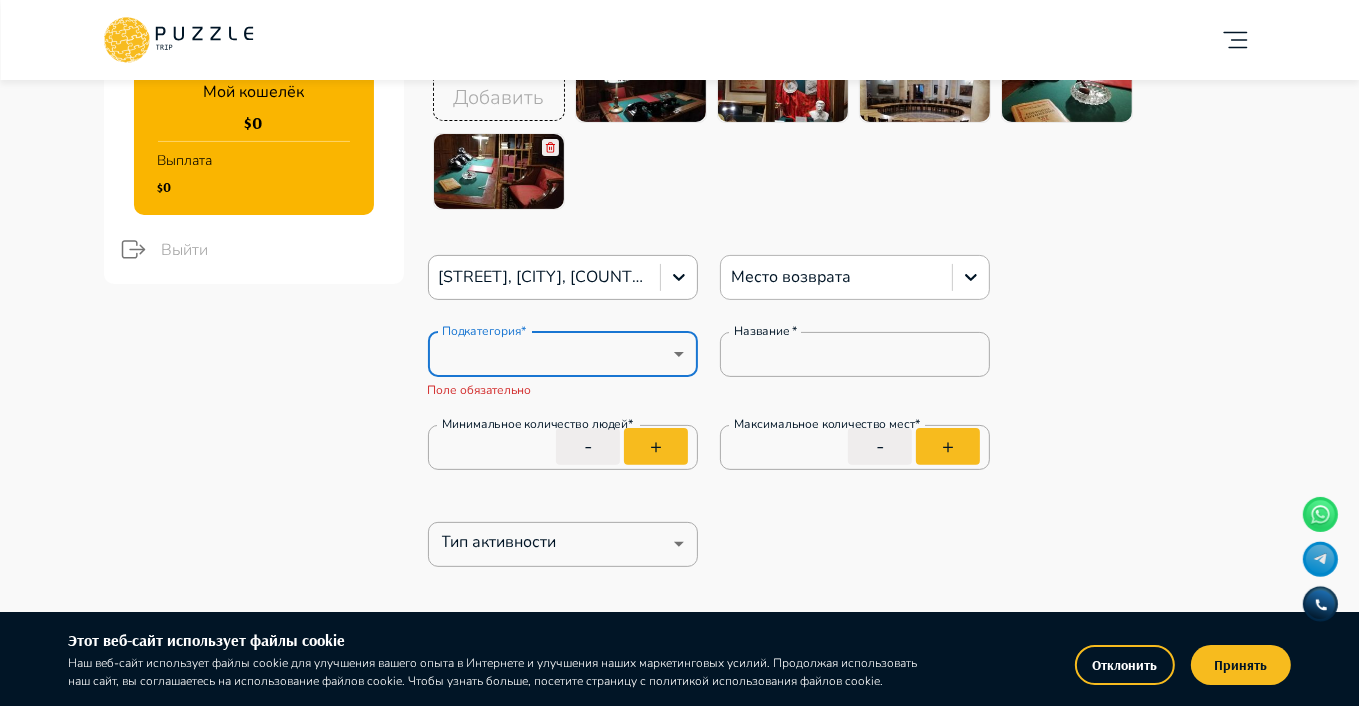 click at bounding box center [836, 277] 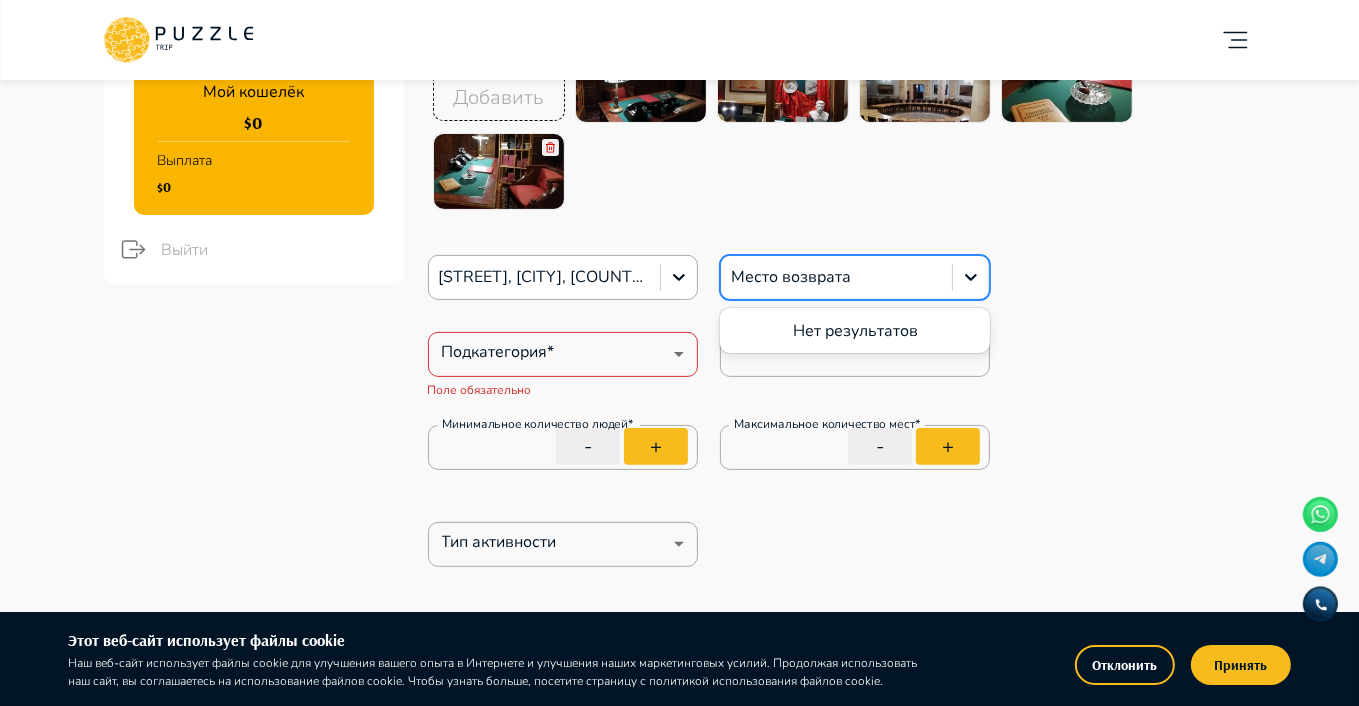 type on "*" 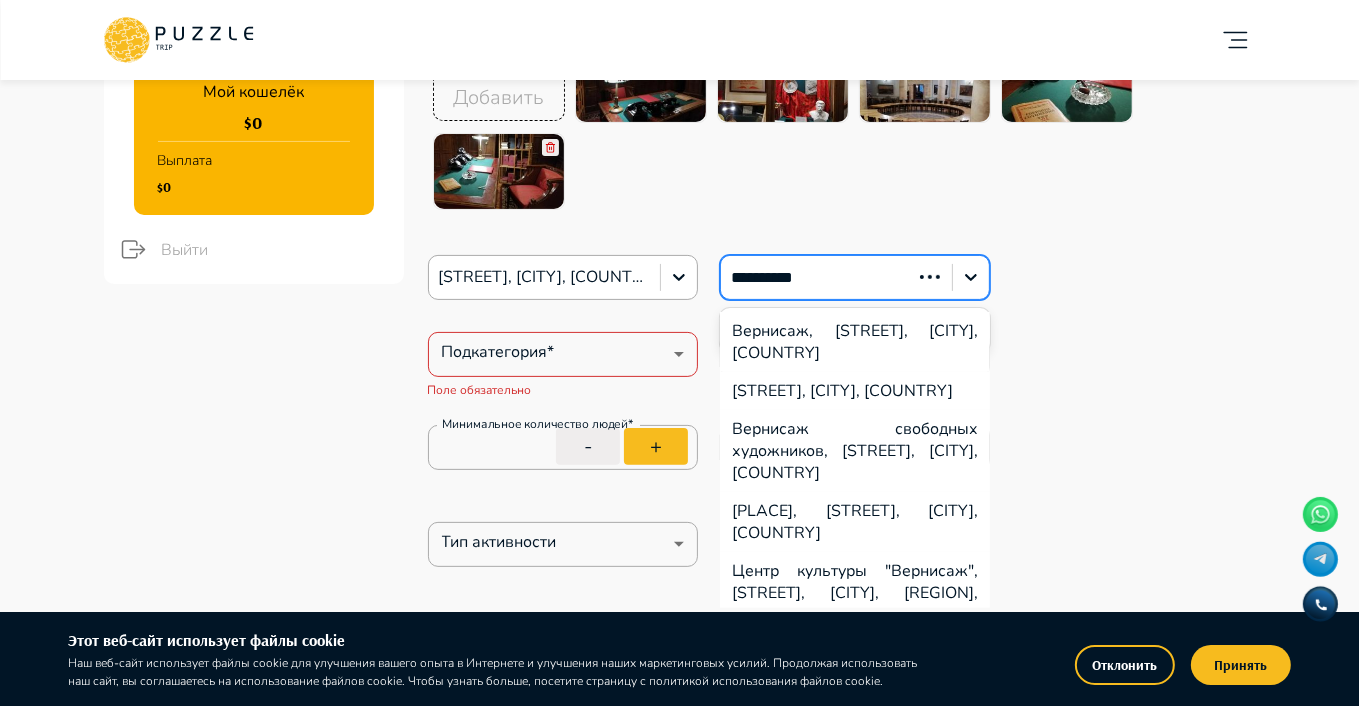 type on "**********" 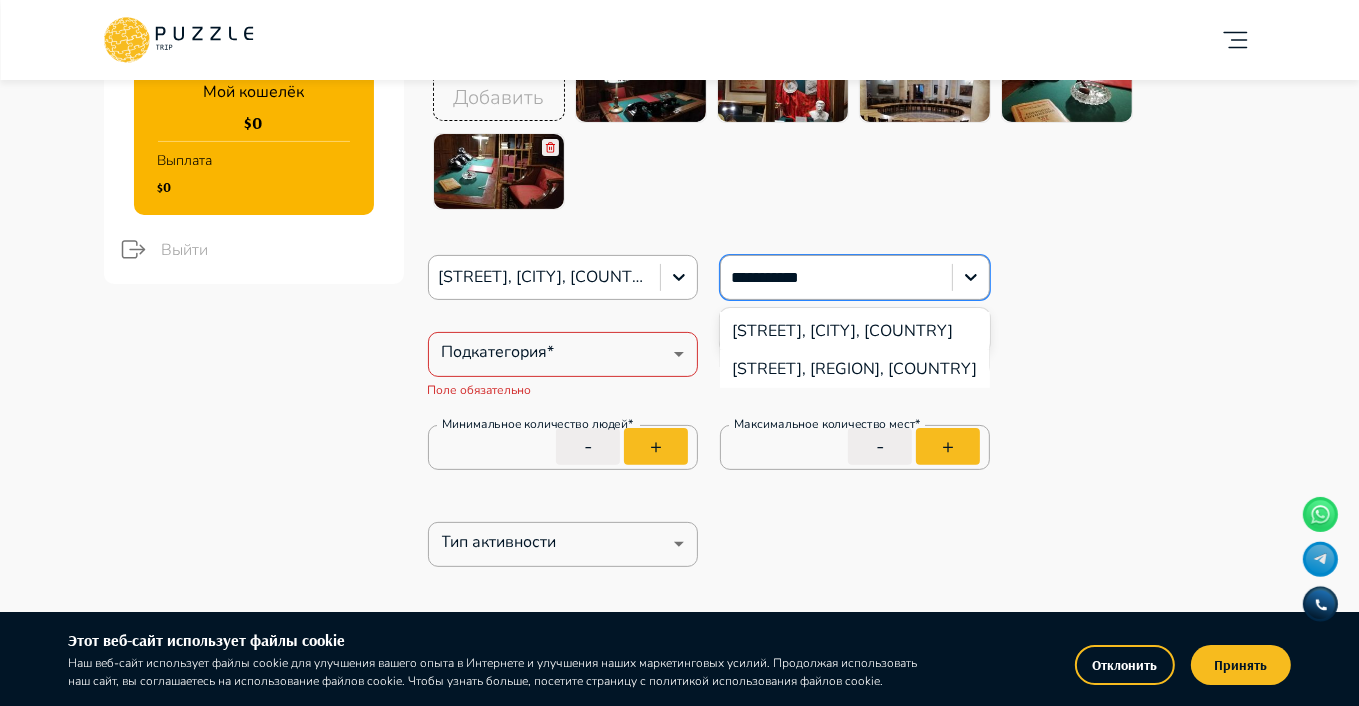 click on "[STREET], [CITY], [COUNTRY]" at bounding box center [855, 331] 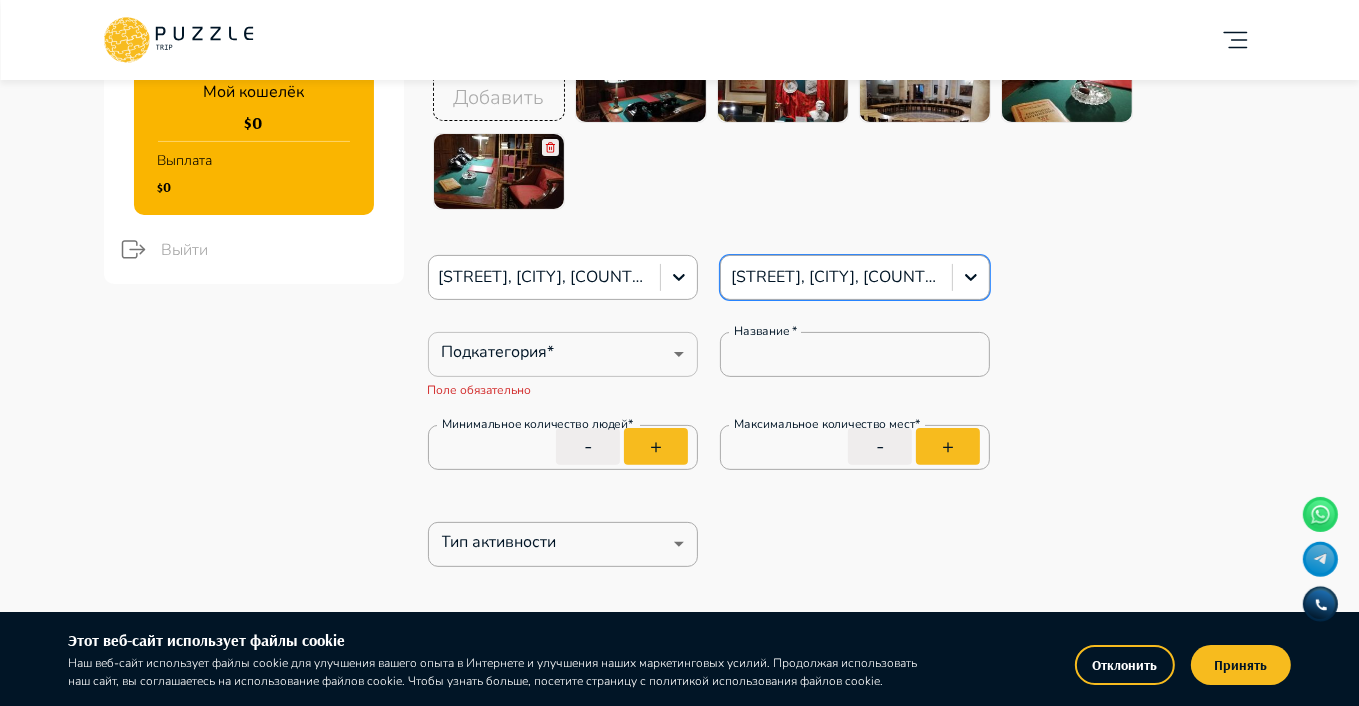 click on "Добавить карточку RU   ** Четыре сезона путешествий Бизнес Панель управления Управление профилем Управление услугами Отчеты Управление бронированиями Чат Мой кошелёк $ 0 Выплата   $0 Выйти Главная страница Управление услугами Создать Назад Управление услугами ПОЖАЛУЙСТА, ВЫБЕРИТЕ КАТЕГОРИИ ВАШЕГО БИЗНЕСА Аренда наземного транспорта Автомобили с водителем Аренда водного транспорта Бизнес-авиация Экскурсии, развлечения Детские  развлечения Входные билеты Пожалуйста, проверьте обязательные поля Фотографии * + Добавить [STREET], [CITY], [COUNTRY] *" at bounding box center [679, 2462] 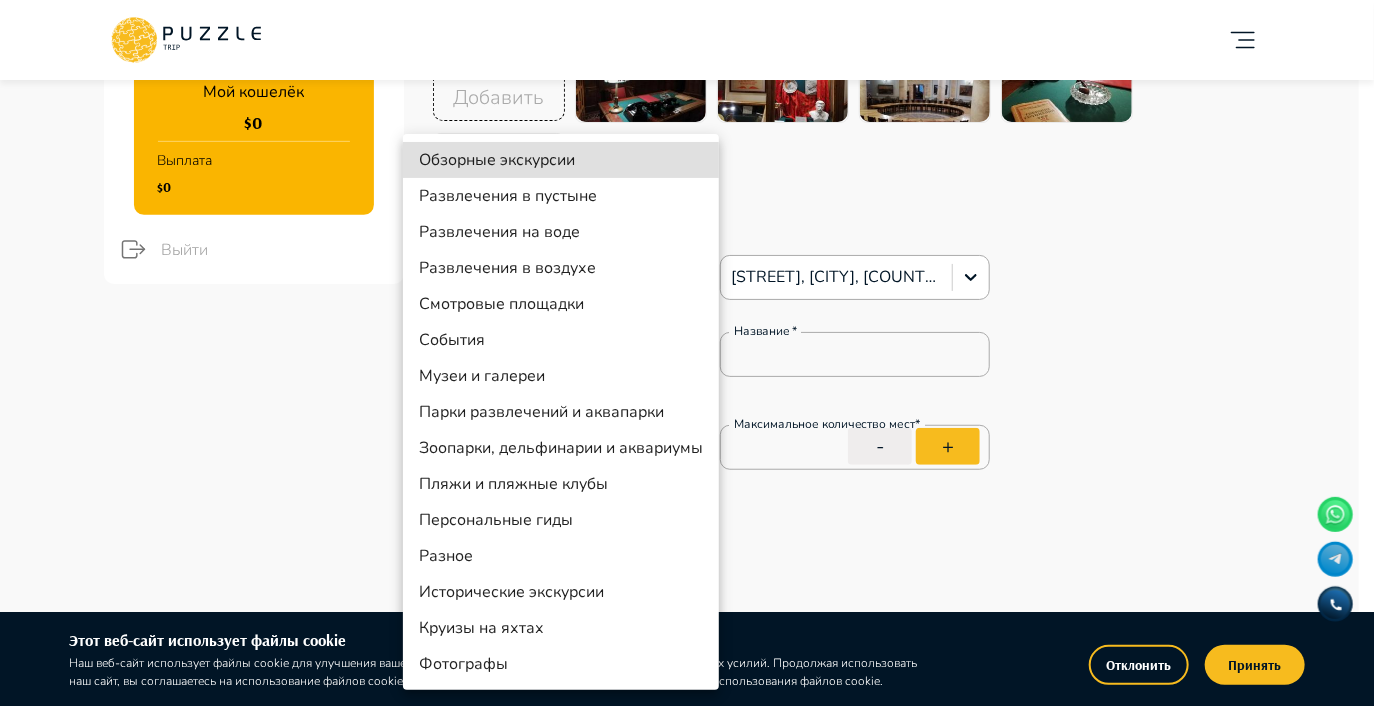 type on "*" 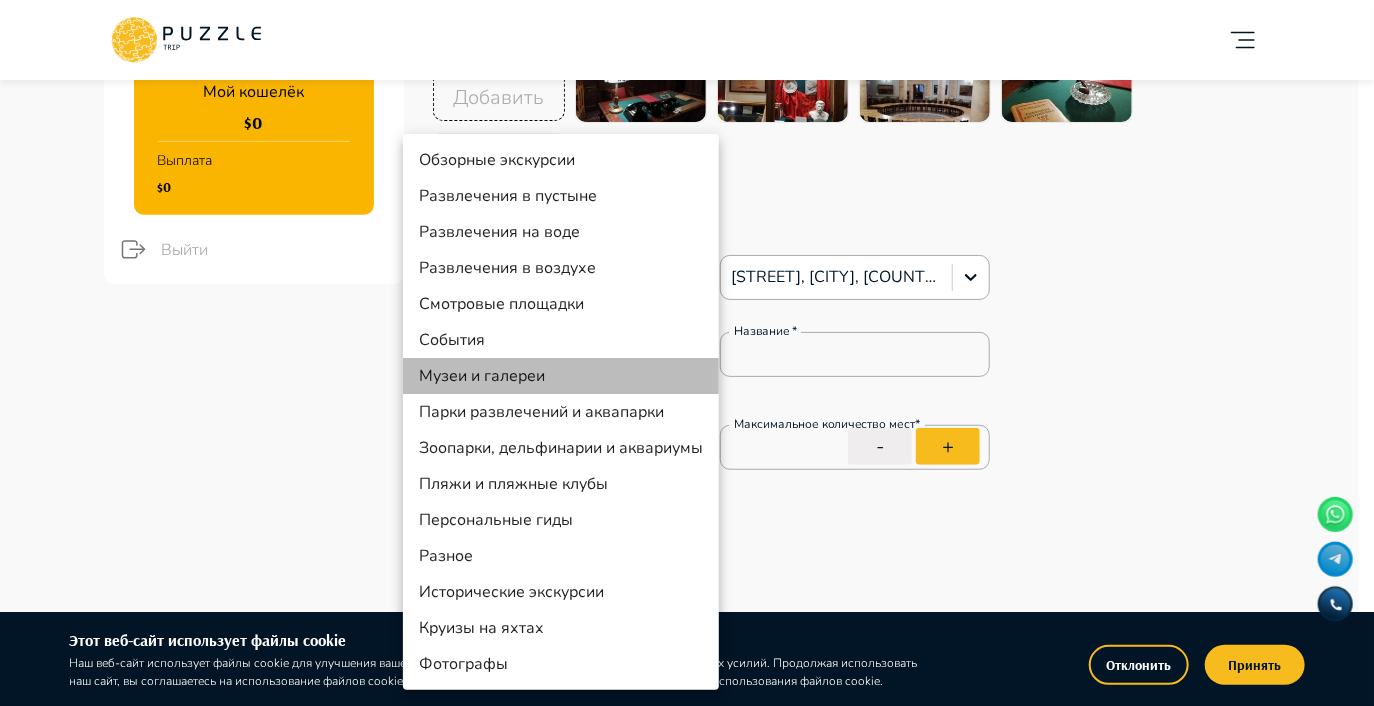 click on "Музеи и галереи" at bounding box center (561, 376) 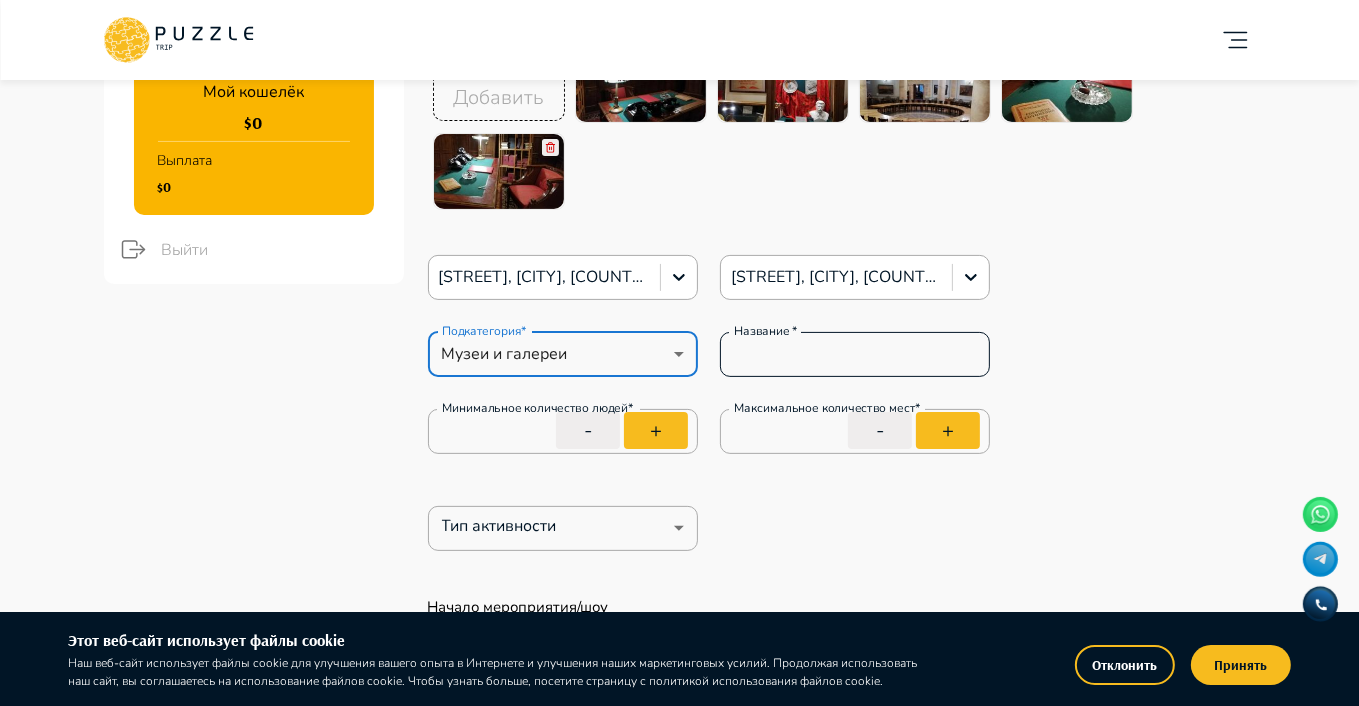 click on "Название   *" at bounding box center [855, 354] 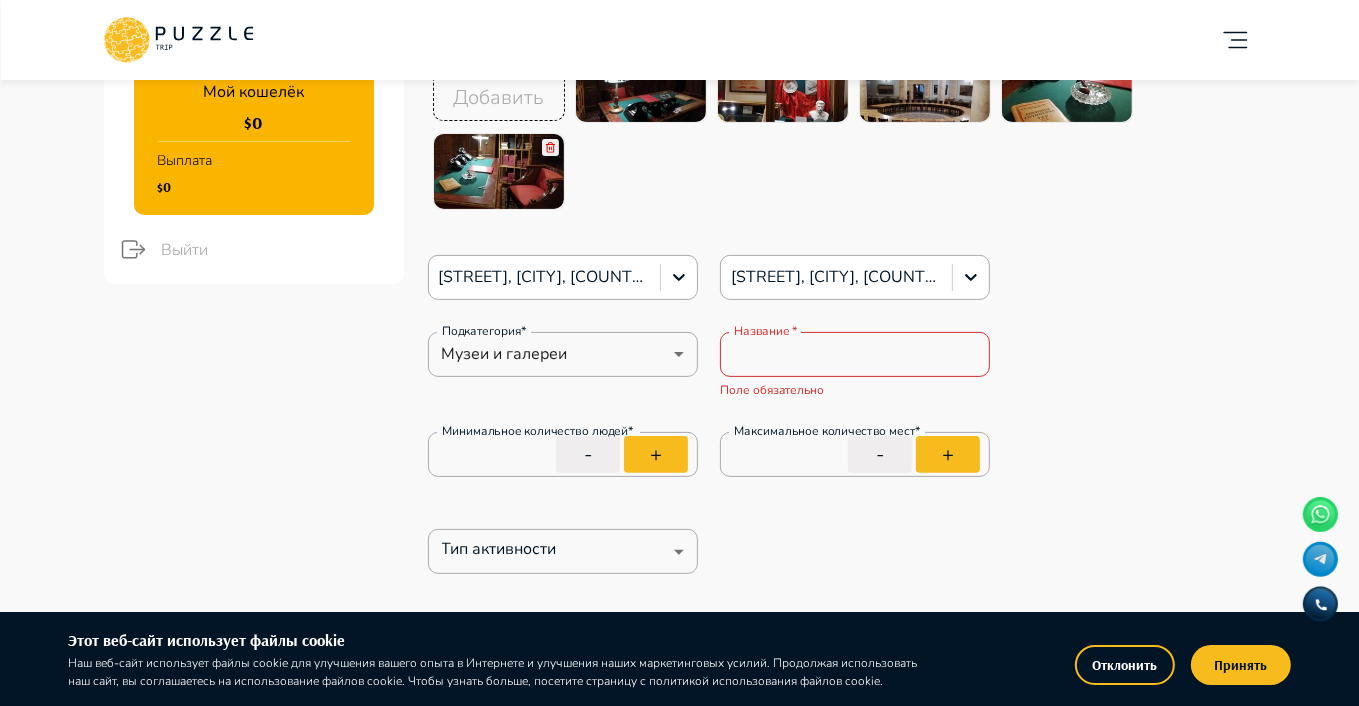 type on "*" 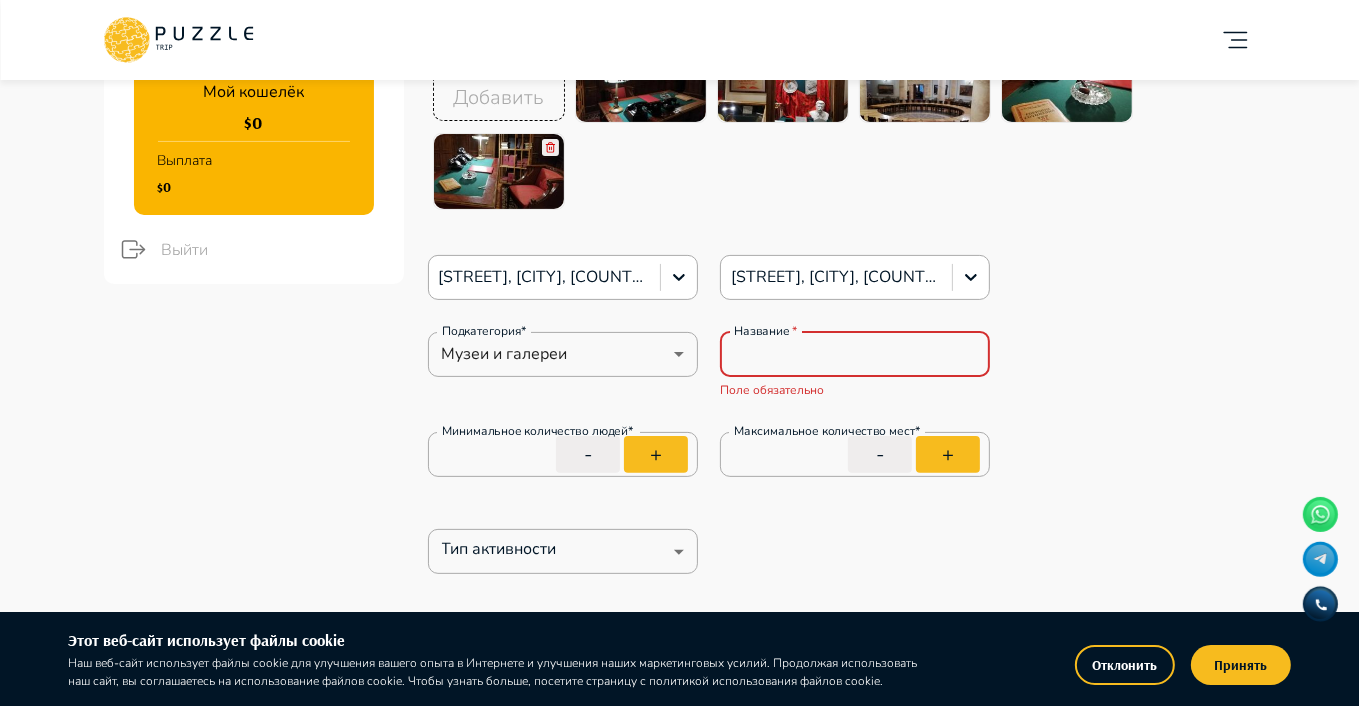 paste on "**********" 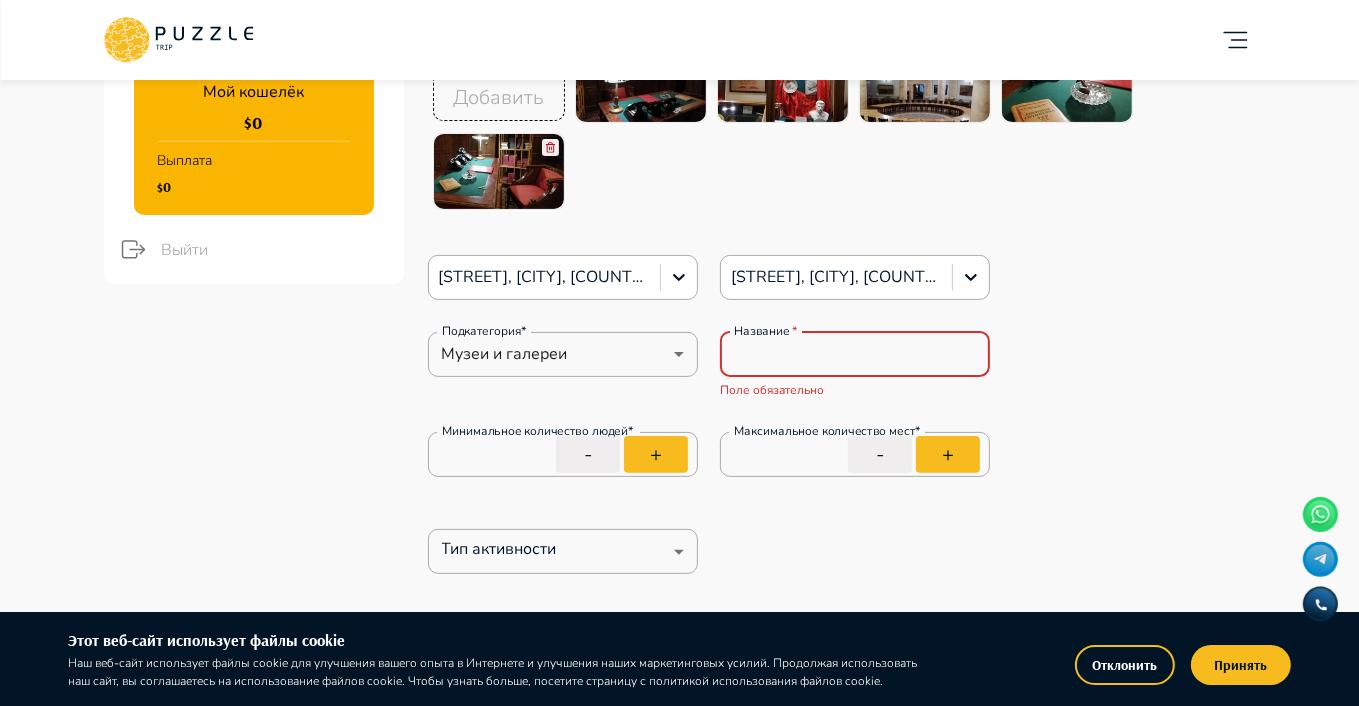 type on "**********" 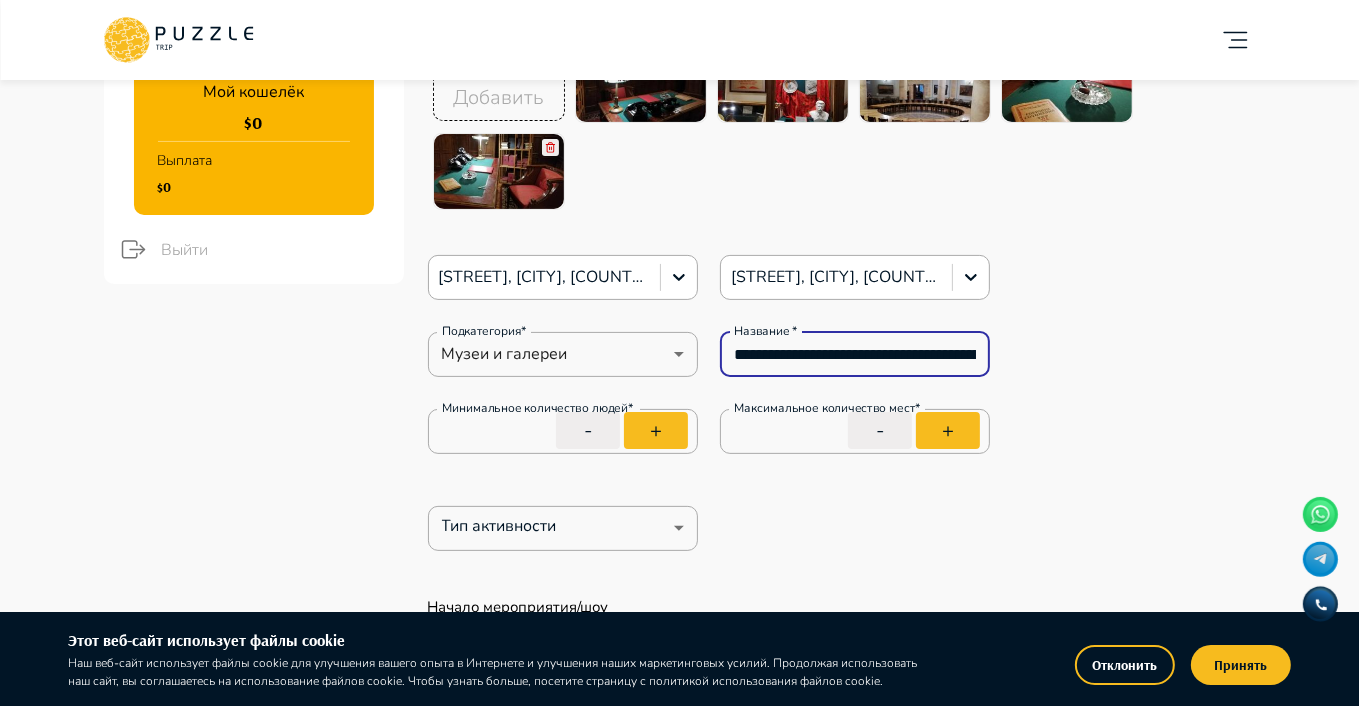 scroll, scrollTop: 0, scrollLeft: 438, axis: horizontal 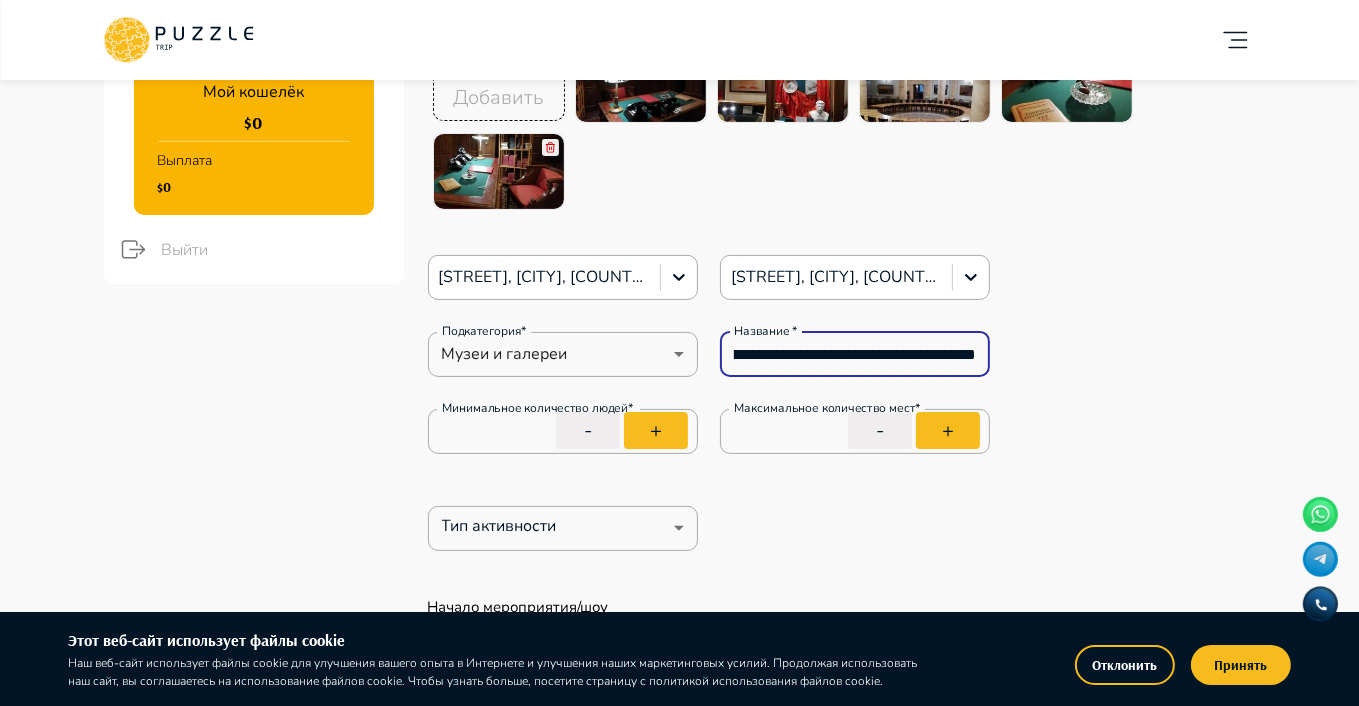 type on "*" 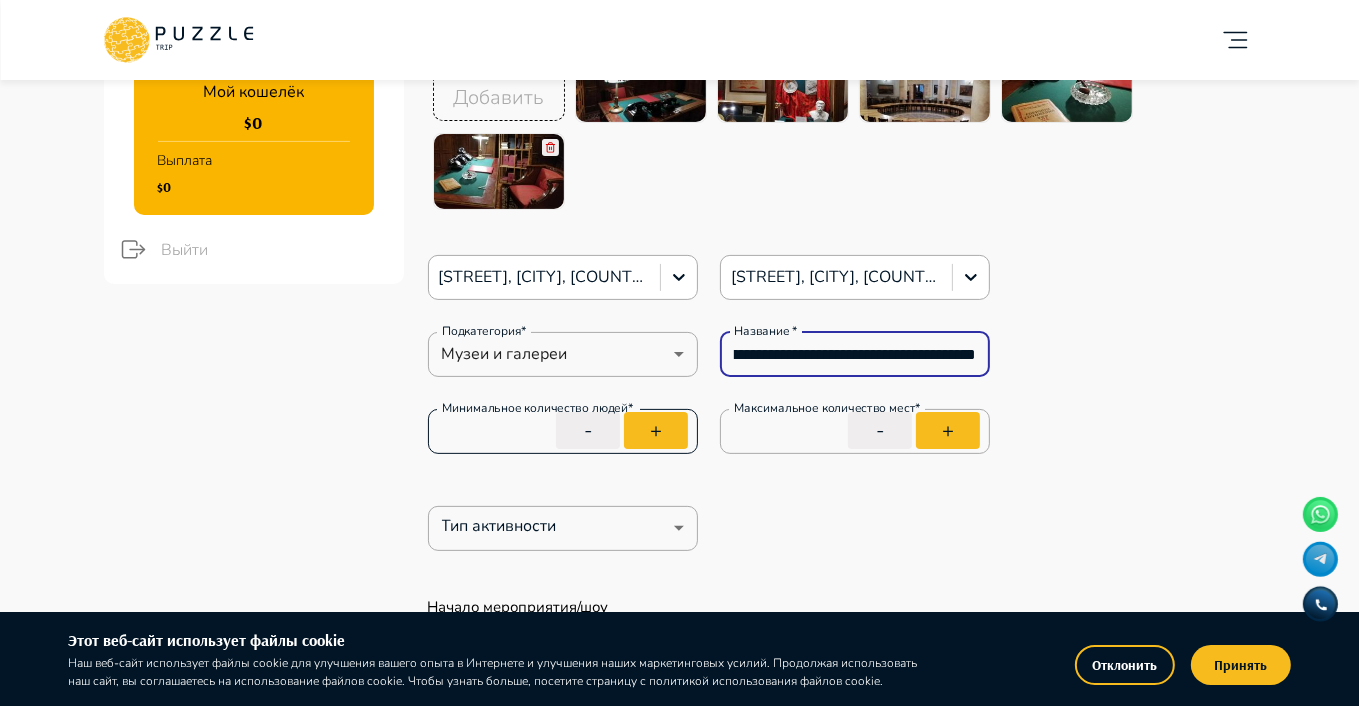 type on "**********" 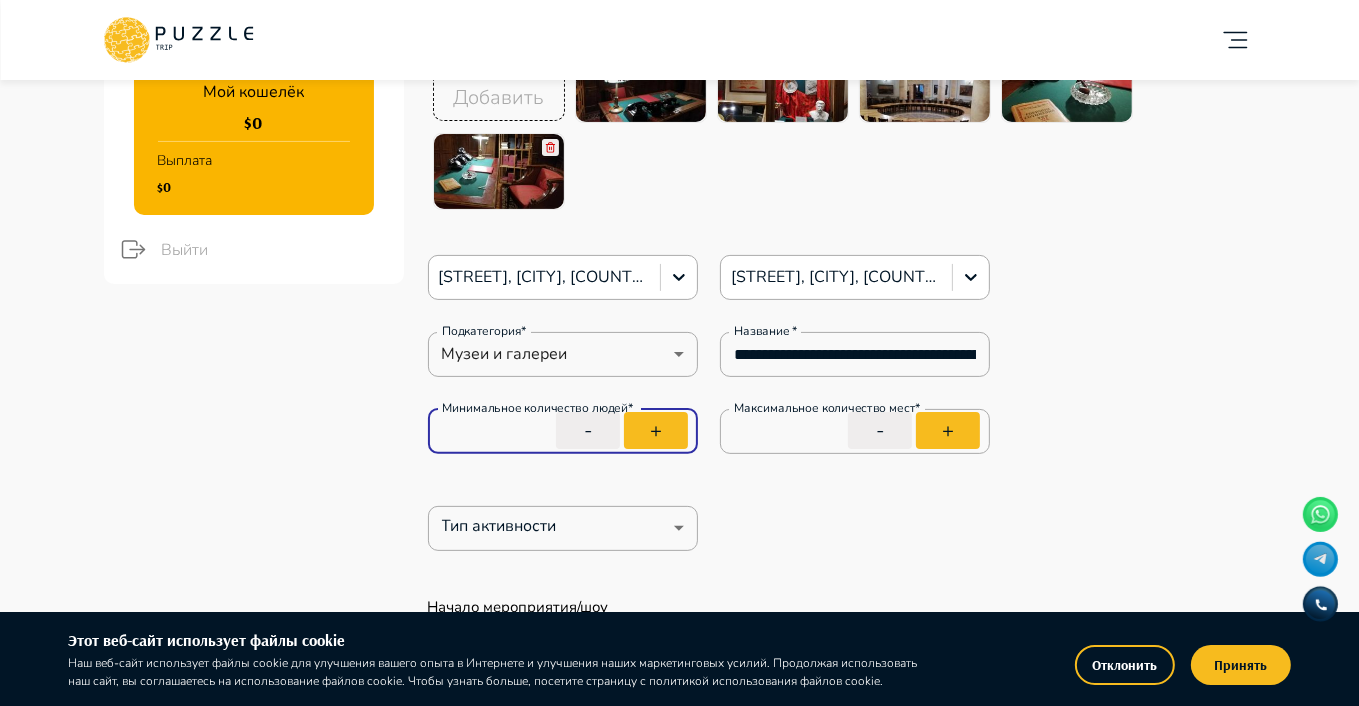 type on "*" 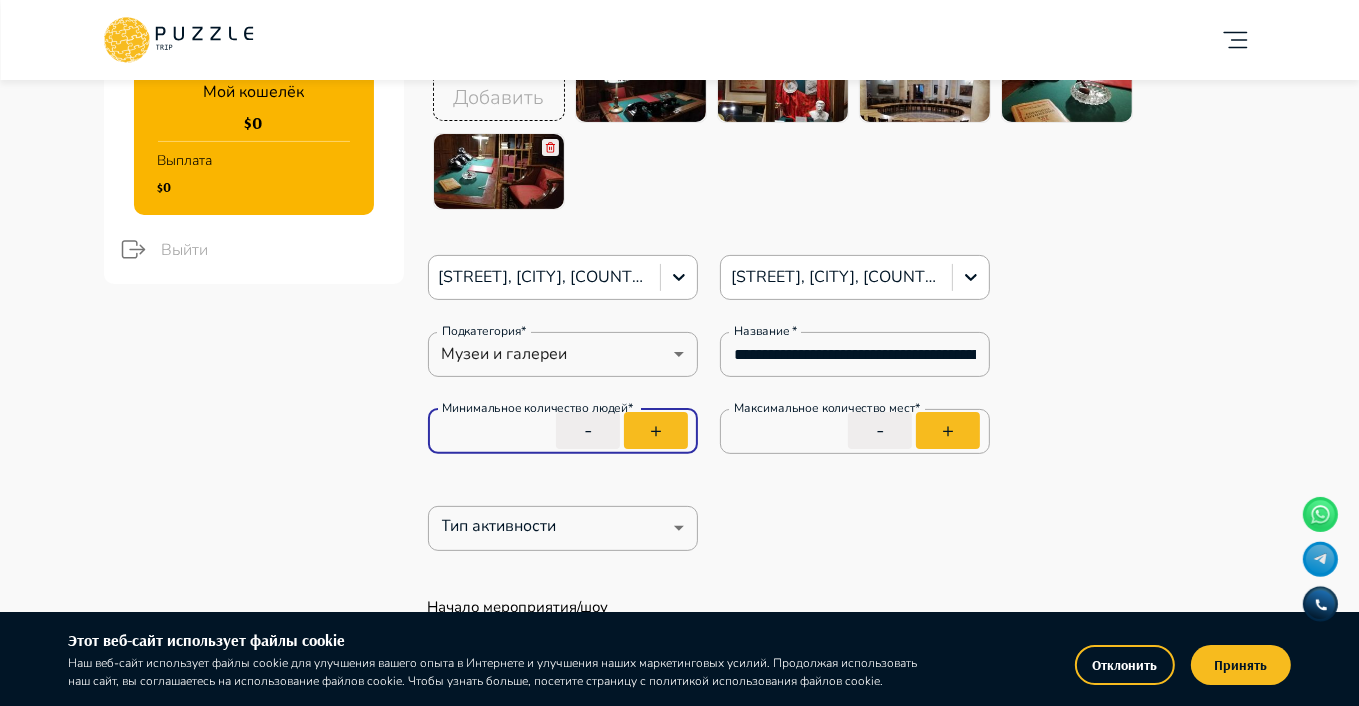 type on "*" 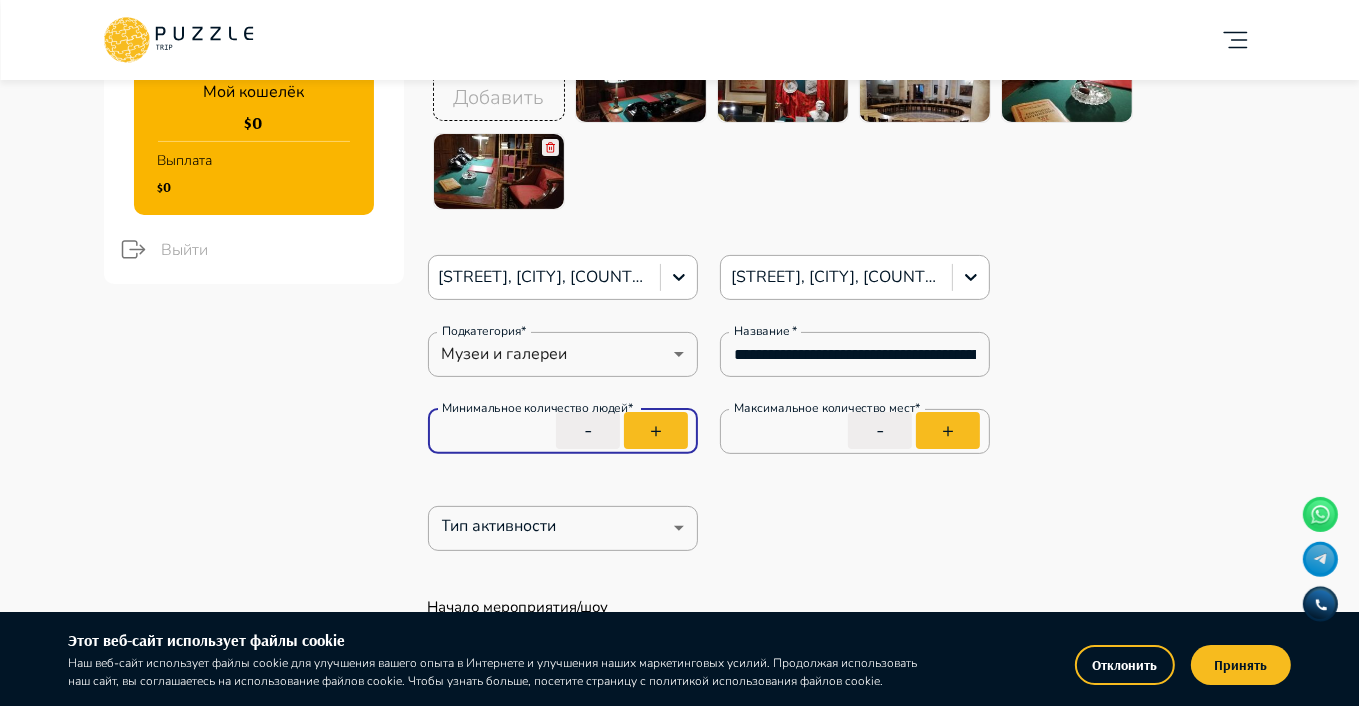 type on "*" 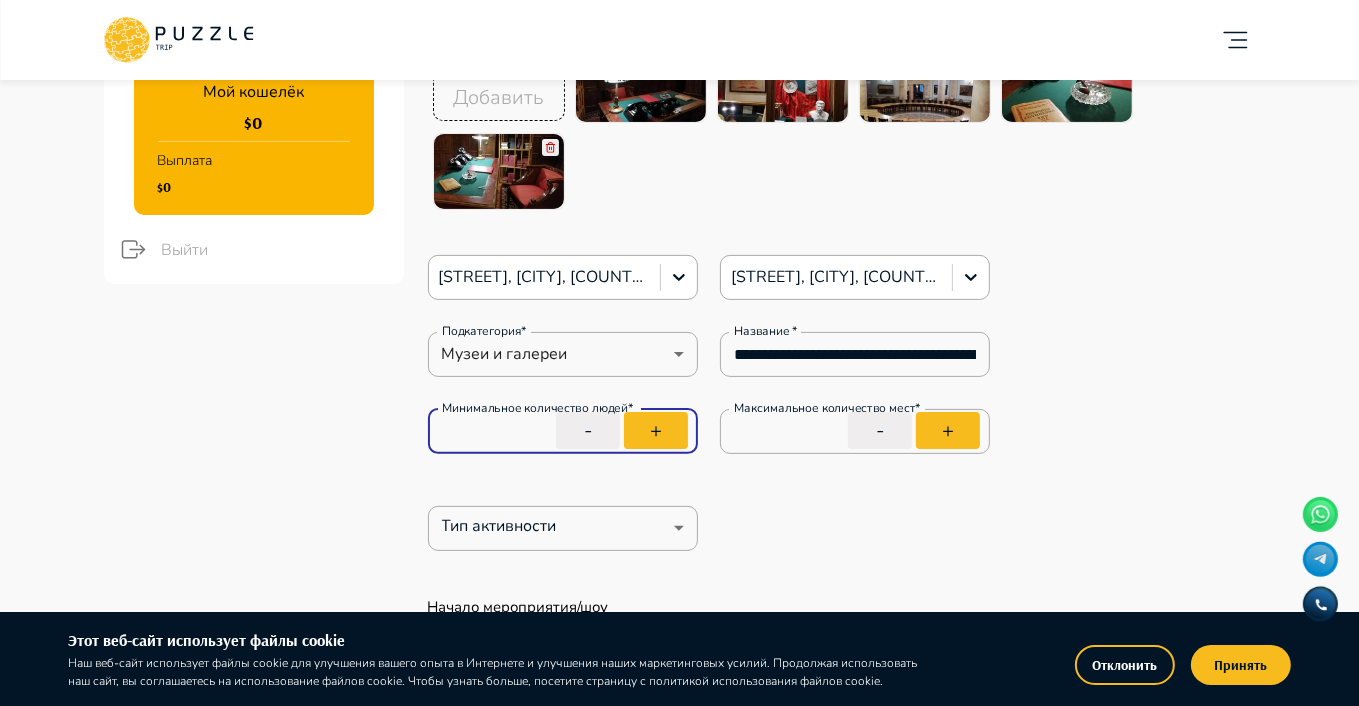 type on "*" 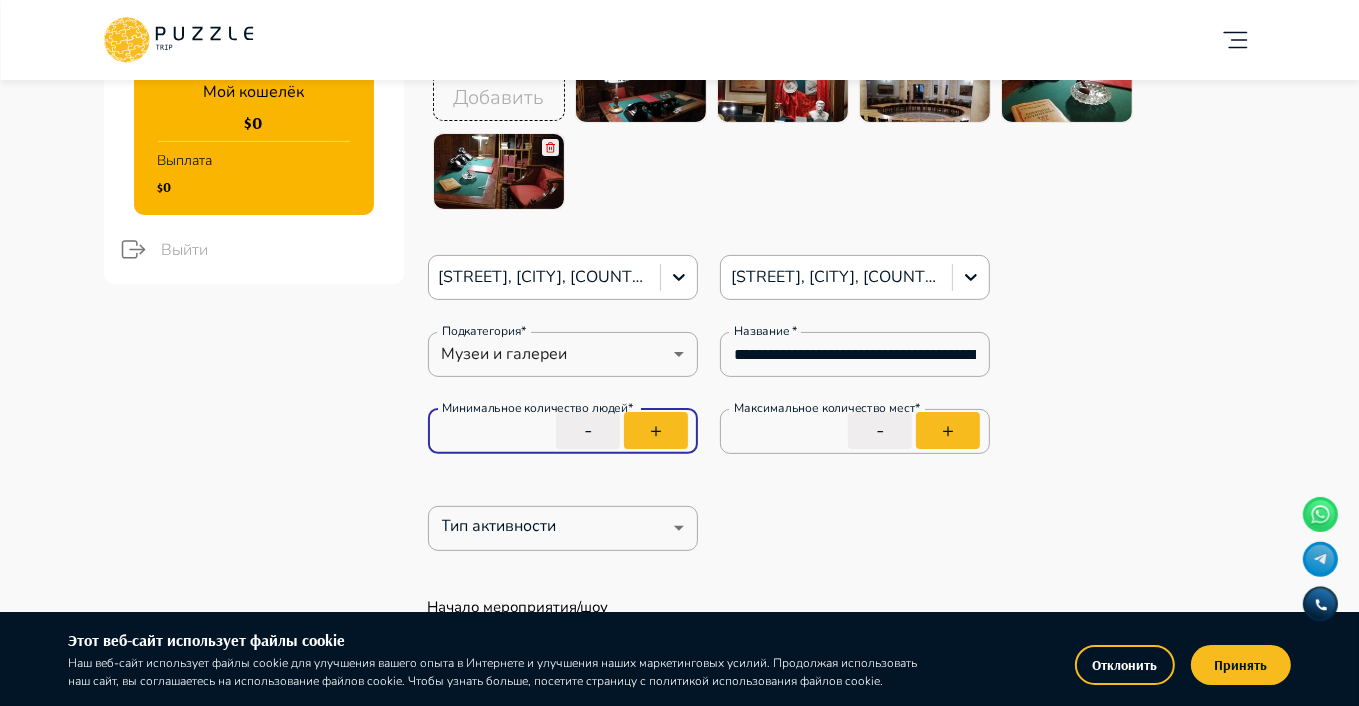 type on "*" 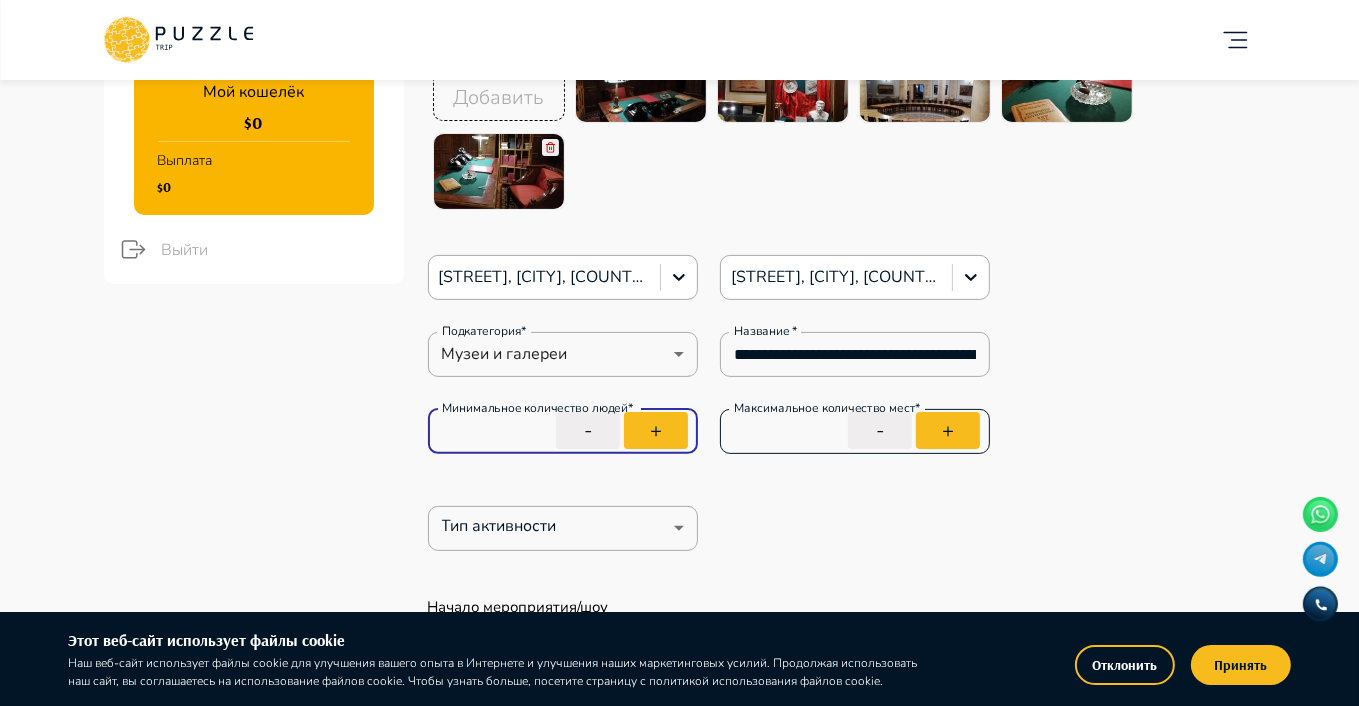 type on "*" 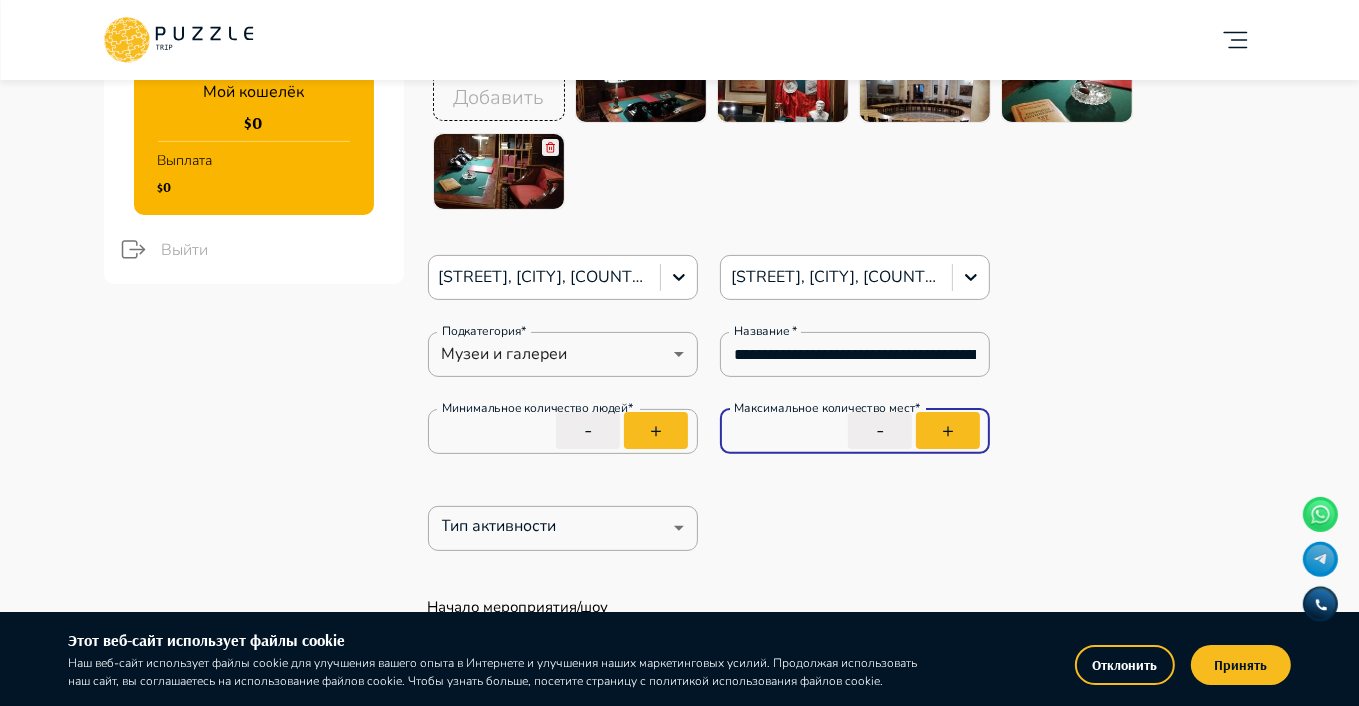 type on "*" 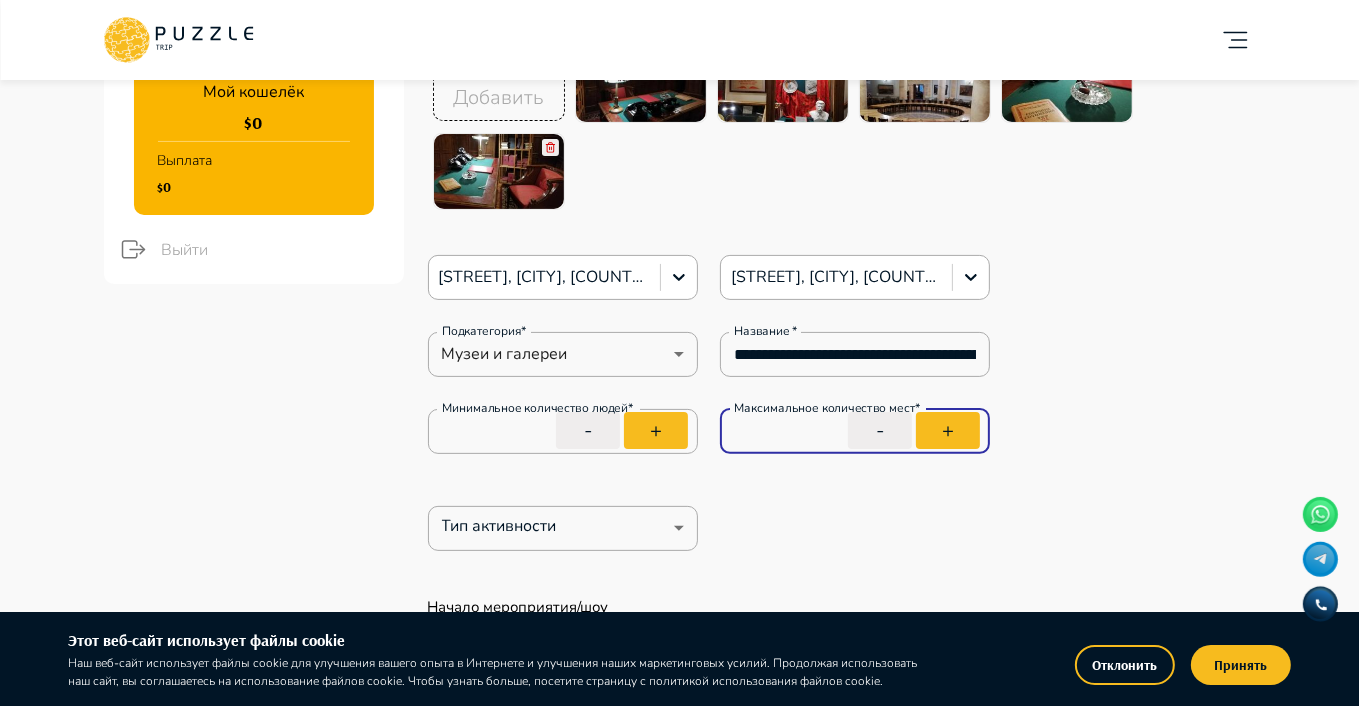 type on "*" 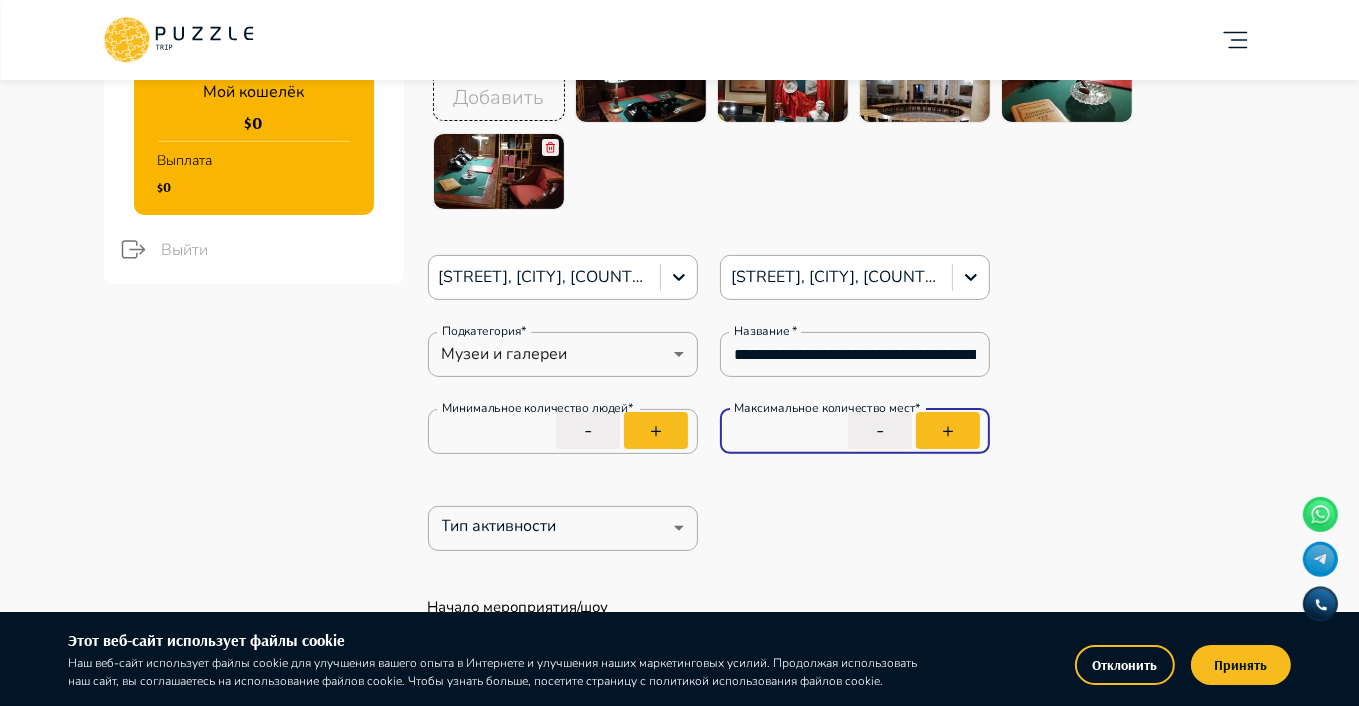type on "*" 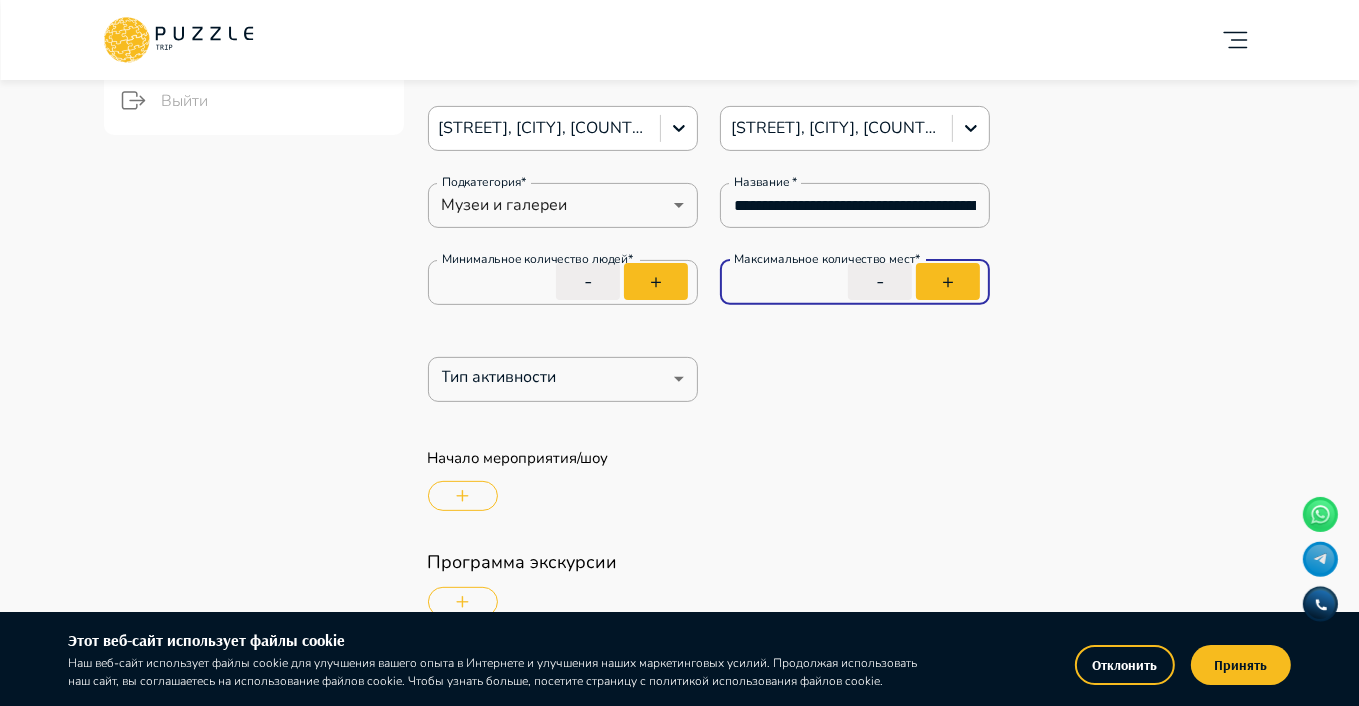 scroll, scrollTop: 600, scrollLeft: 0, axis: vertical 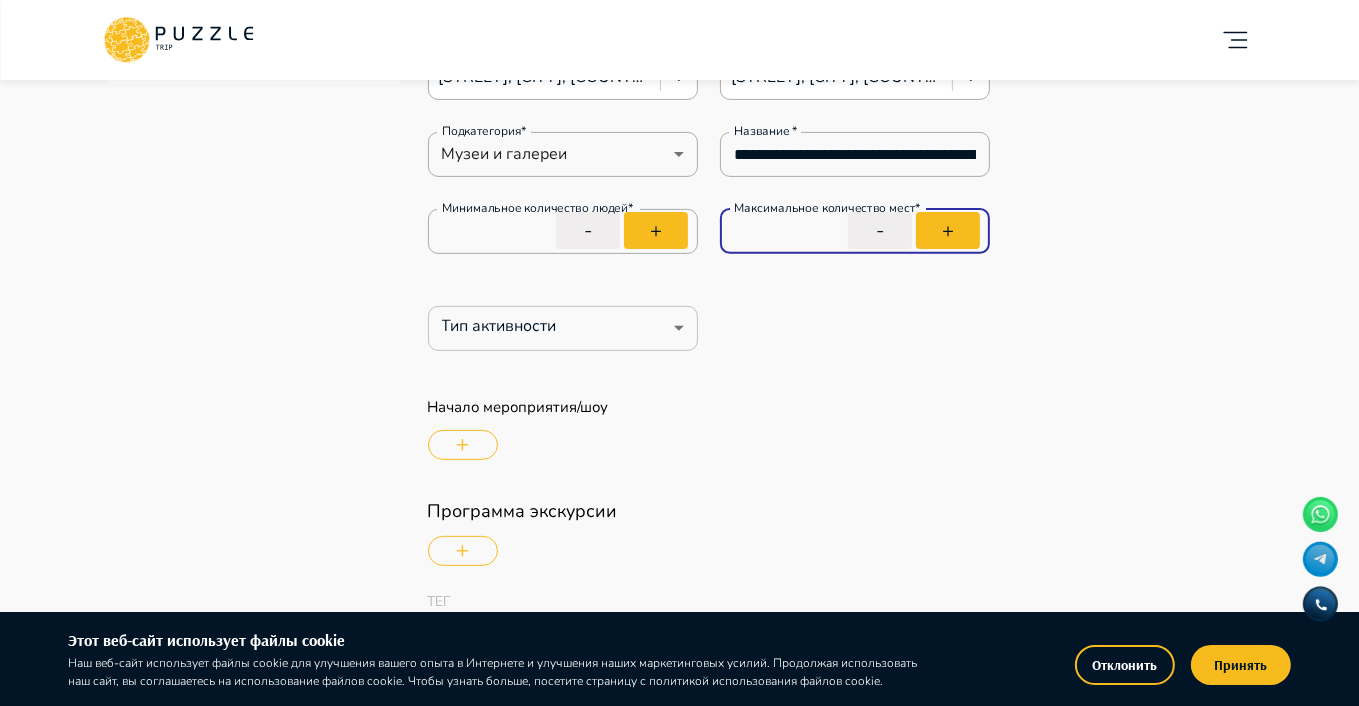 type on "**" 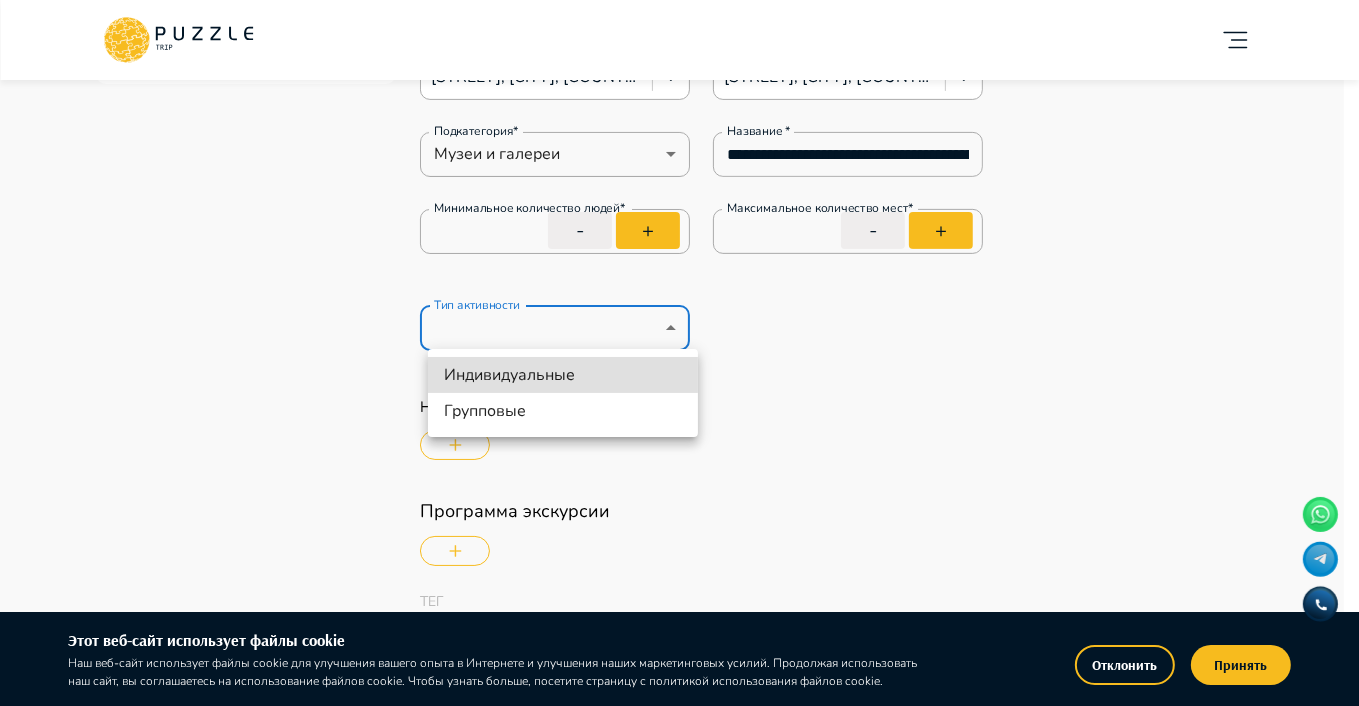 click on "Добавить карточку RU   ** Четыре сезона путешествий Бизнес Панель управления Управление профилем Управление услугами Отчеты Управление бронированиями Чат Мой кошелёк $ 0 Выплата   $0 Выйти Главная страница Управление услугами Создать Назад Управление услугами ПОЖАЛУЙСТА, ВЫБЕРИТЕ КАТЕГОРИИ ВАШЕГО БИЗНЕСА Аренда наземного транспорта Автомобили с водителем Аренда водного транспорта Бизнес-авиация Экскурсии, развлечения Детские  развлечения Входные билеты Пожалуйста, проверьте обязательные поля Фотографии * + Добавить [STREET], [CITY], [COUNTRY] *" at bounding box center [679, 2254] 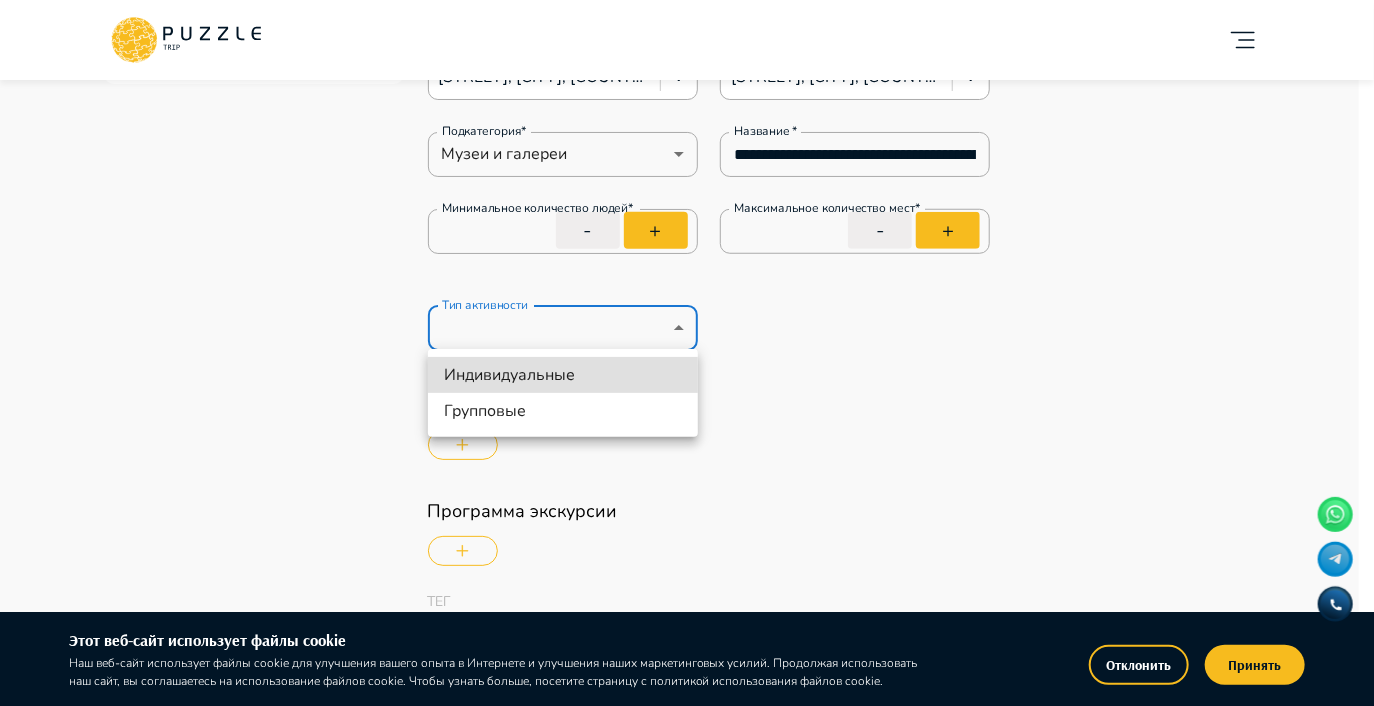 type on "*" 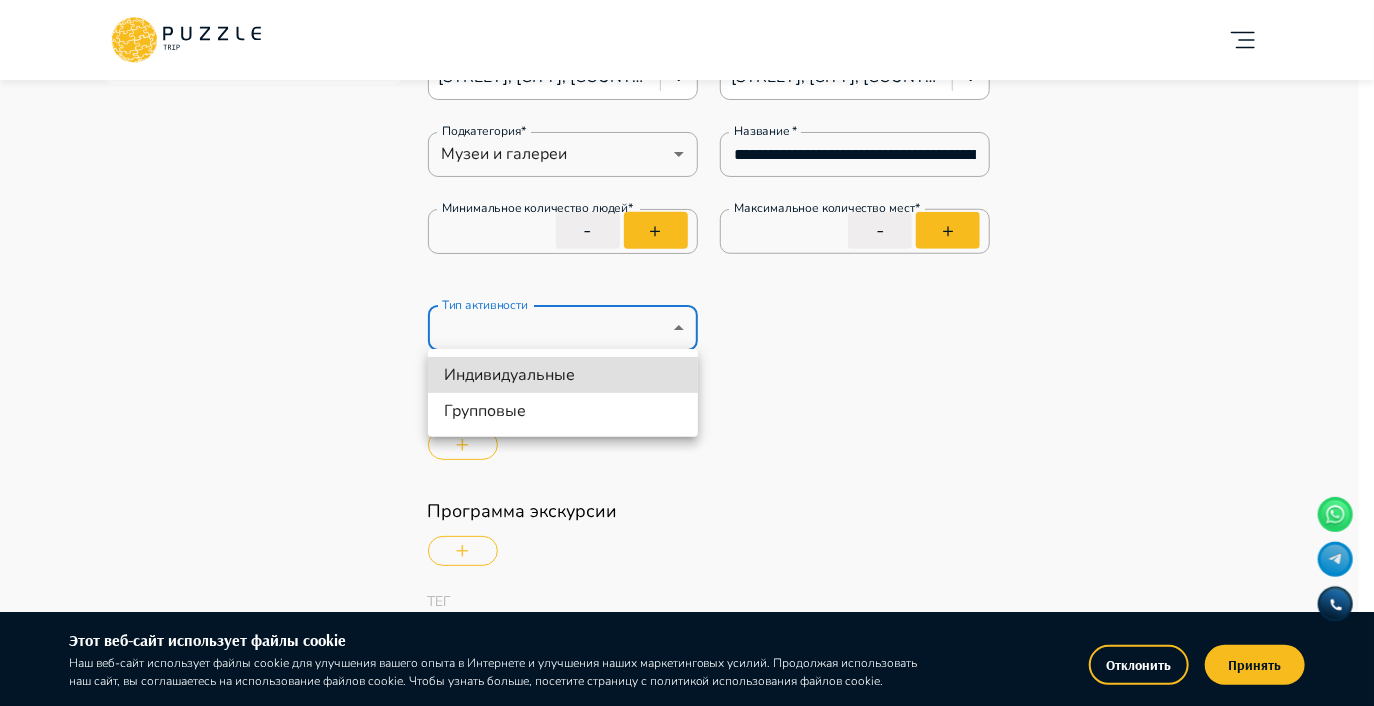 click on "Групповые" at bounding box center (563, 411) 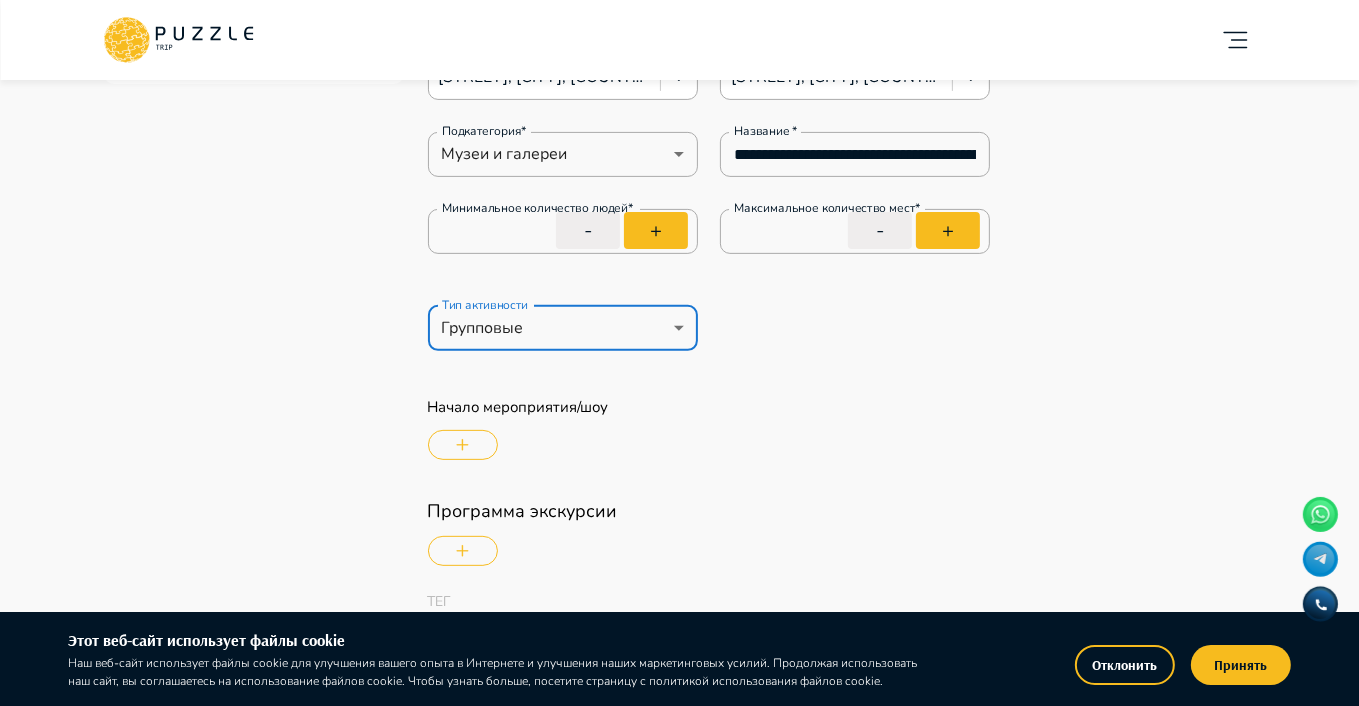 click at bounding box center (463, 445) 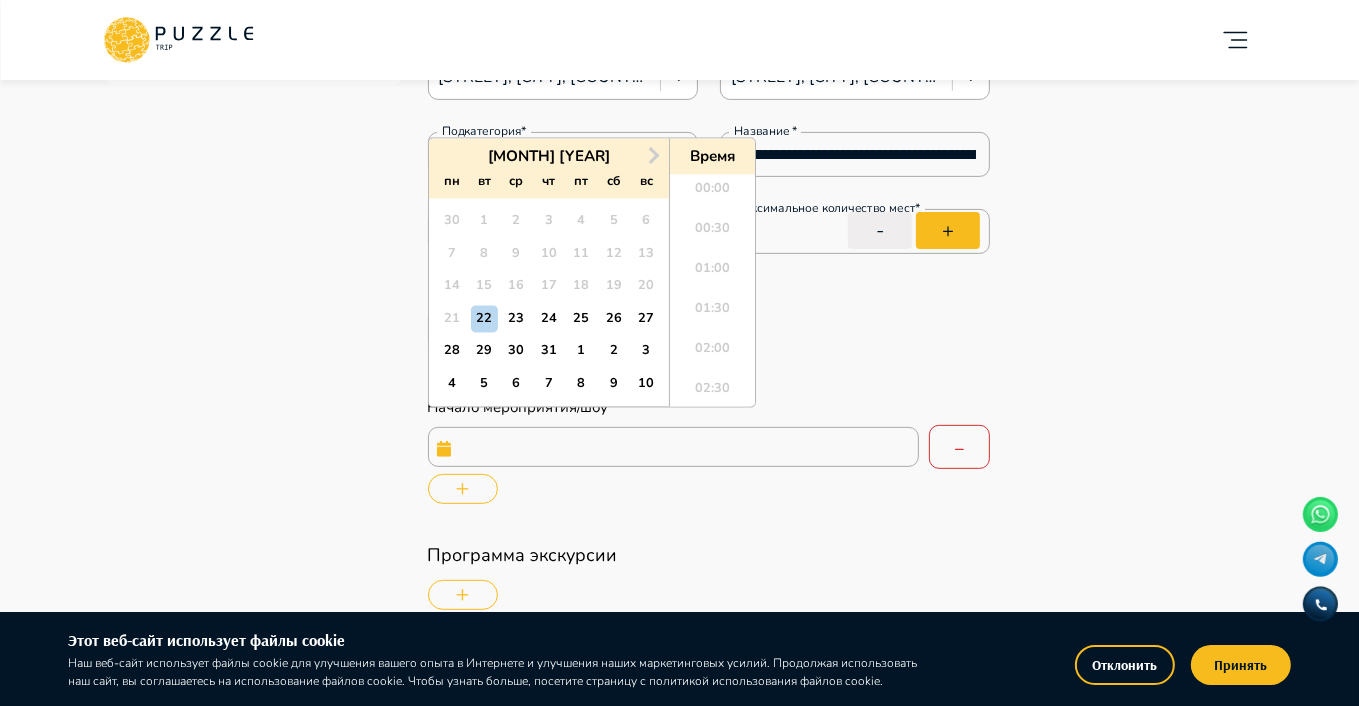 click at bounding box center (673, 447) 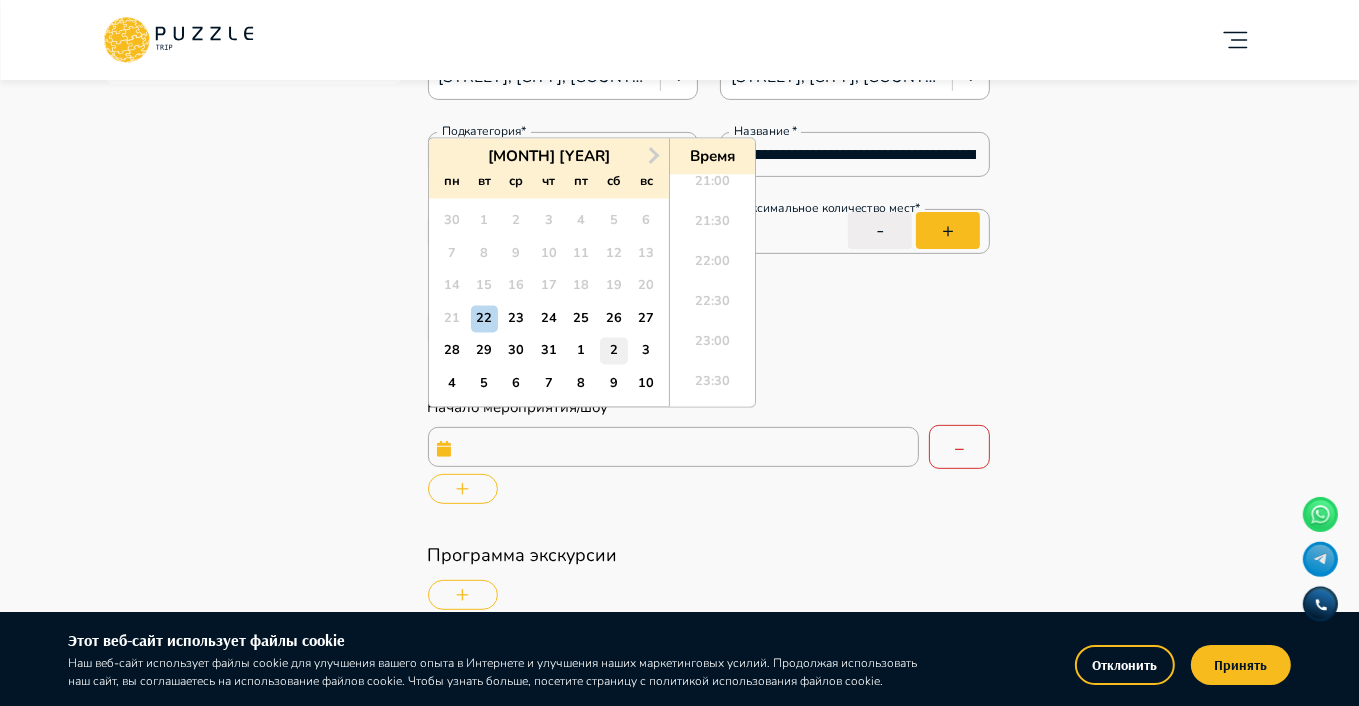 click on "2" at bounding box center [613, 351] 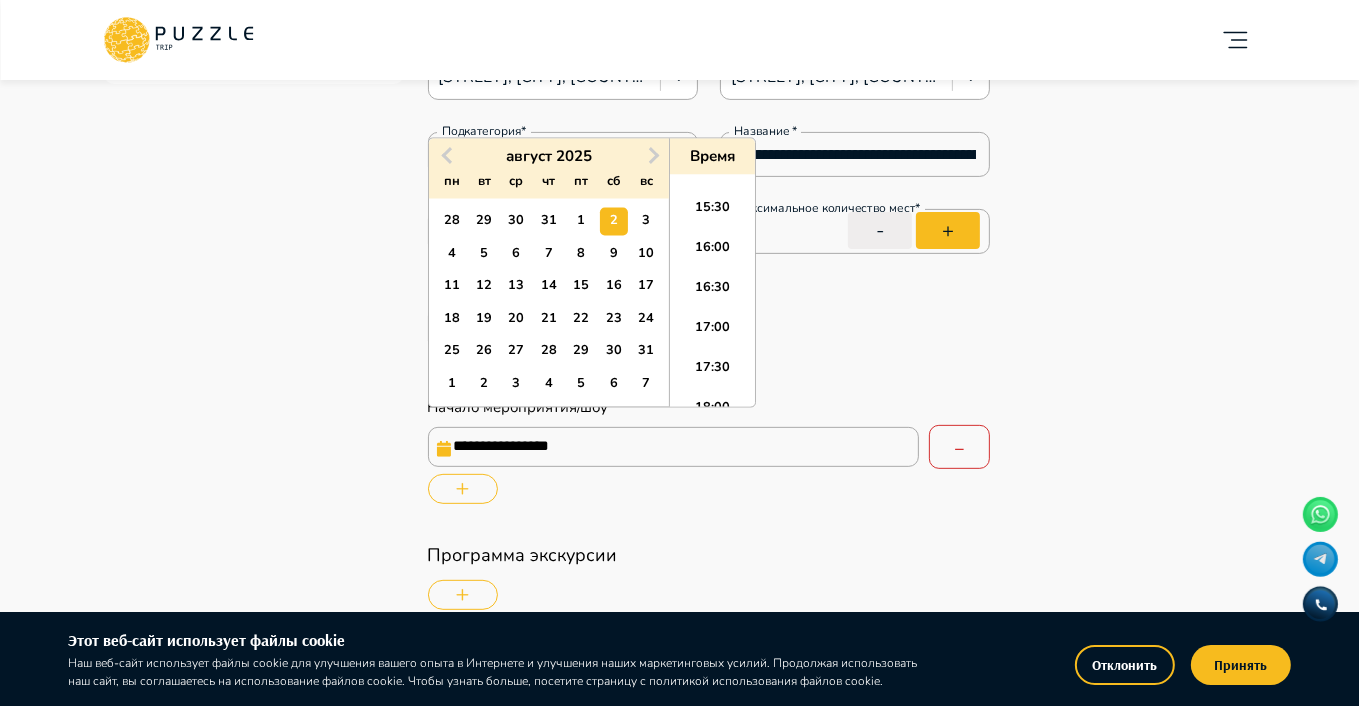 scroll, scrollTop: 1188, scrollLeft: 0, axis: vertical 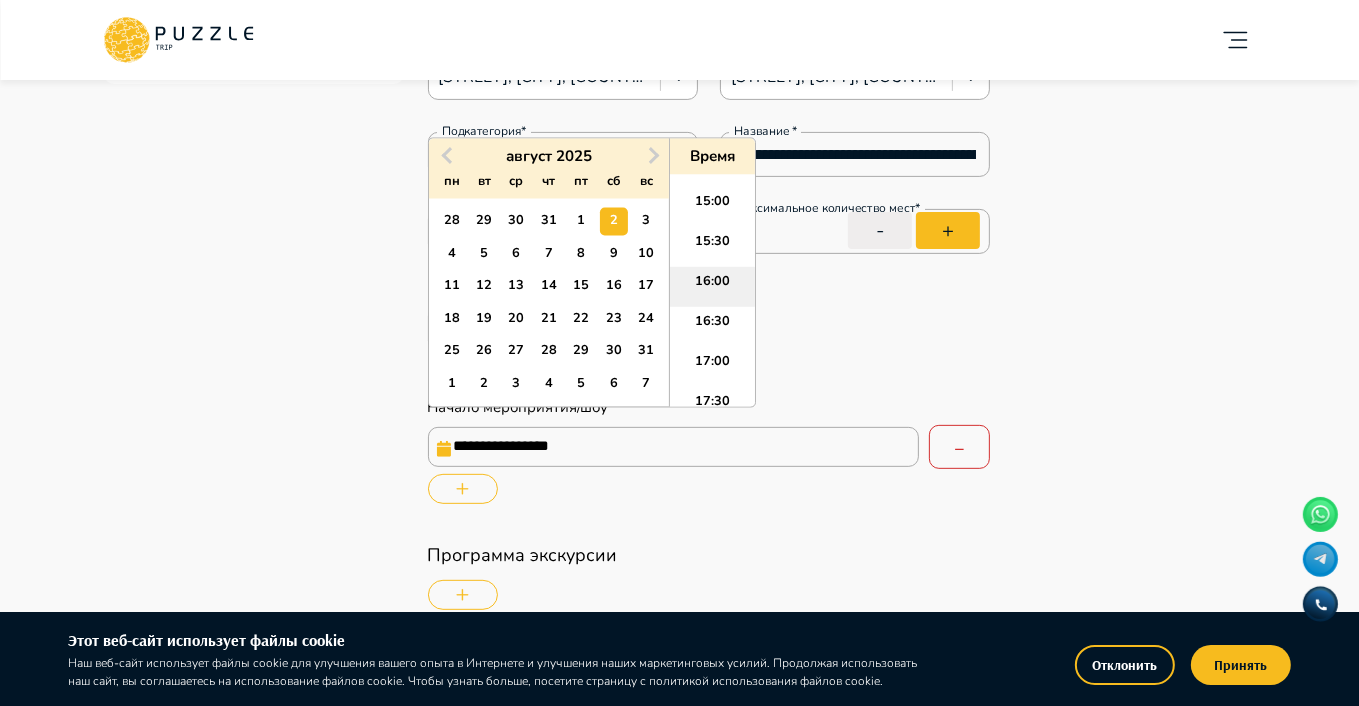 click on "16:00" at bounding box center (712, 286) 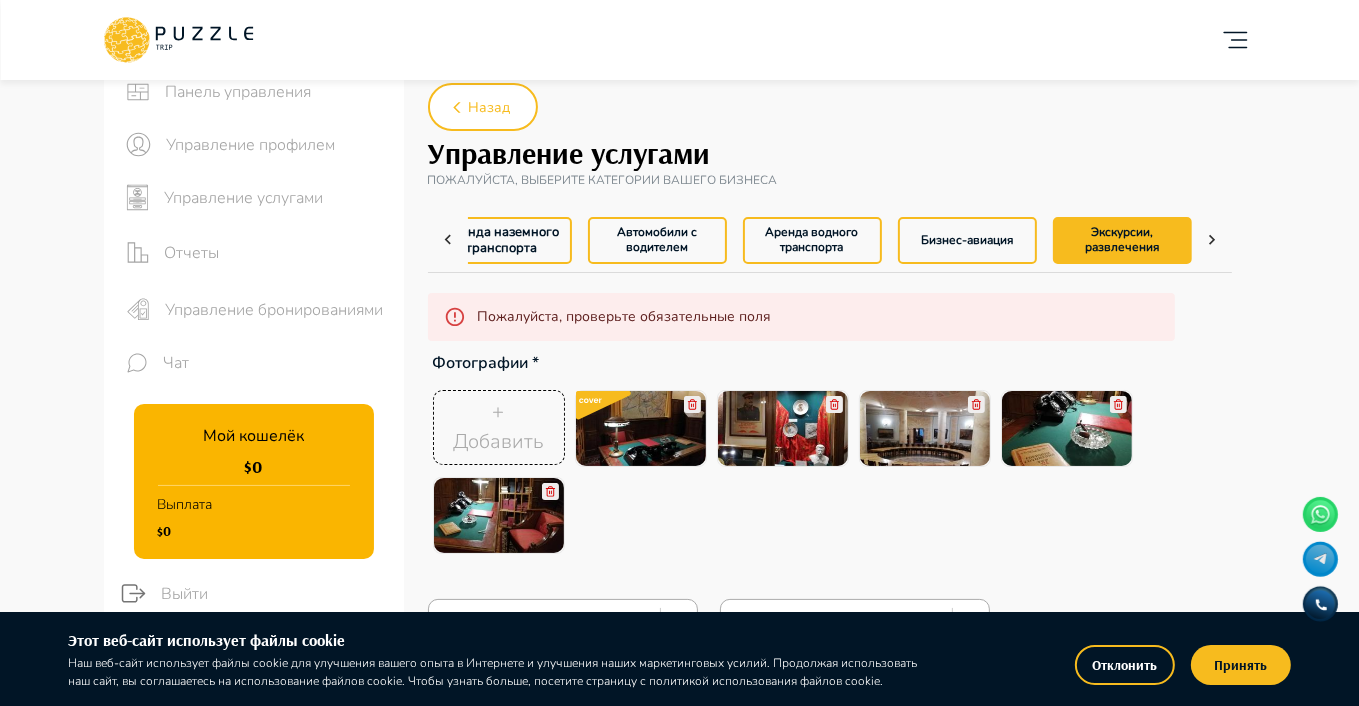 scroll, scrollTop: 0, scrollLeft: 0, axis: both 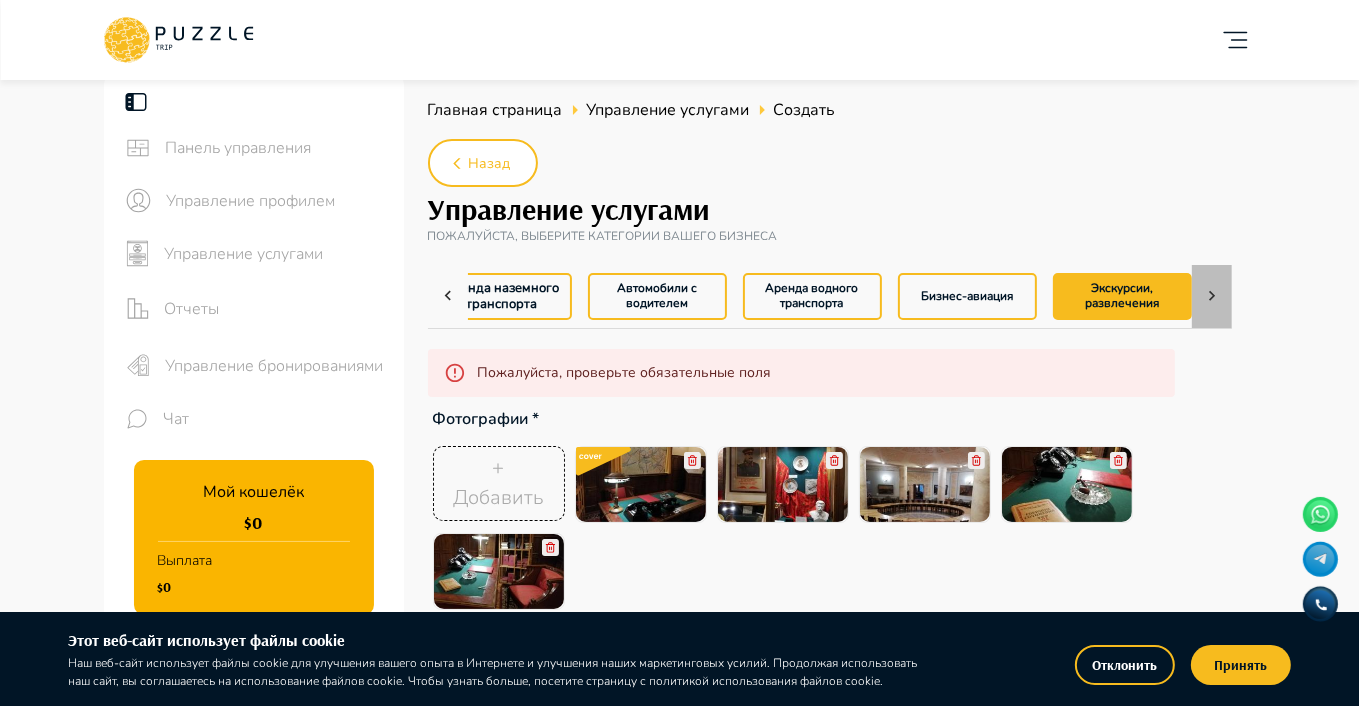 click 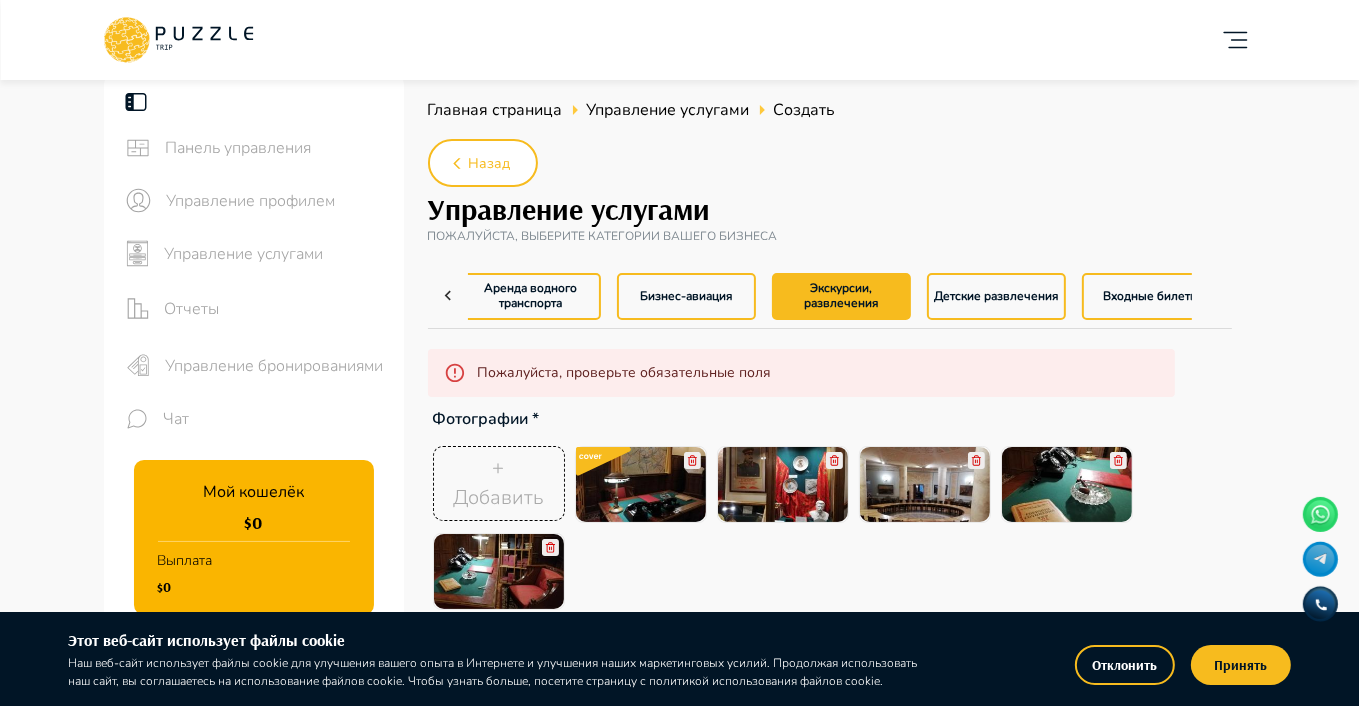 scroll, scrollTop: 0, scrollLeft: 352, axis: horizontal 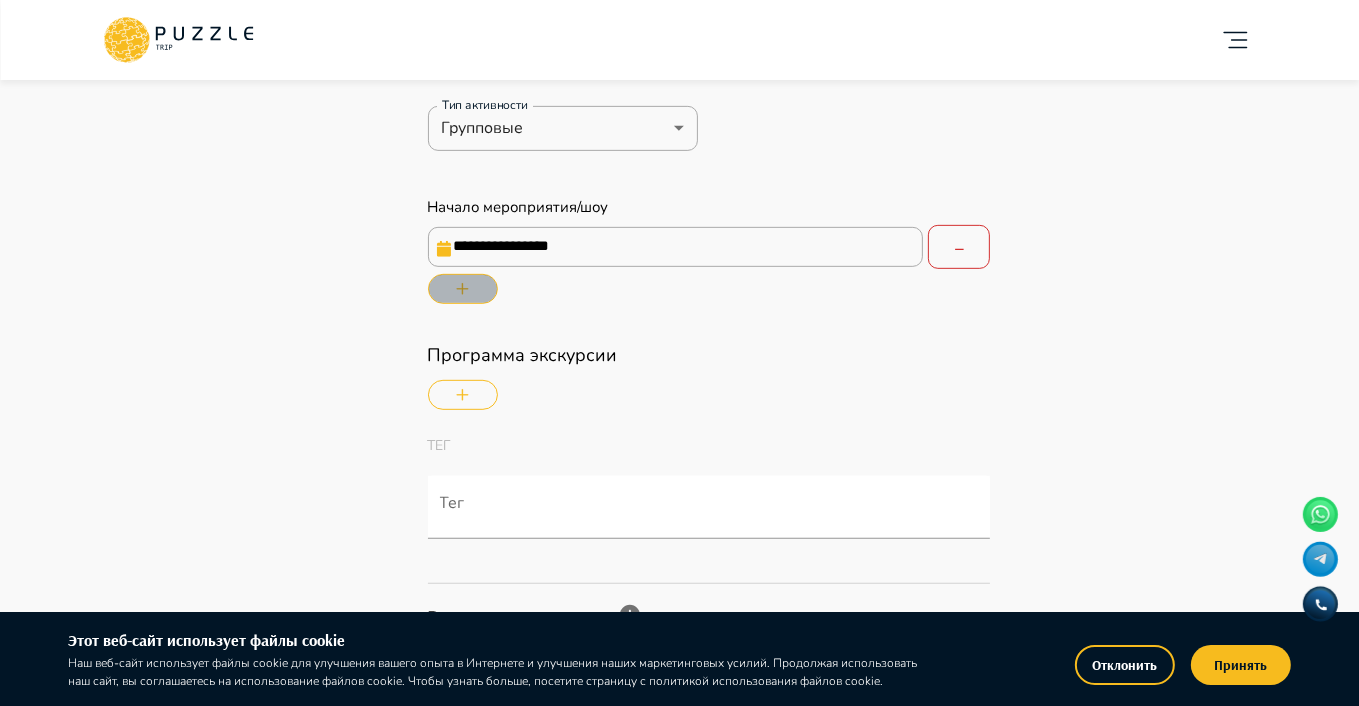 click 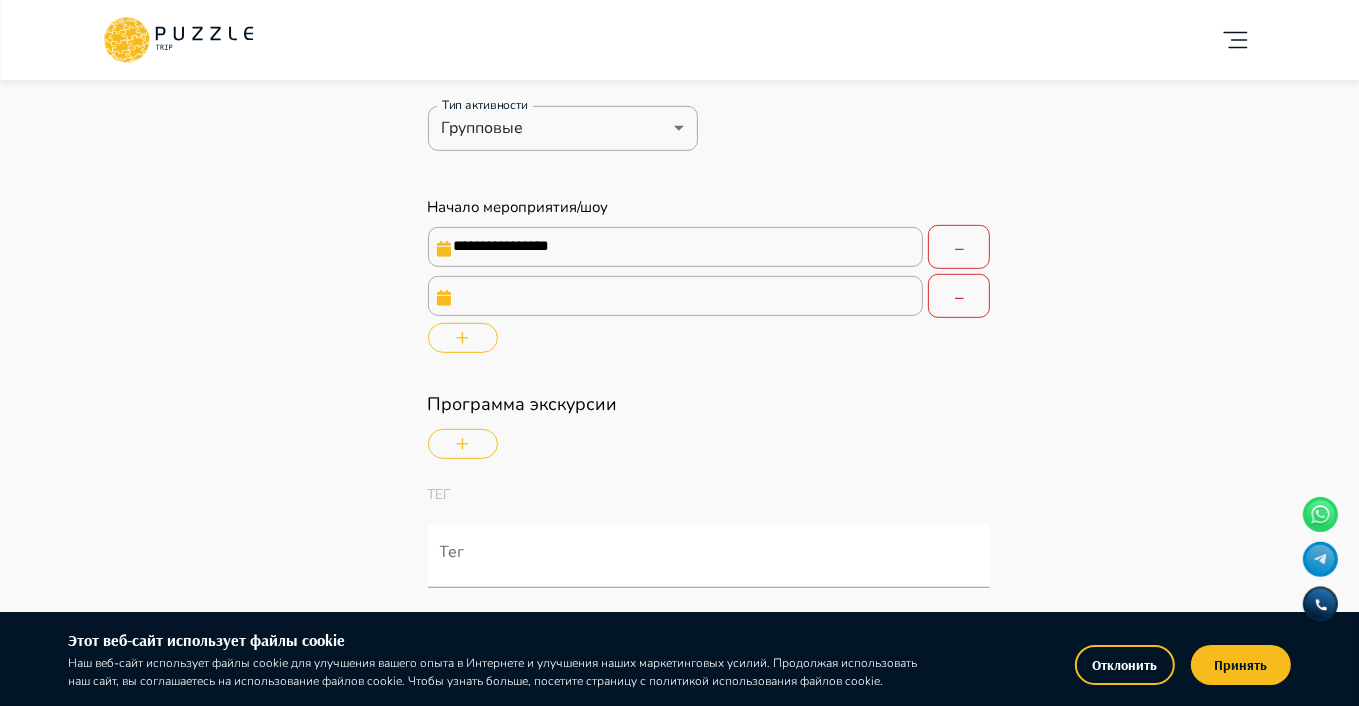 click 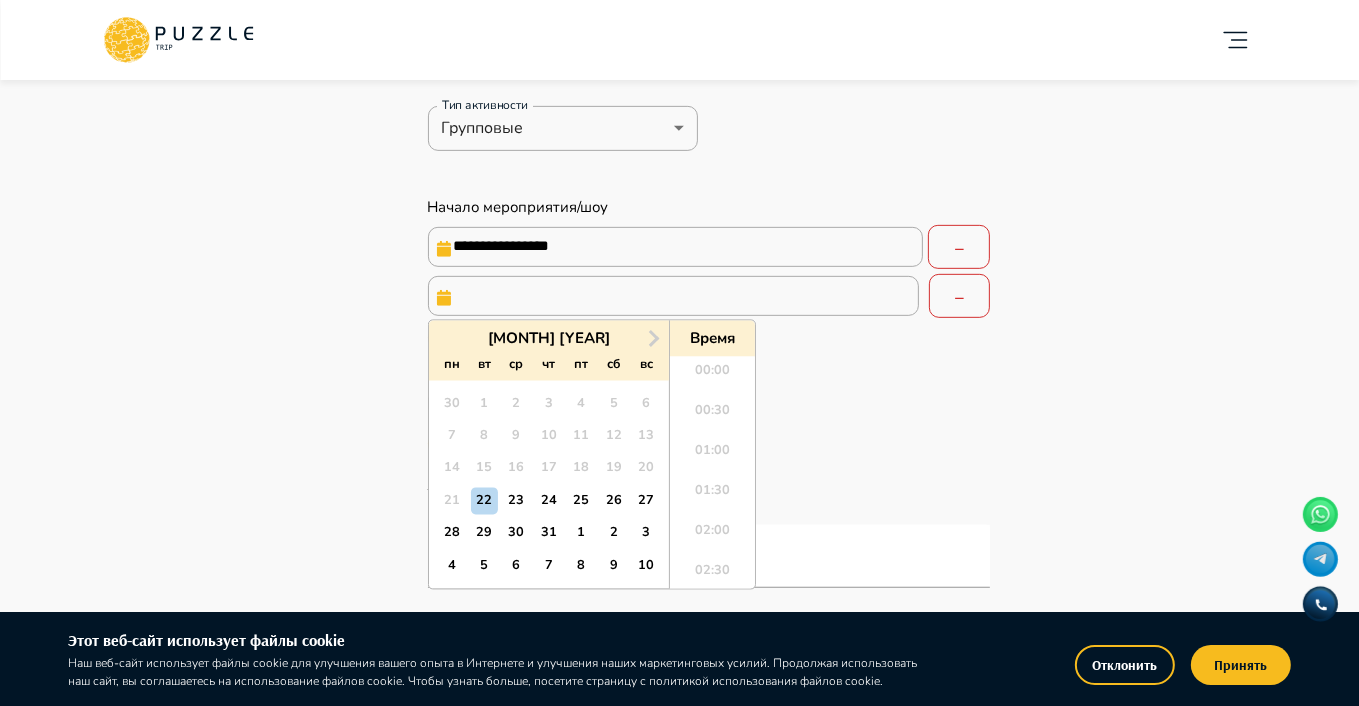scroll, scrollTop: 1688, scrollLeft: 0, axis: vertical 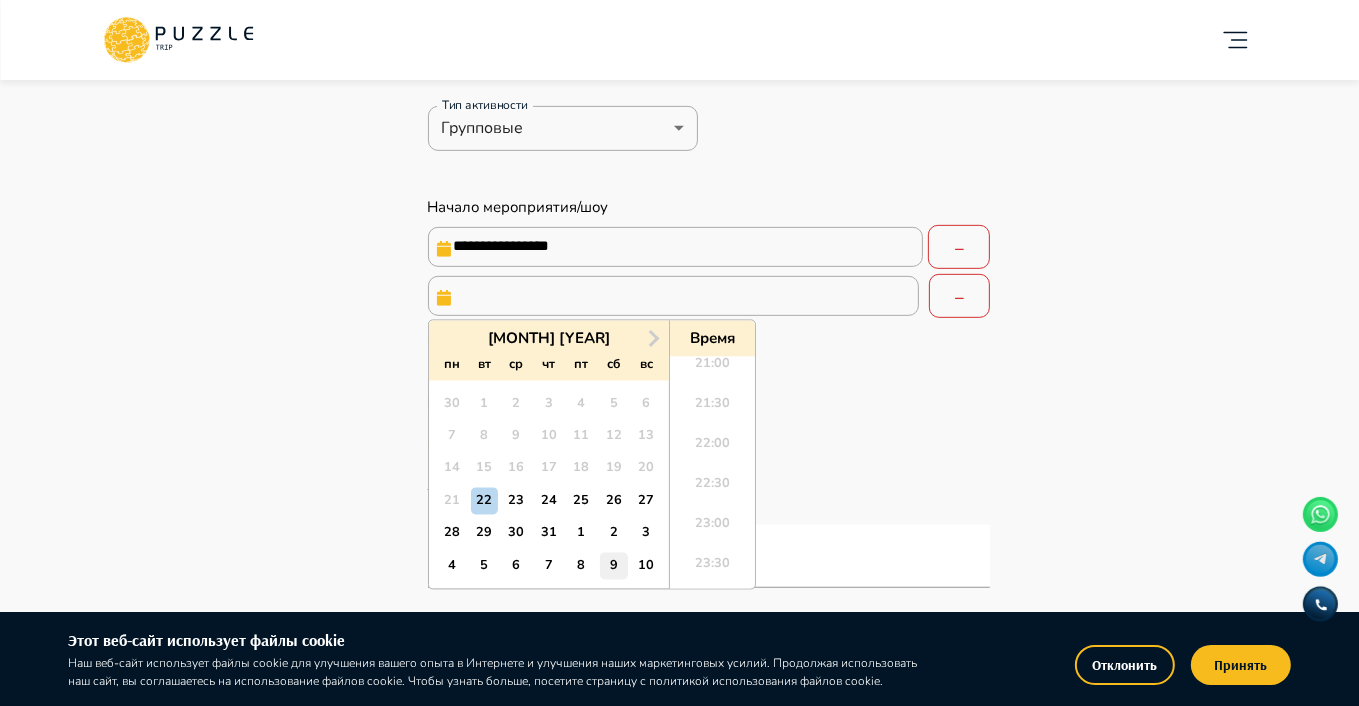 click on "9" at bounding box center (613, 566) 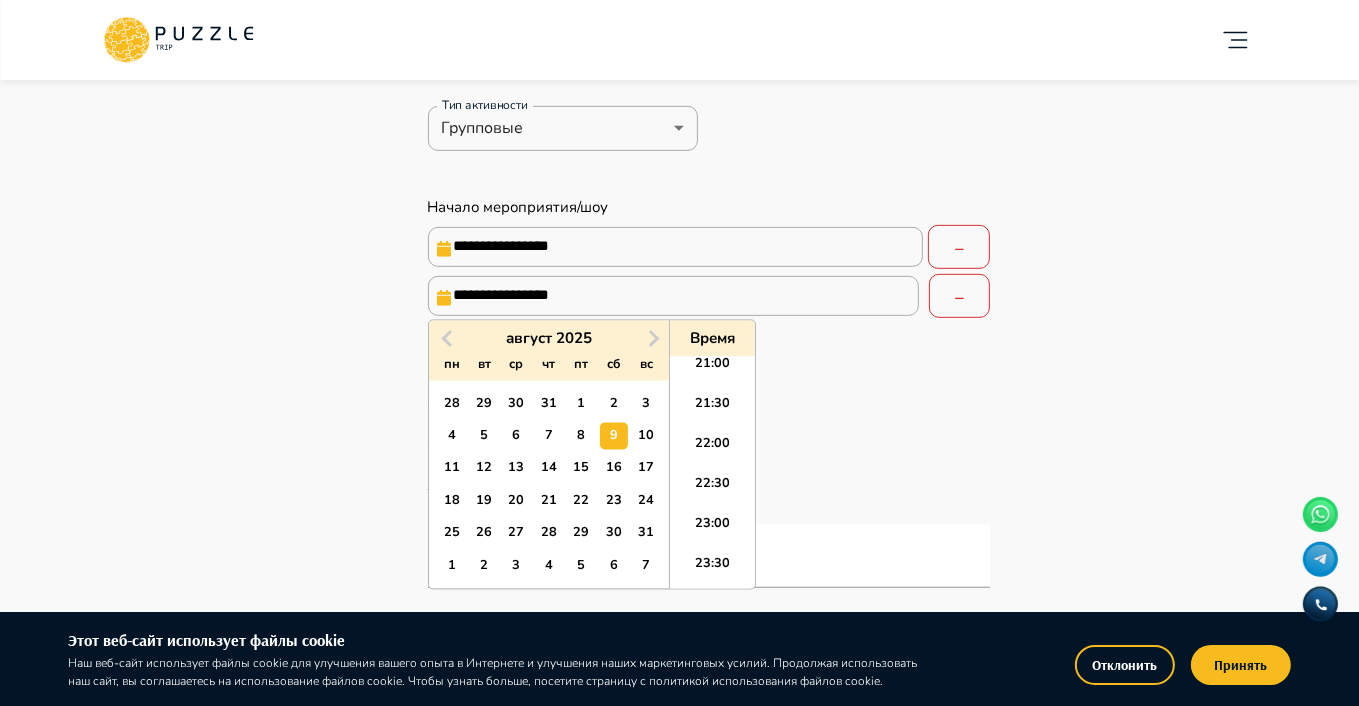 type on "*" 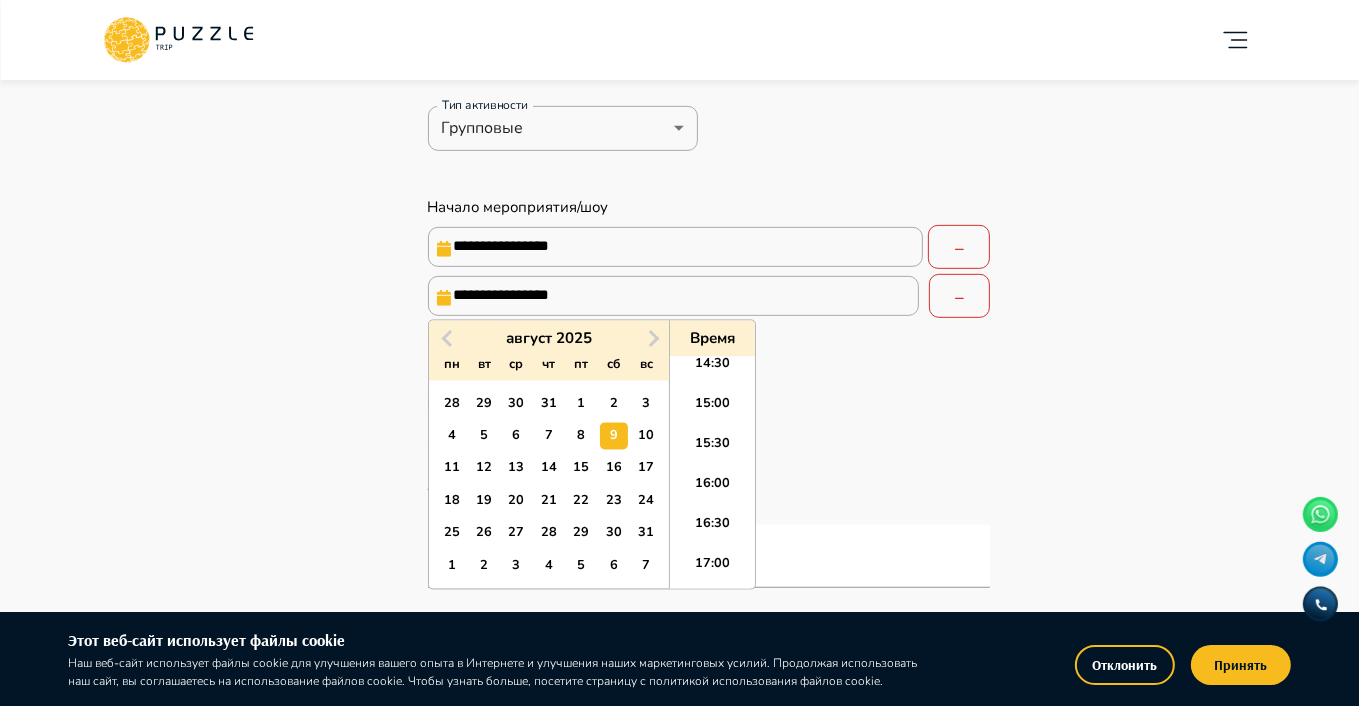 scroll, scrollTop: 1152, scrollLeft: 0, axis: vertical 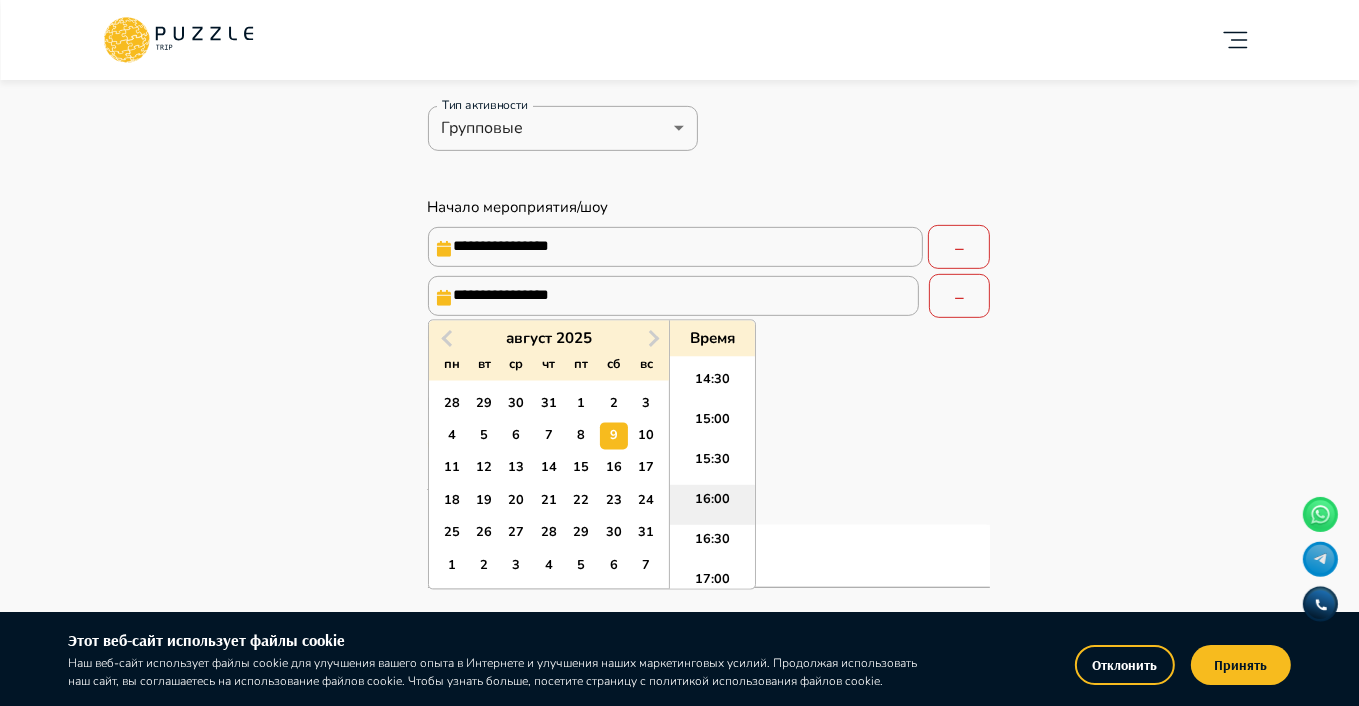 click on "16:00" at bounding box center (712, 505) 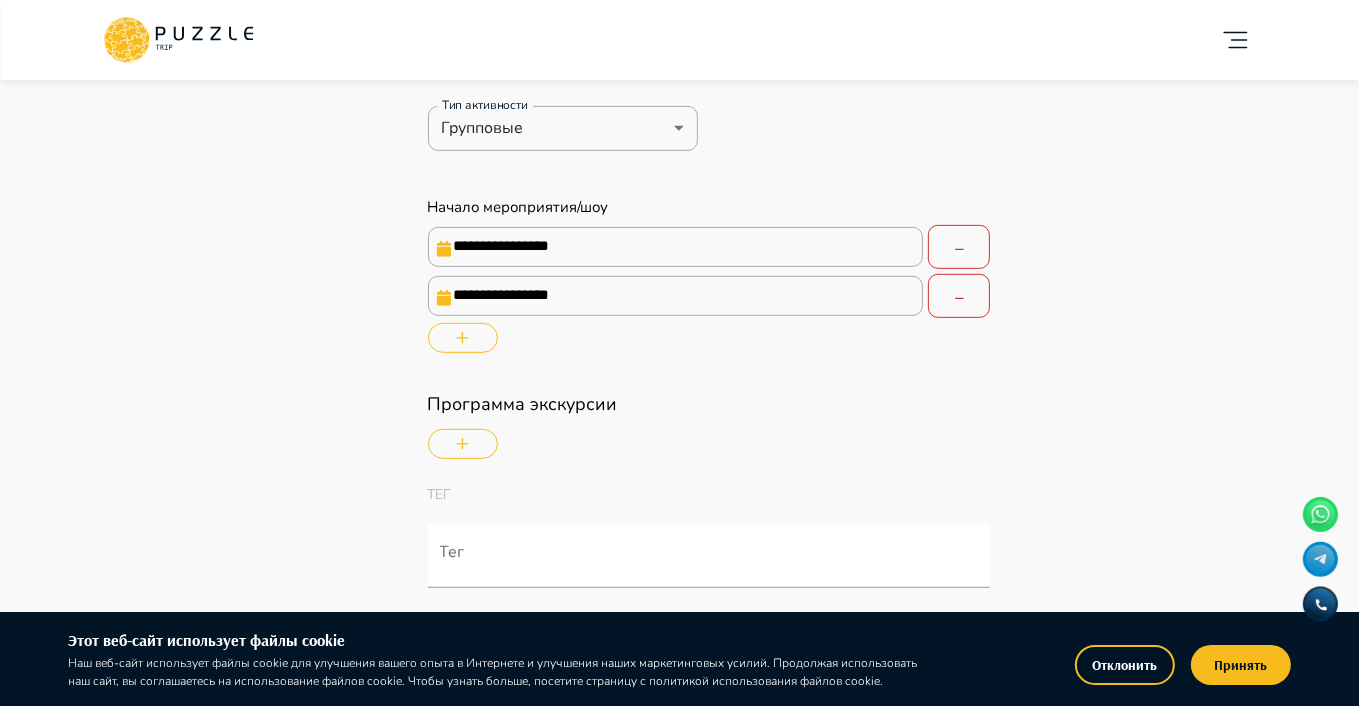 click at bounding box center (463, 338) 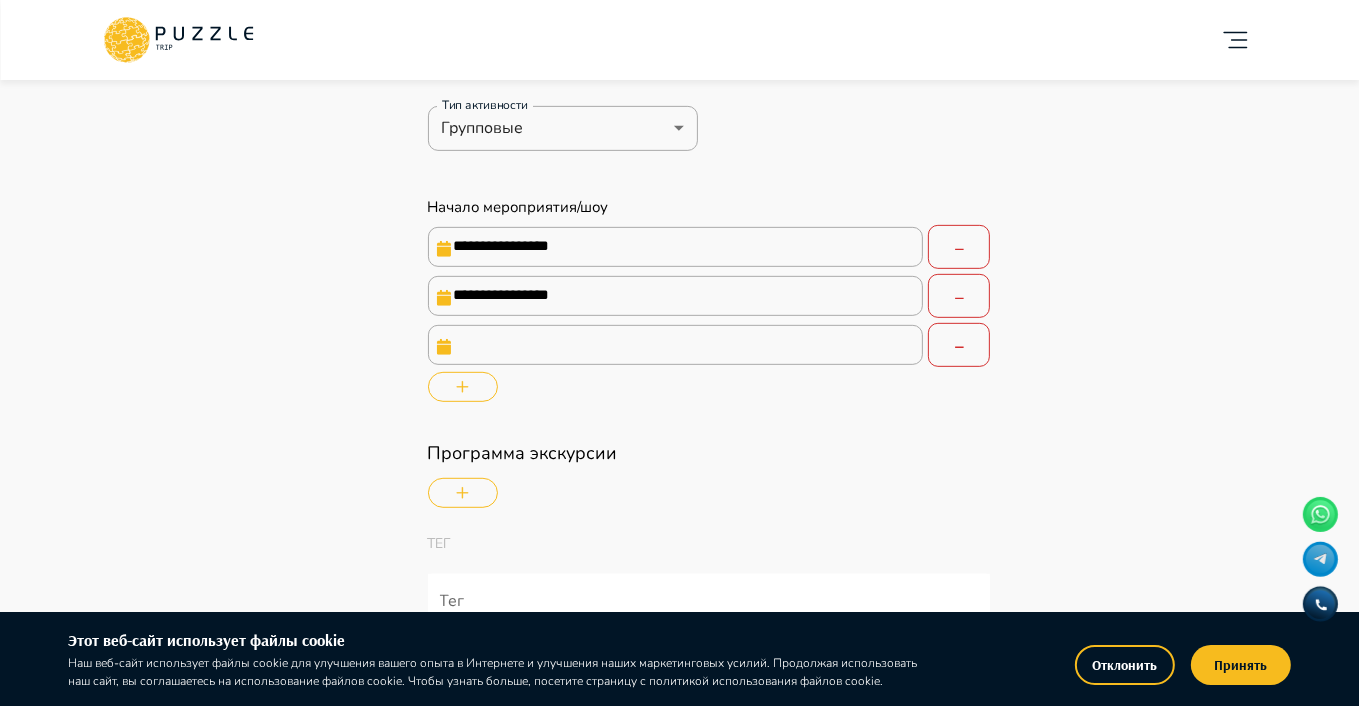 click 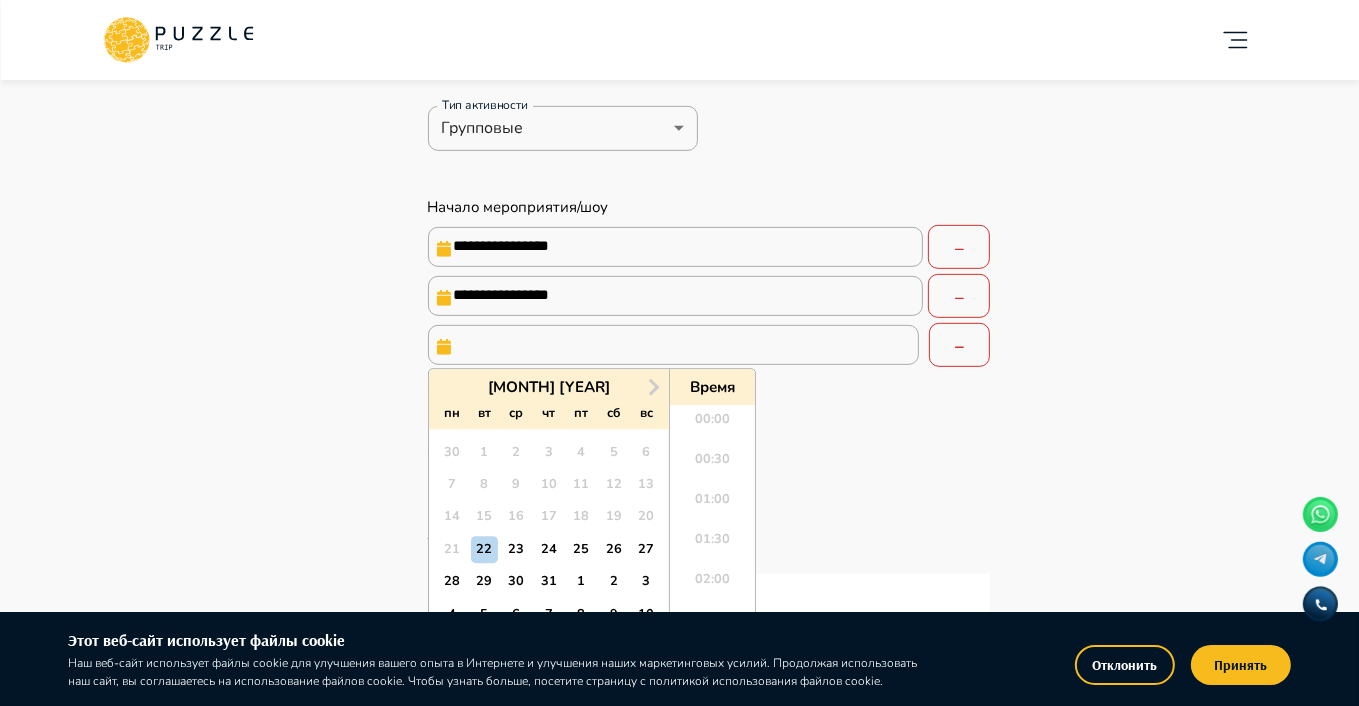 click at bounding box center [673, 345] 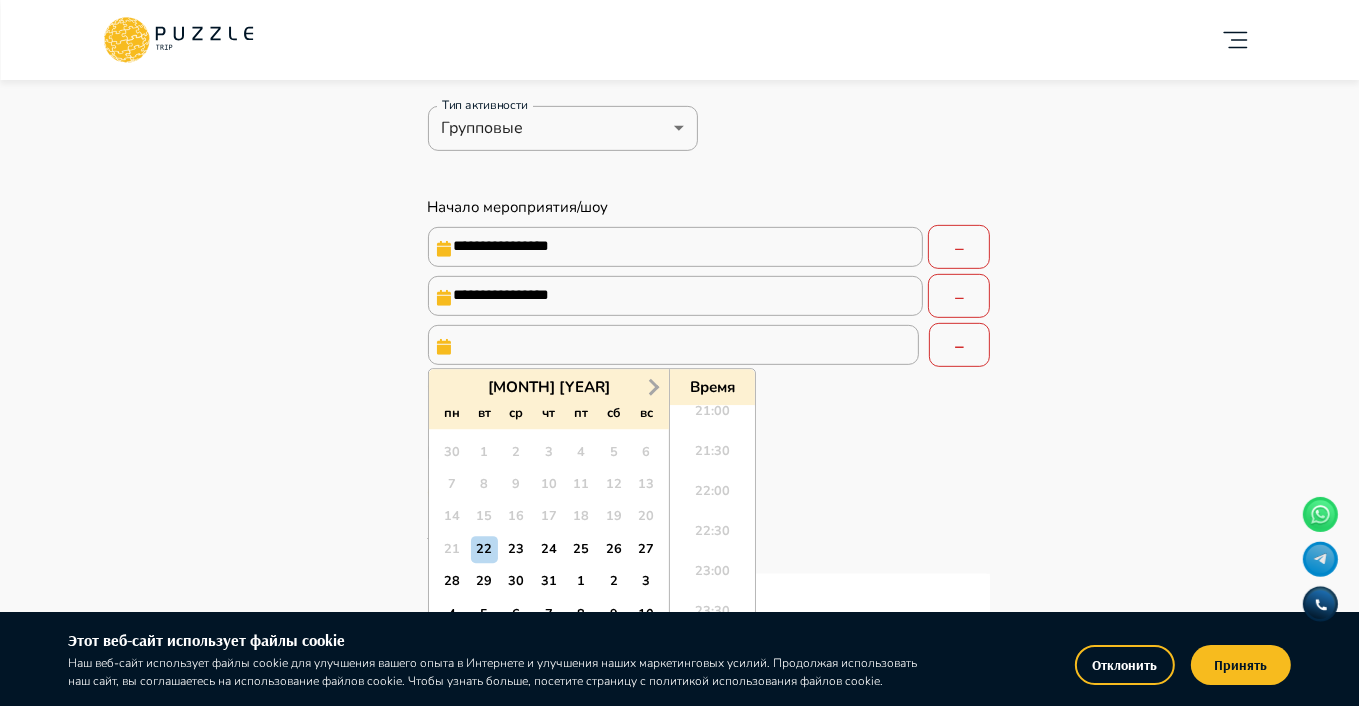 click on "Next Month" at bounding box center [654, 387] 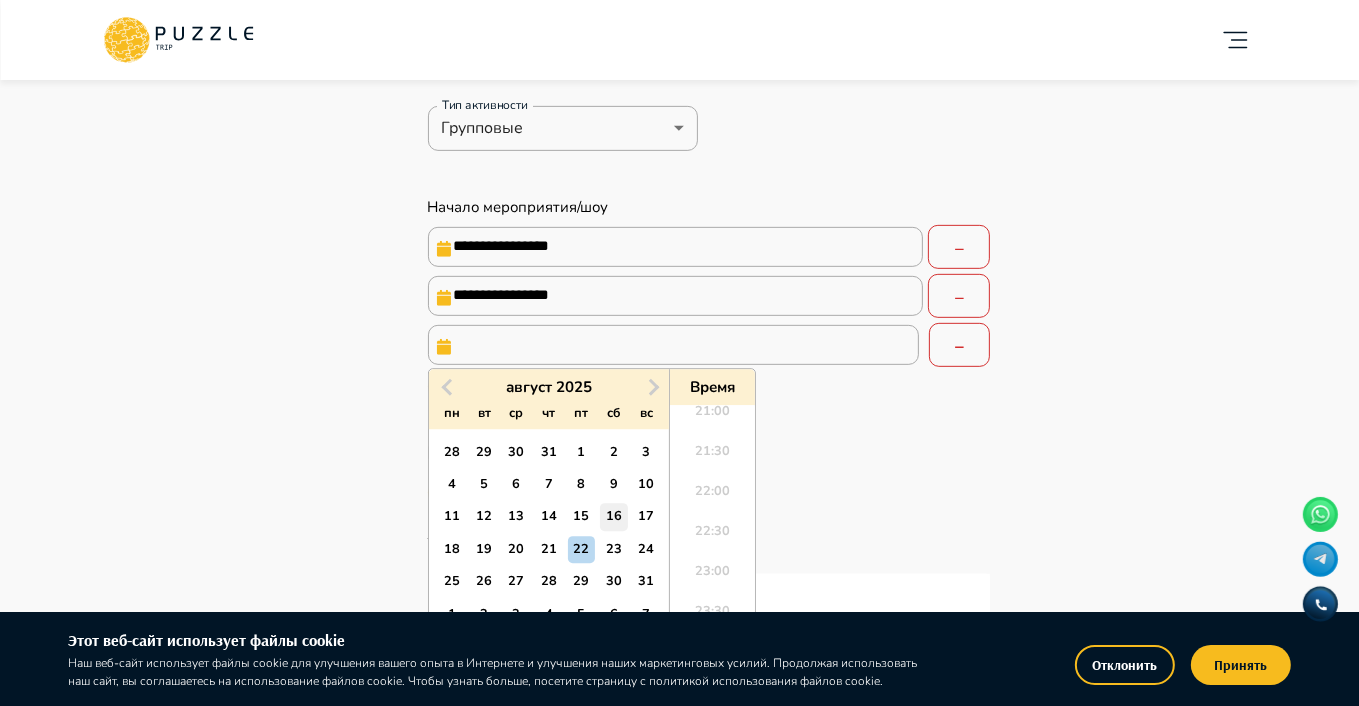 click on "16" at bounding box center (613, 517) 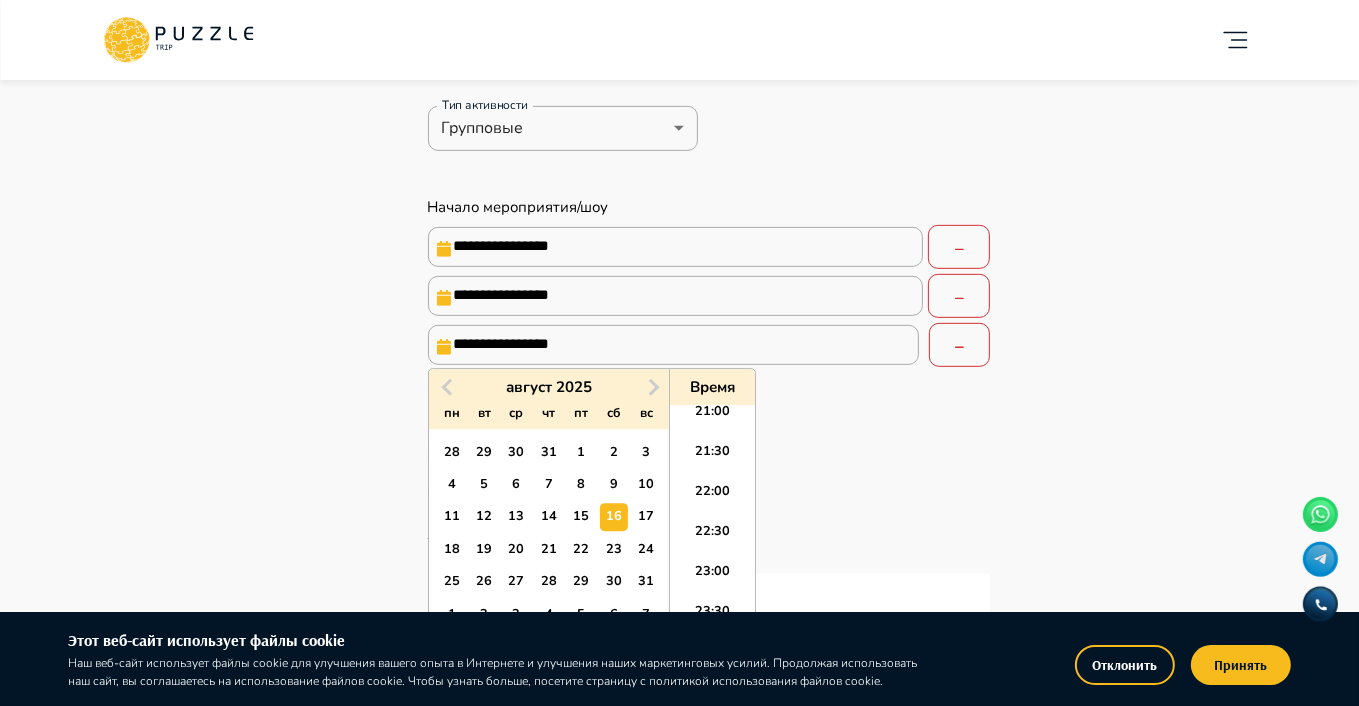 type on "*" 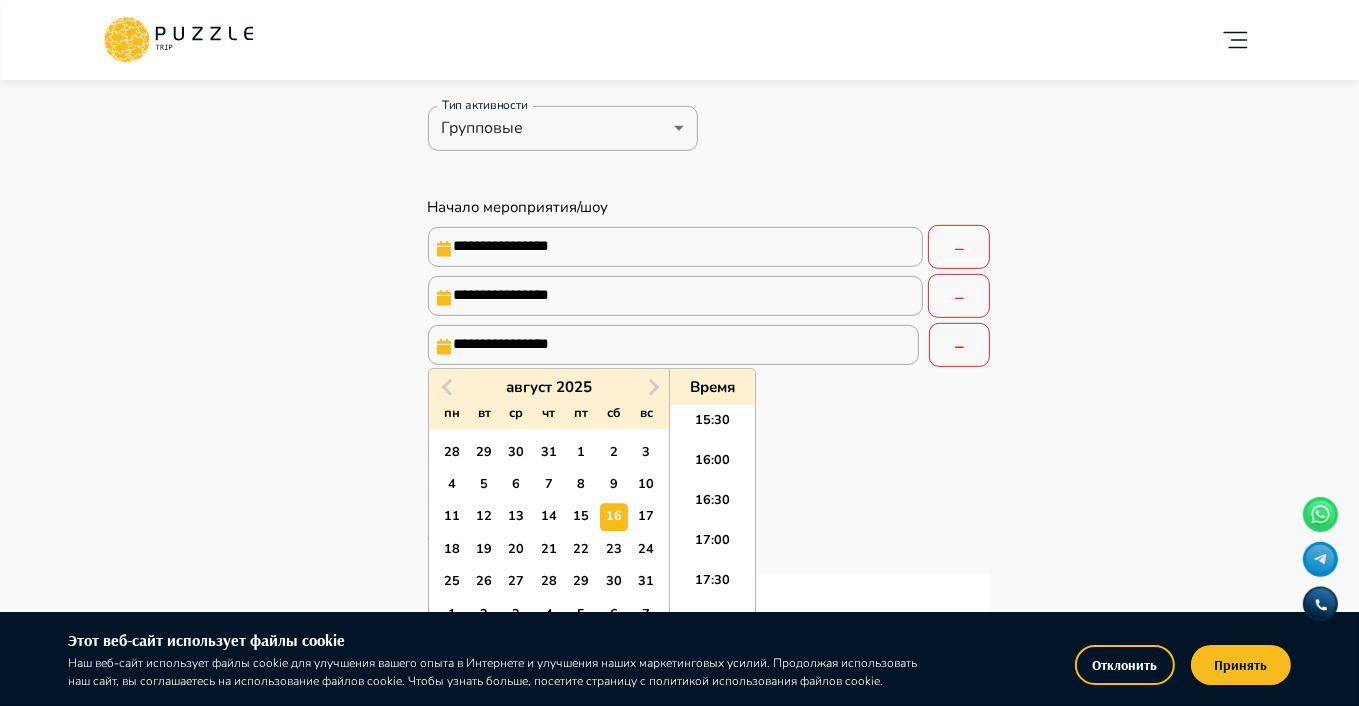 scroll, scrollTop: 1156, scrollLeft: 0, axis: vertical 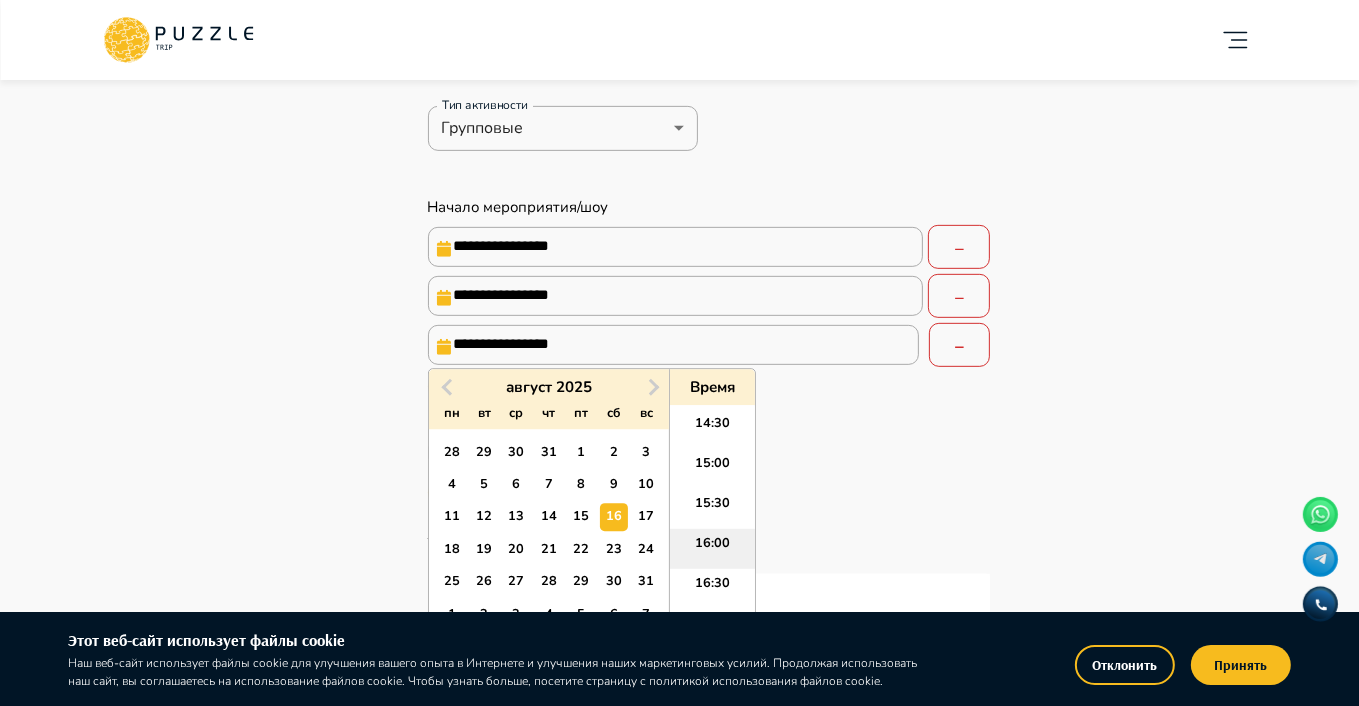 click on "16:00" at bounding box center (712, 549) 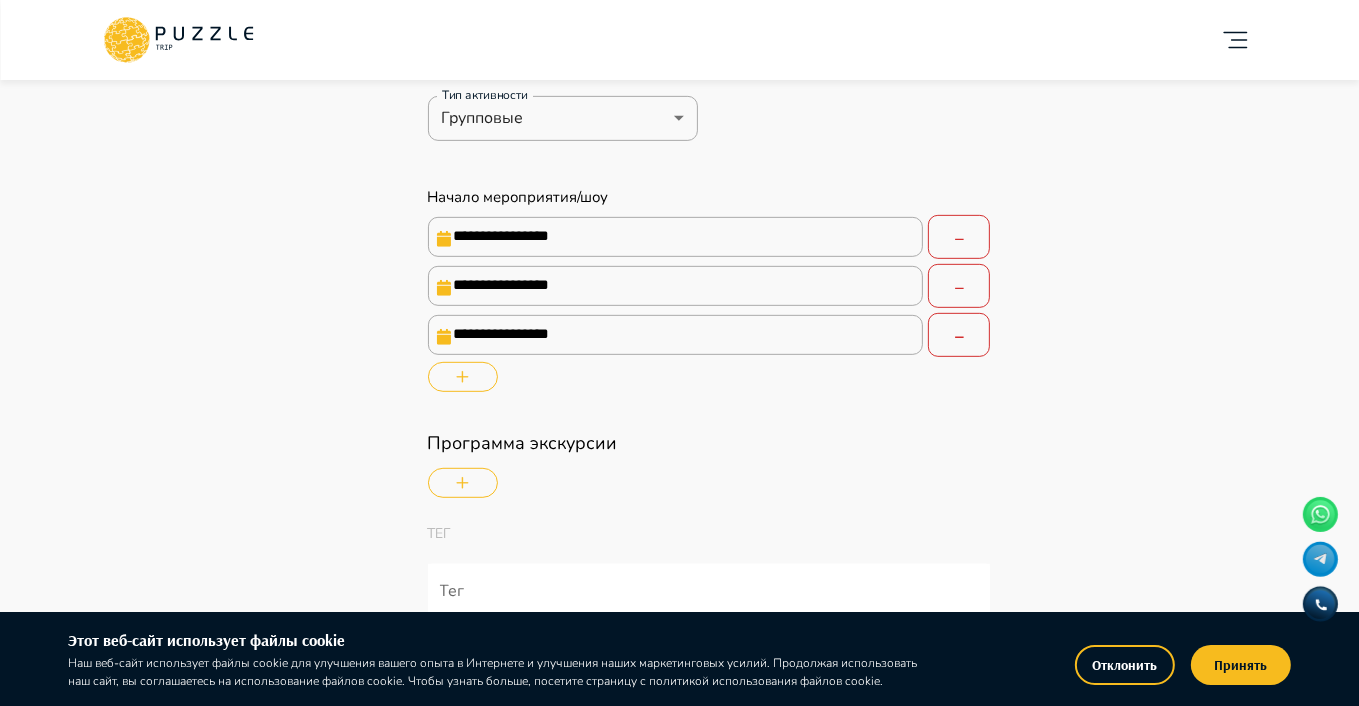 scroll, scrollTop: 900, scrollLeft: 0, axis: vertical 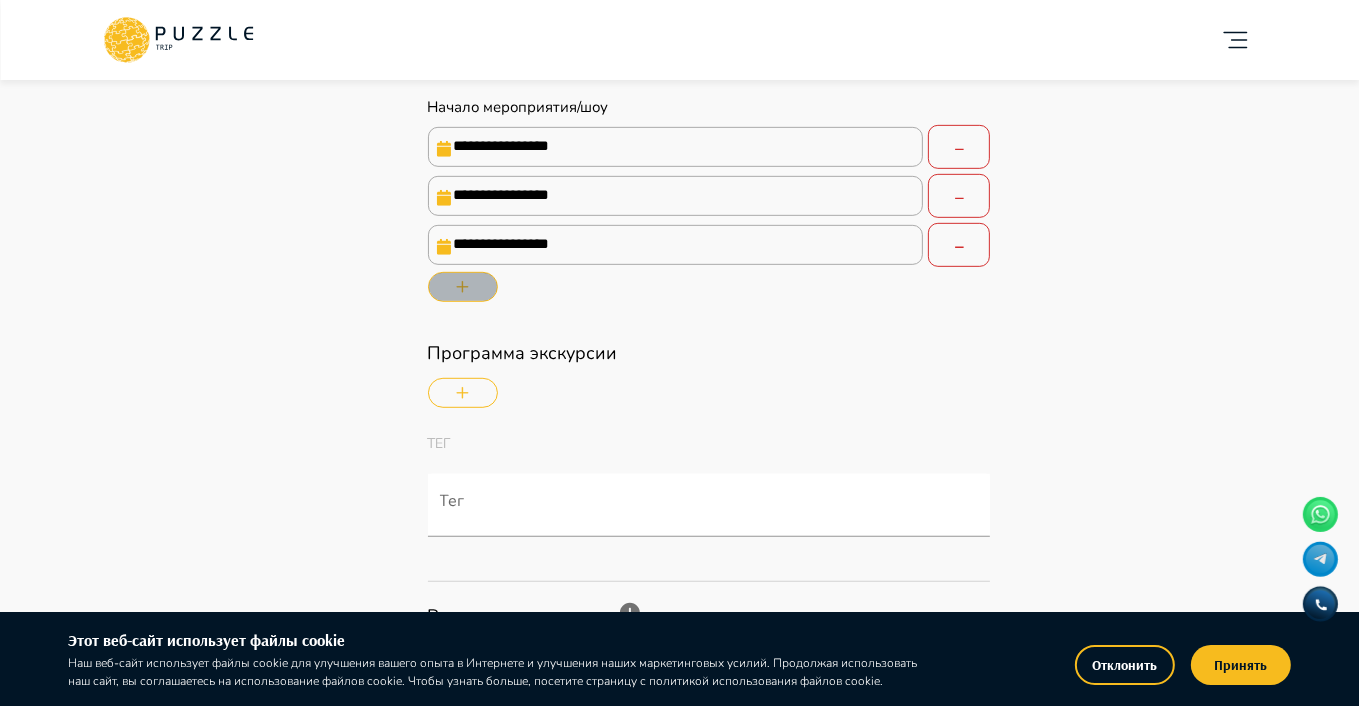 click 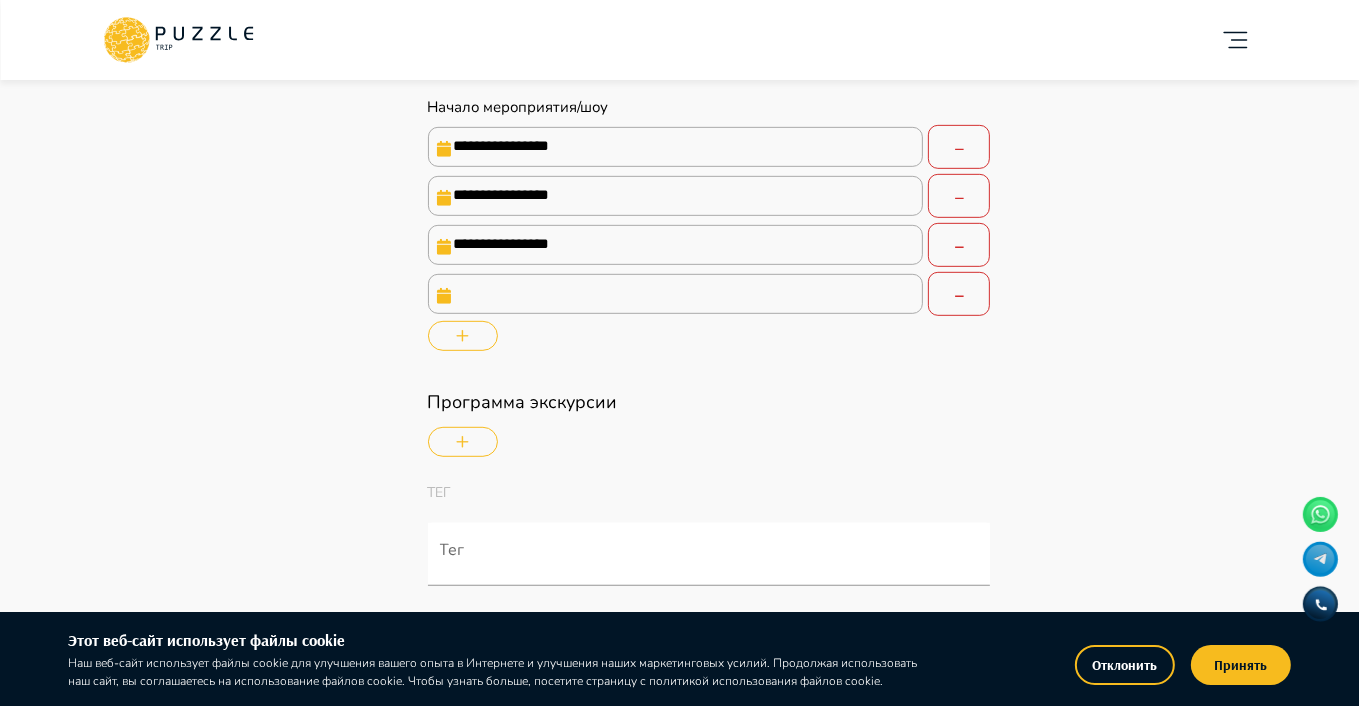 click at bounding box center (676, 294) 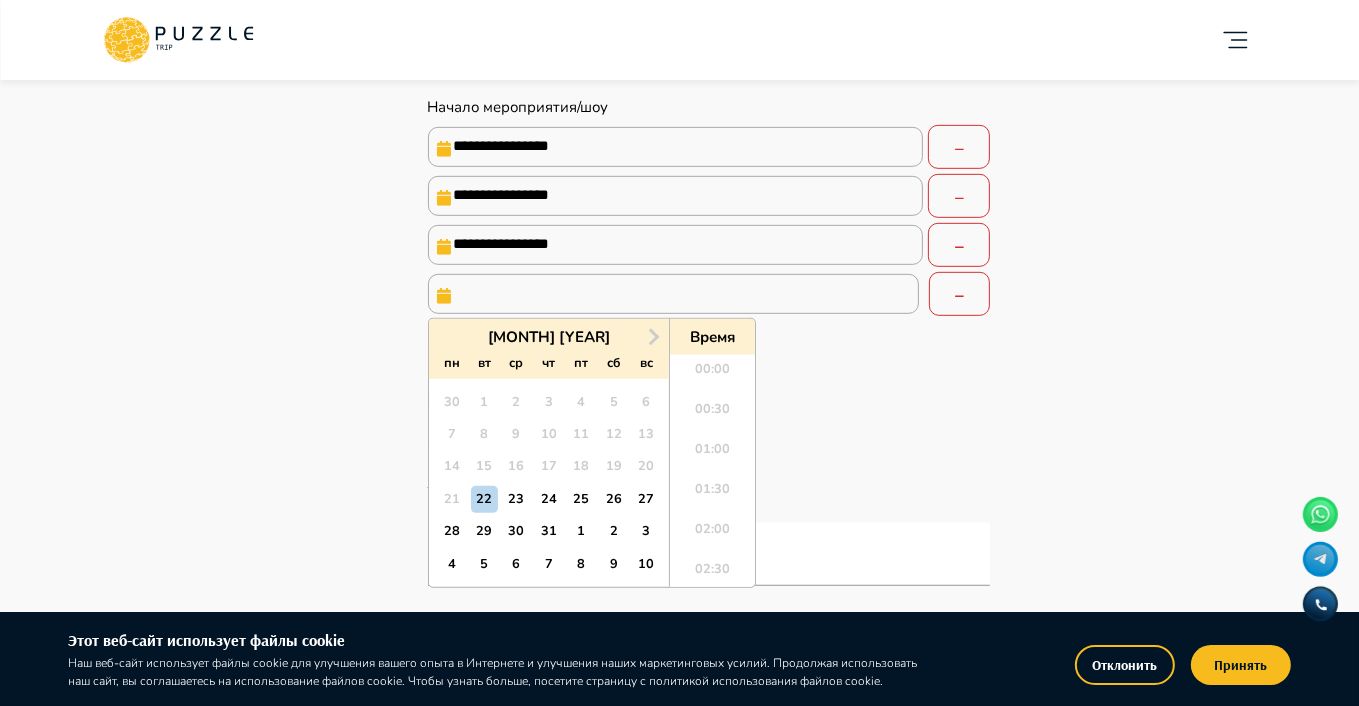 scroll, scrollTop: 1688, scrollLeft: 0, axis: vertical 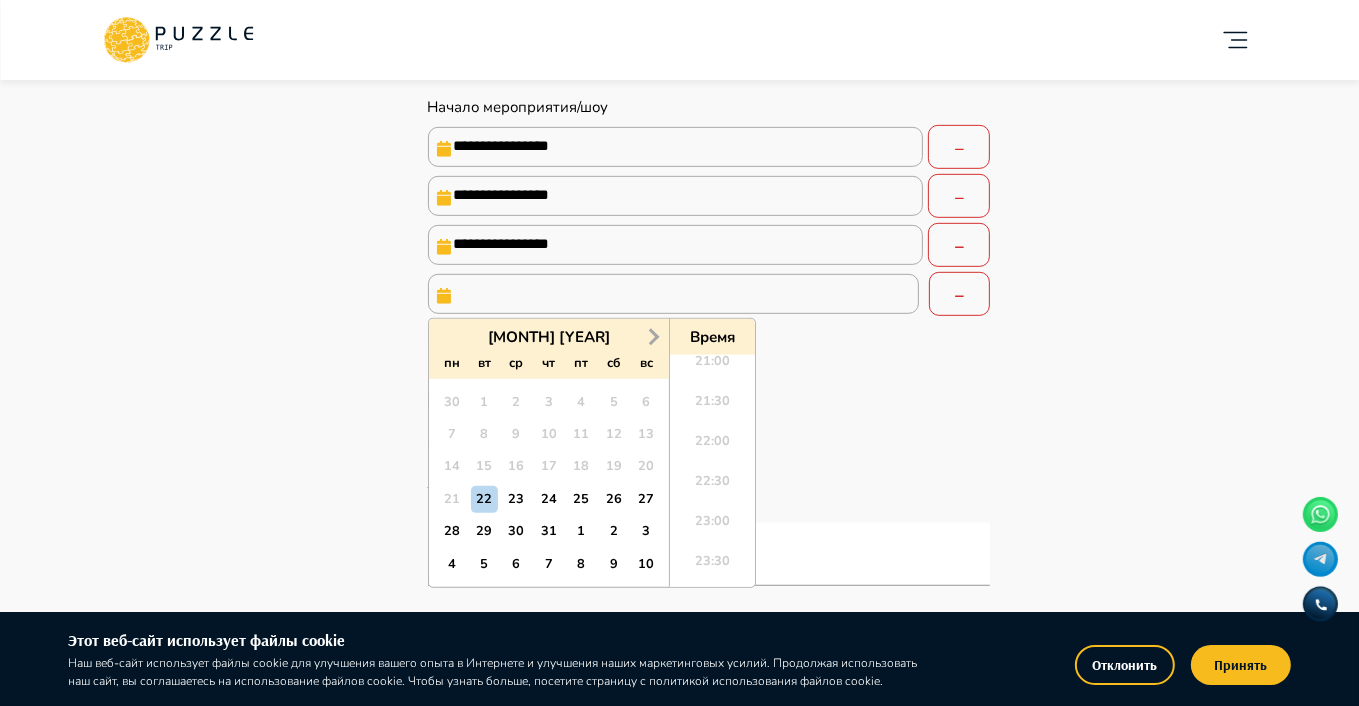 click on "Next Month" at bounding box center [652, 336] 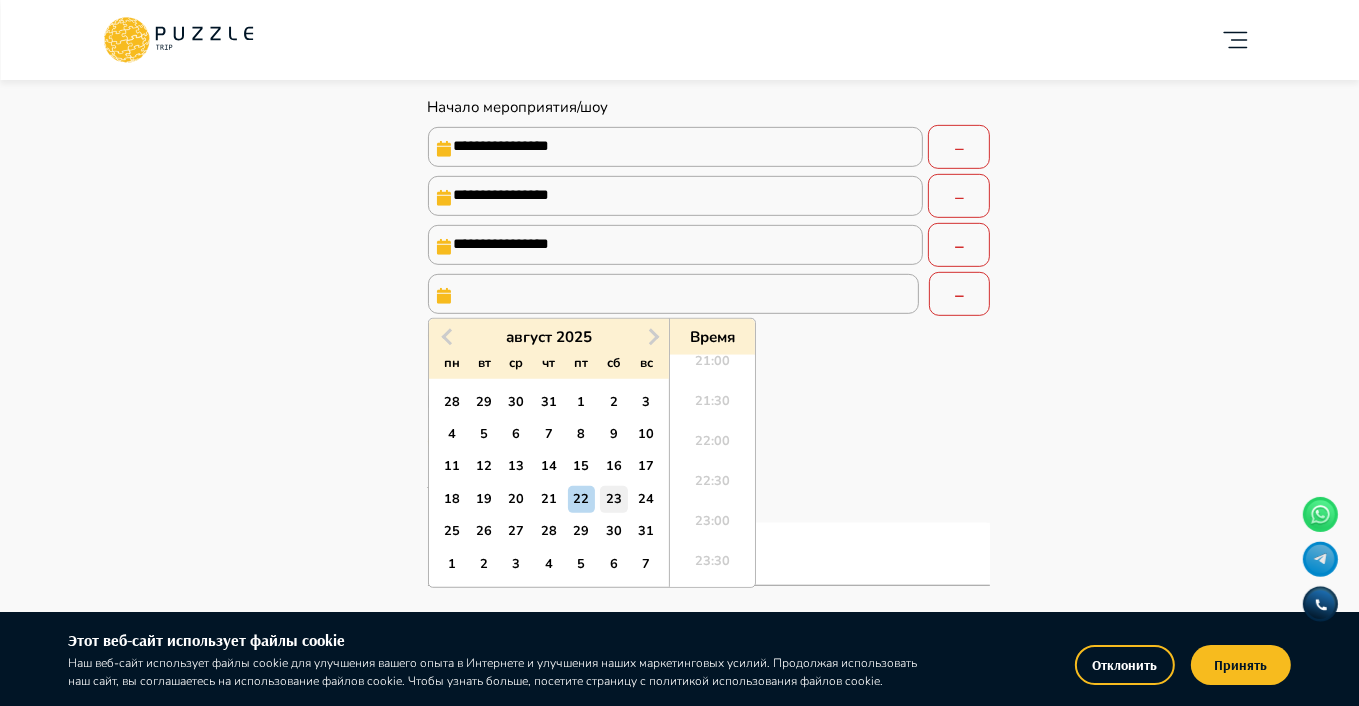 click on "23" at bounding box center [613, 499] 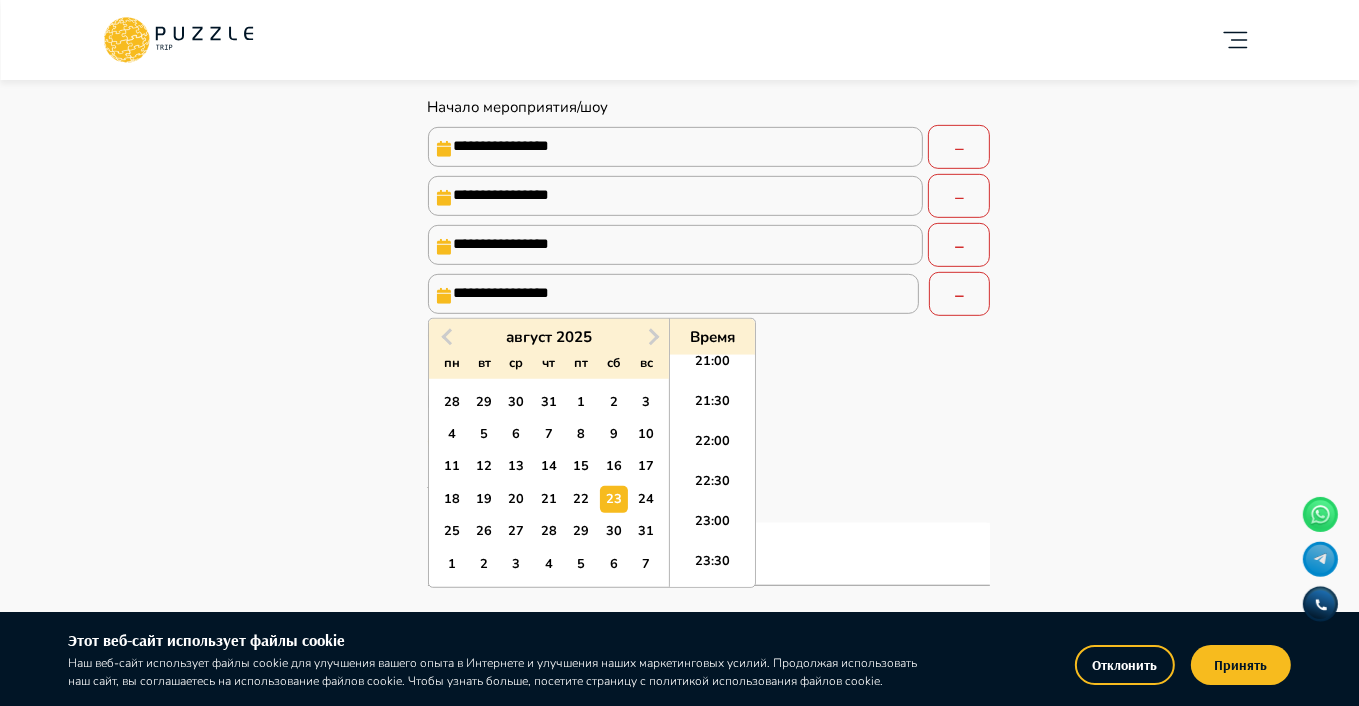 type on "*" 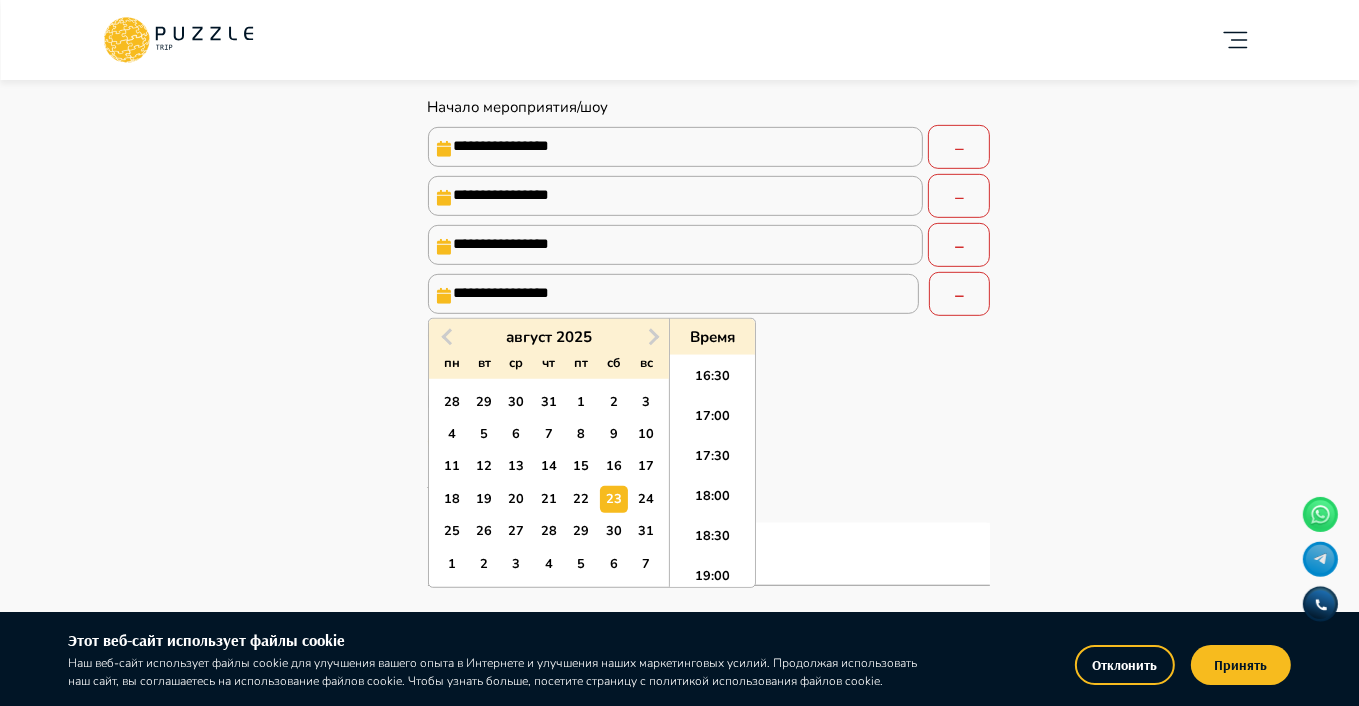 scroll, scrollTop: 1280, scrollLeft: 0, axis: vertical 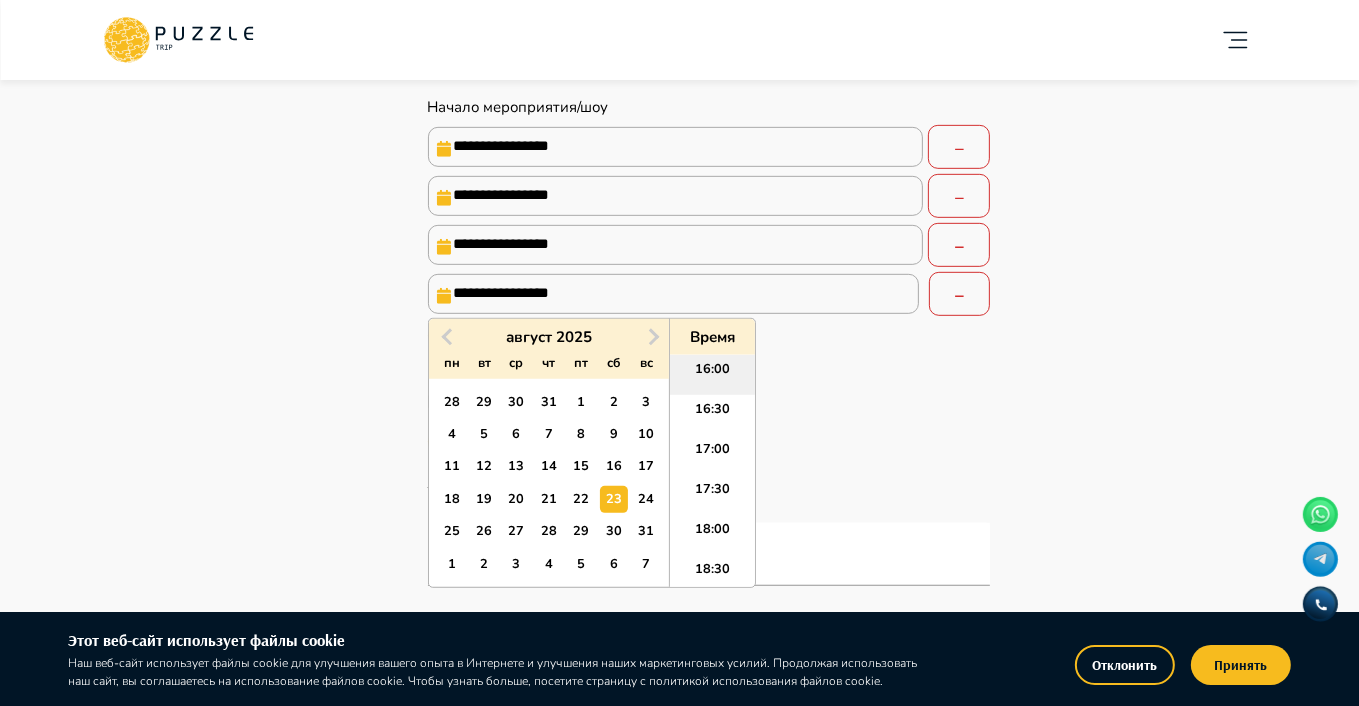 click on "16:00" at bounding box center [712, 375] 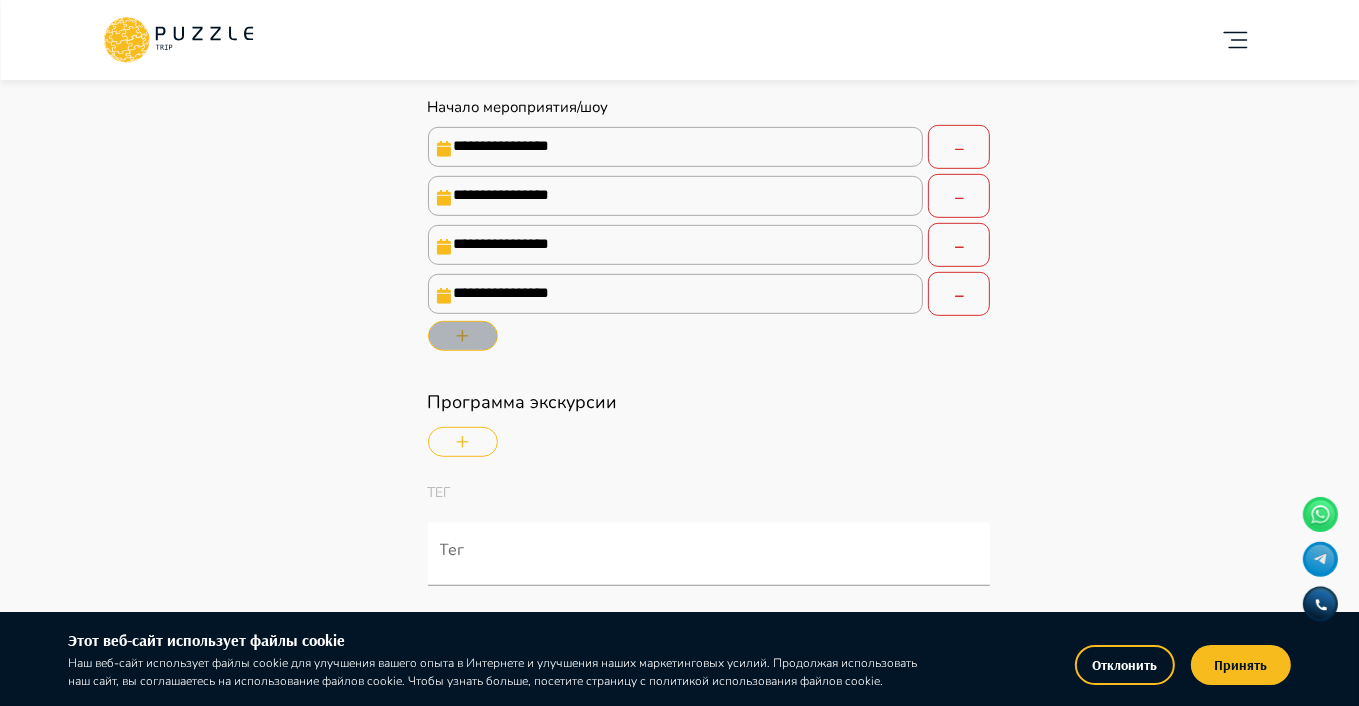 click at bounding box center [463, 336] 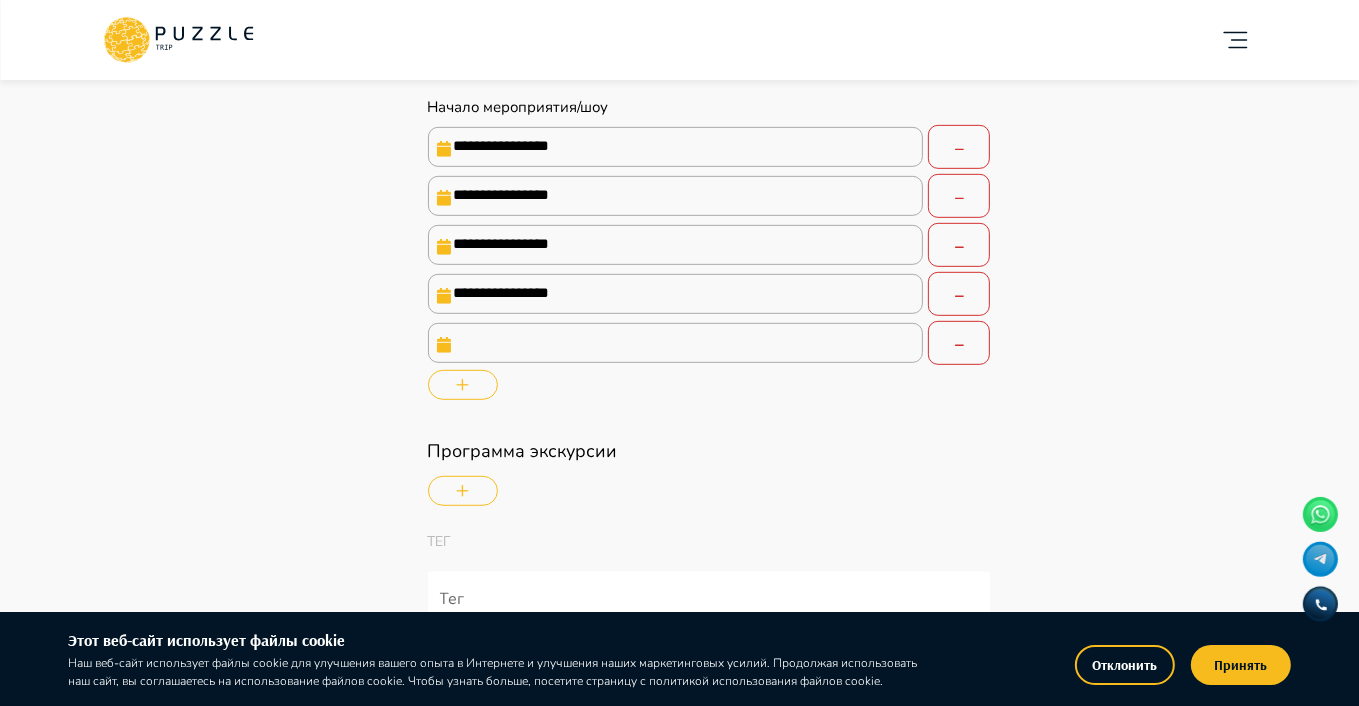 click at bounding box center [676, 343] 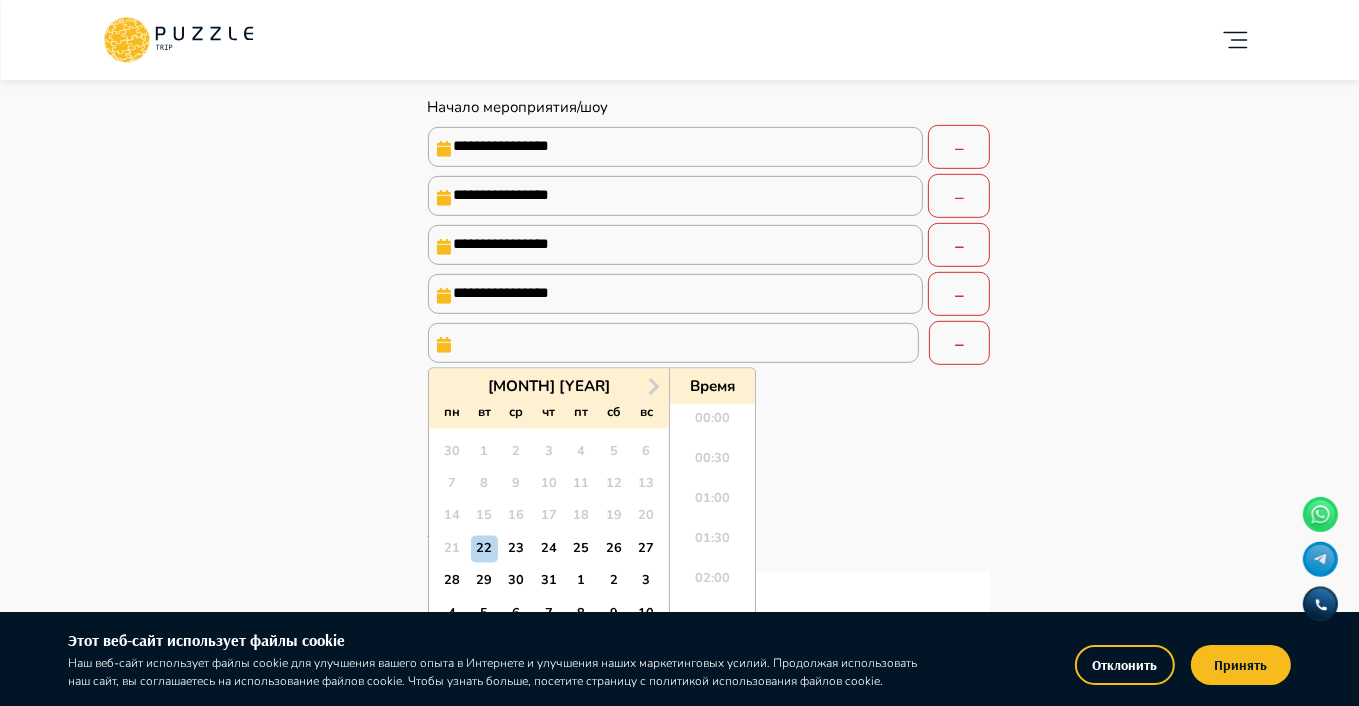 scroll, scrollTop: 1688, scrollLeft: 0, axis: vertical 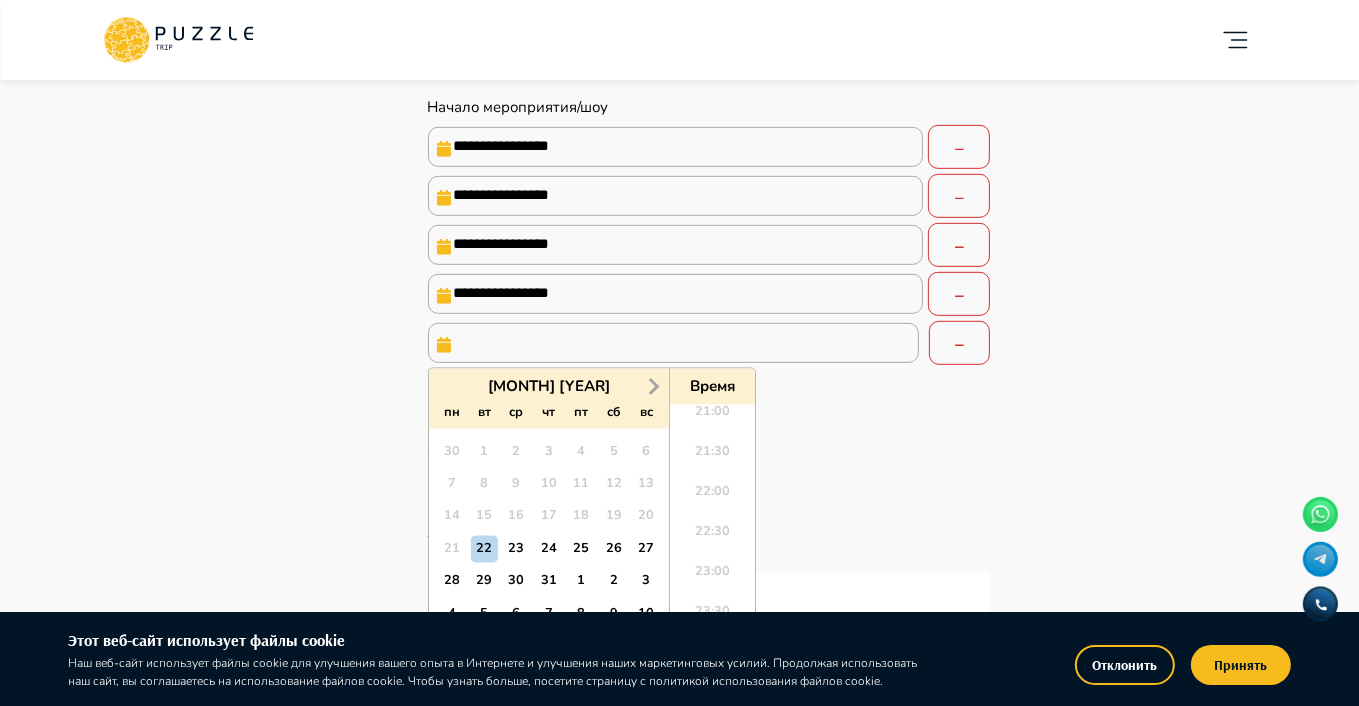 click on "Next Month" at bounding box center (654, 387) 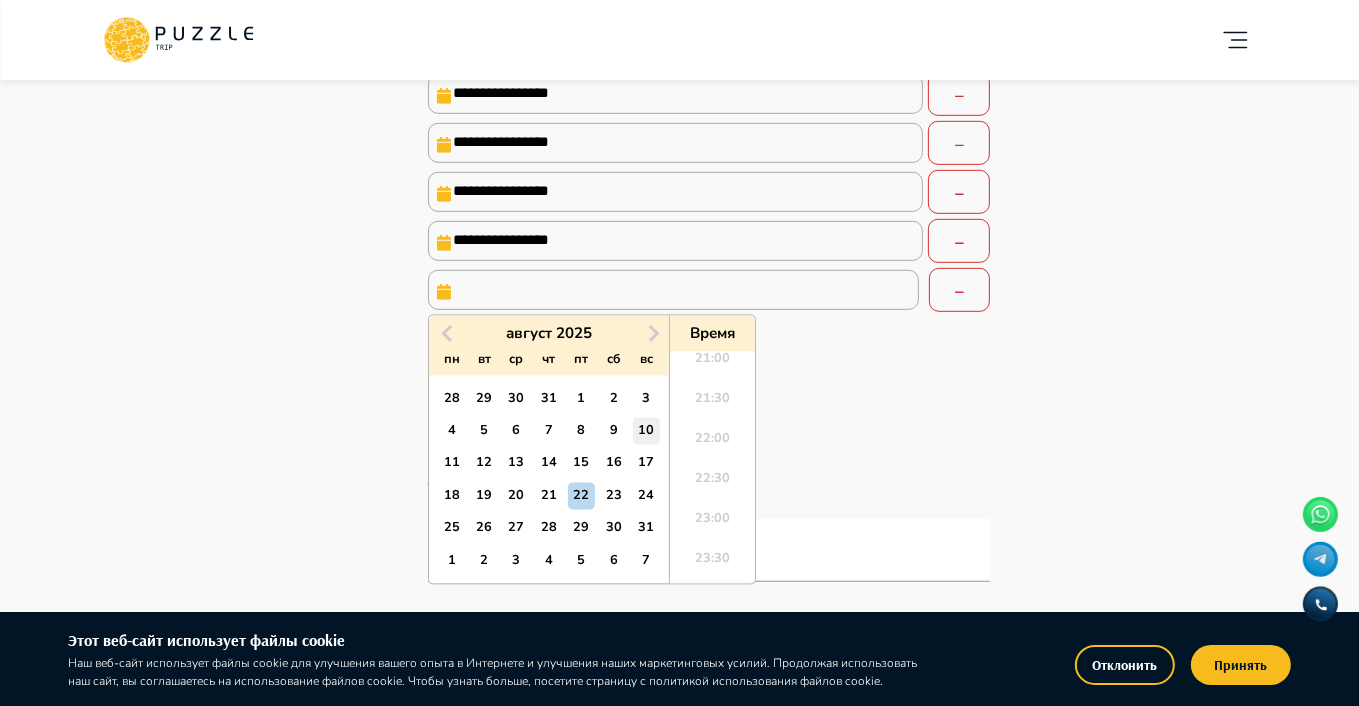scroll, scrollTop: 1000, scrollLeft: 0, axis: vertical 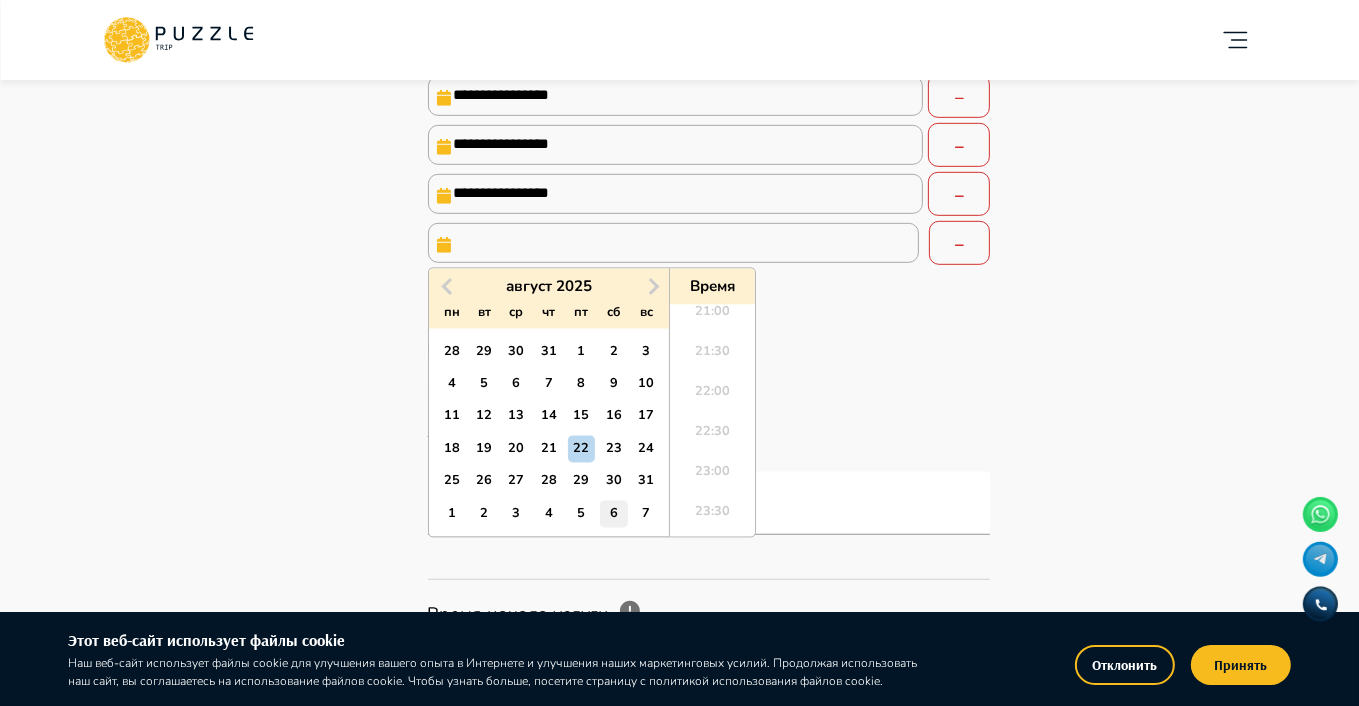 click on "6" at bounding box center (613, 514) 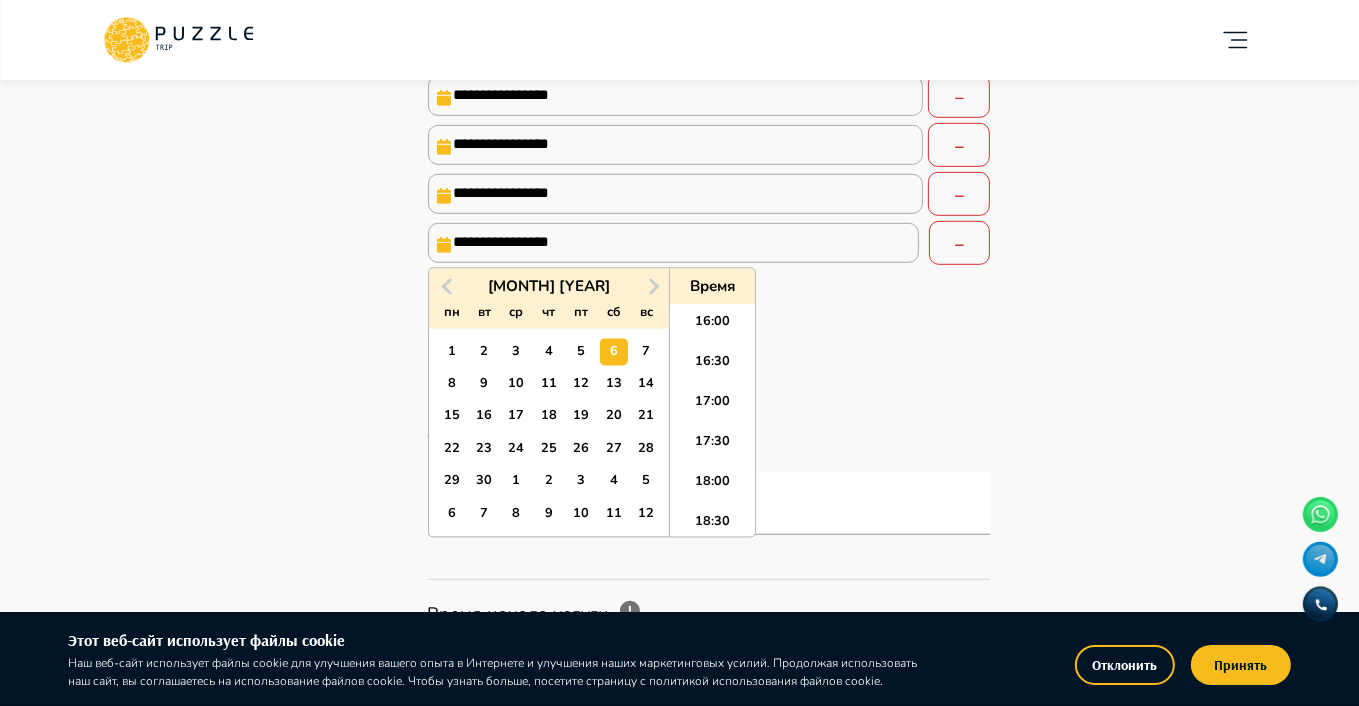scroll, scrollTop: 1258, scrollLeft: 0, axis: vertical 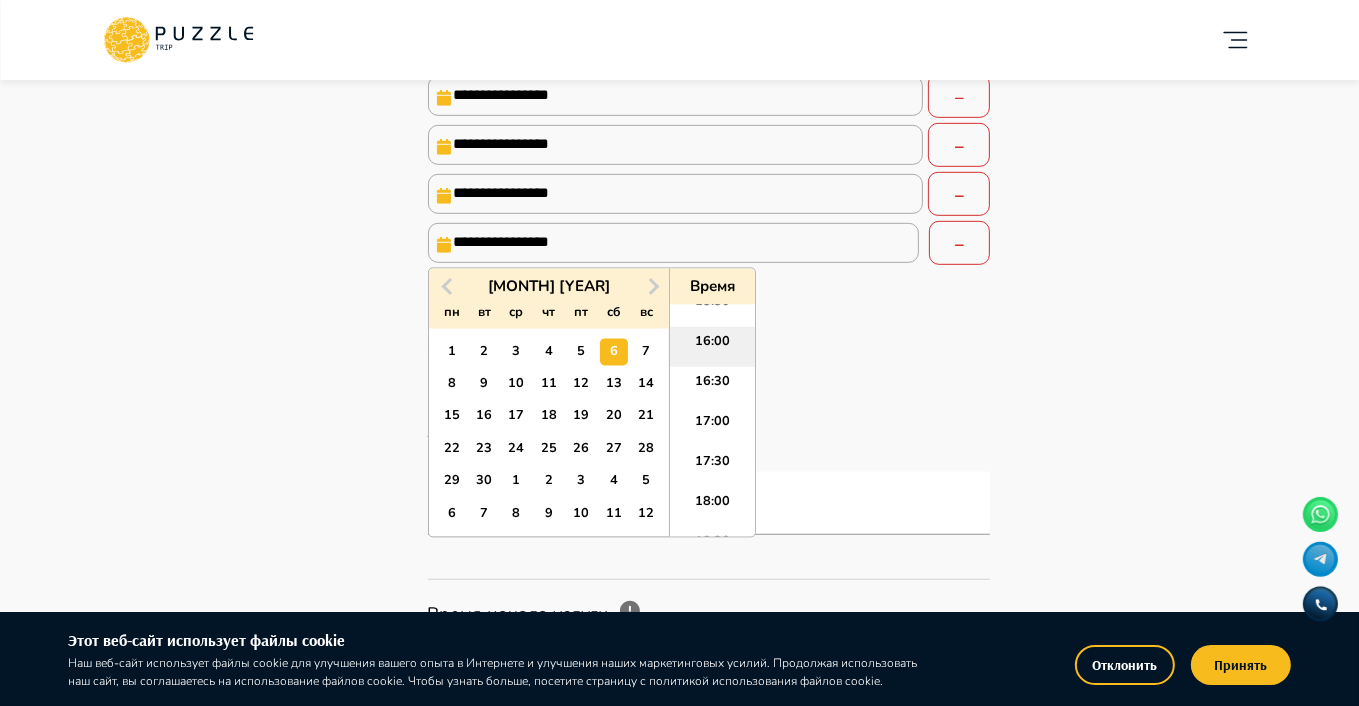 click on "16:00" at bounding box center [712, 347] 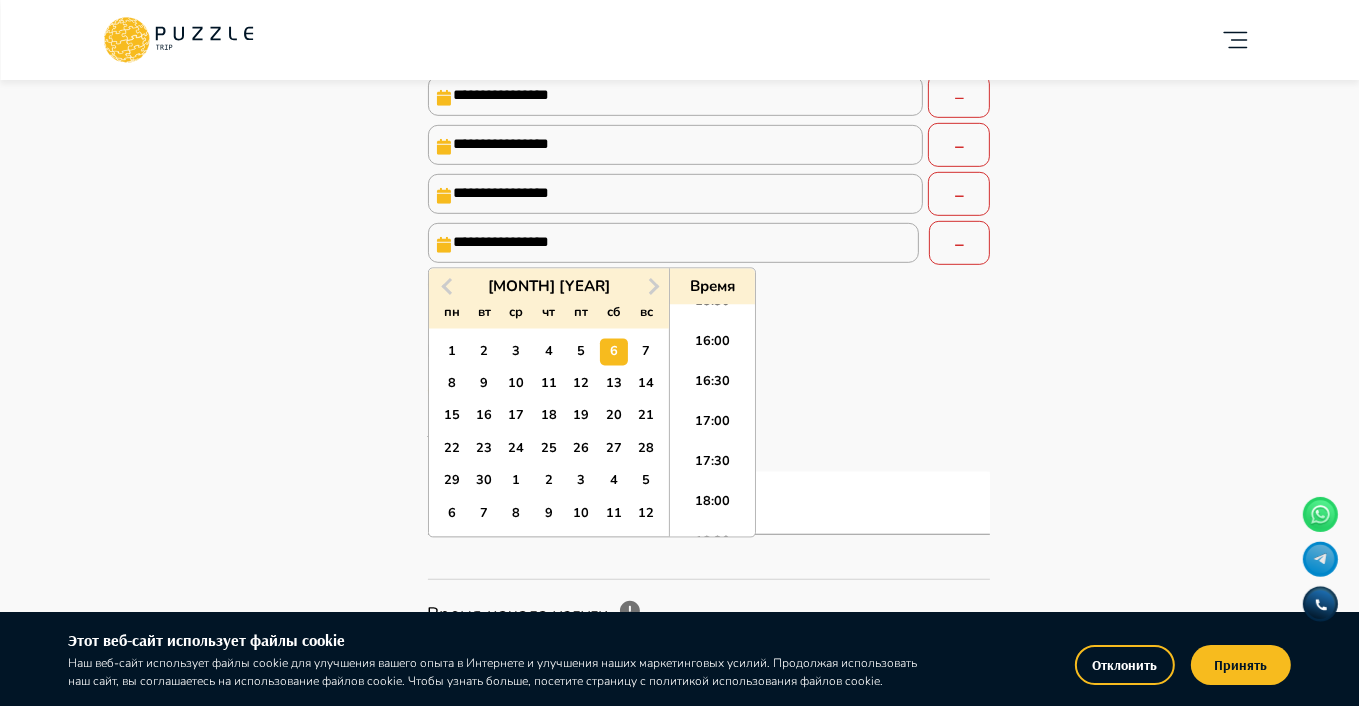 type on "*" 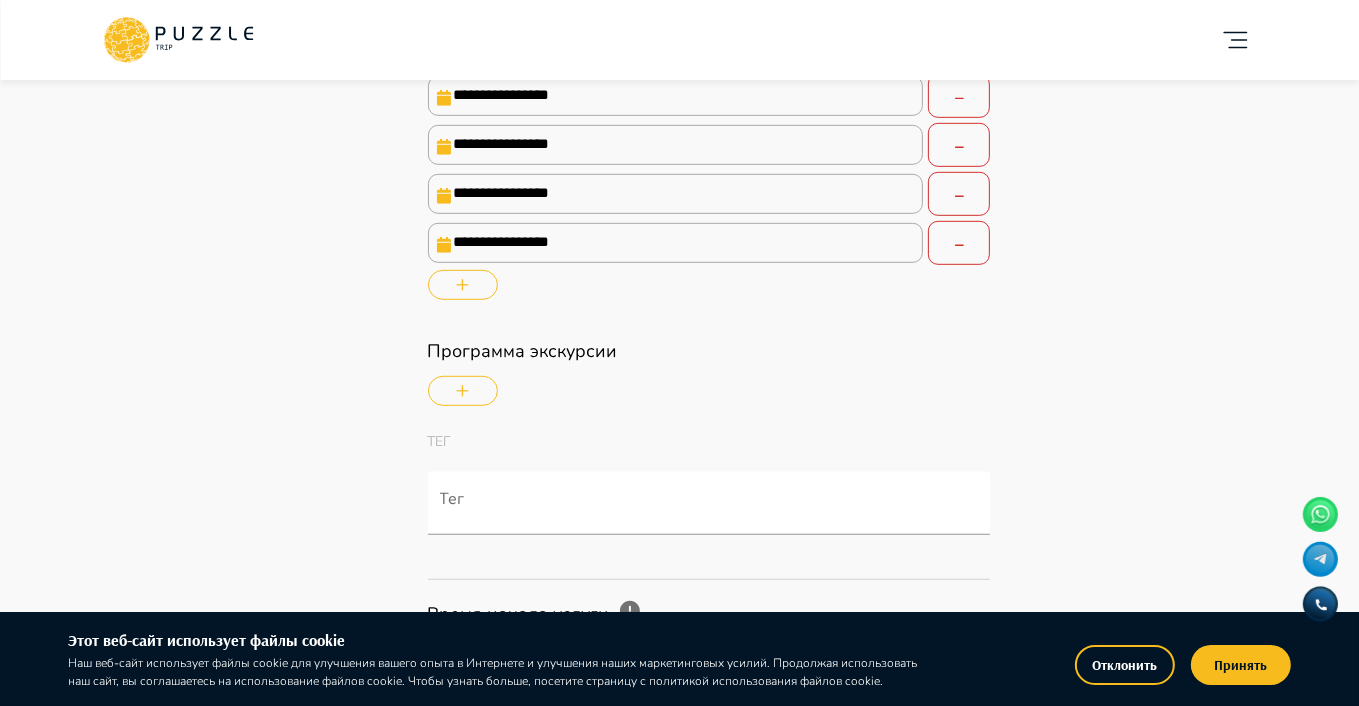 click at bounding box center (463, 285) 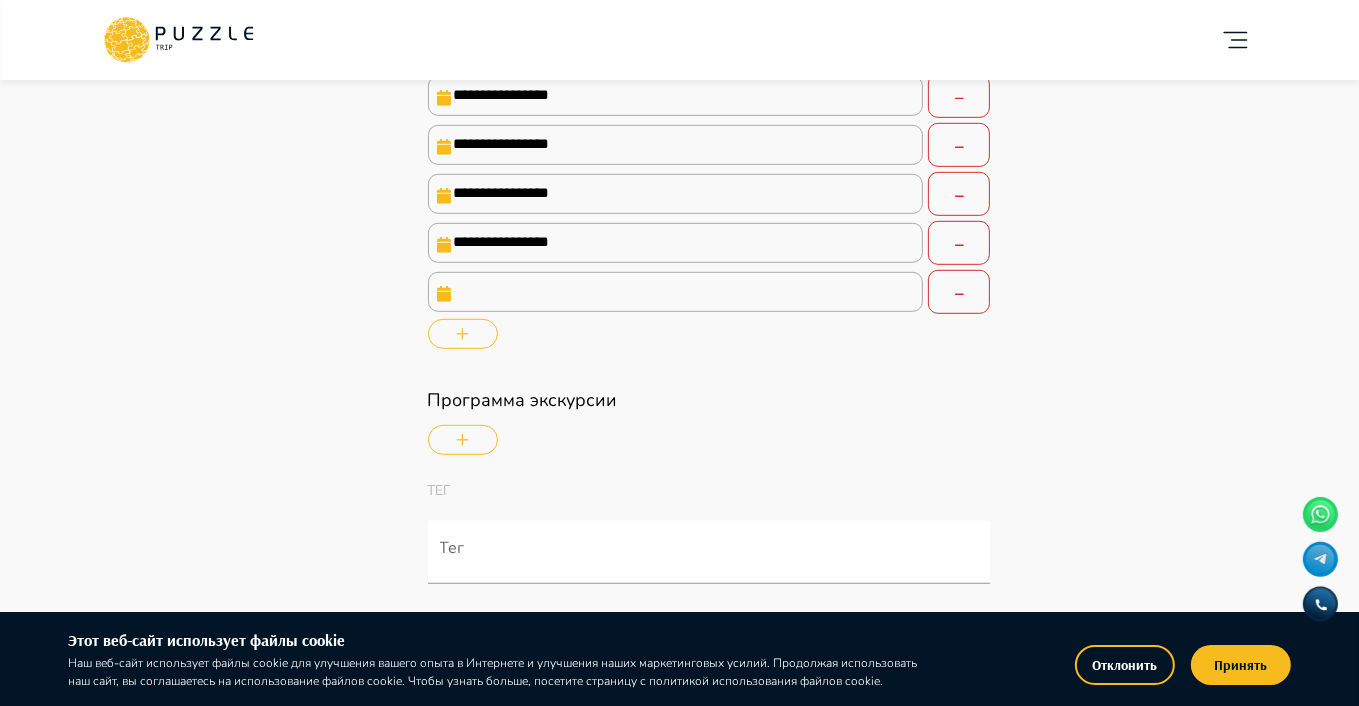 click at bounding box center [676, 292] 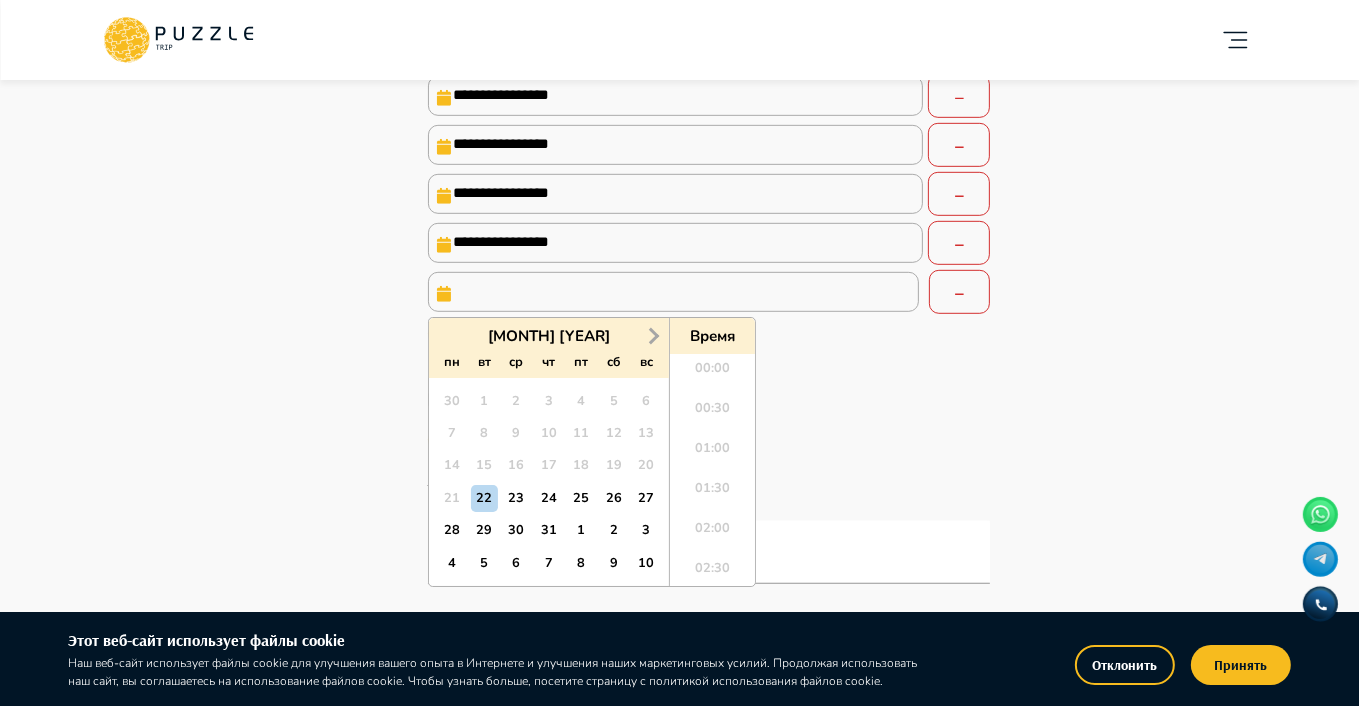 scroll, scrollTop: 1688, scrollLeft: 0, axis: vertical 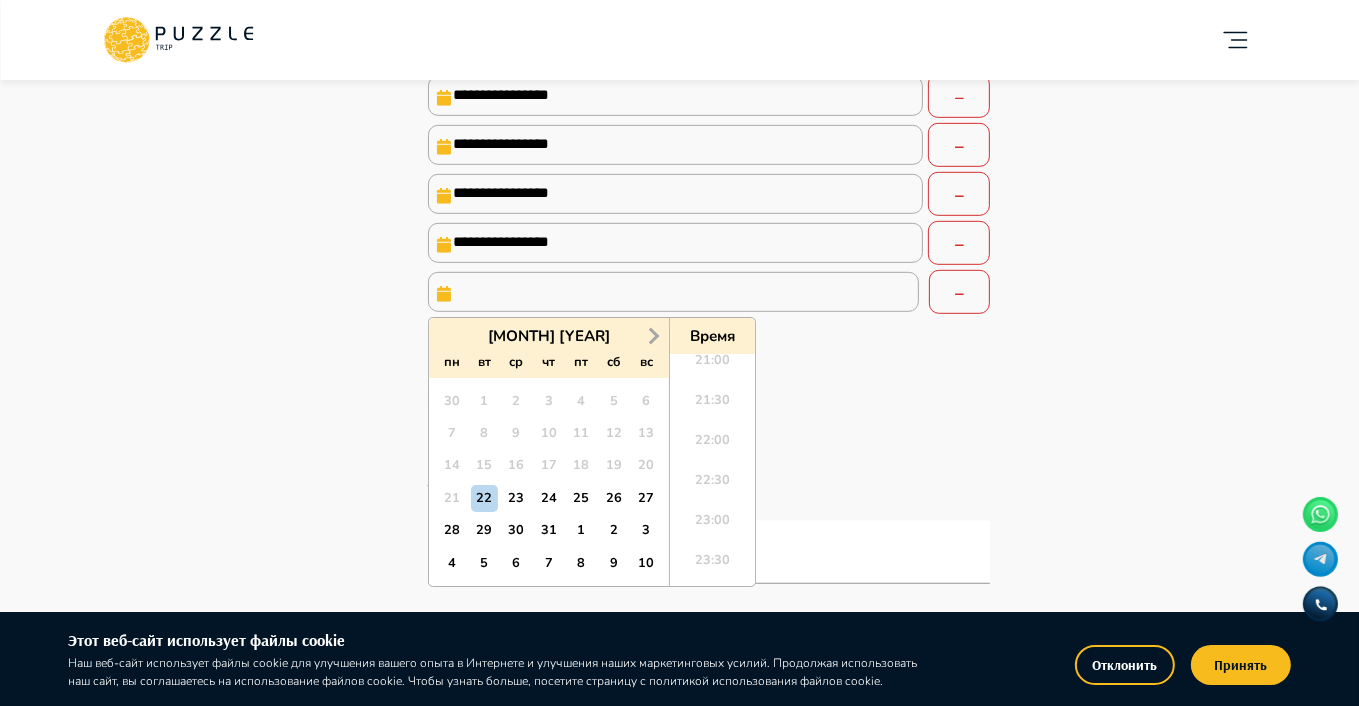 click on "Next Month" at bounding box center [654, 336] 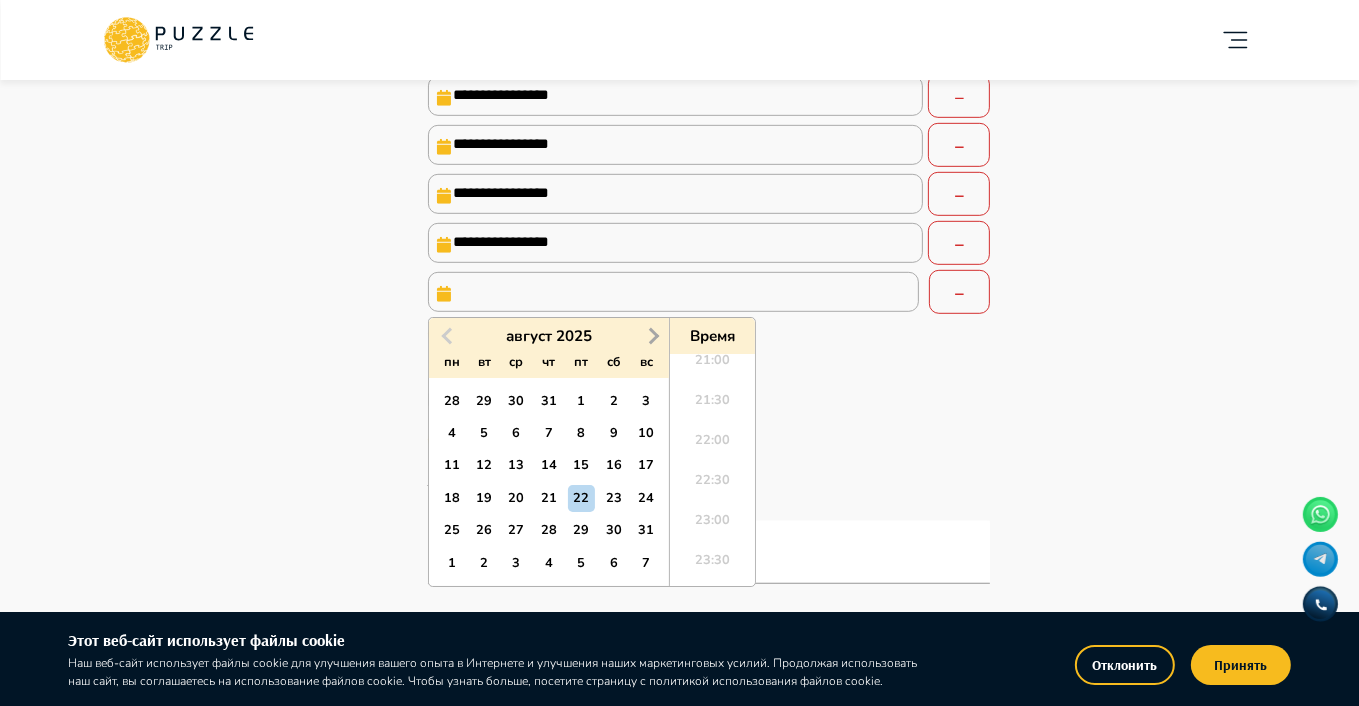 click on "Next Month" at bounding box center [654, 336] 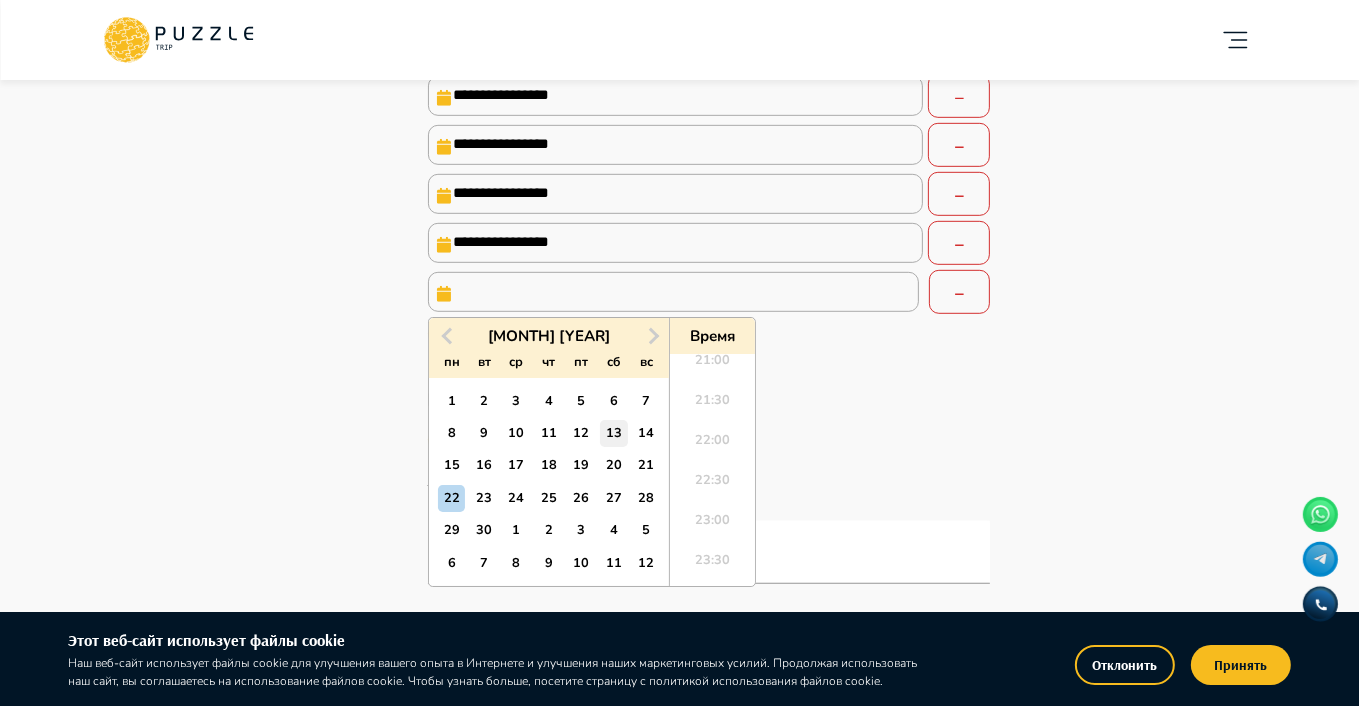 click on "13" at bounding box center (613, 433) 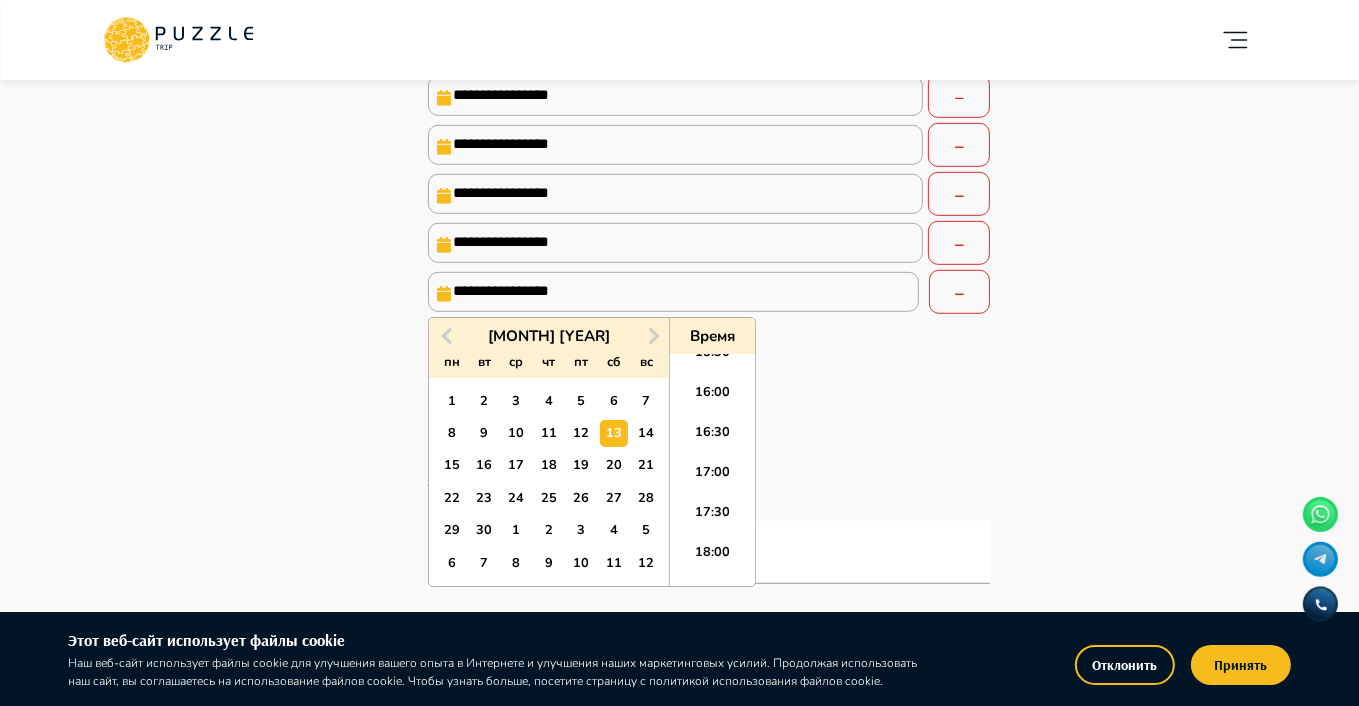 scroll, scrollTop: 1239, scrollLeft: 0, axis: vertical 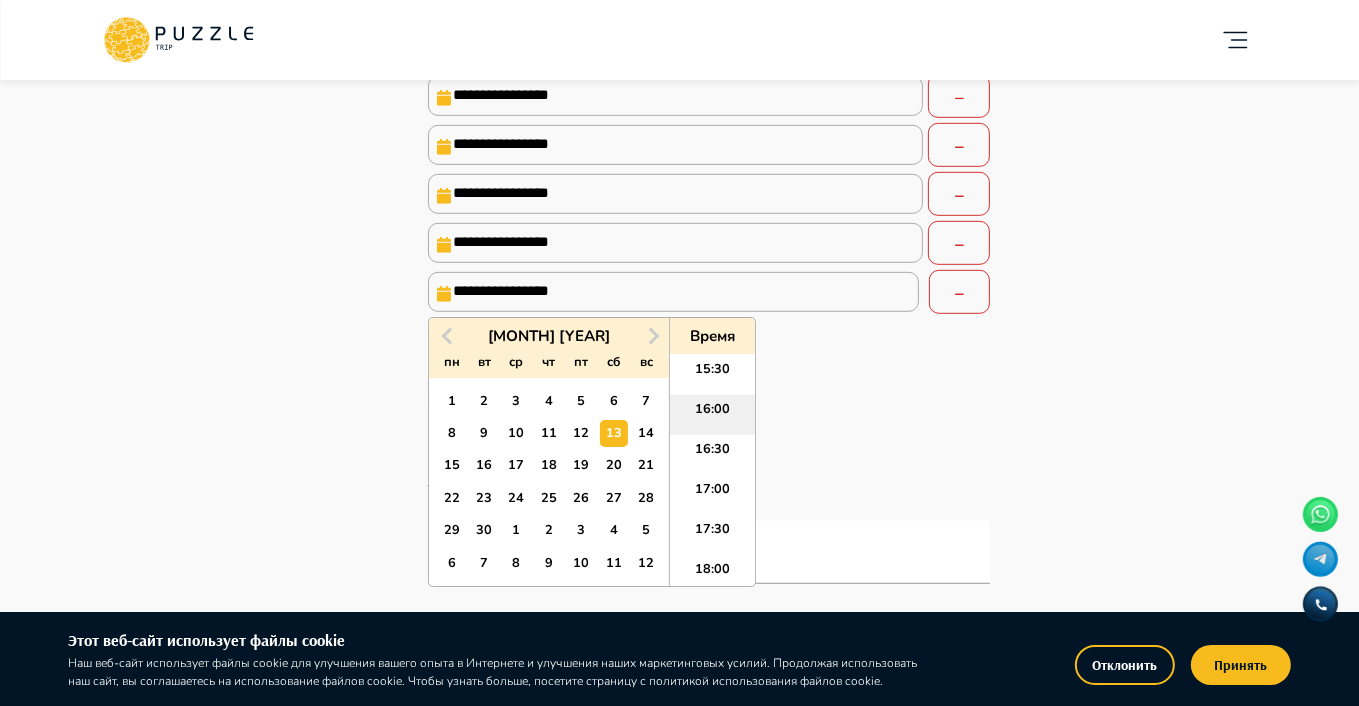 click on "16:00" at bounding box center [712, 415] 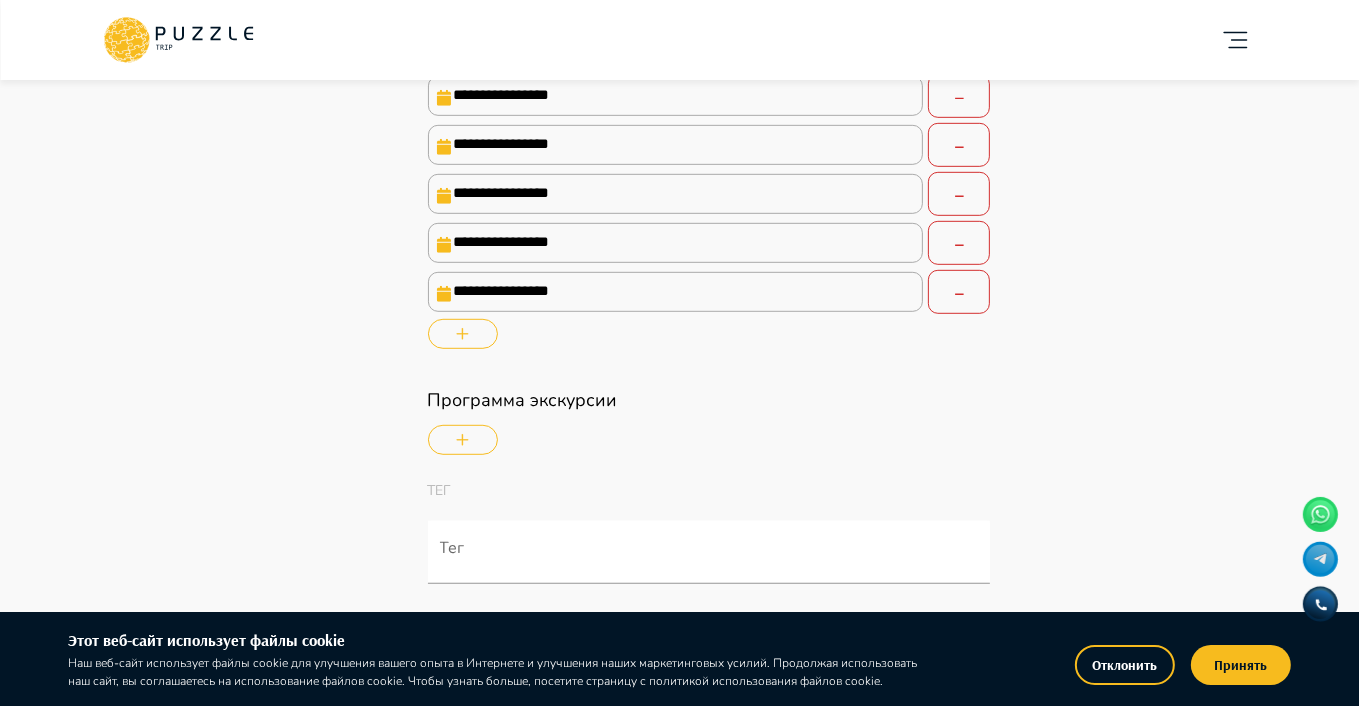click at bounding box center [463, 334] 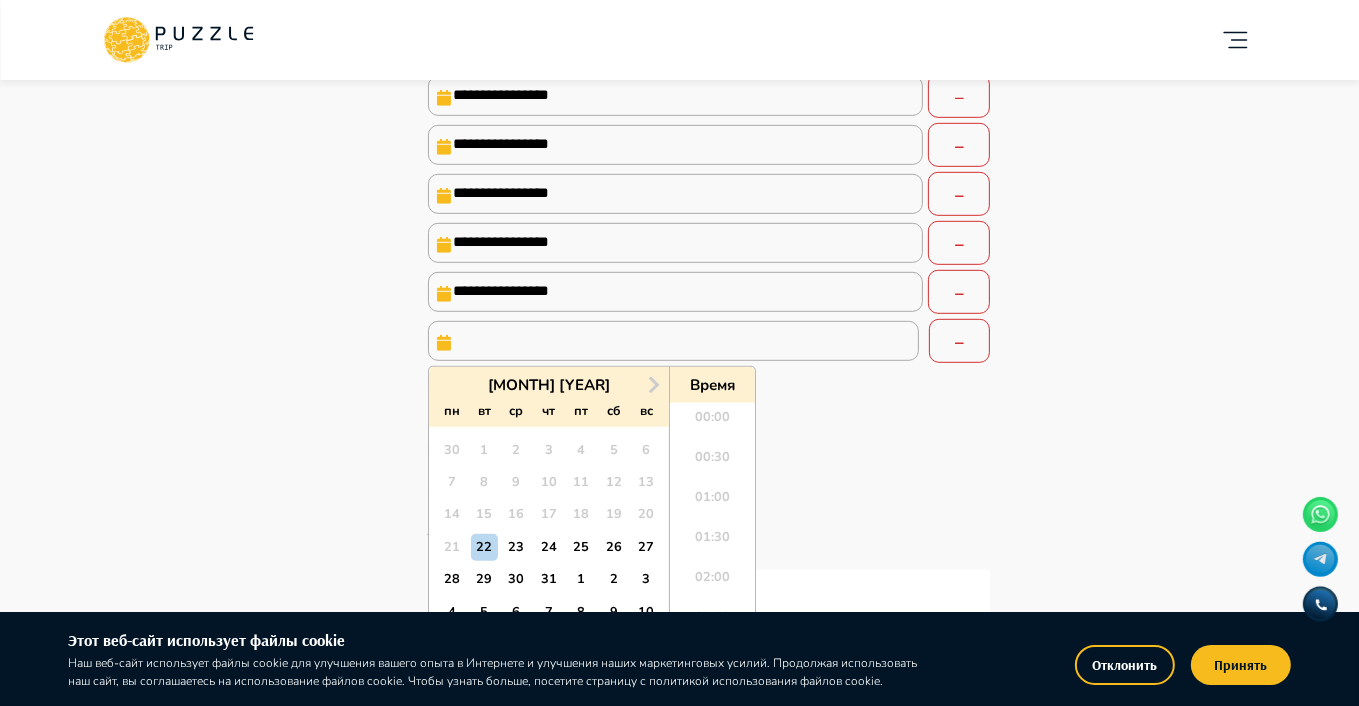 click at bounding box center [673, 341] 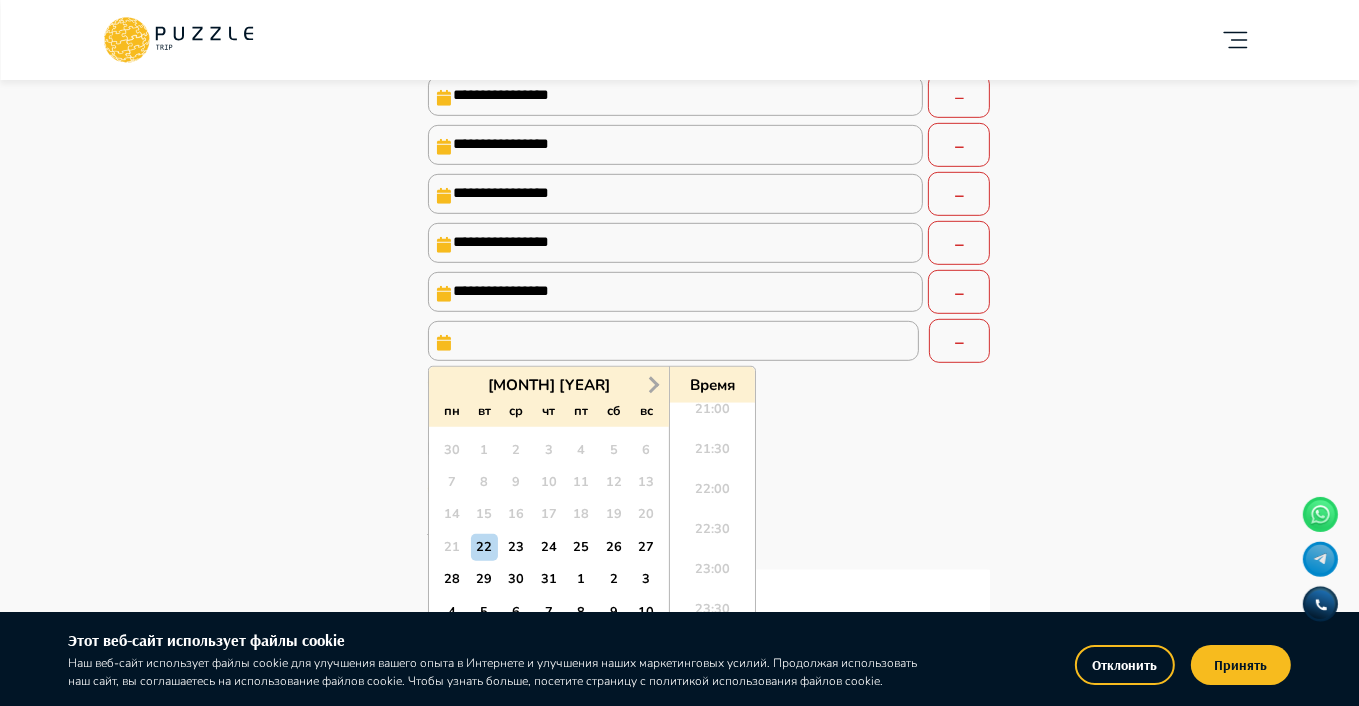 click on "Next Month" at bounding box center (652, 384) 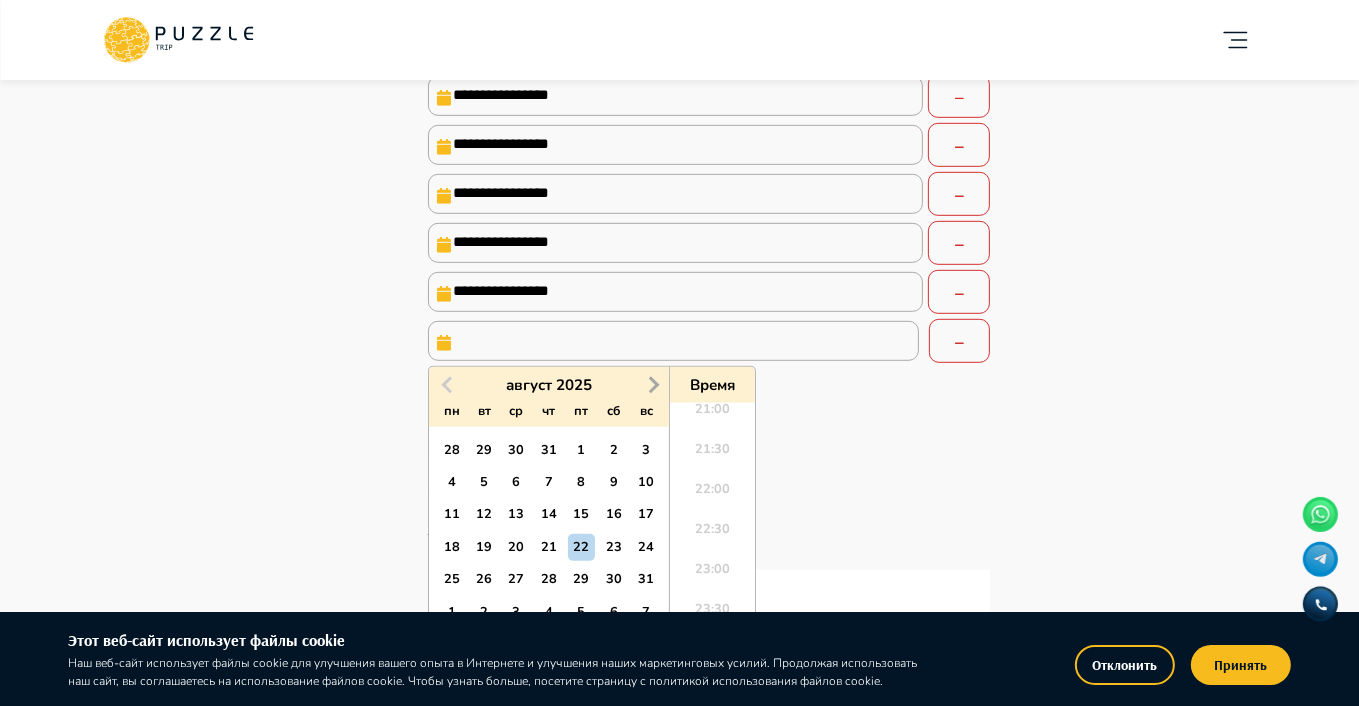 click on "Next Month" at bounding box center [652, 384] 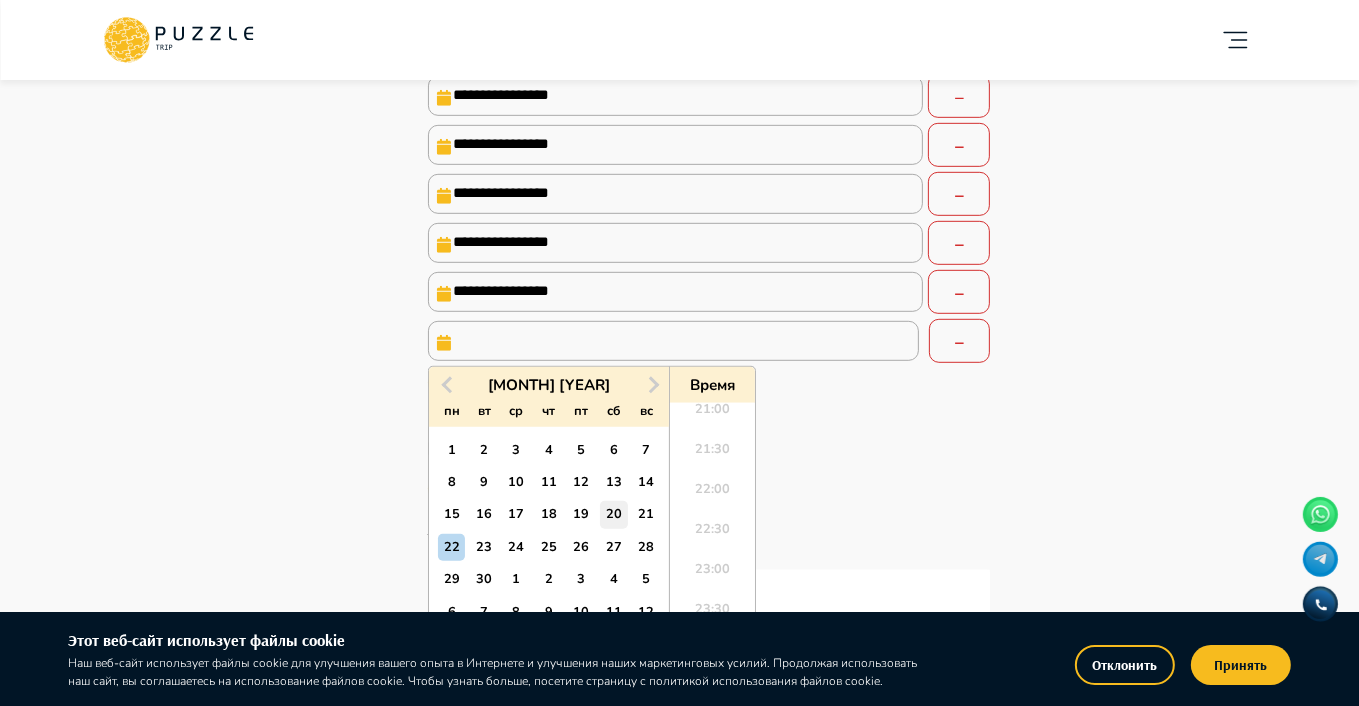click on "20" at bounding box center [613, 514] 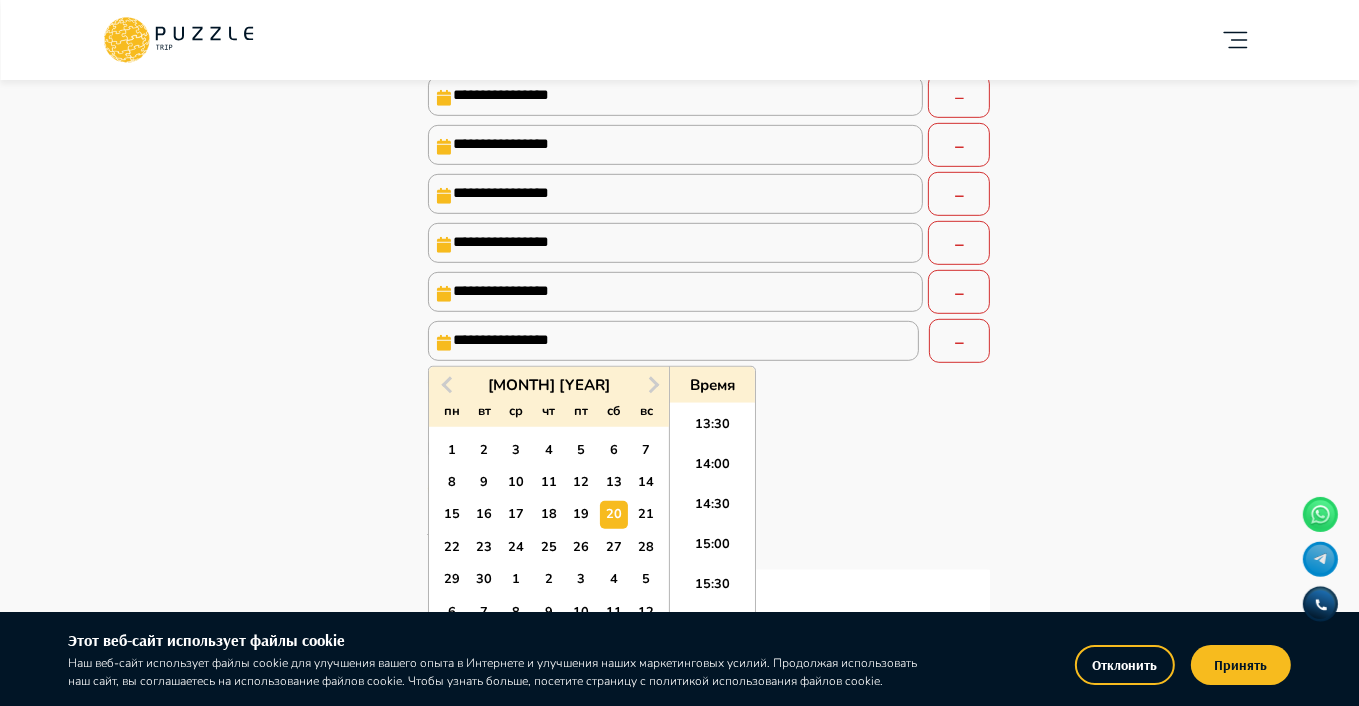 scroll, scrollTop: 1148, scrollLeft: 0, axis: vertical 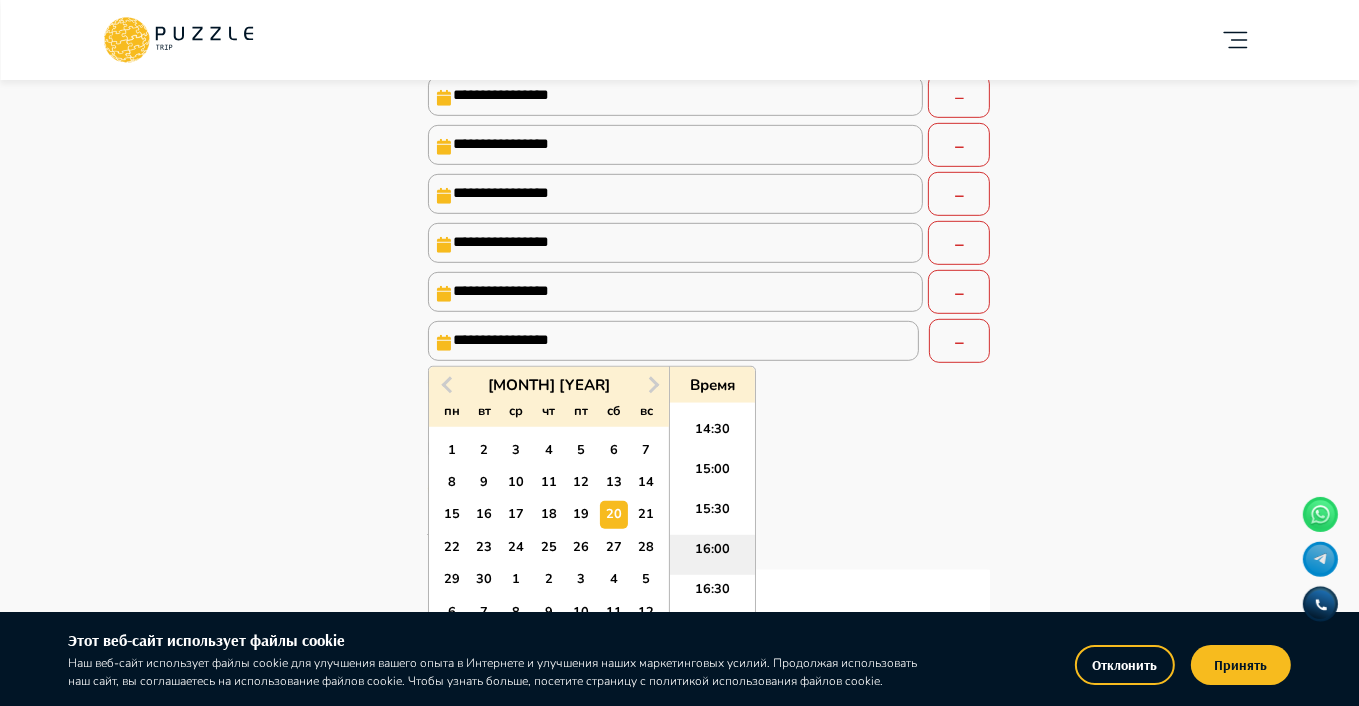 click on "16:00" at bounding box center [712, 555] 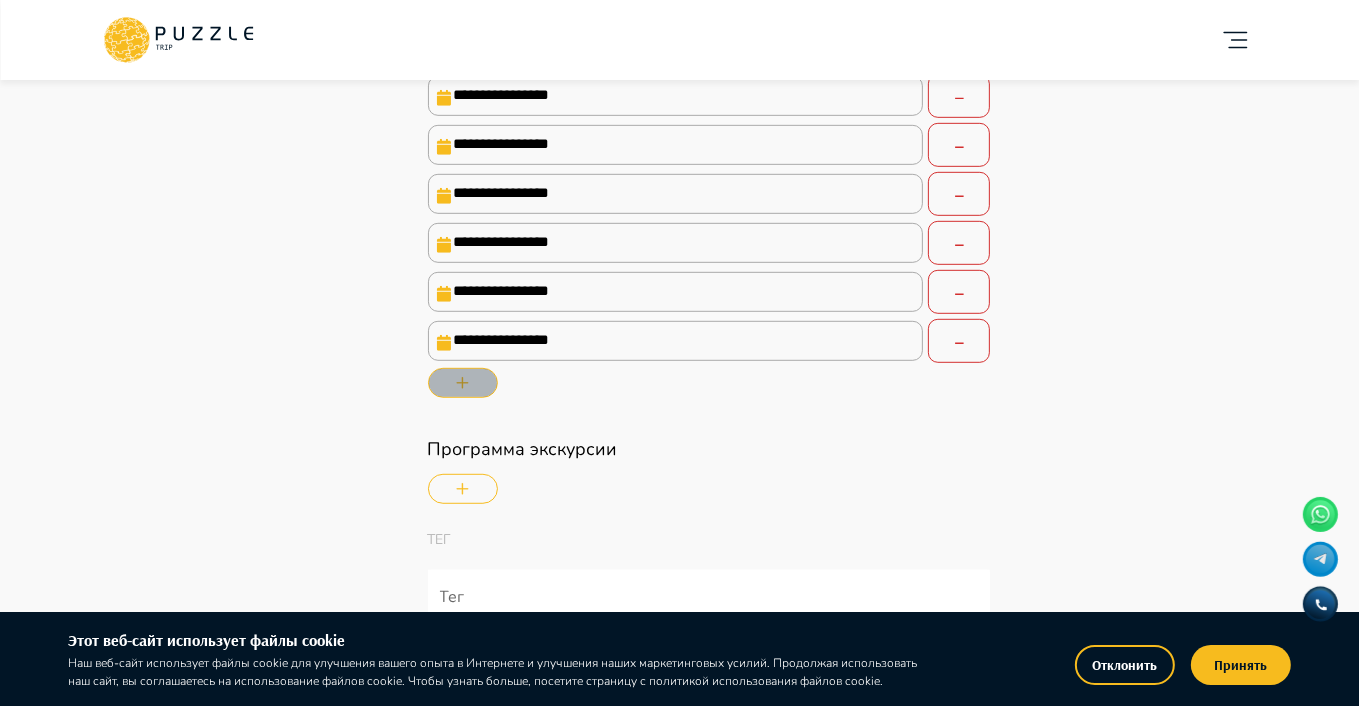 click 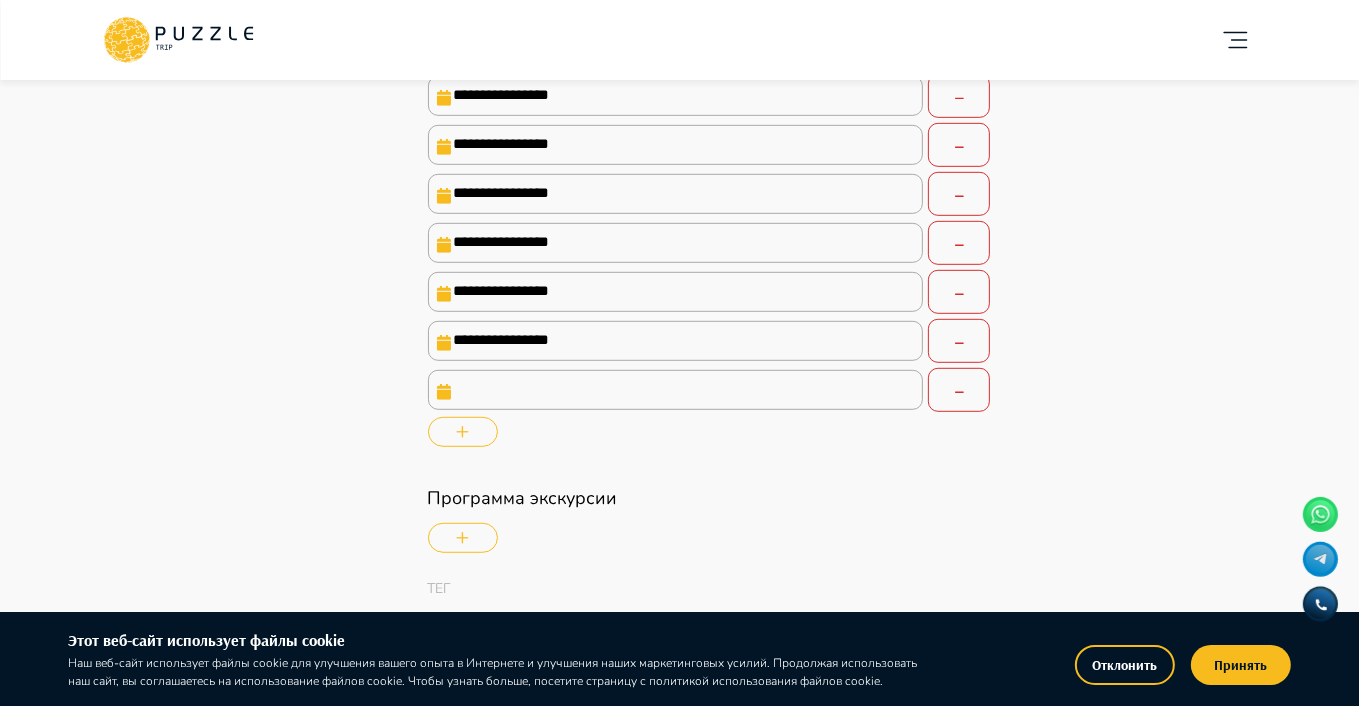 click at bounding box center (676, 390) 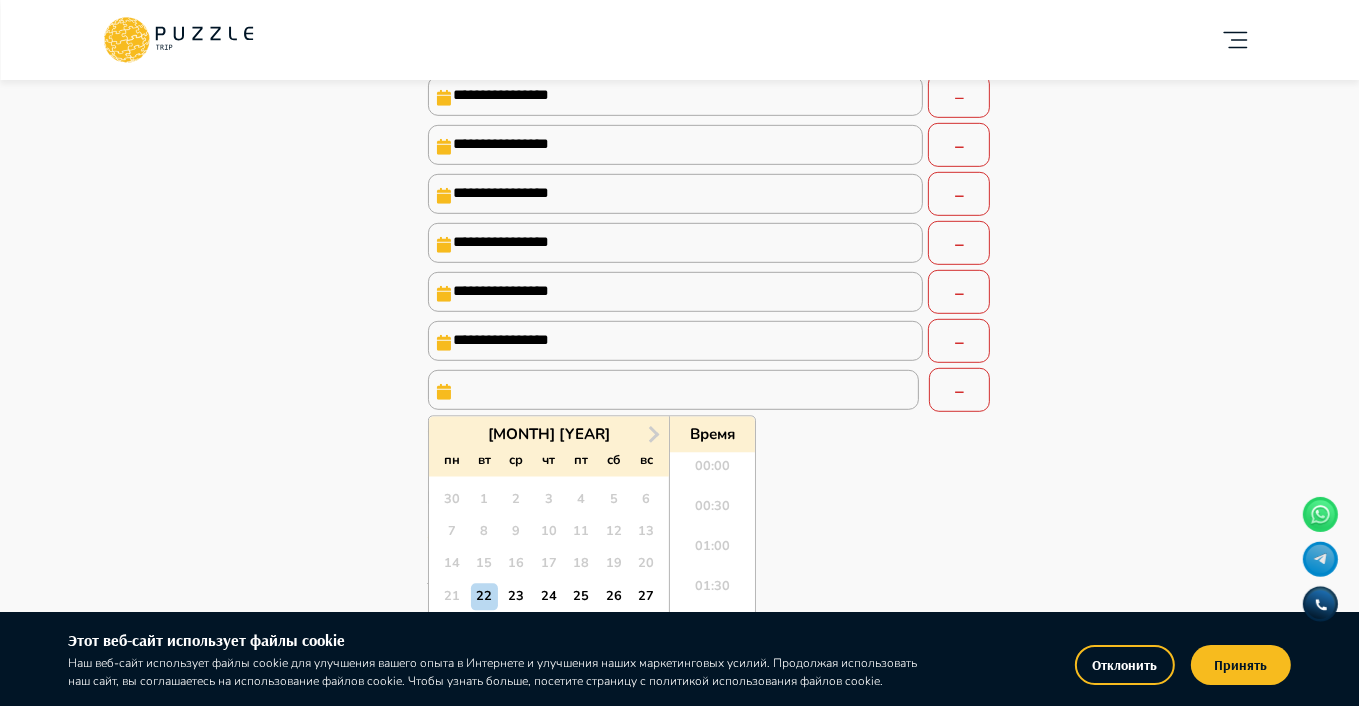 scroll, scrollTop: 1688, scrollLeft: 0, axis: vertical 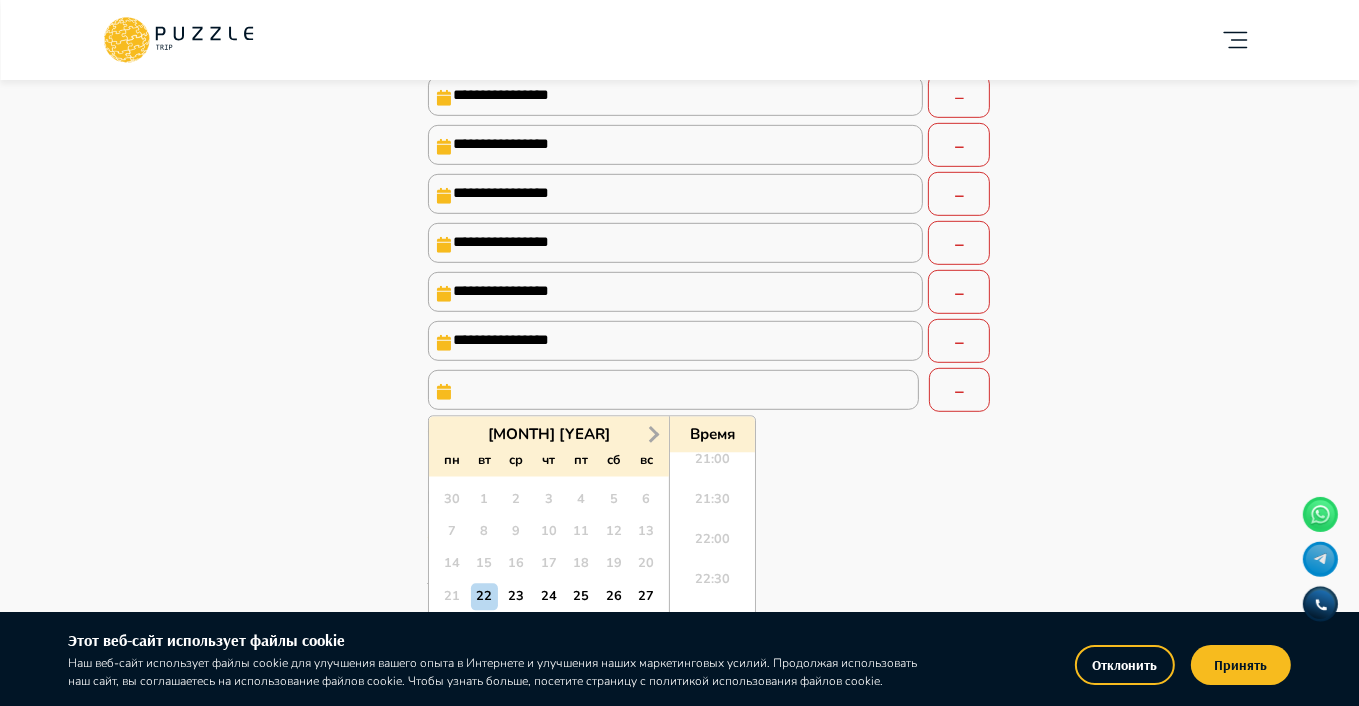click on "Next Month" at bounding box center (654, 435) 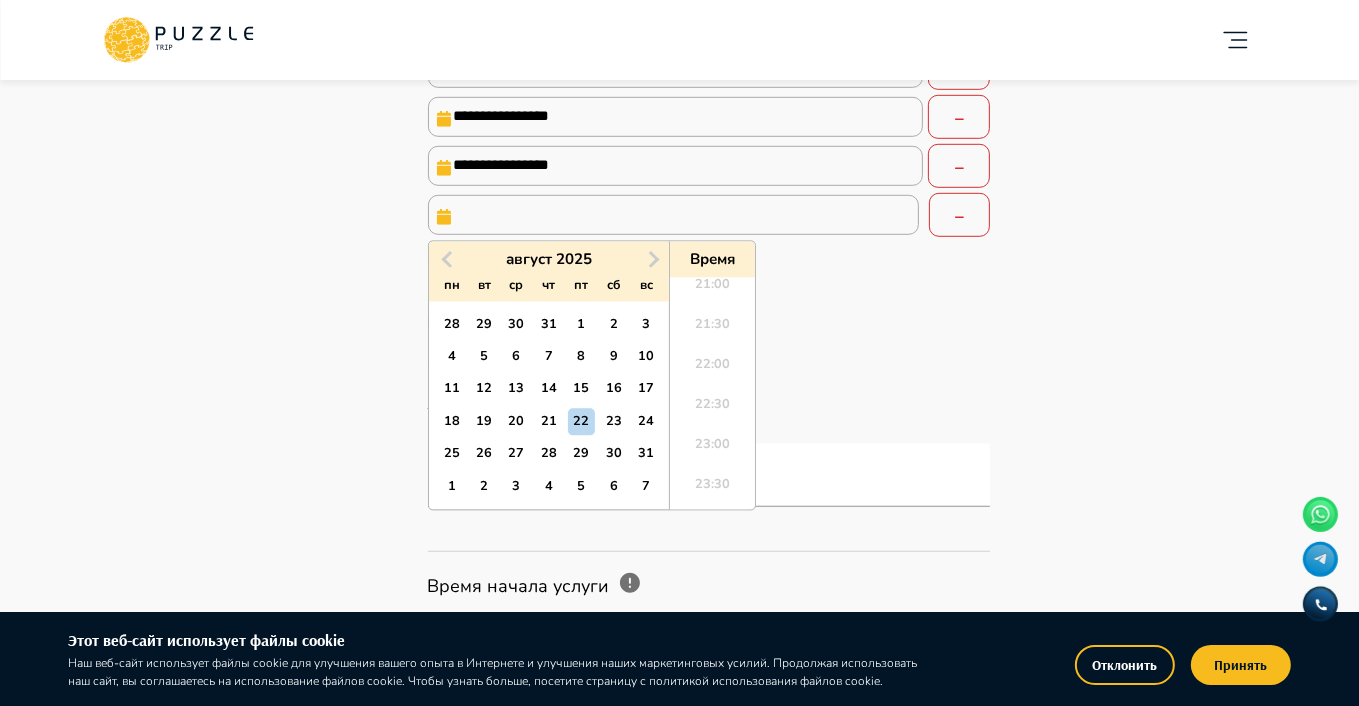 scroll, scrollTop: 1200, scrollLeft: 0, axis: vertical 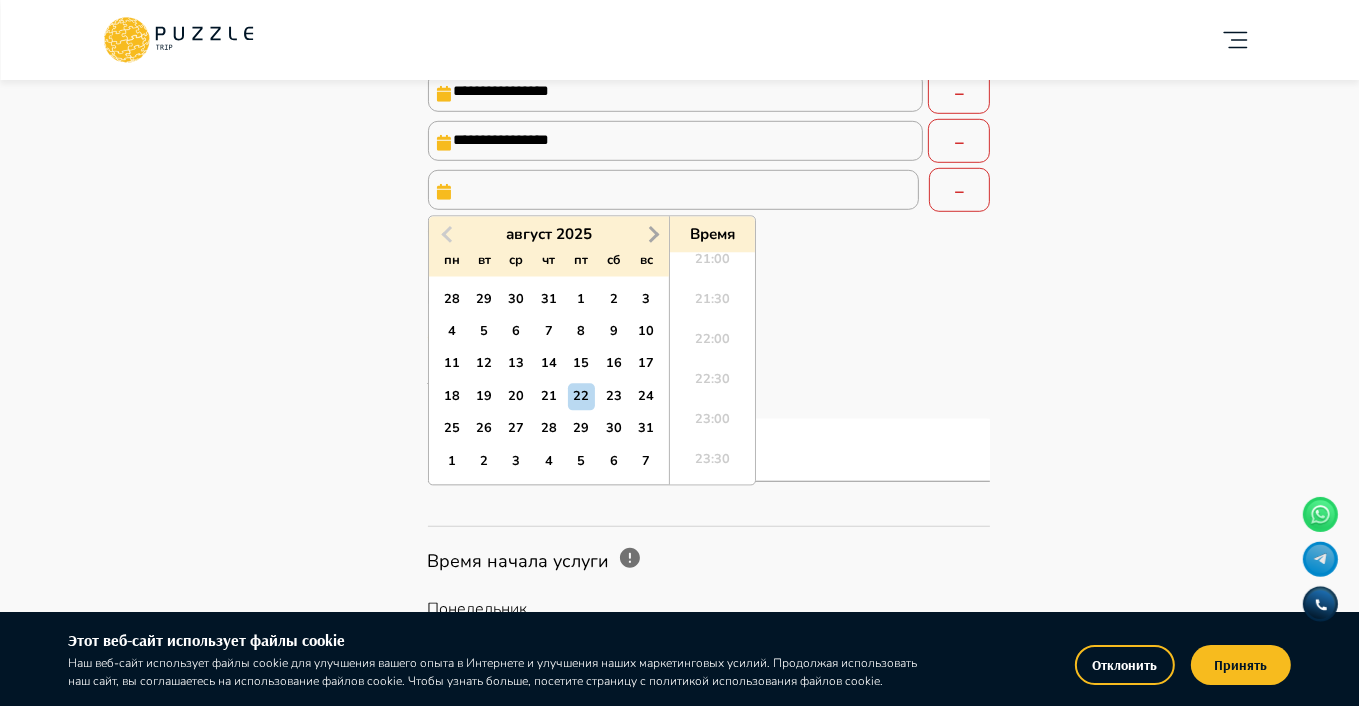 click on "Next Month" at bounding box center (652, 233) 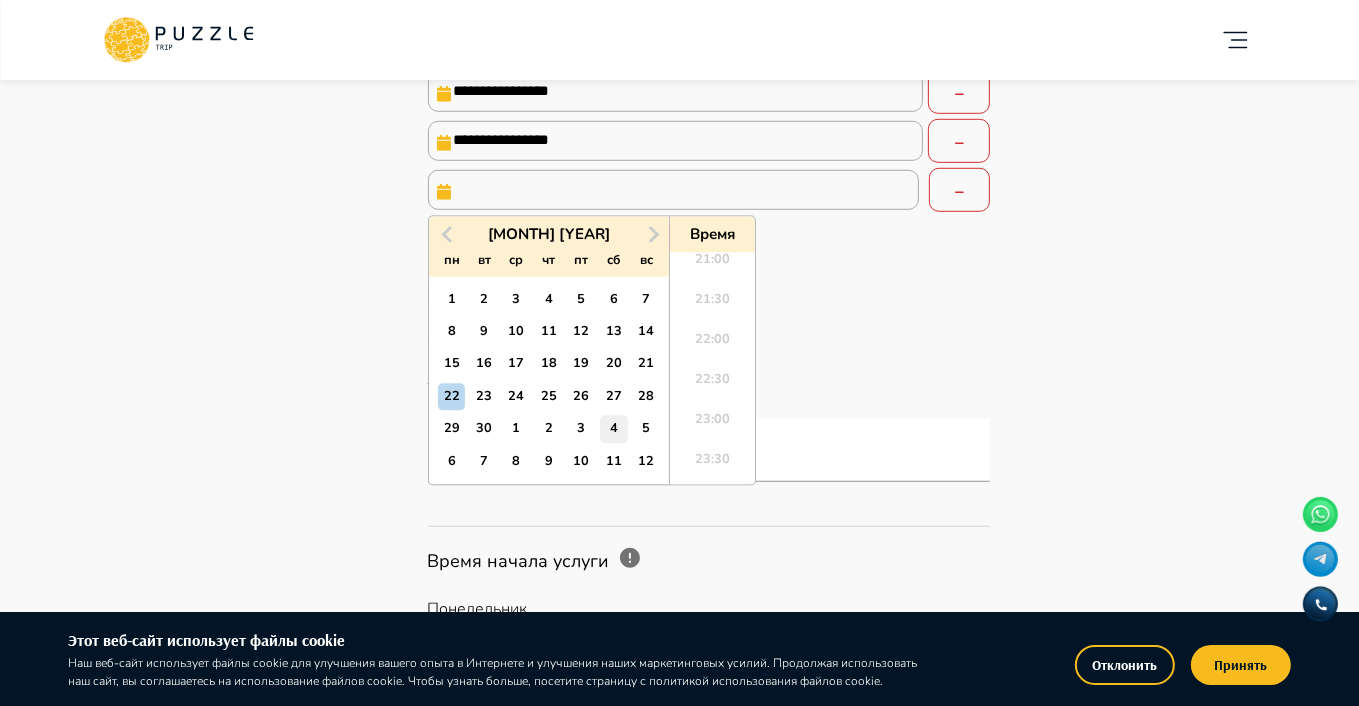 click on "4" at bounding box center (613, 429) 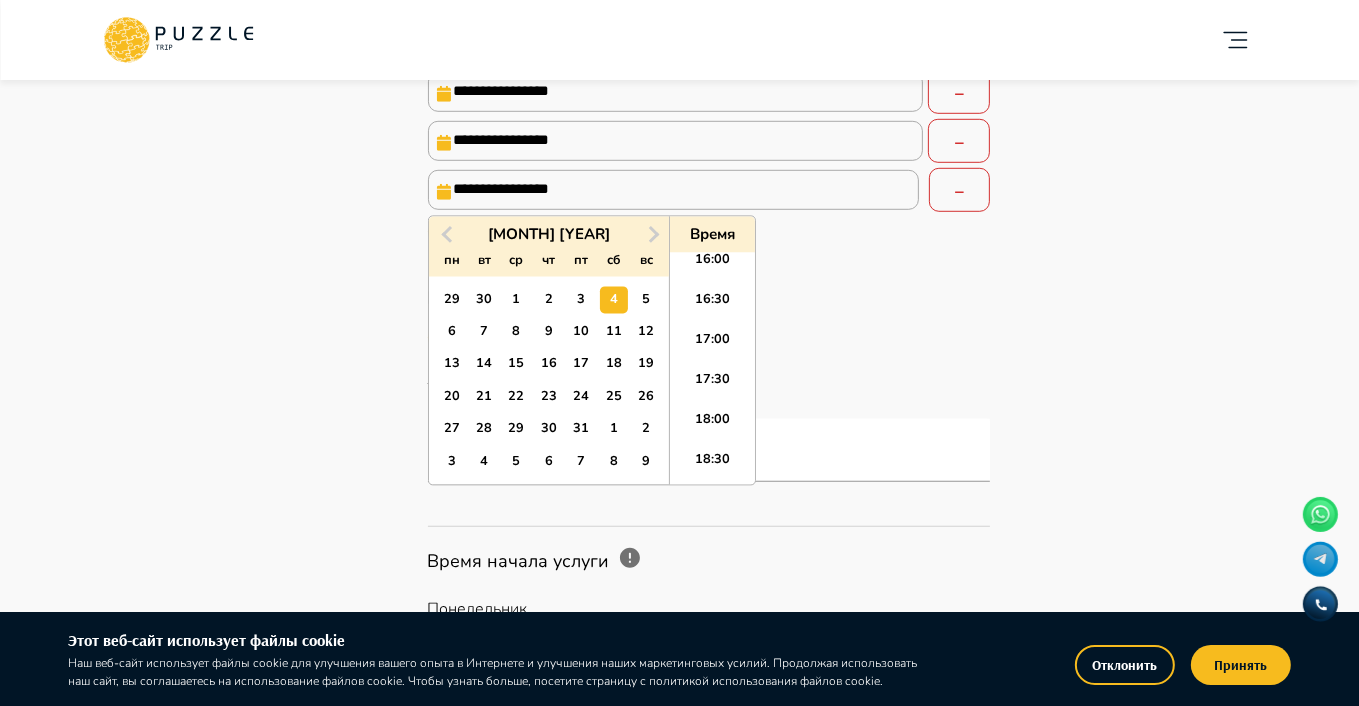 scroll, scrollTop: 1256, scrollLeft: 0, axis: vertical 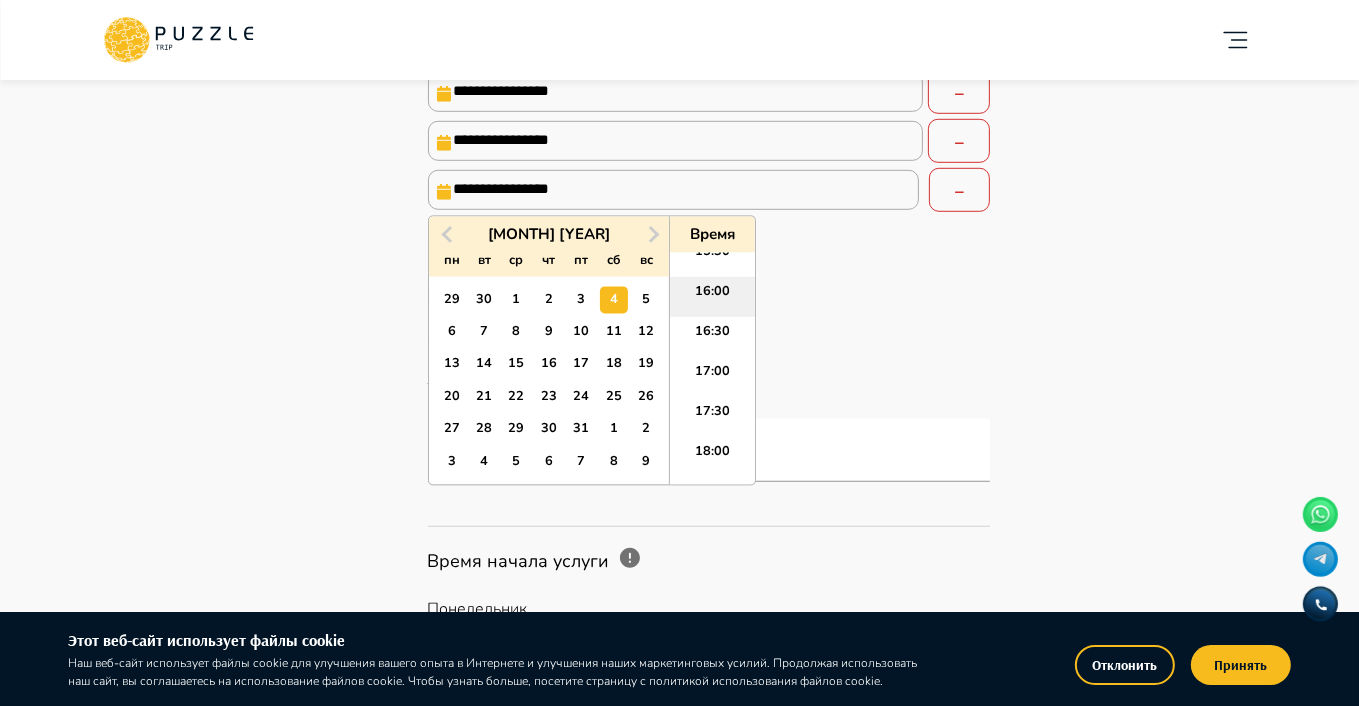 click on "16:00" at bounding box center [712, 297] 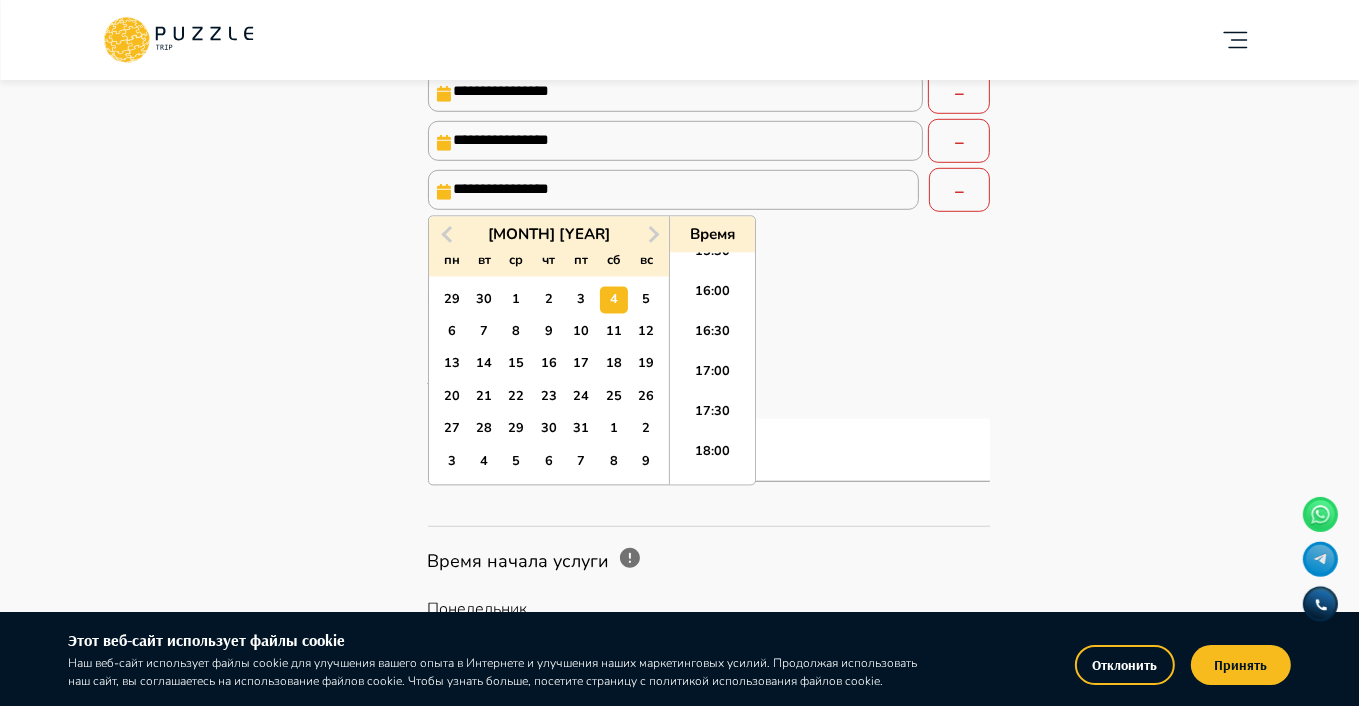 type on "*" 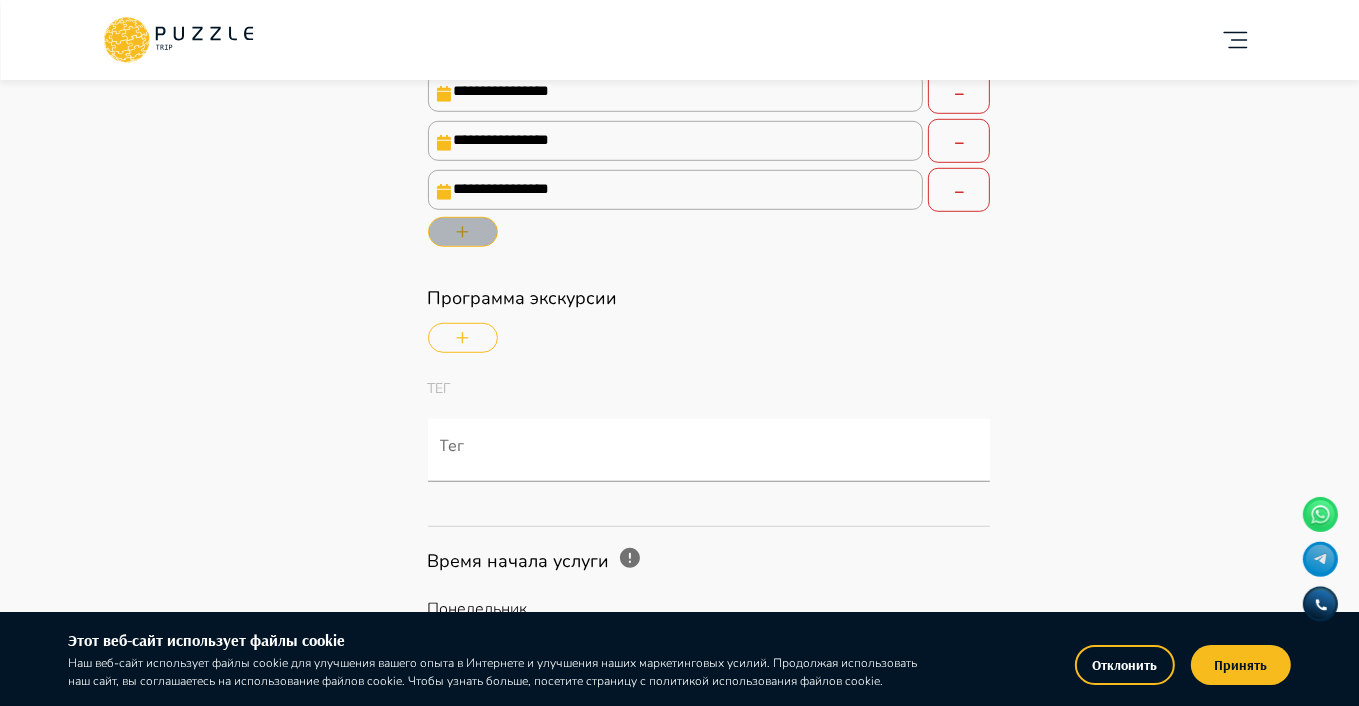click at bounding box center [463, 232] 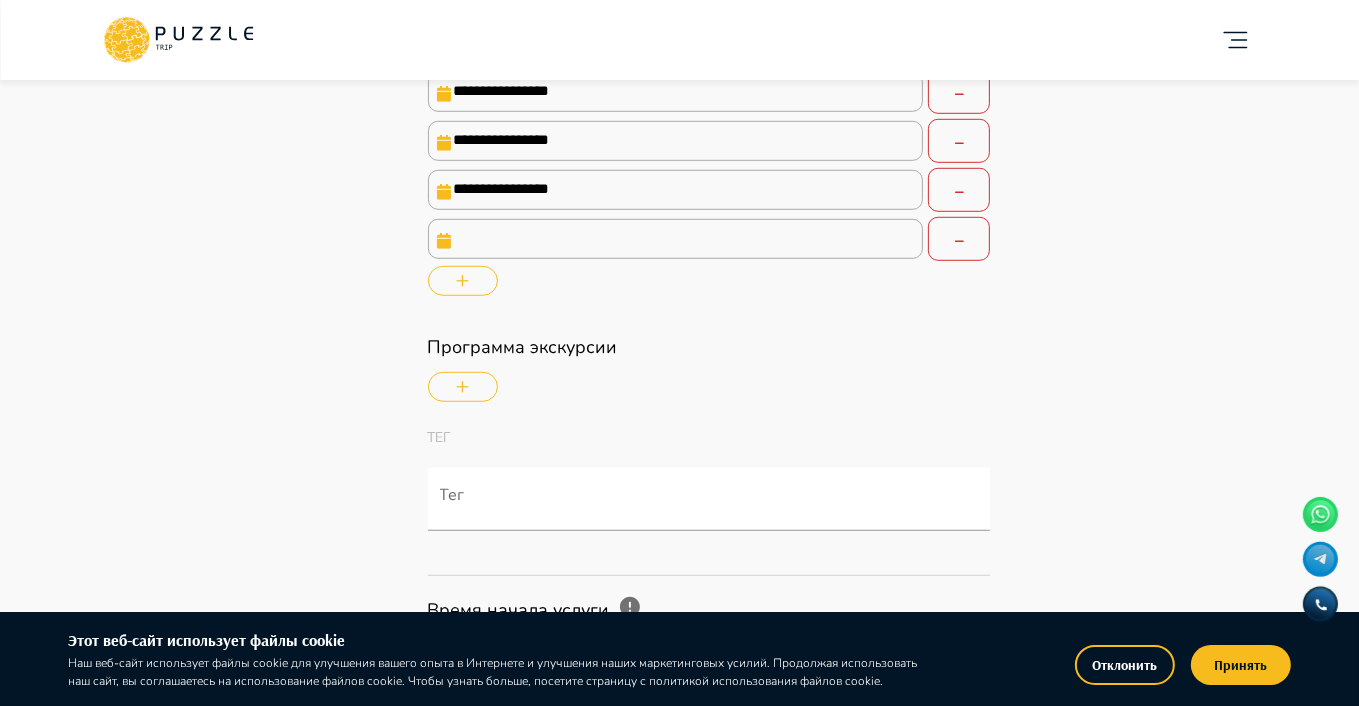 click at bounding box center (676, 239) 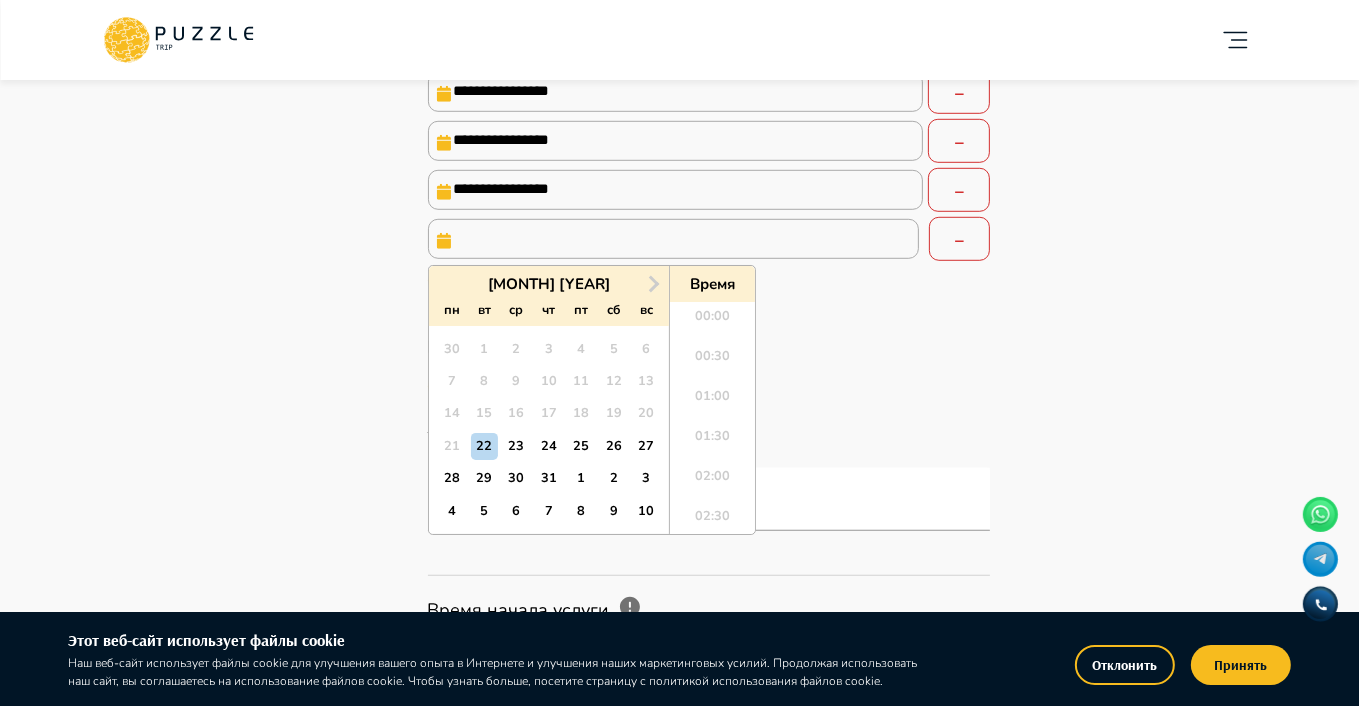 scroll, scrollTop: 1688, scrollLeft: 0, axis: vertical 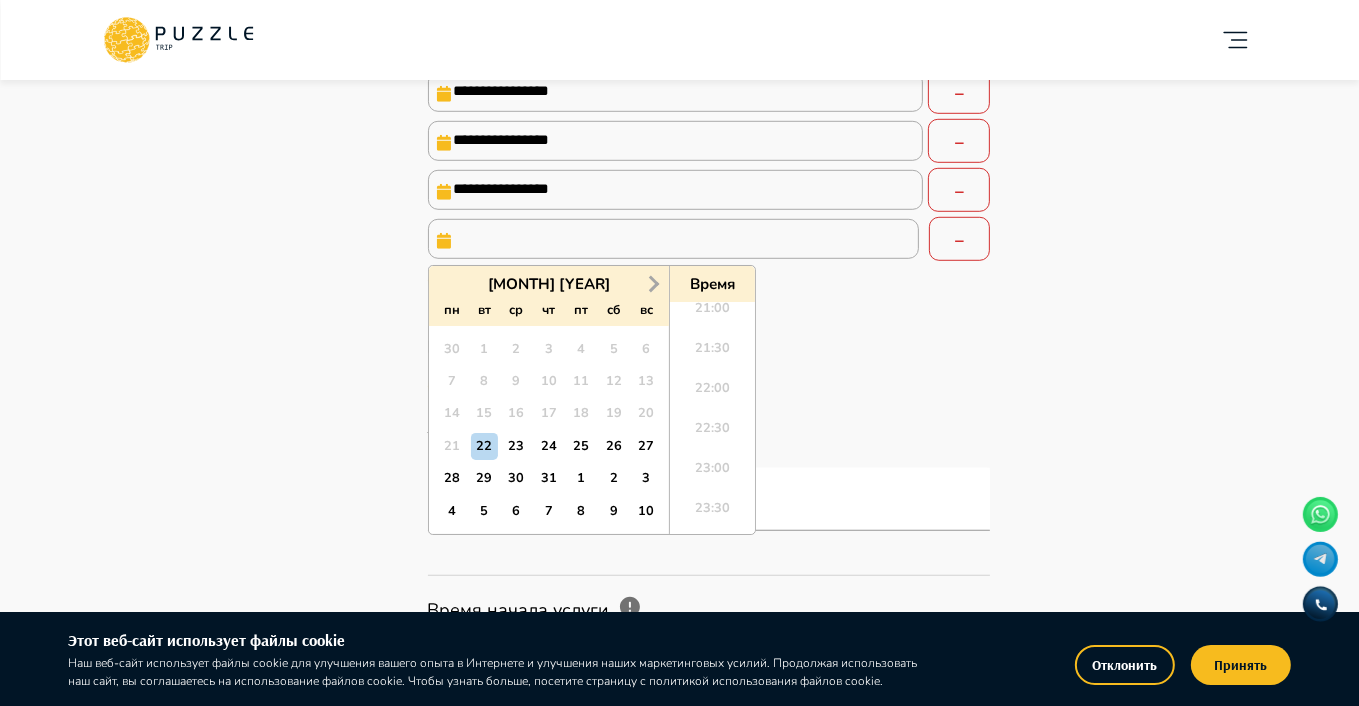 click on "Next Month" at bounding box center (654, 284) 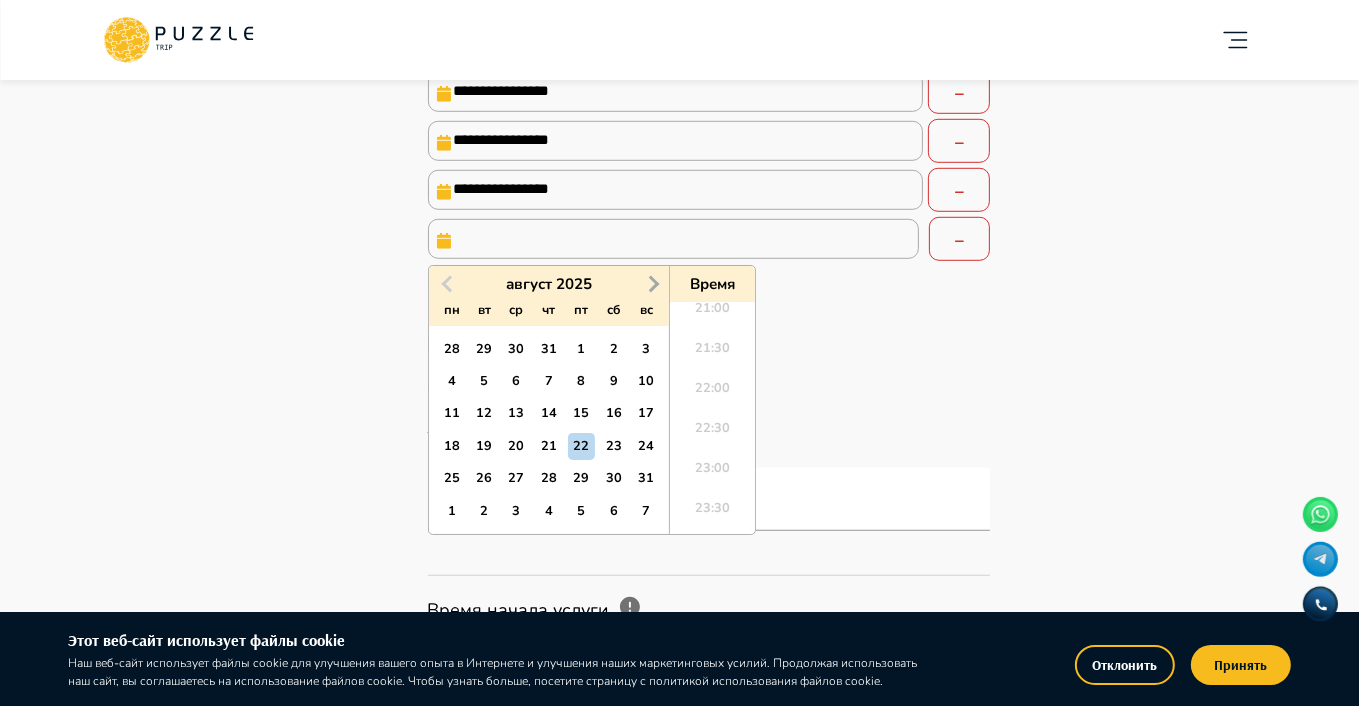 click on "Next Month" at bounding box center [654, 284] 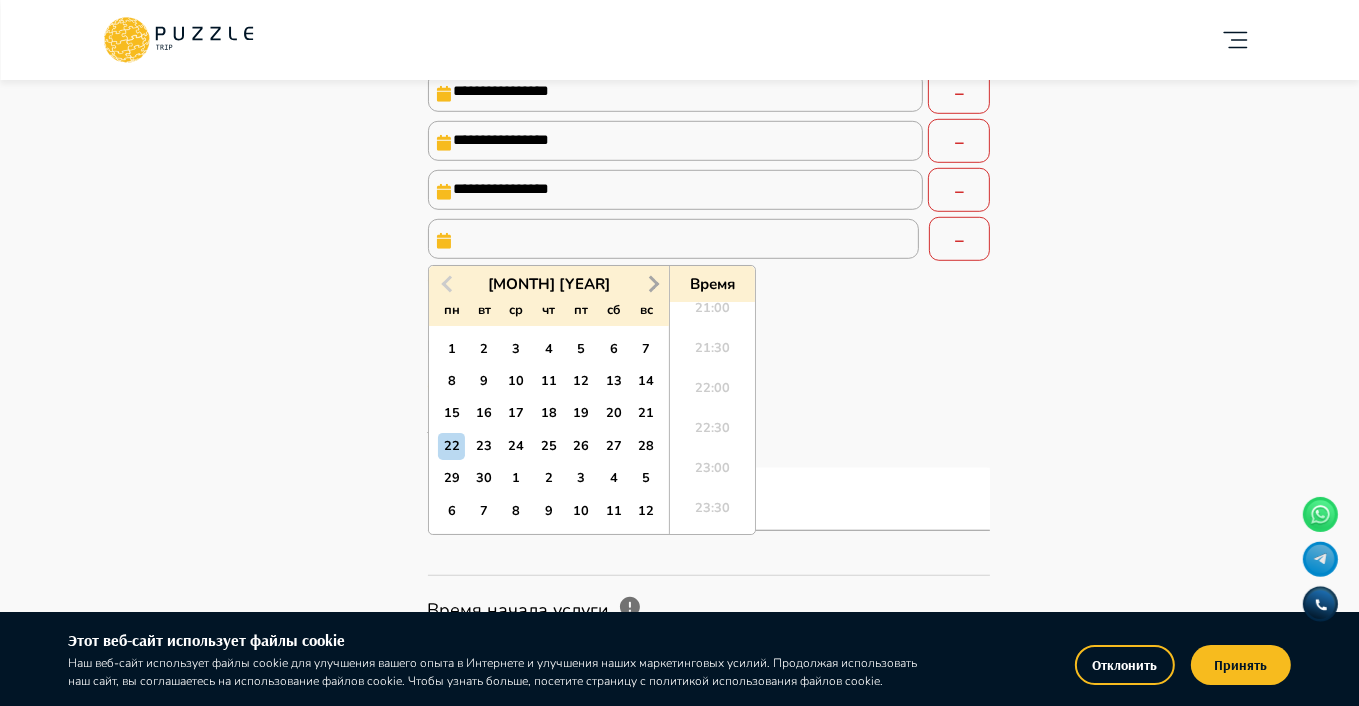 click on "Next Month" at bounding box center (654, 284) 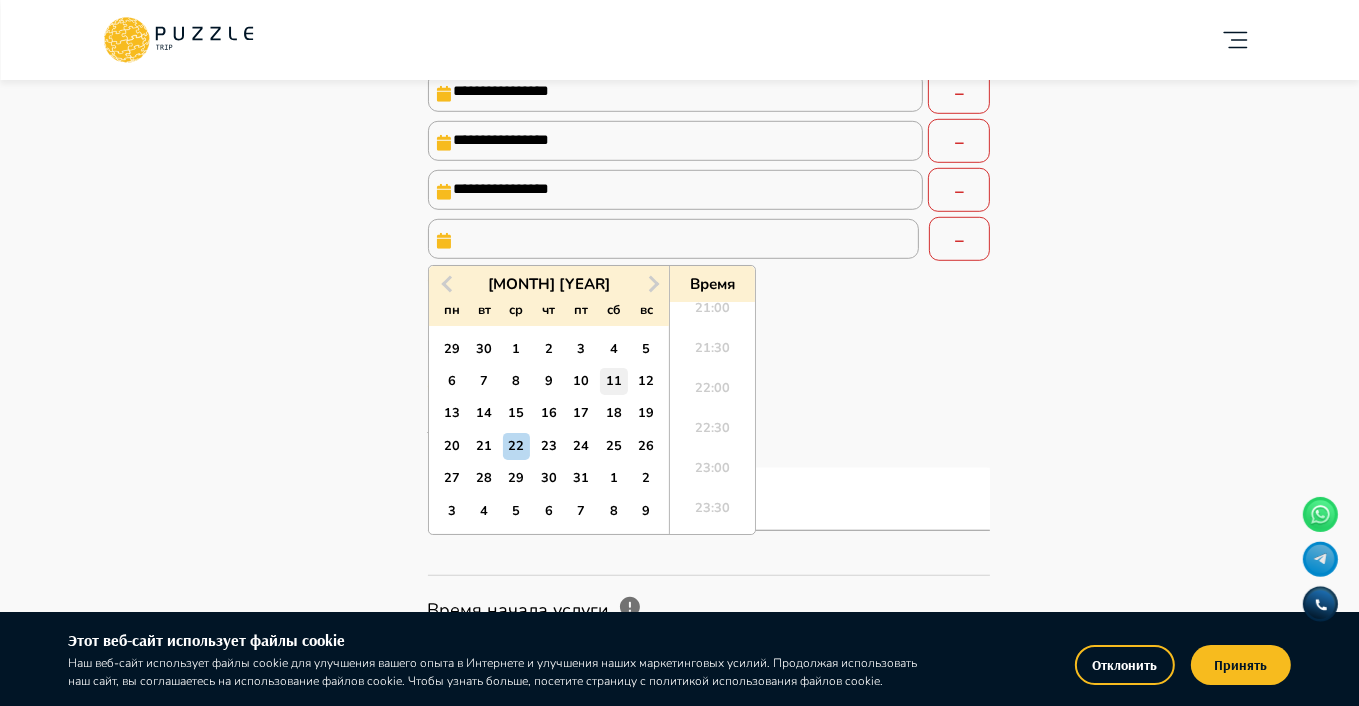 click on "11" at bounding box center (613, 381) 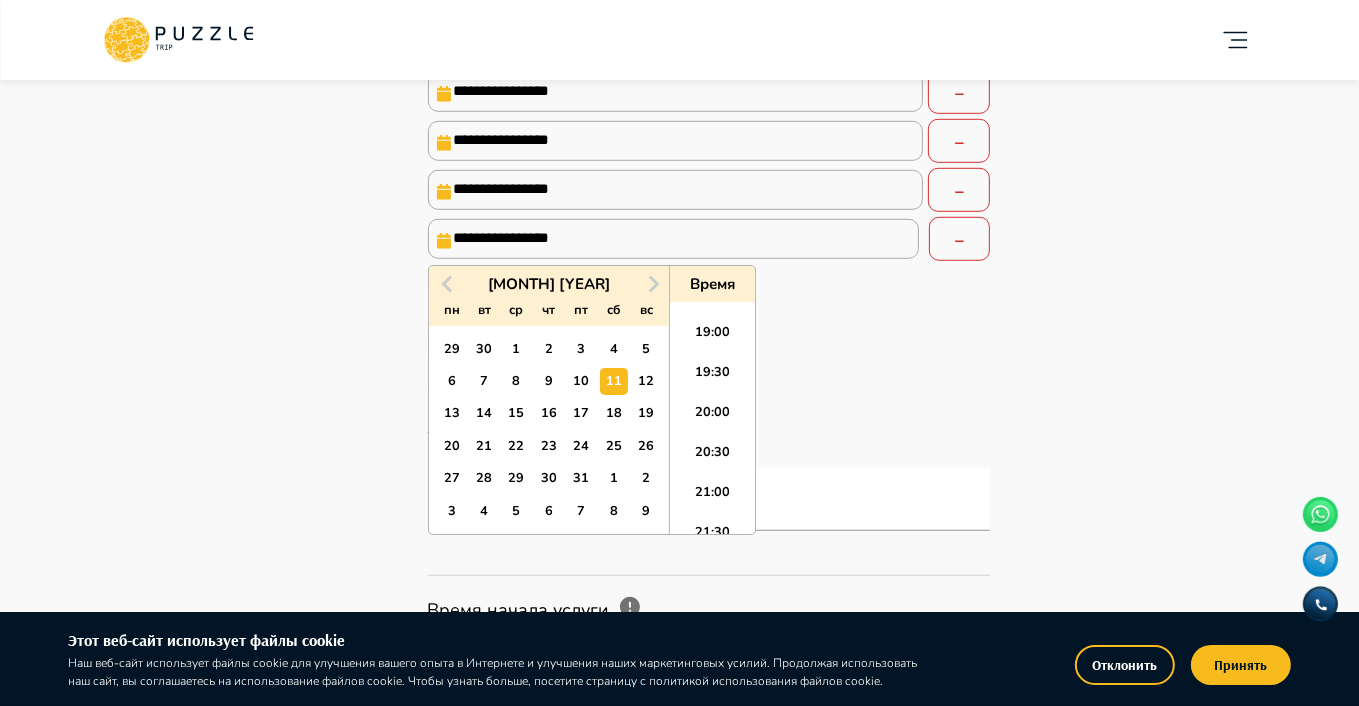 scroll, scrollTop: 1214, scrollLeft: 0, axis: vertical 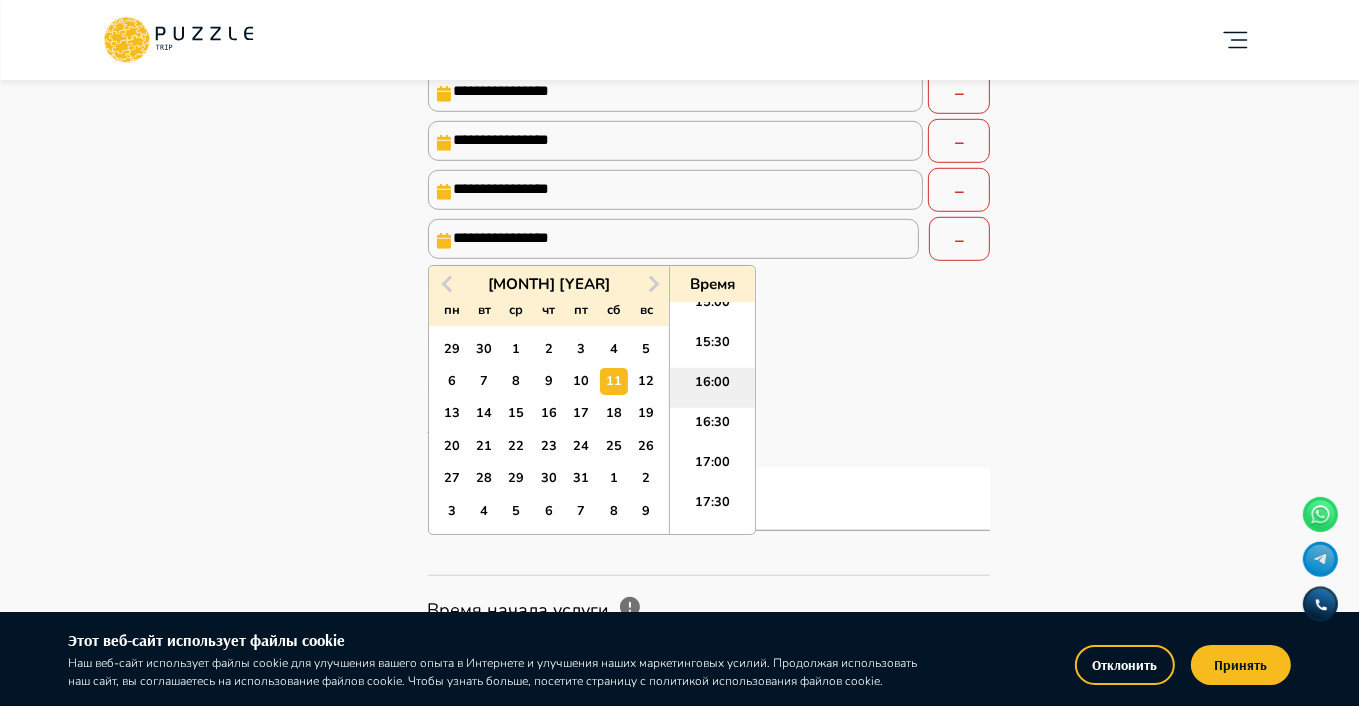 click on "16:00" at bounding box center [712, 388] 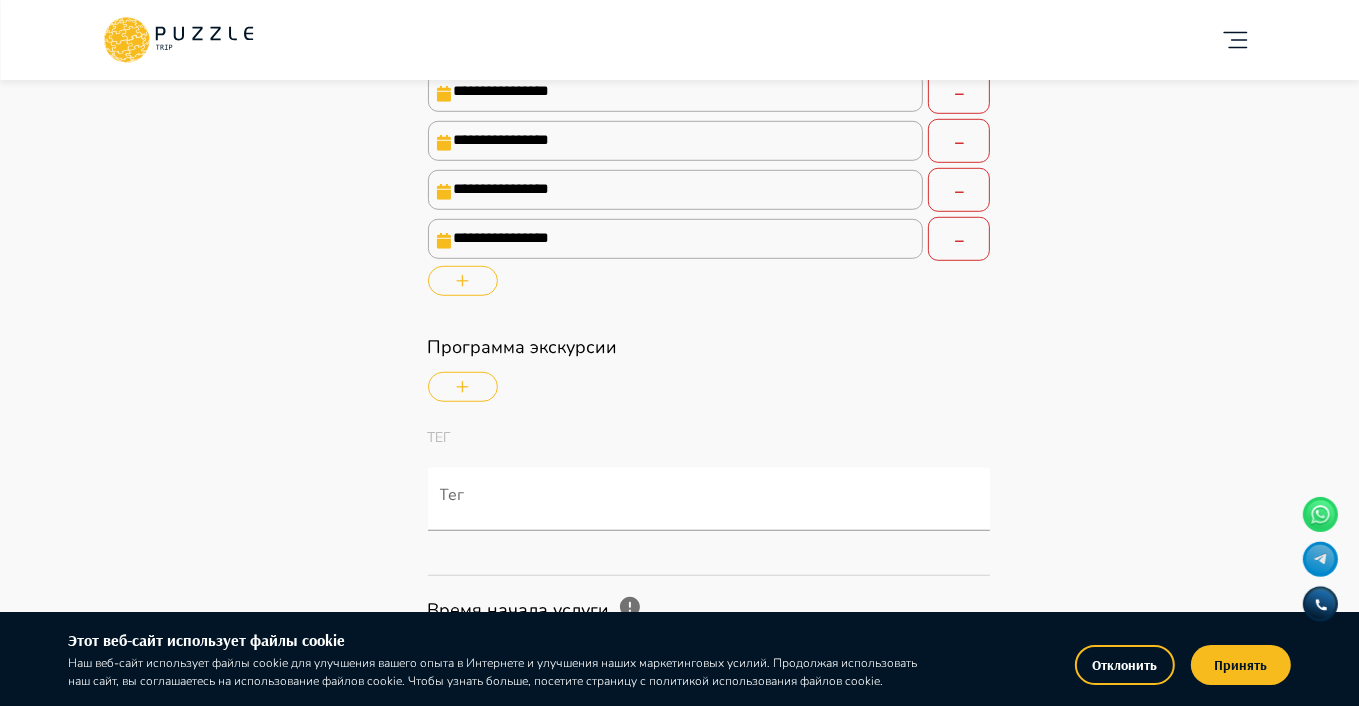 click at bounding box center (463, 281) 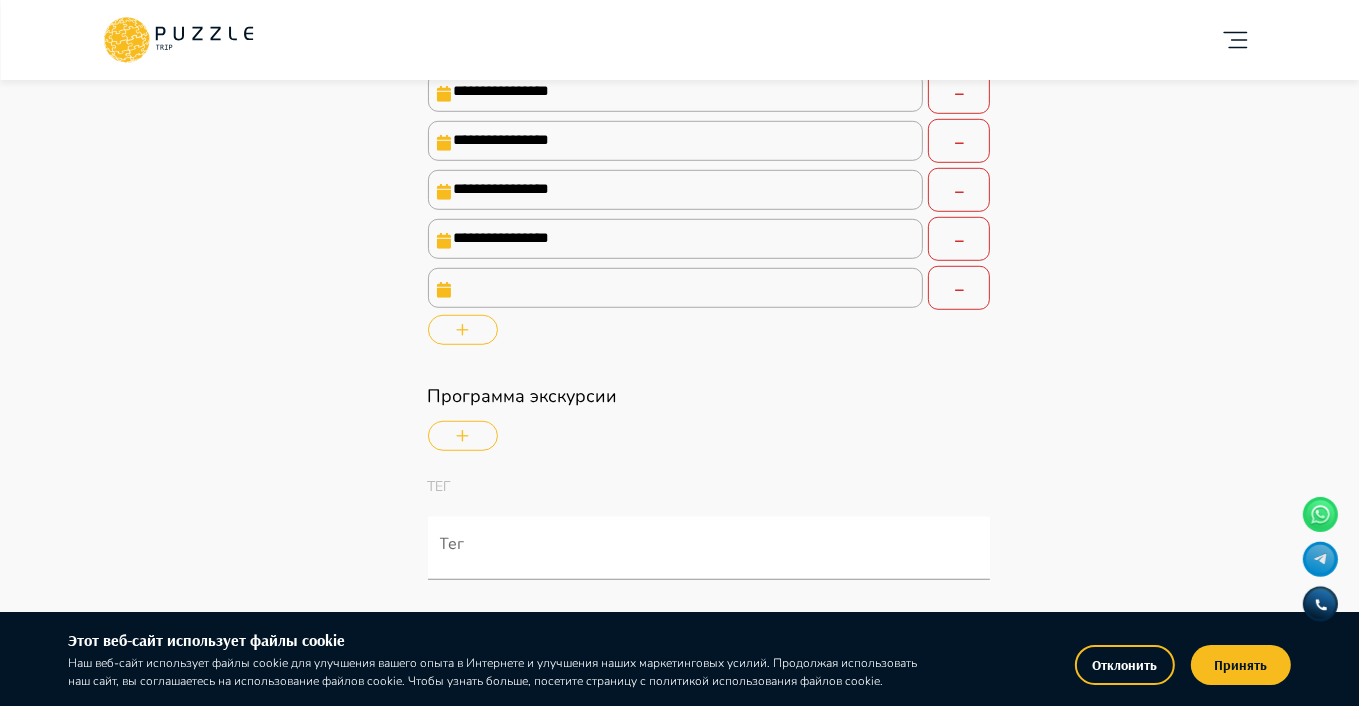 click at bounding box center (676, 288) 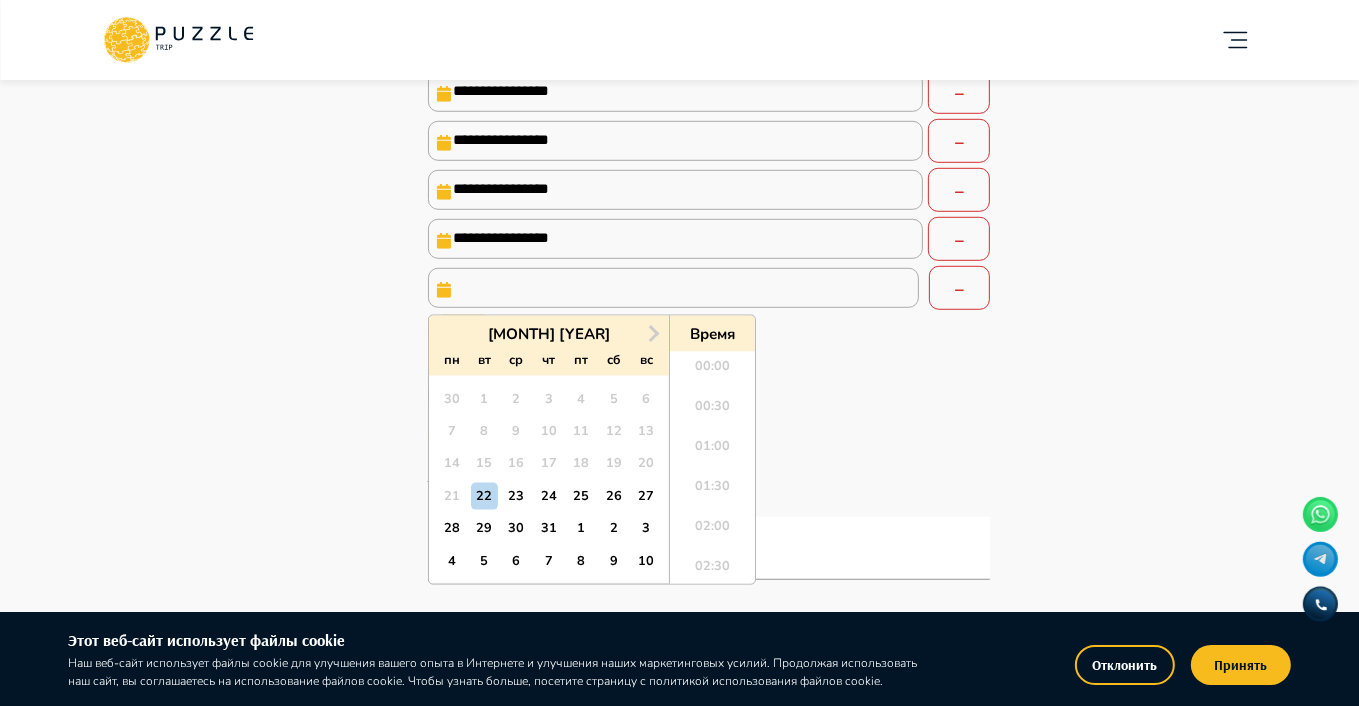 scroll, scrollTop: 1688, scrollLeft: 0, axis: vertical 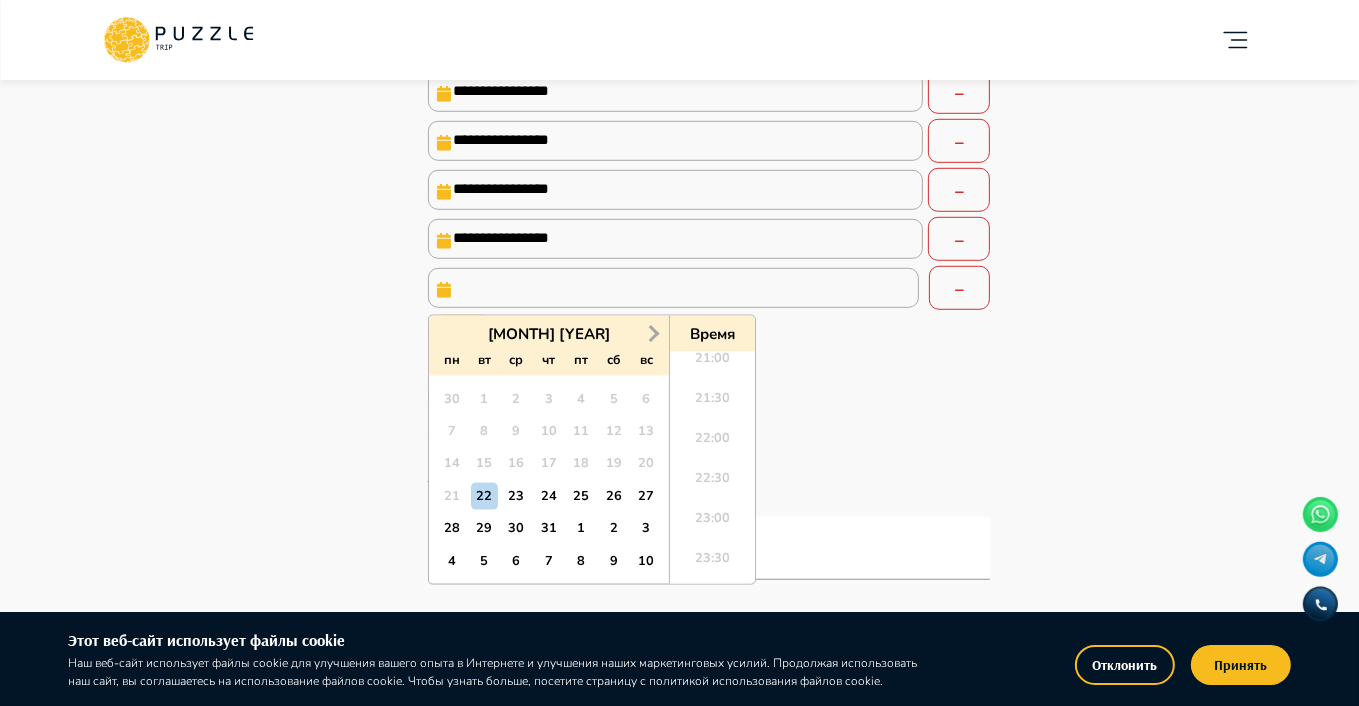 click on "Next Month" at bounding box center [652, 332] 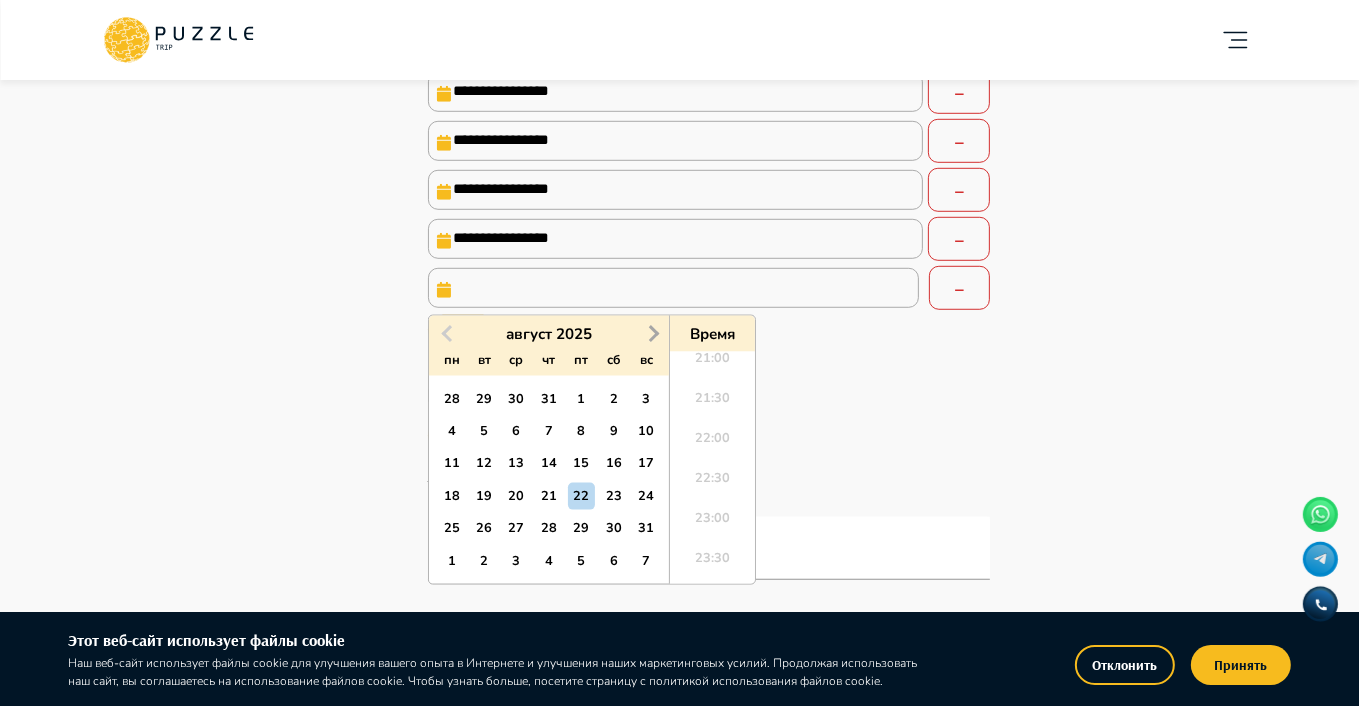 click on "Next Month" at bounding box center [652, 332] 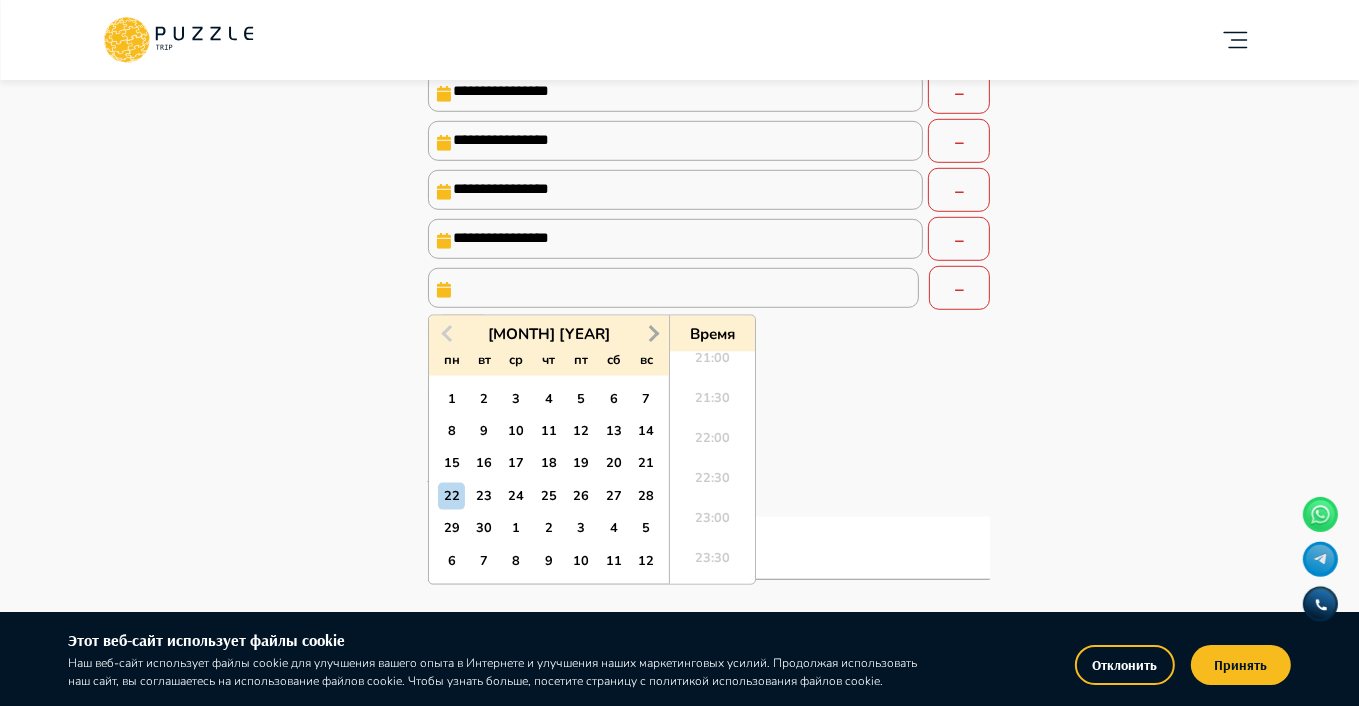 click on "Next Month" at bounding box center [652, 332] 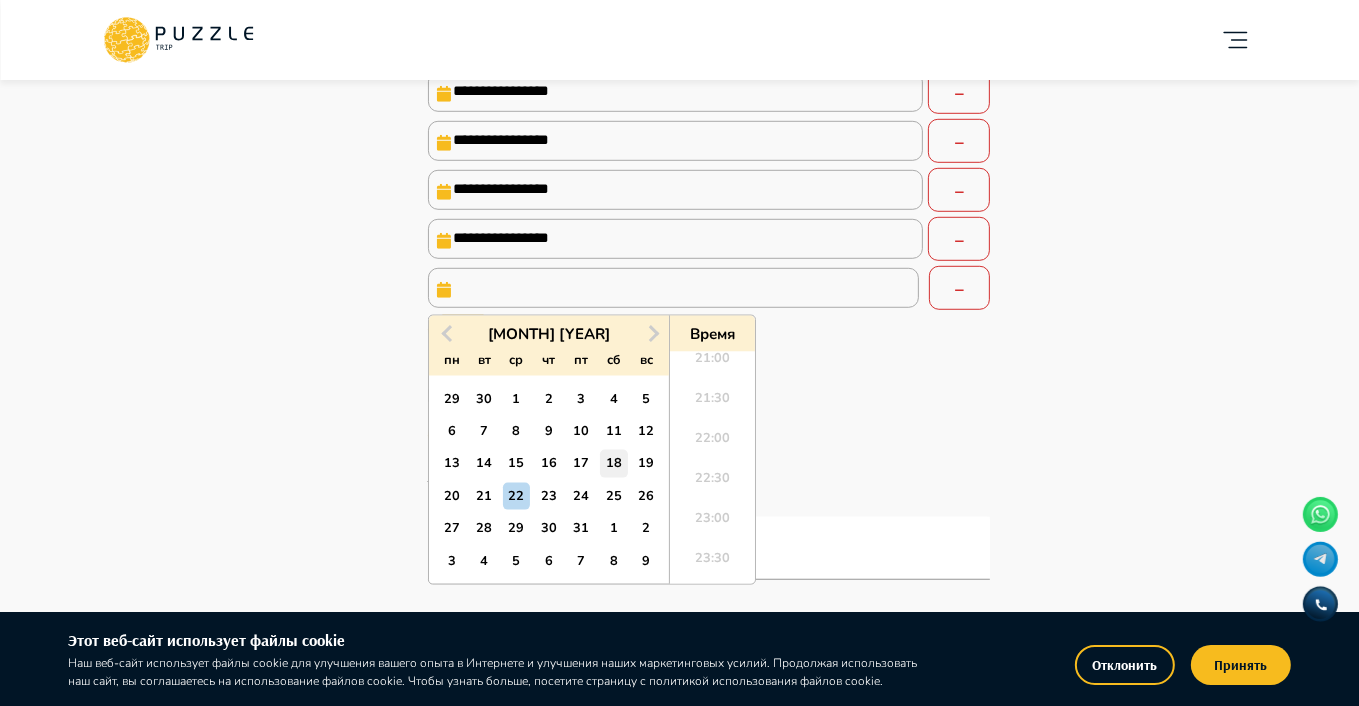 click on "18" at bounding box center [613, 463] 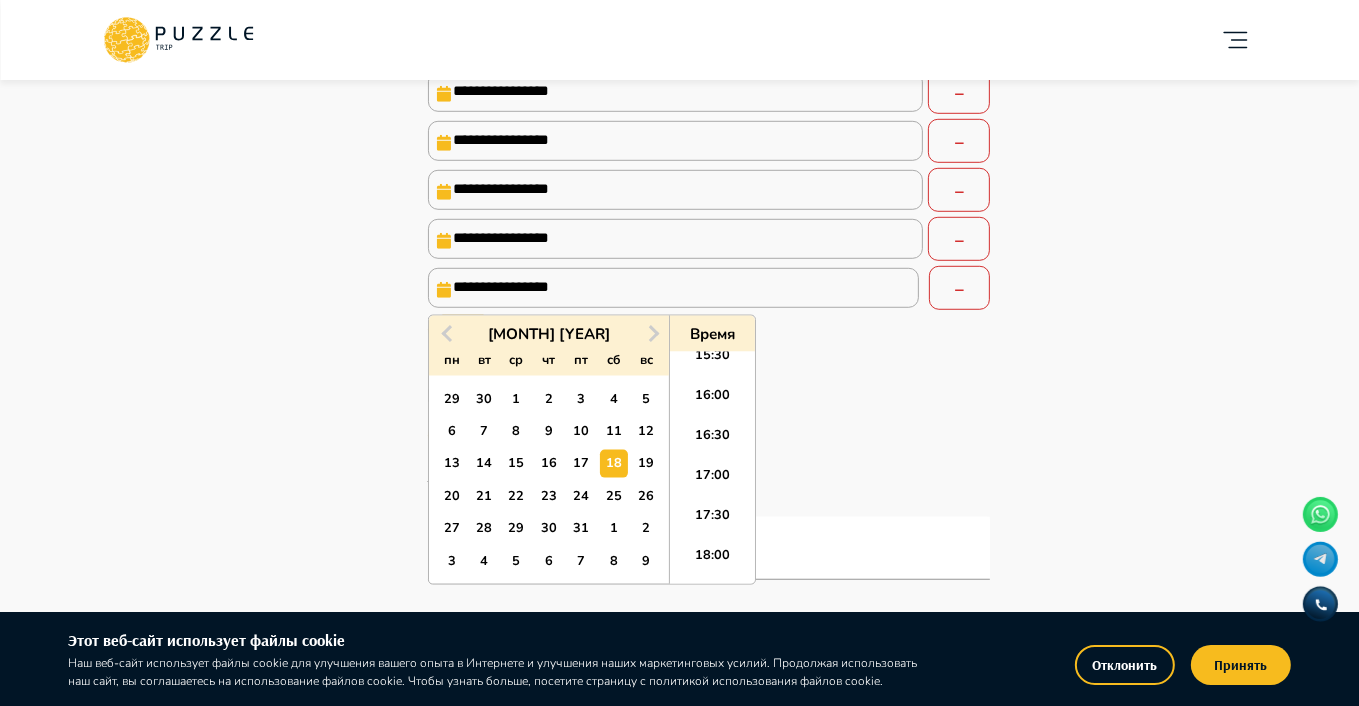 scroll, scrollTop: 1240, scrollLeft: 0, axis: vertical 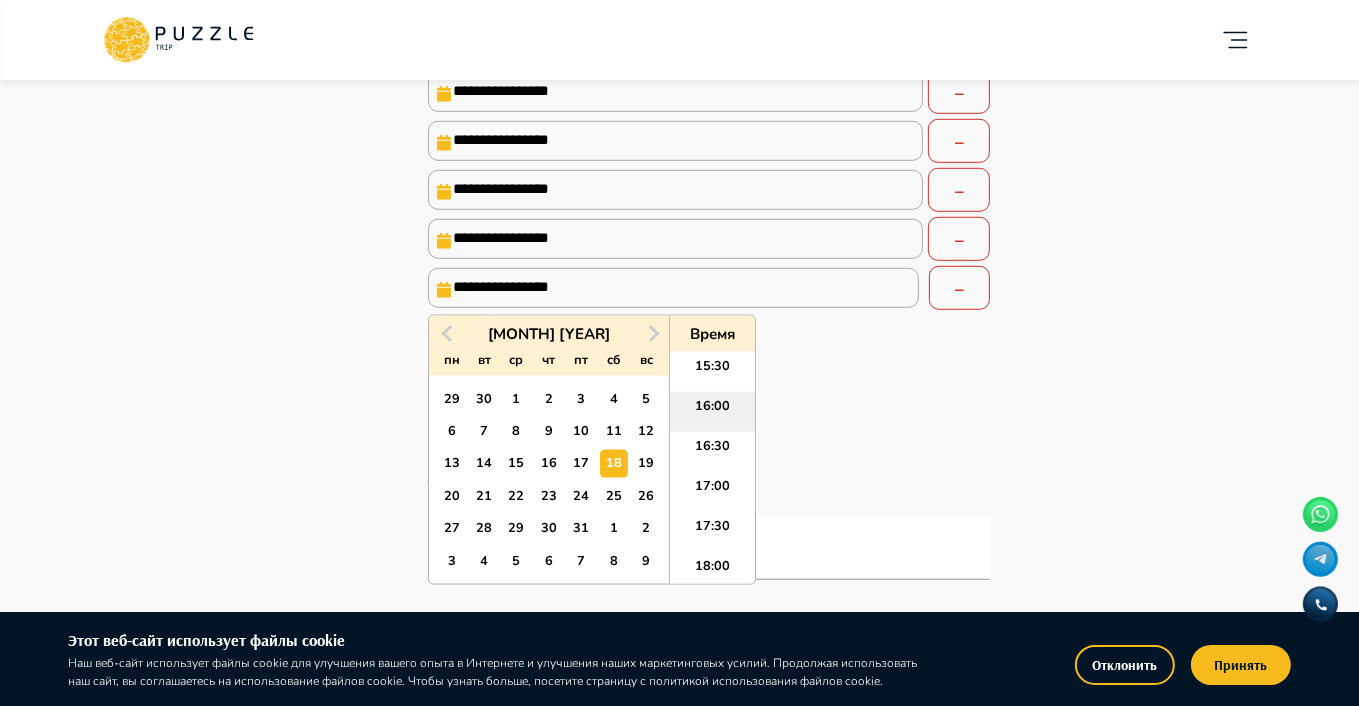 click on "16:00" at bounding box center [712, 412] 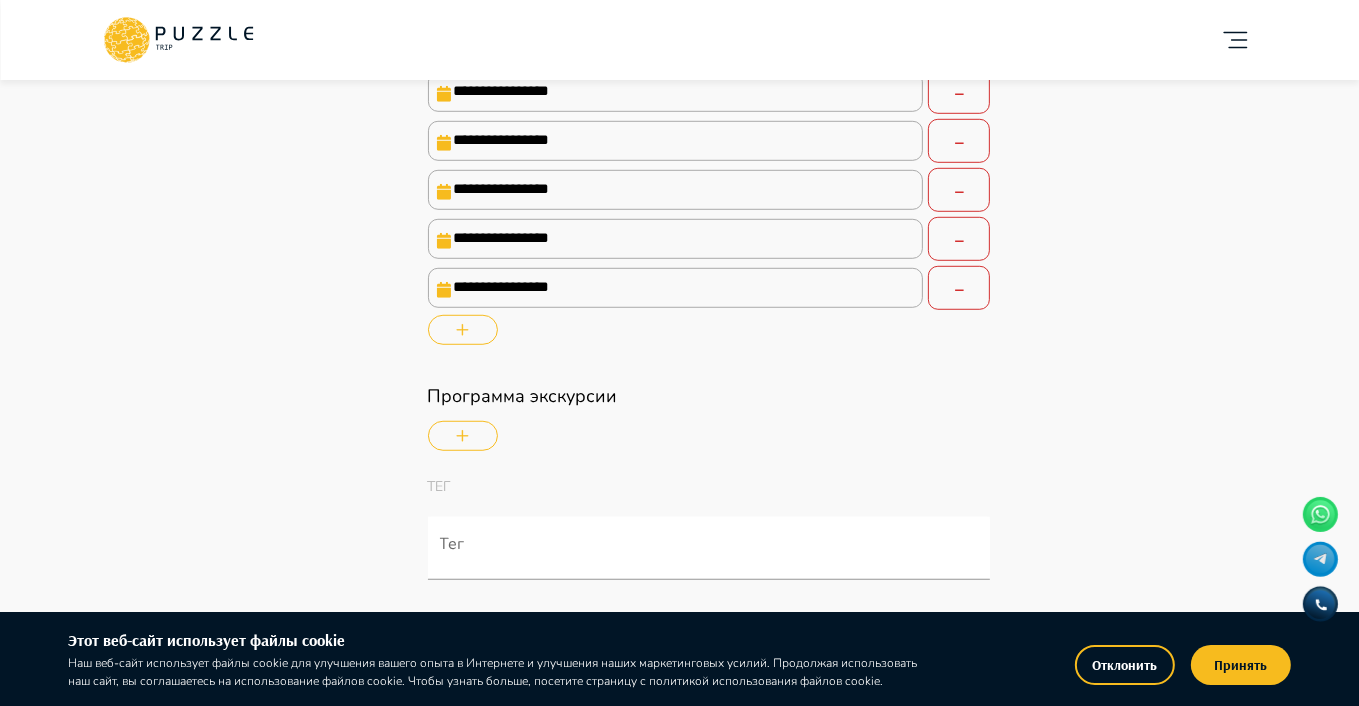 click at bounding box center (463, 330) 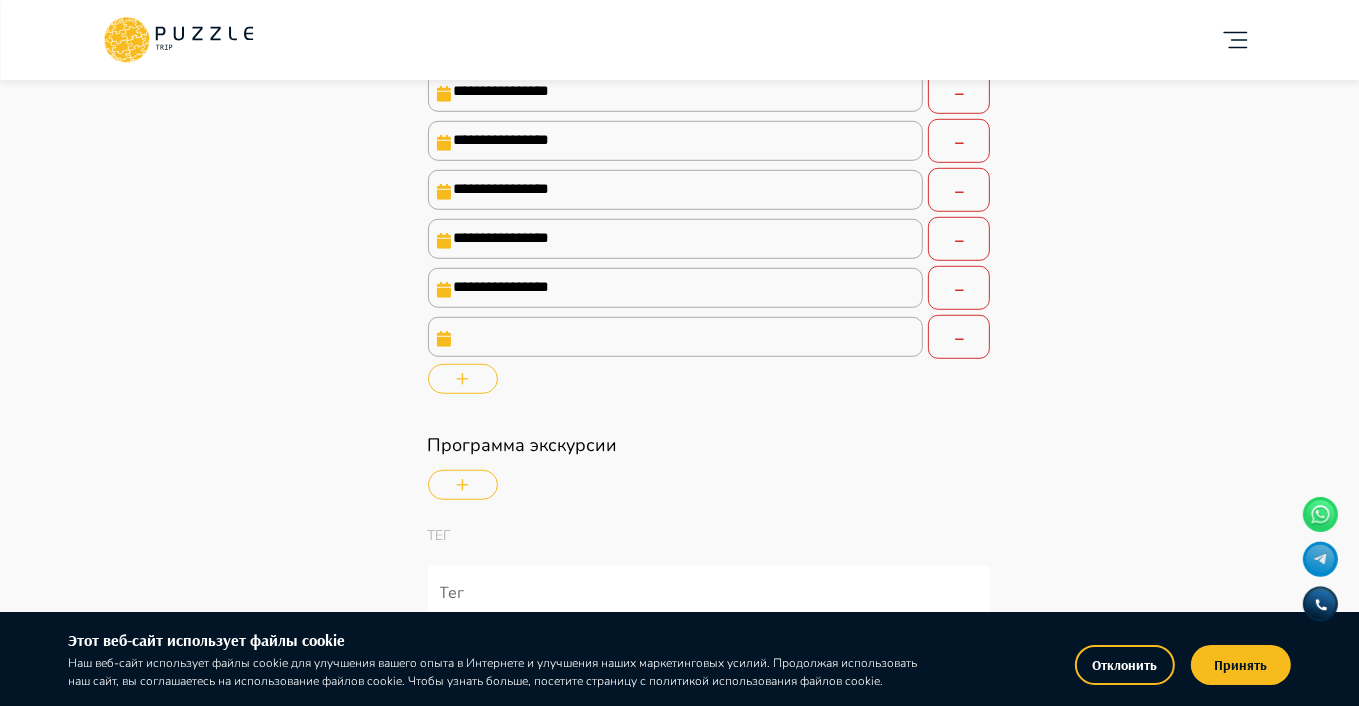click at bounding box center [676, 337] 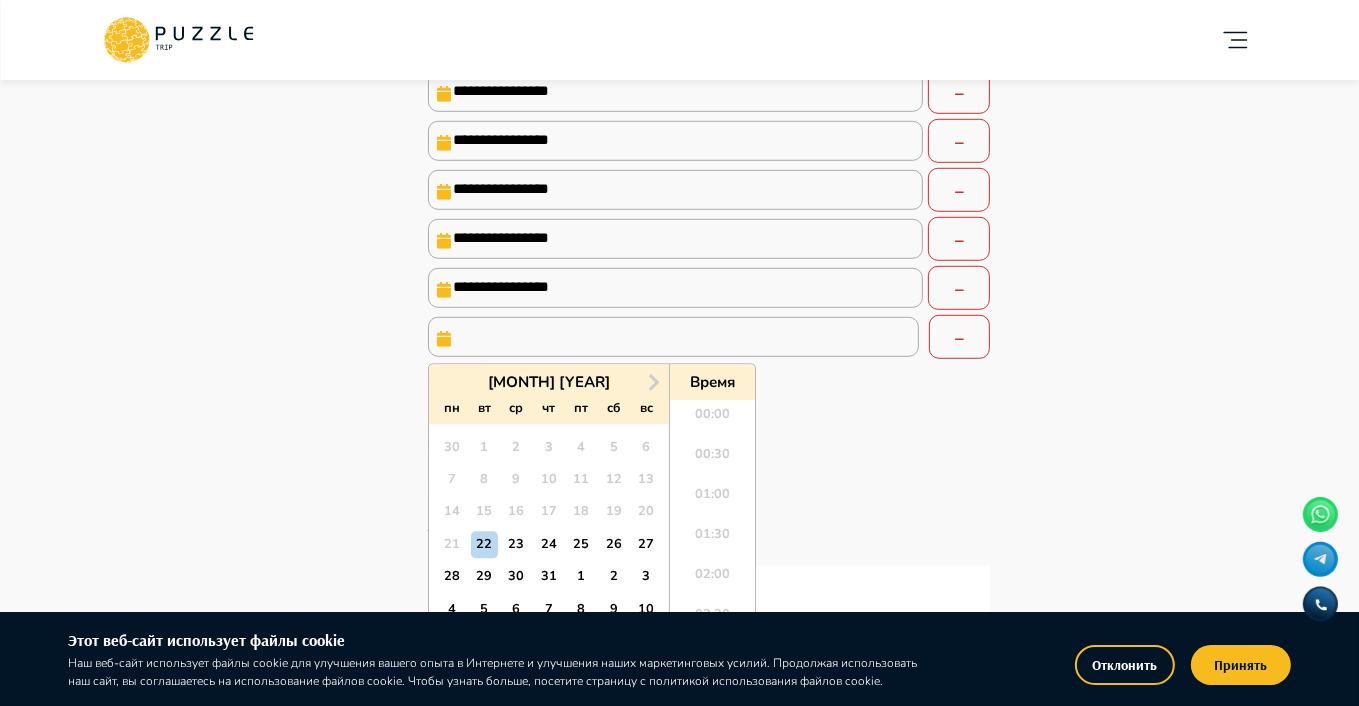 scroll, scrollTop: 1688, scrollLeft: 0, axis: vertical 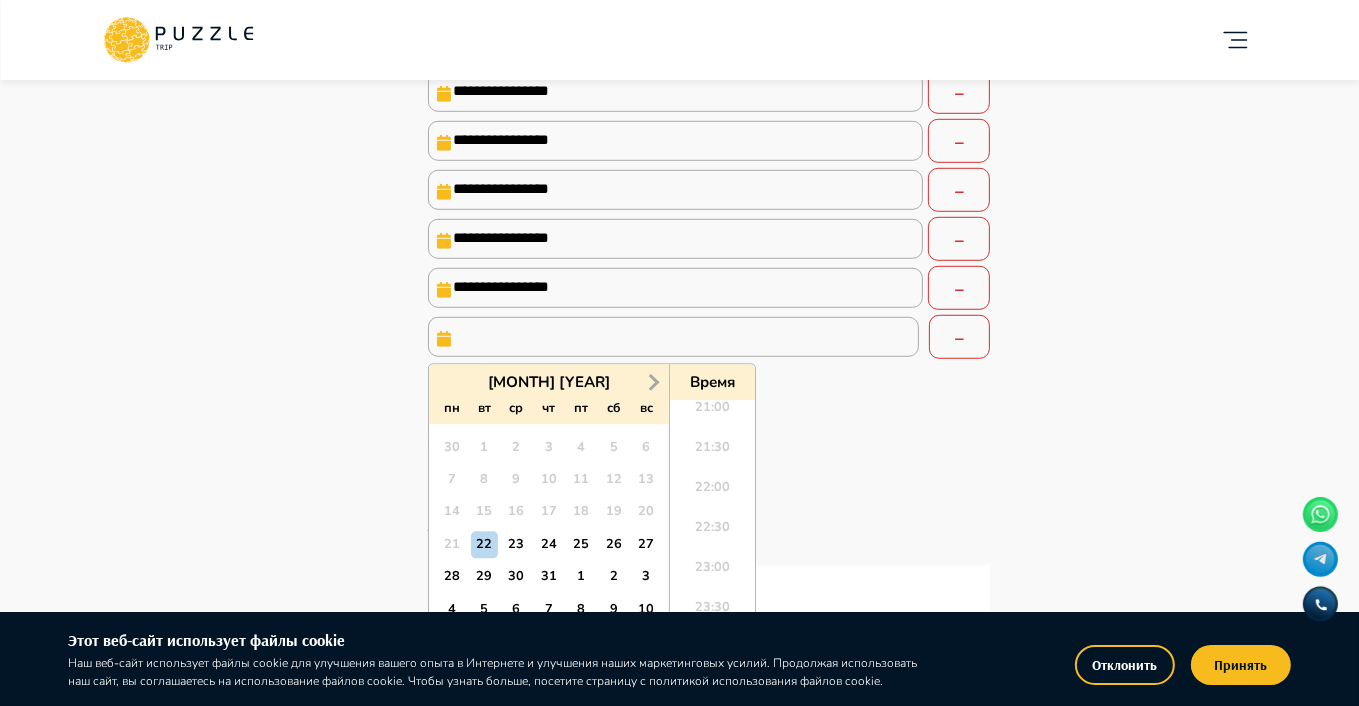 click on "Next Month" at bounding box center (652, 381) 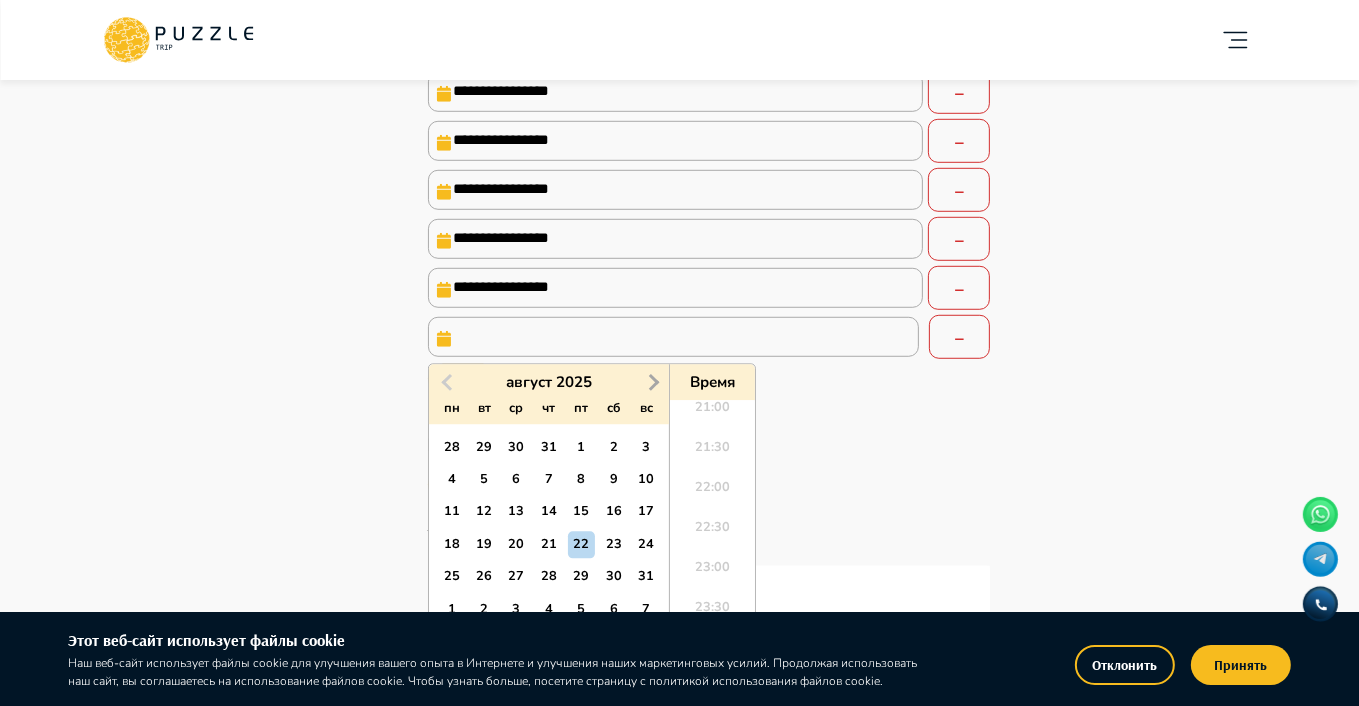 click on "Next Month" at bounding box center (652, 381) 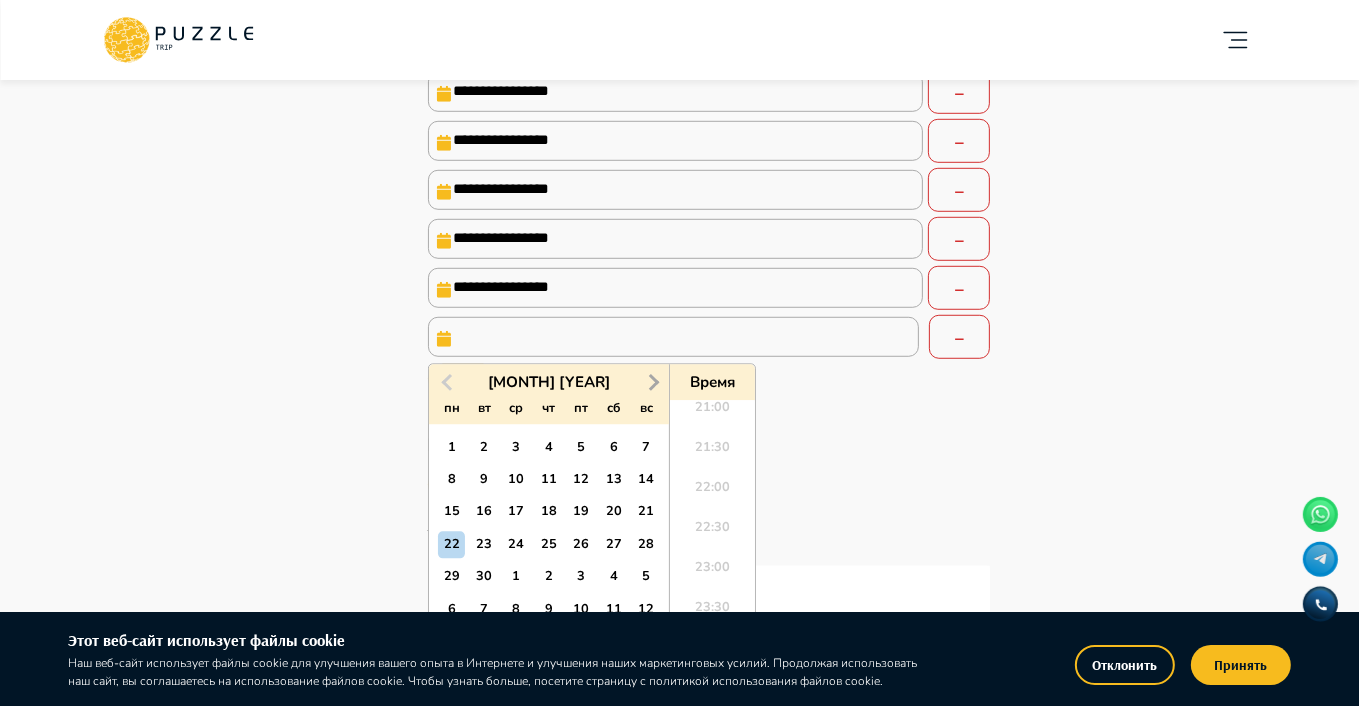 click on "Next Month" at bounding box center [652, 381] 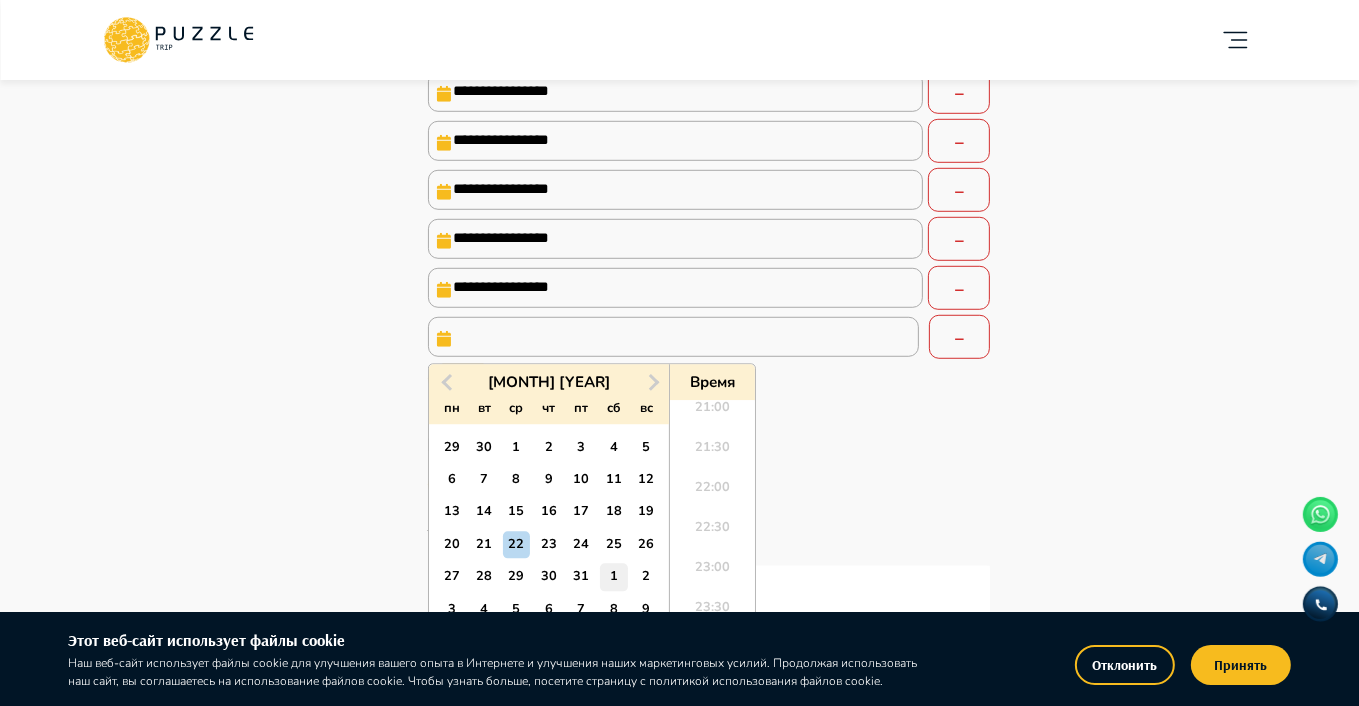 click on "1" at bounding box center (613, 577) 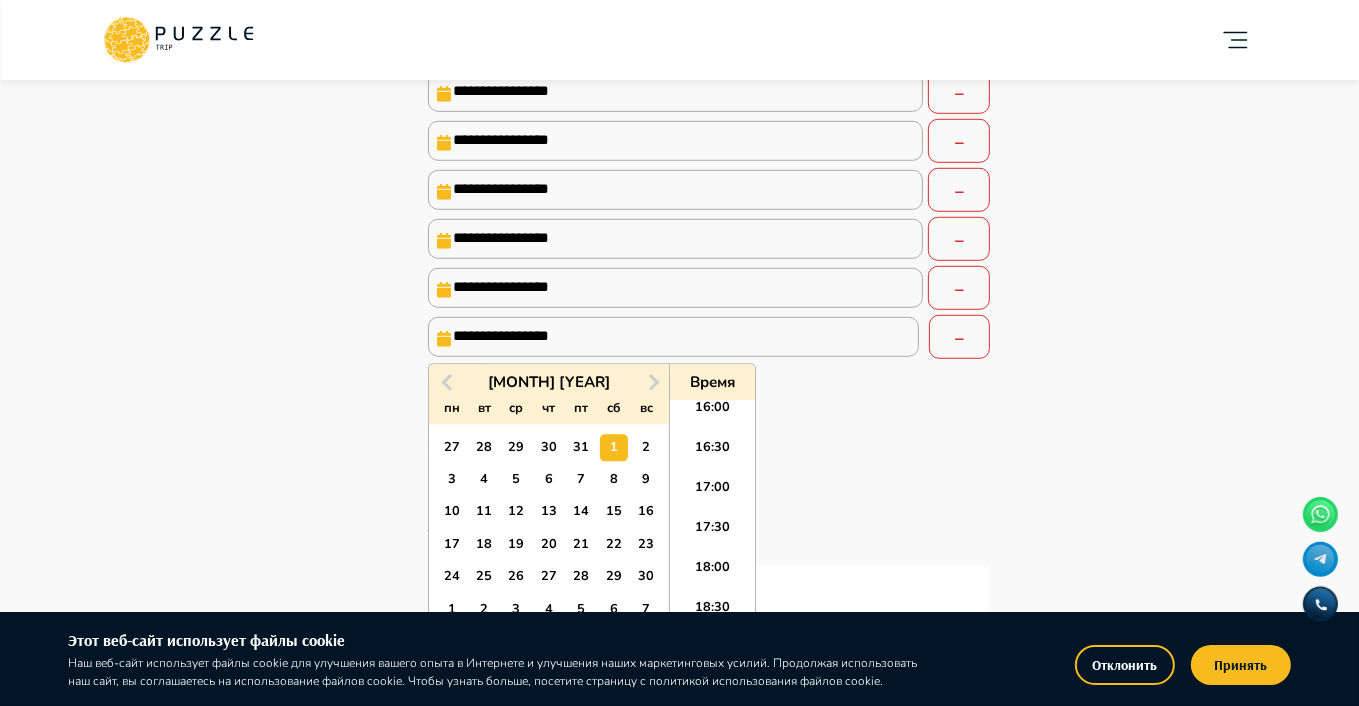 scroll, scrollTop: 1247, scrollLeft: 0, axis: vertical 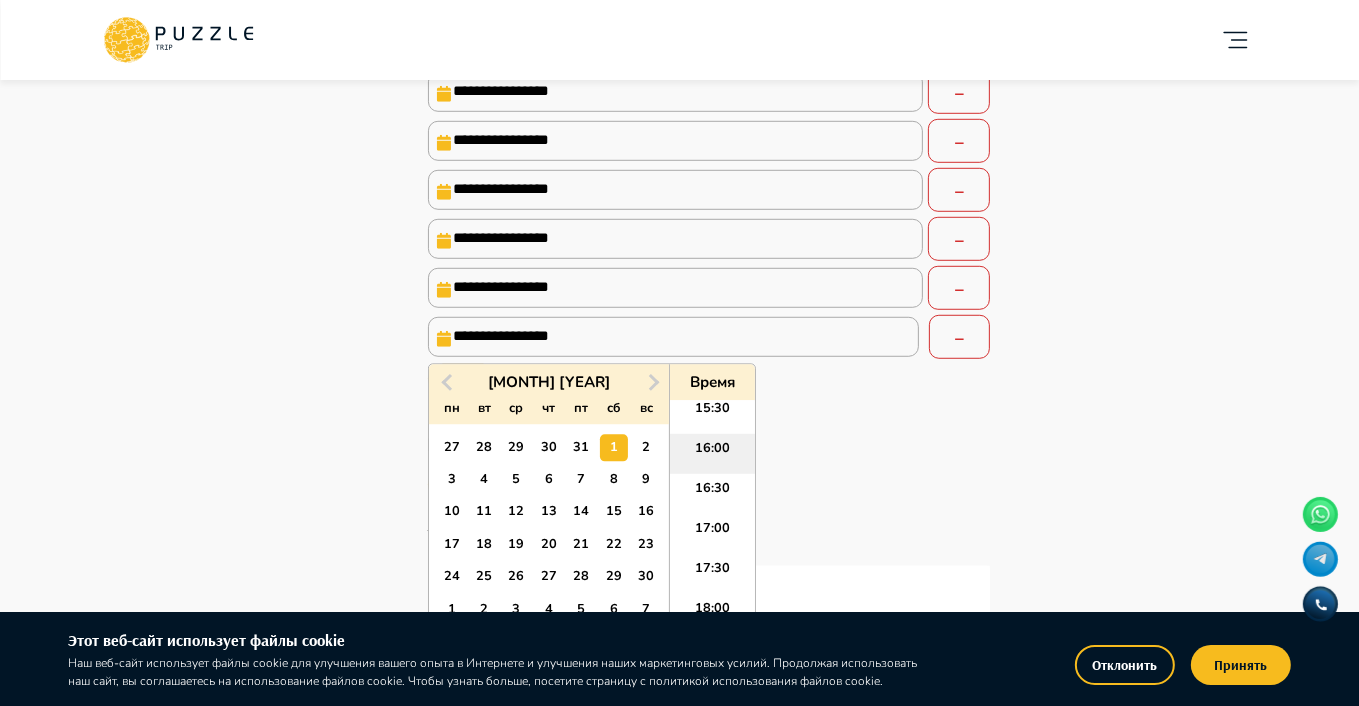 click on "16:00" at bounding box center [712, 454] 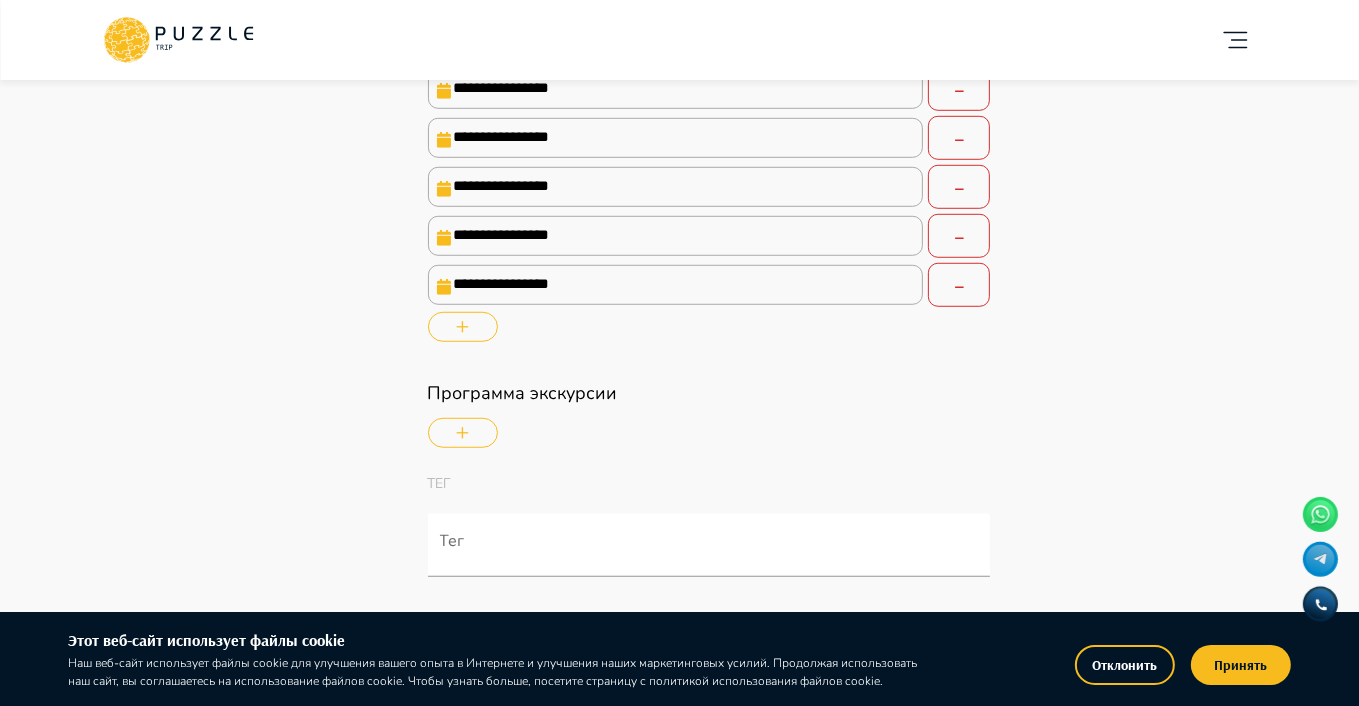 scroll, scrollTop: 1300, scrollLeft: 0, axis: vertical 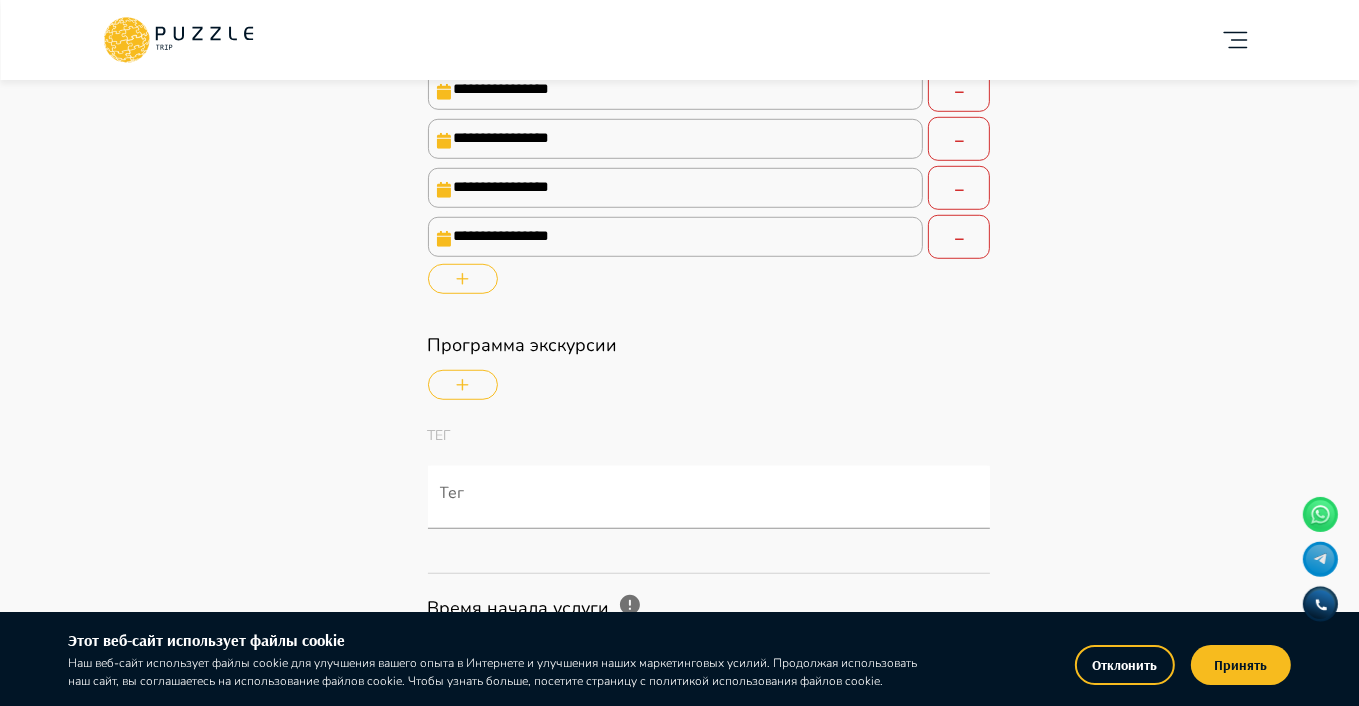 click 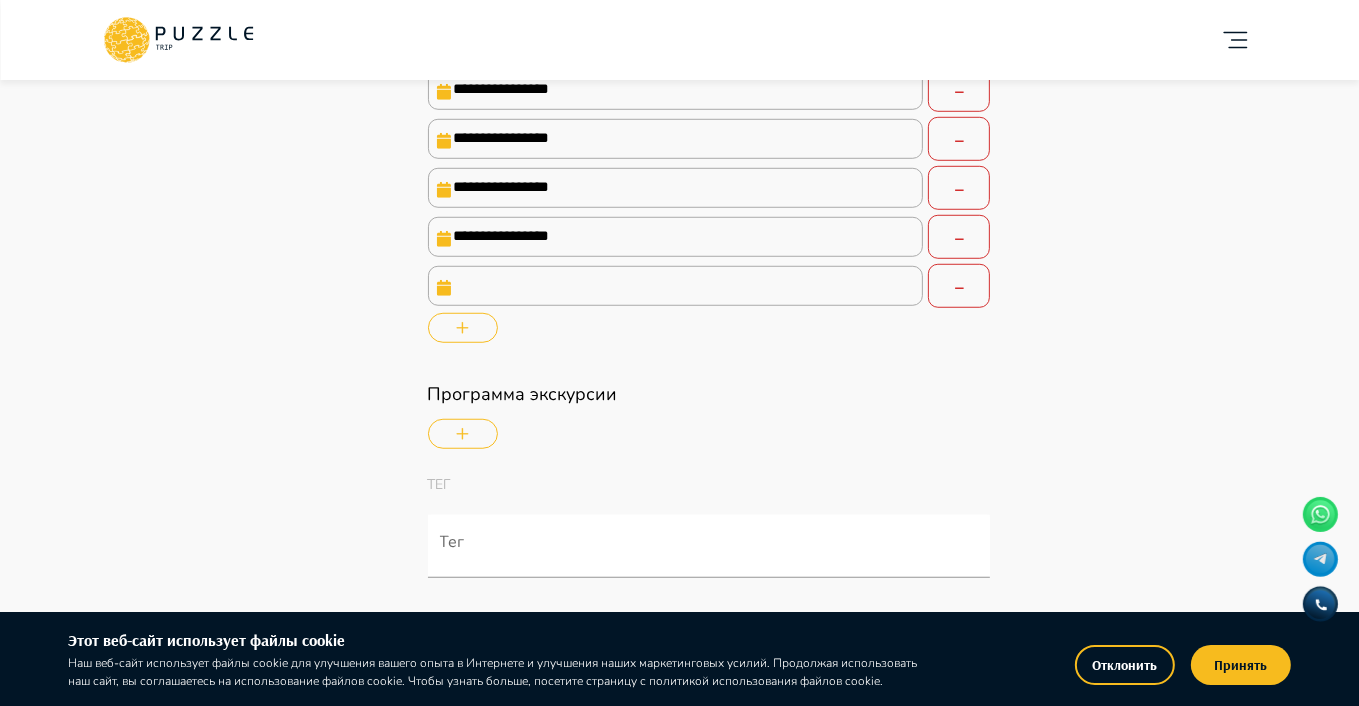 click at bounding box center [676, 286] 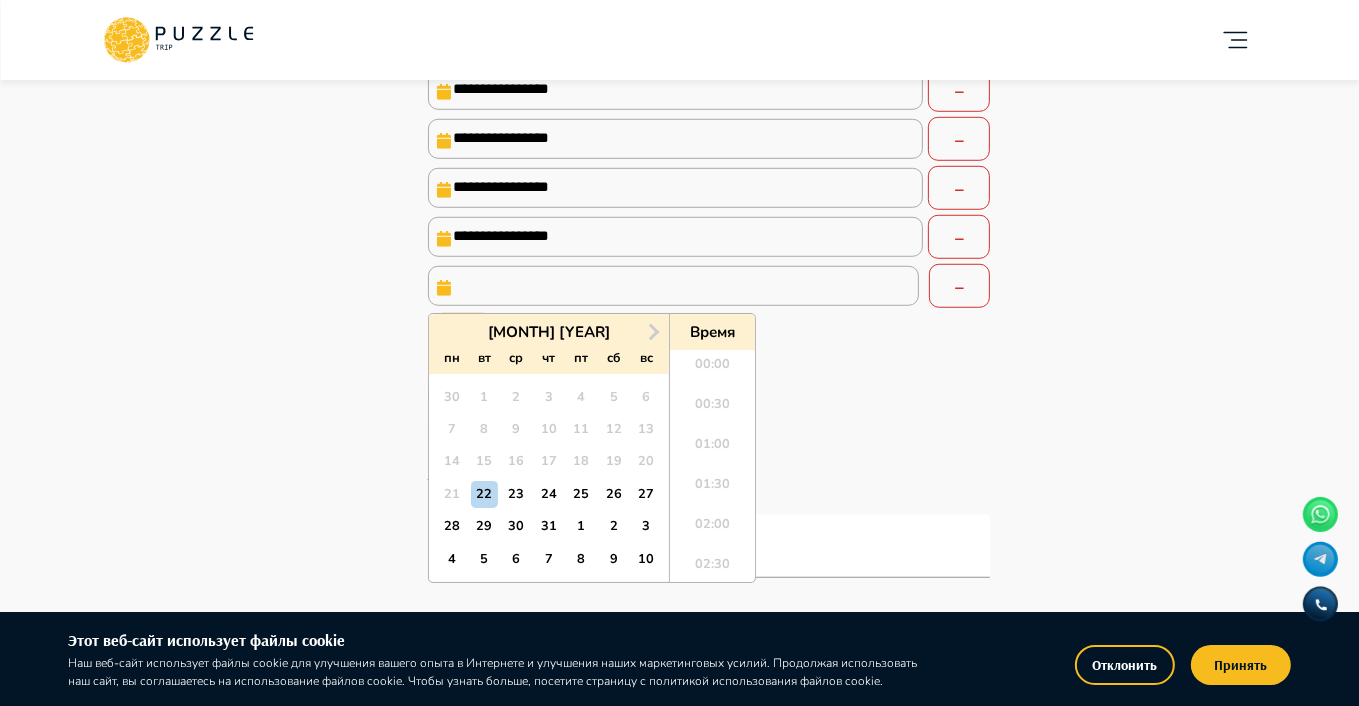 scroll, scrollTop: 1688, scrollLeft: 0, axis: vertical 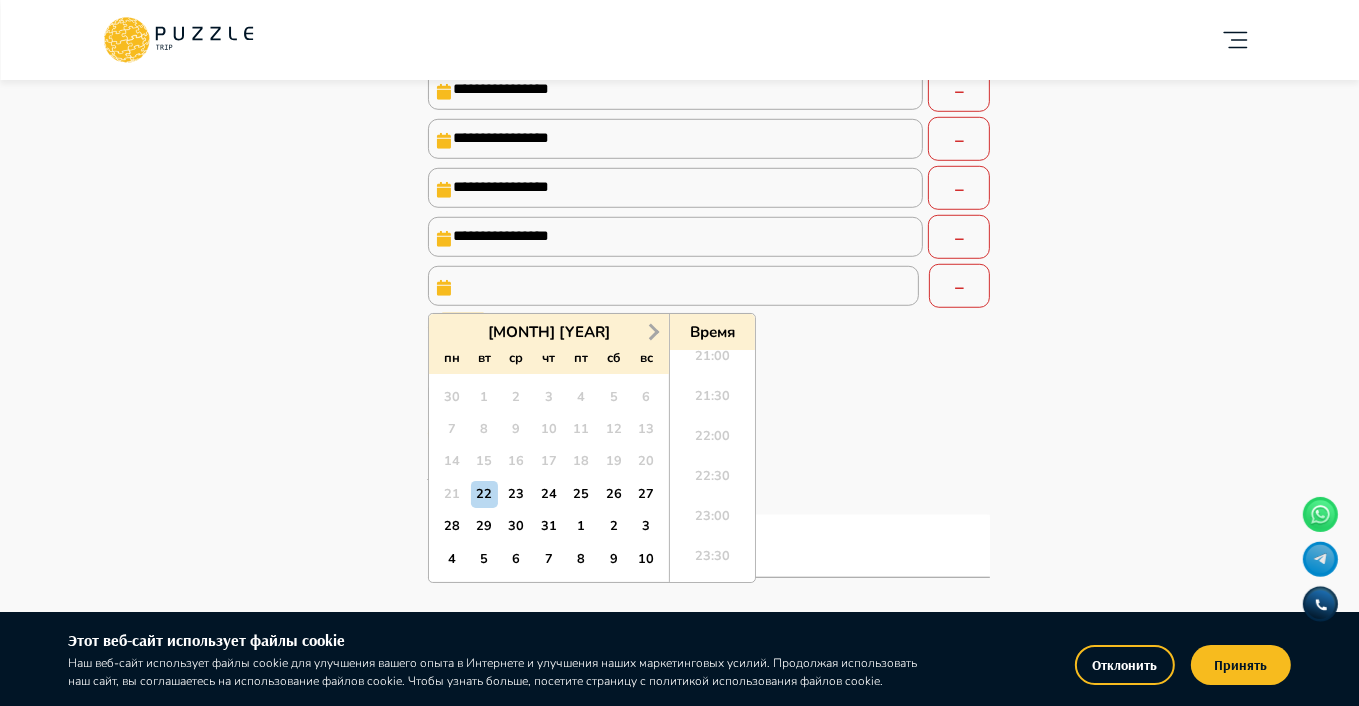 click on "Next Month" at bounding box center (652, 331) 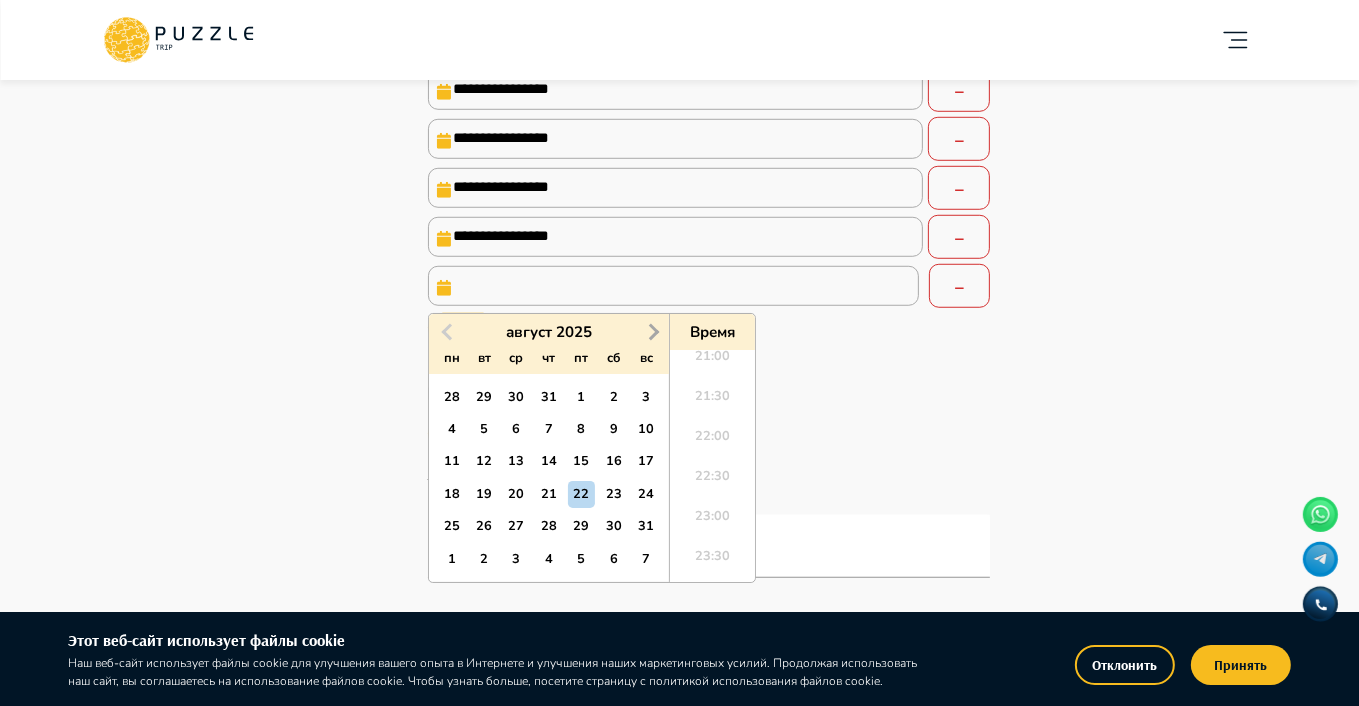 click on "Next Month" at bounding box center (652, 331) 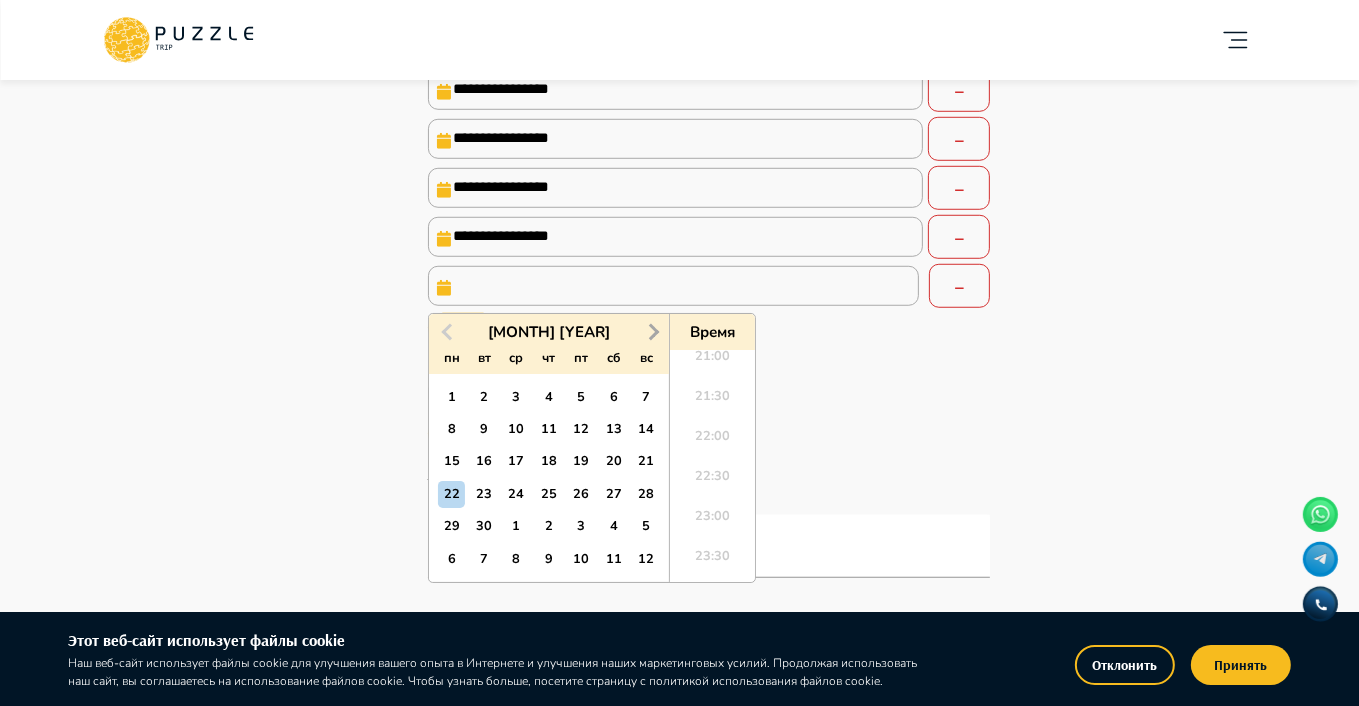 click on "Next Month" at bounding box center [652, 331] 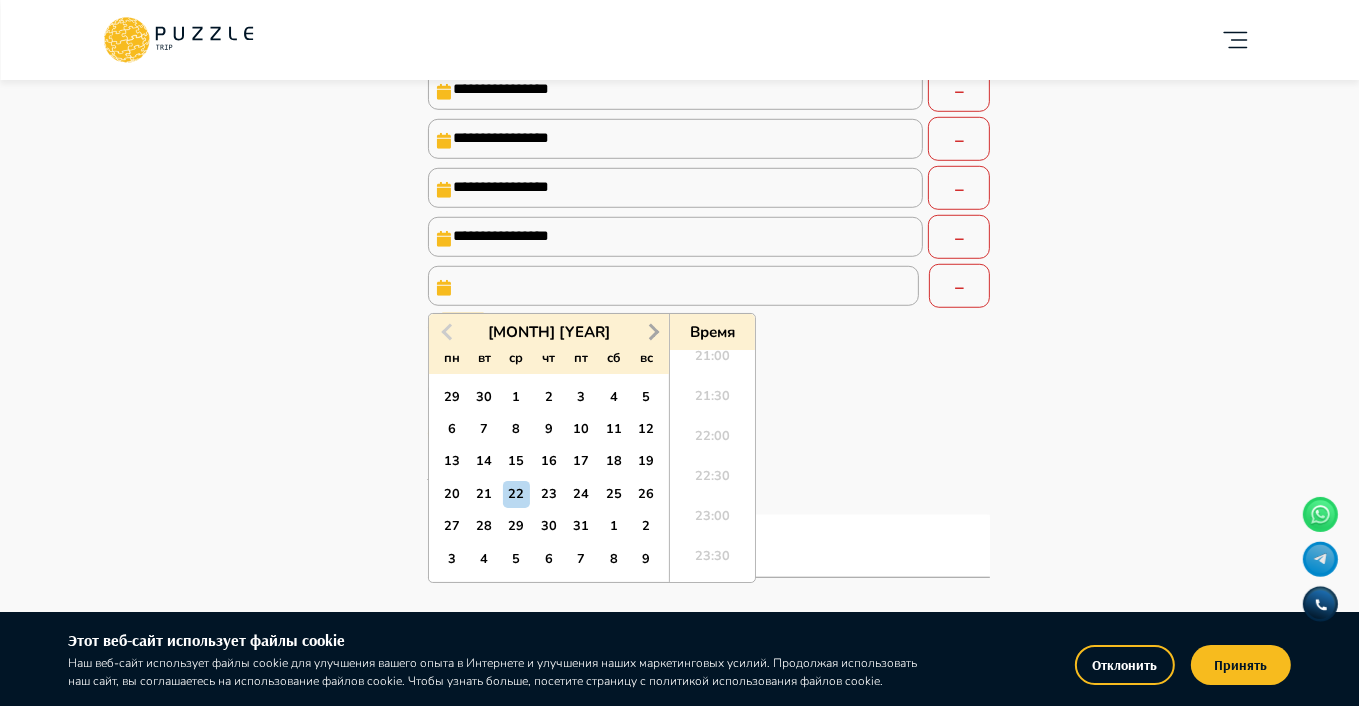 click on "Next Month" at bounding box center [652, 331] 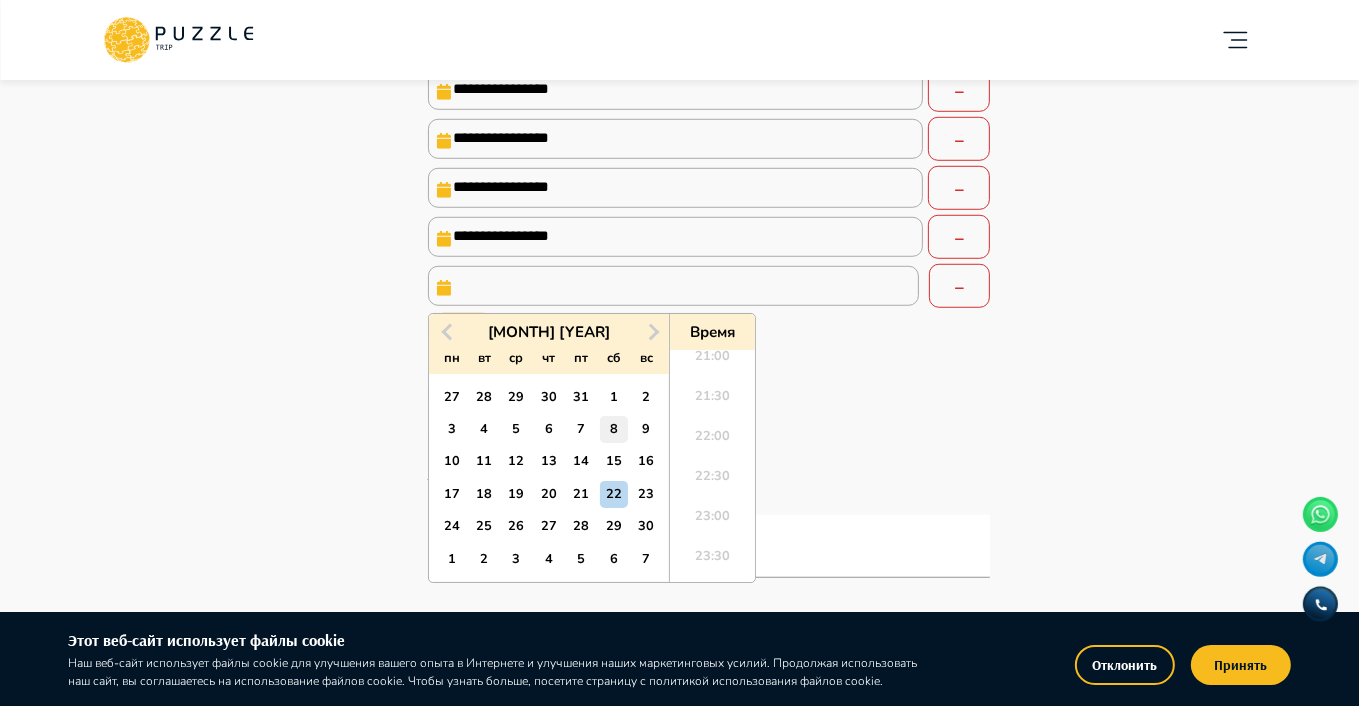 click on "8" at bounding box center (613, 429) 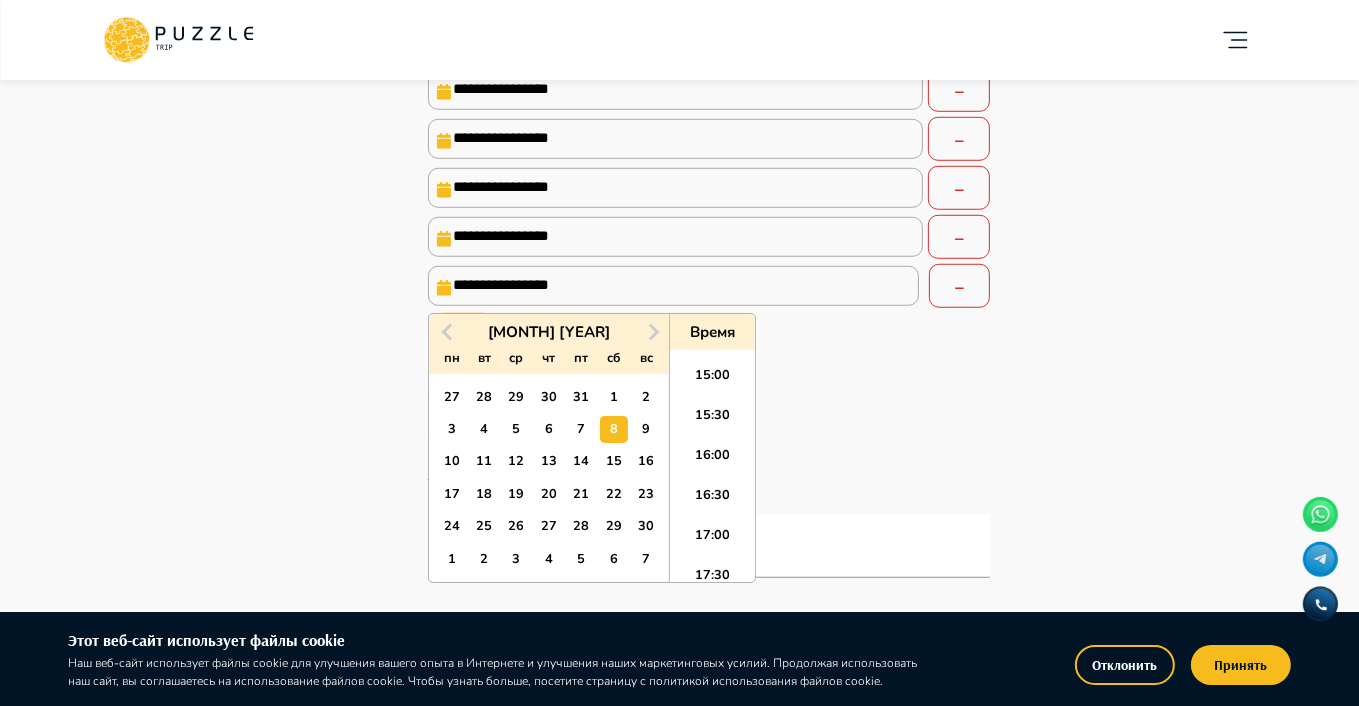 scroll, scrollTop: 1164, scrollLeft: 0, axis: vertical 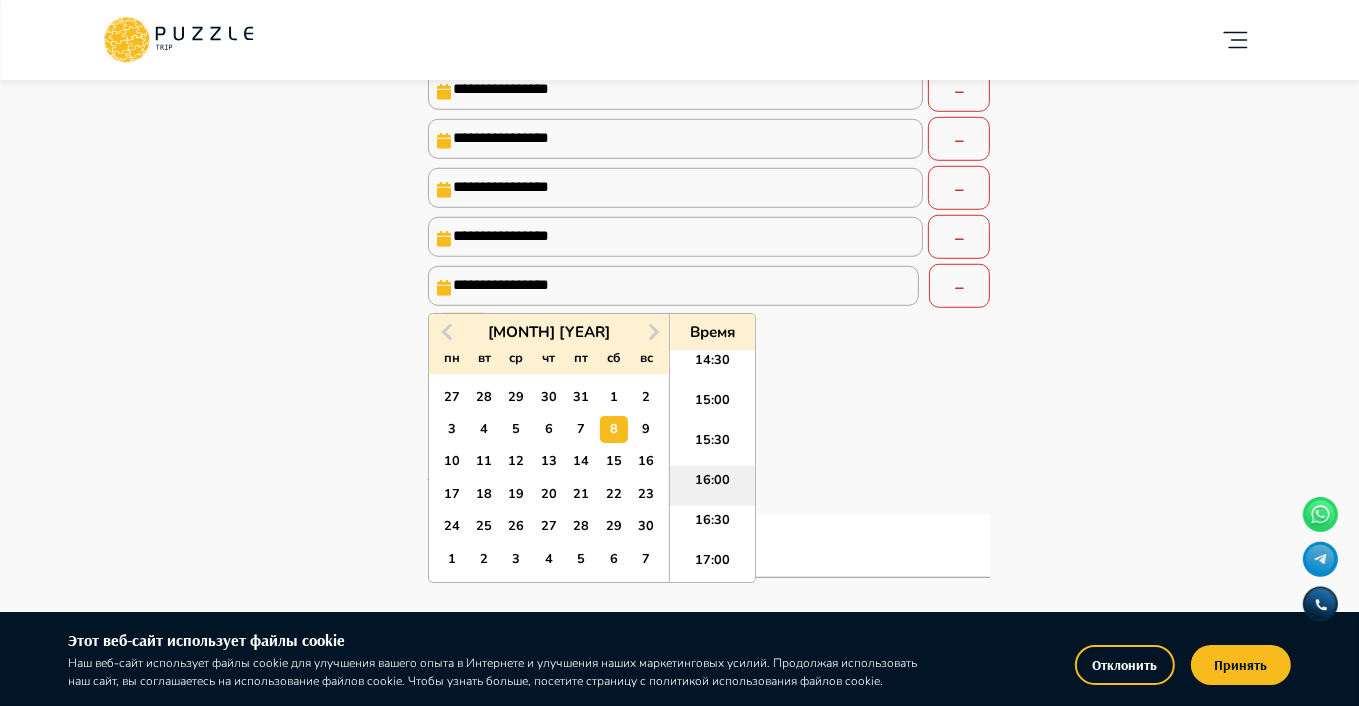 click on "16:00" at bounding box center [712, 486] 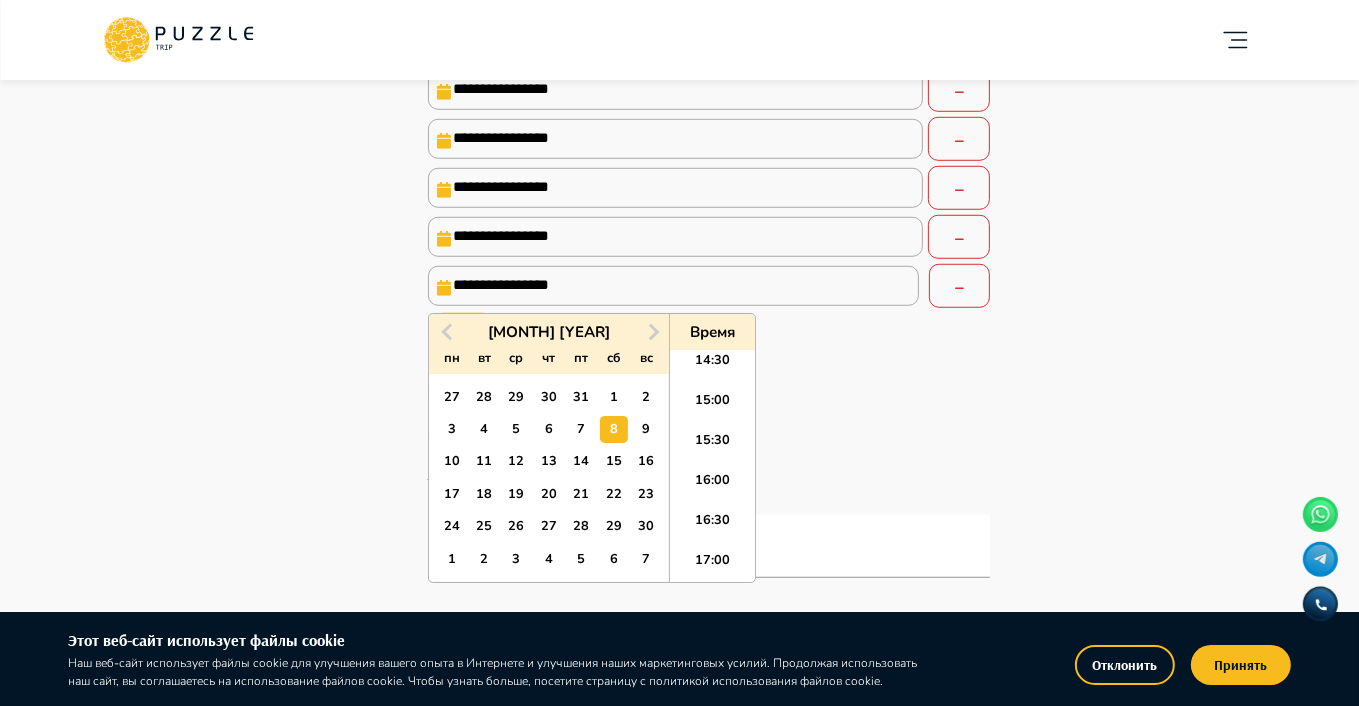 type on "*" 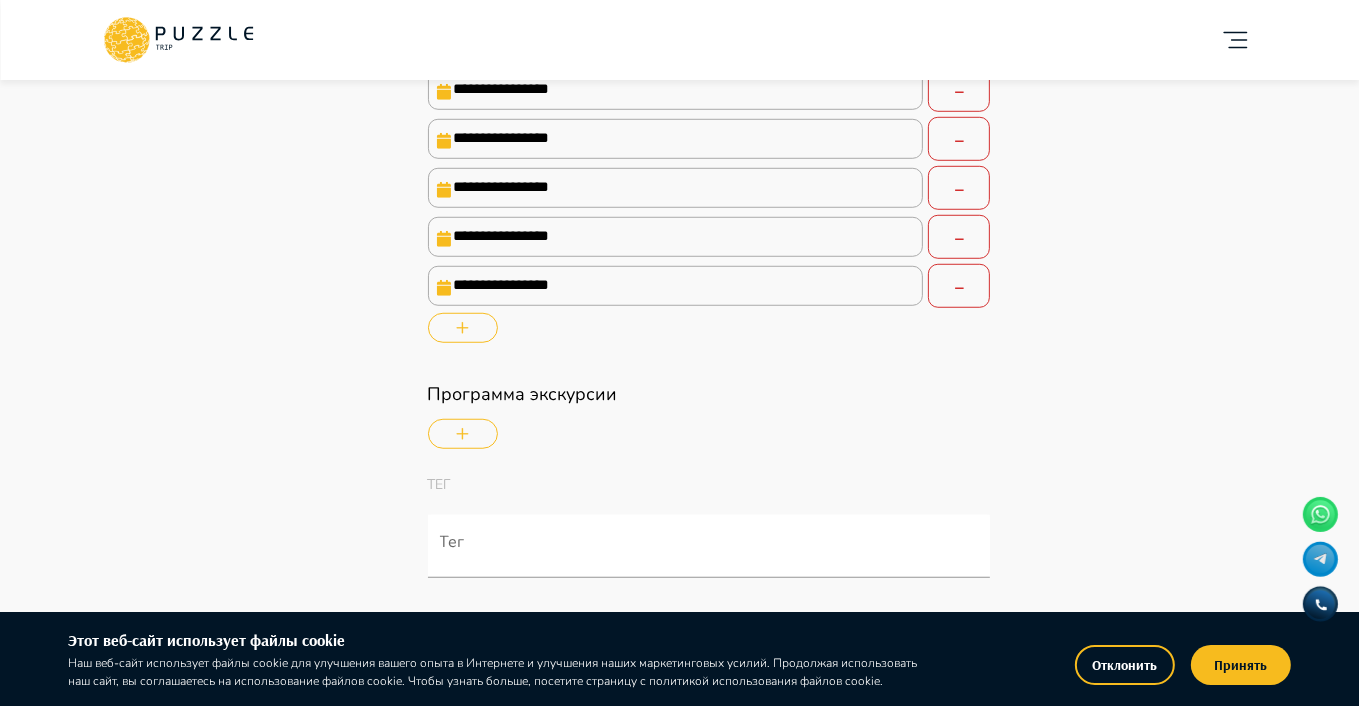 click at bounding box center (463, 328) 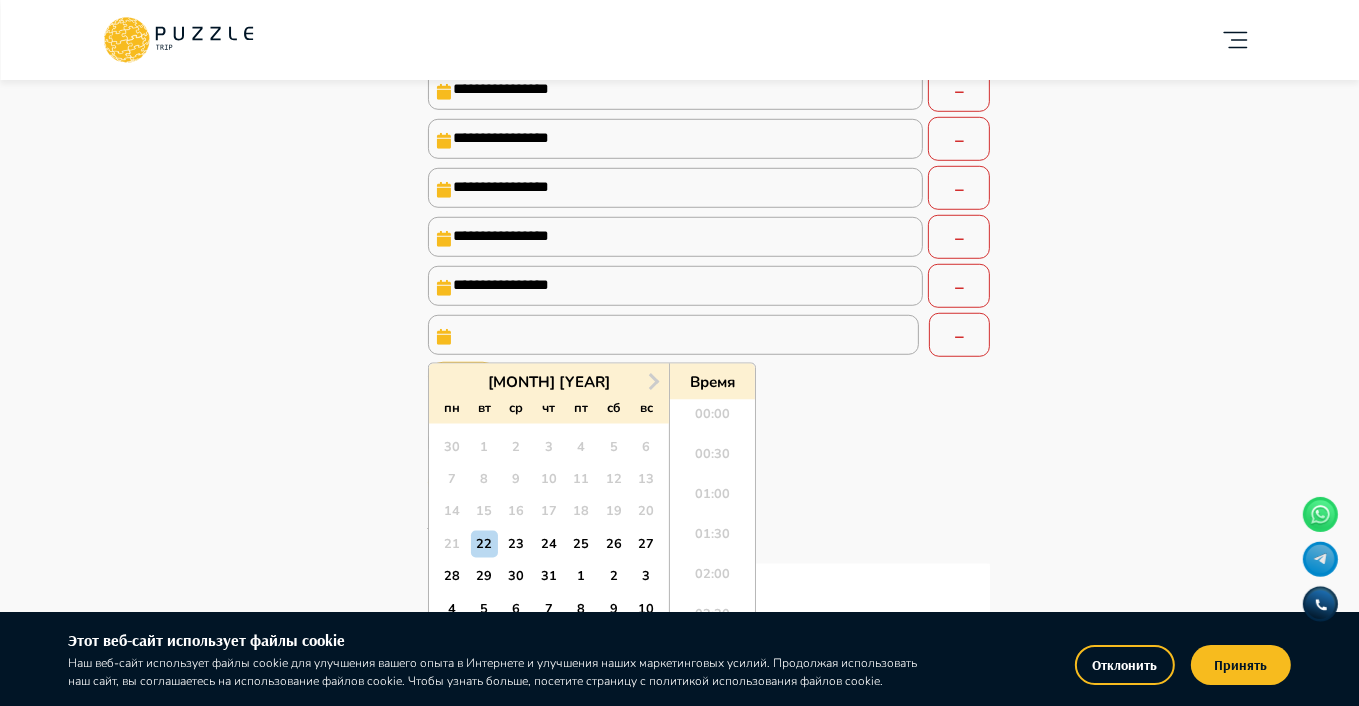 click at bounding box center (673, 335) 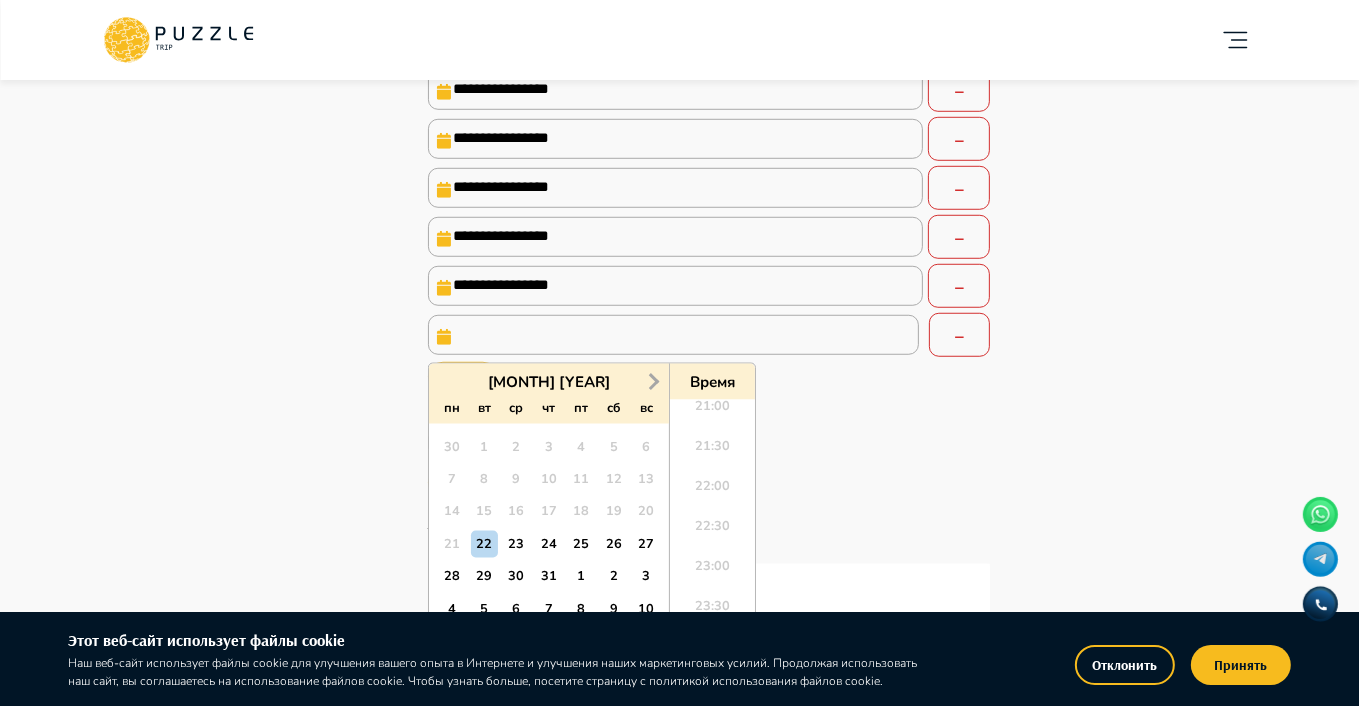 click on "Next Month" at bounding box center (652, 380) 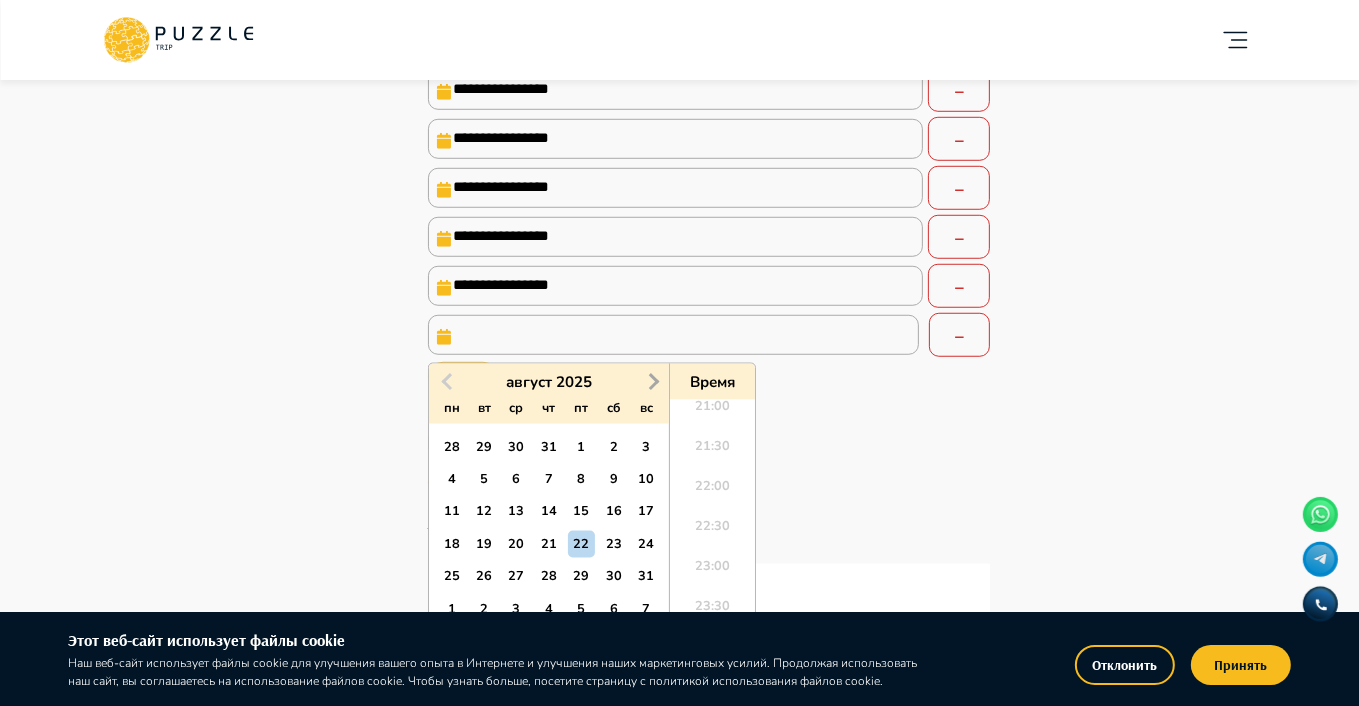 click on "Next Month" at bounding box center (652, 380) 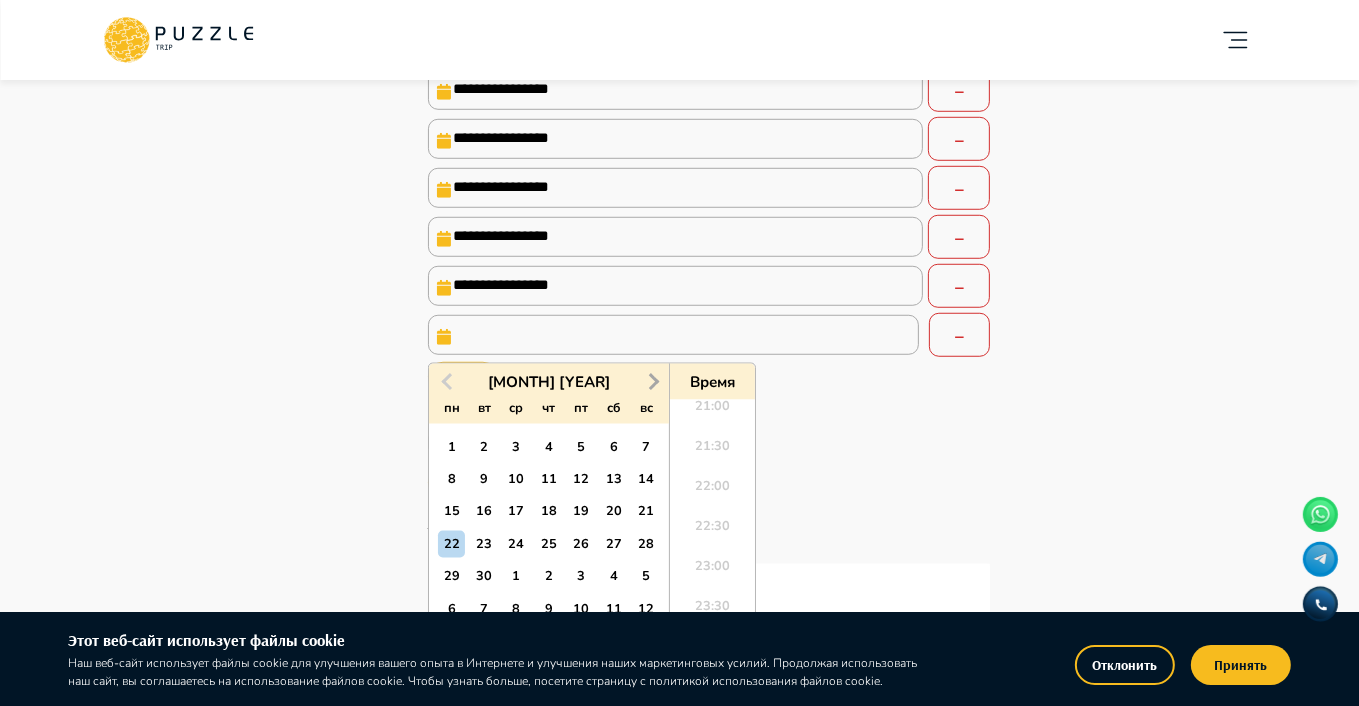 click on "Next Month" at bounding box center [652, 380] 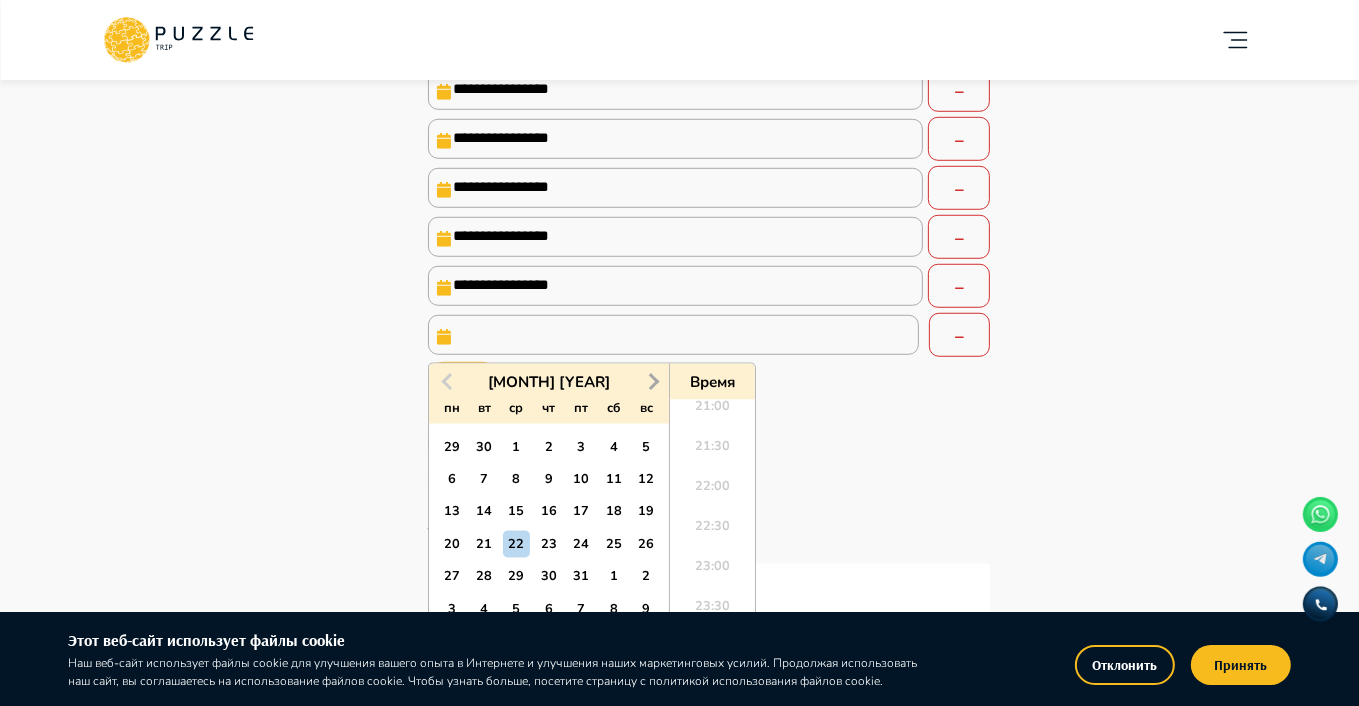 click on "Next Month" at bounding box center (652, 380) 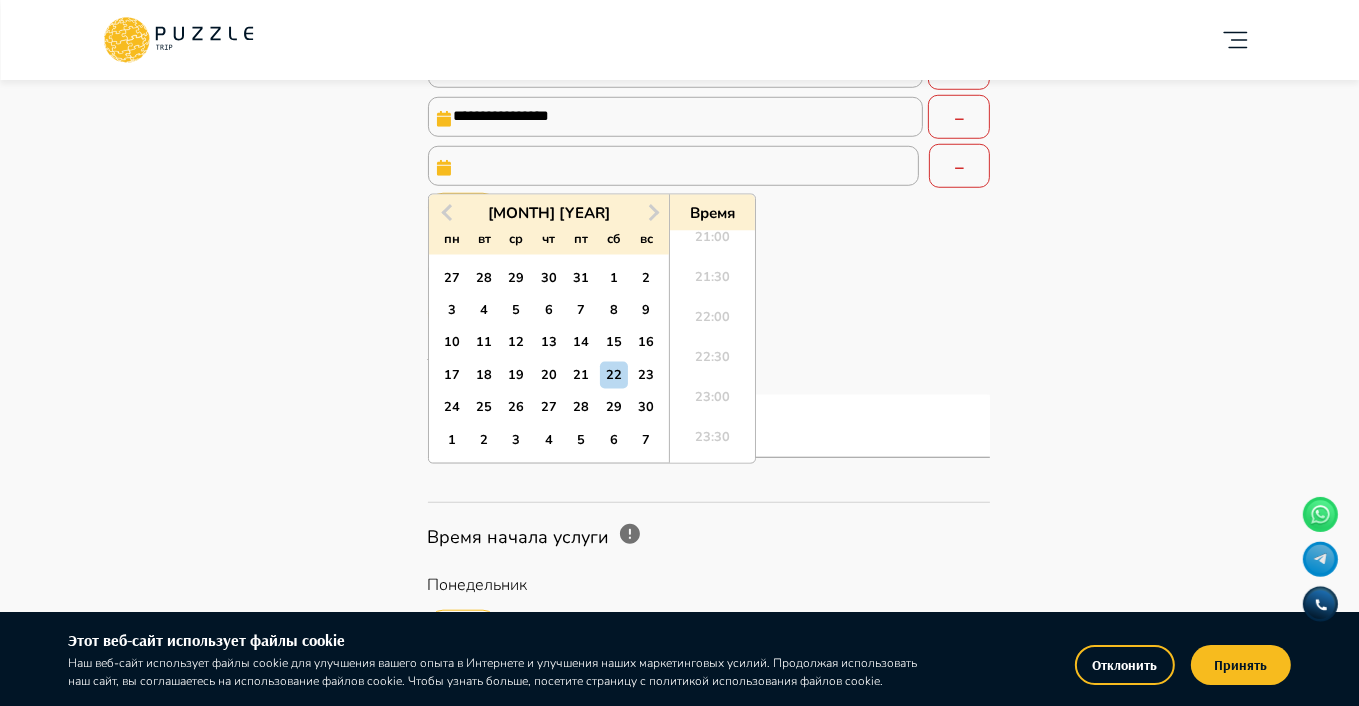 scroll, scrollTop: 1500, scrollLeft: 0, axis: vertical 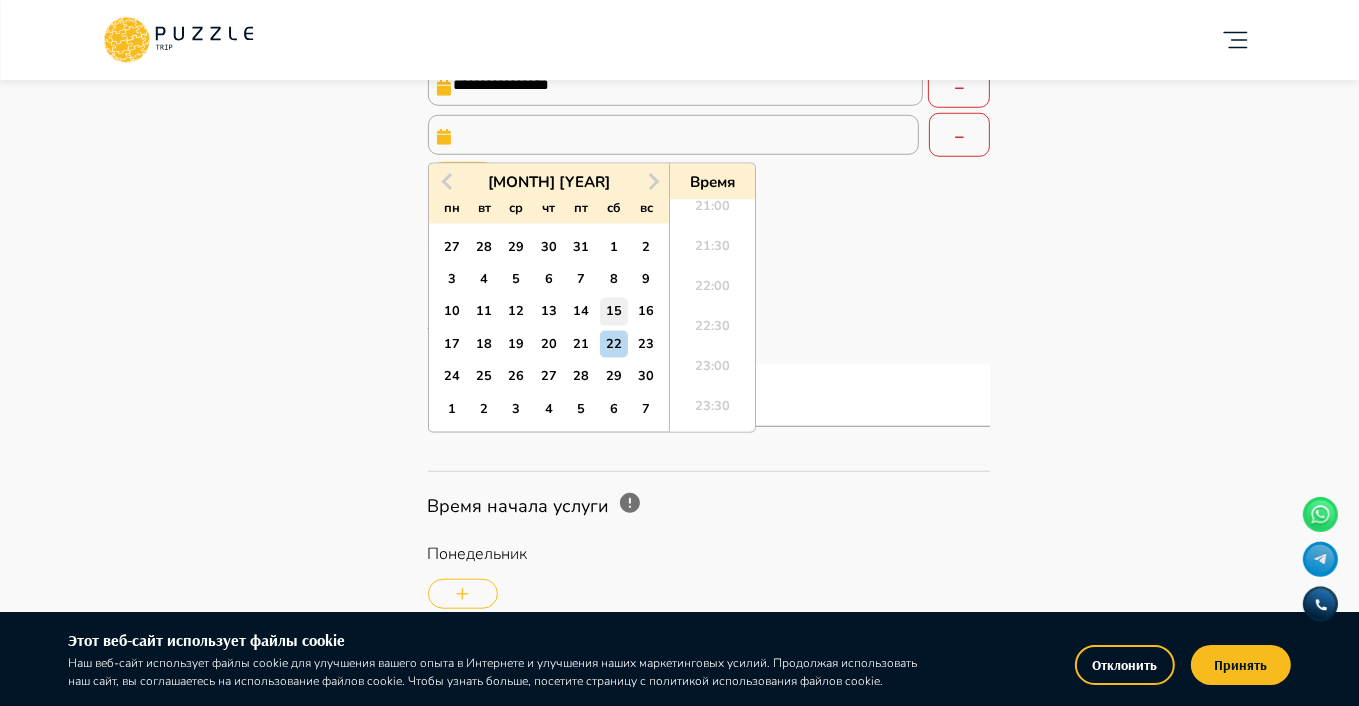 click on "15" at bounding box center [613, 311] 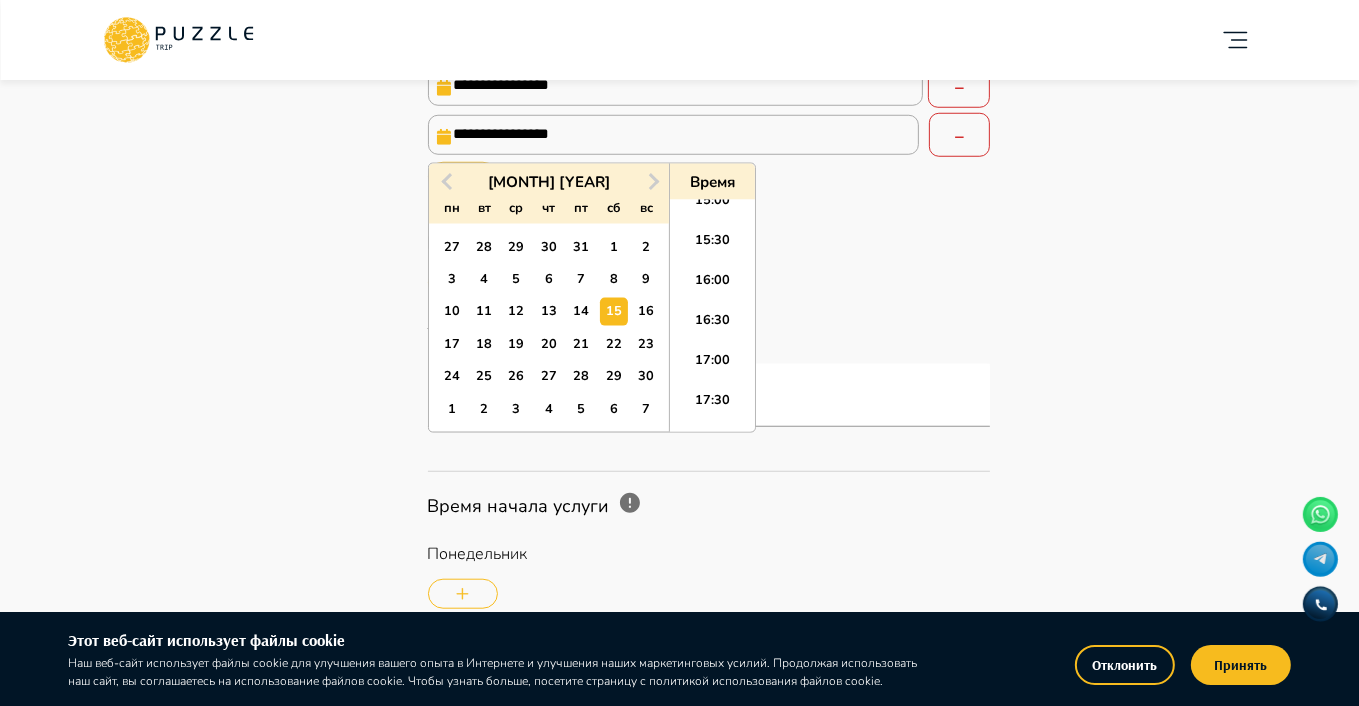 scroll, scrollTop: 1189, scrollLeft: 0, axis: vertical 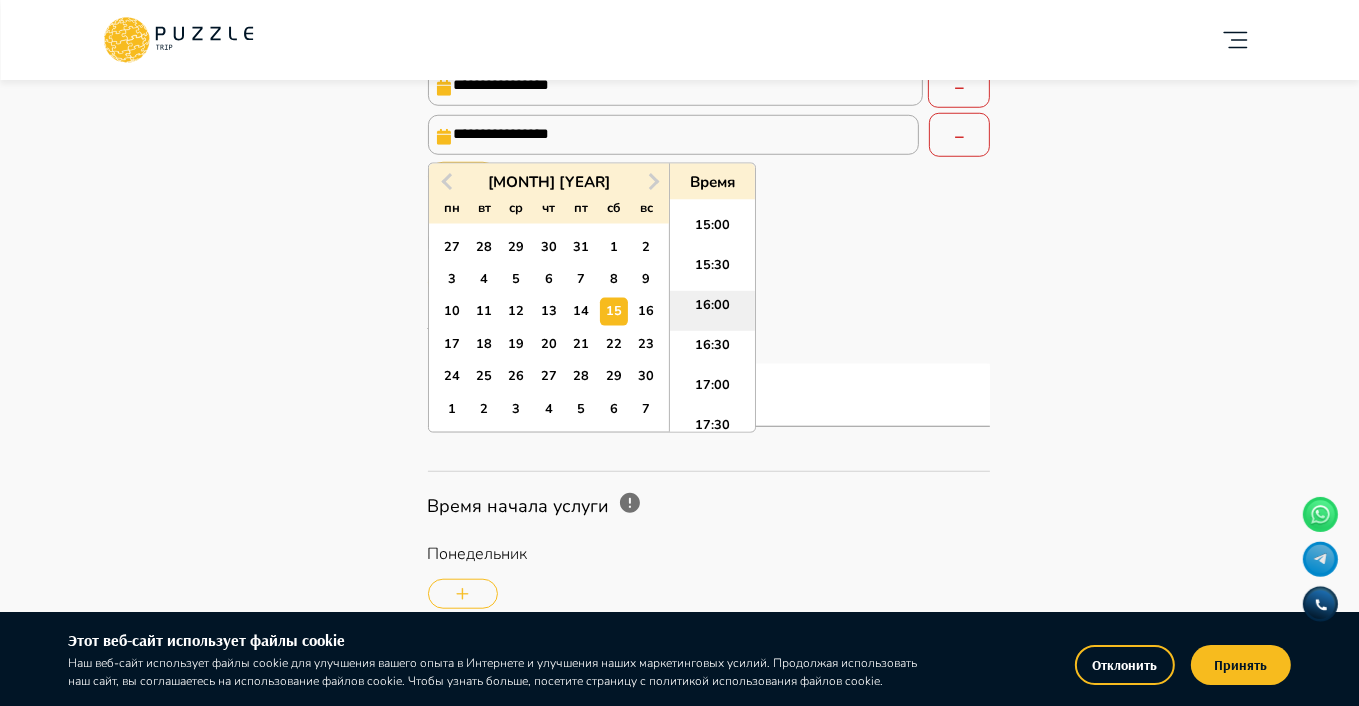 click on "16:00" at bounding box center (712, 311) 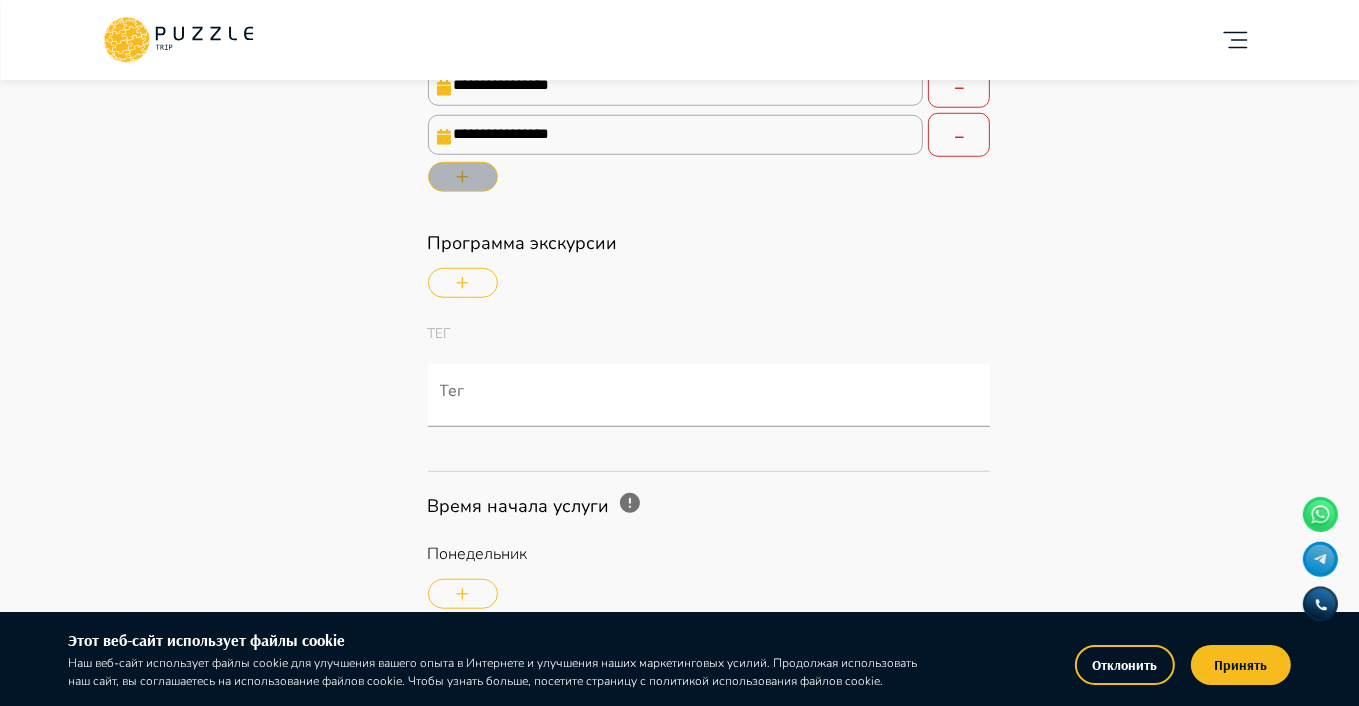 click at bounding box center (463, 177) 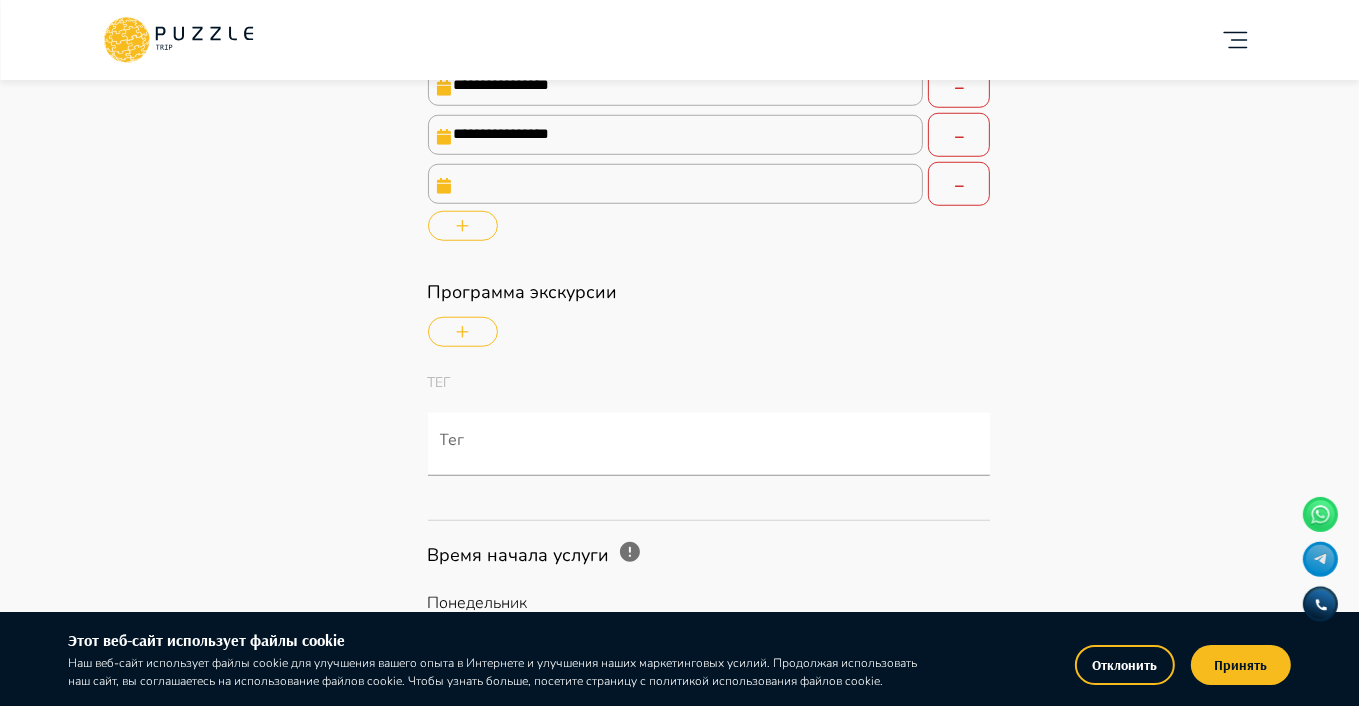 click at bounding box center (676, 184) 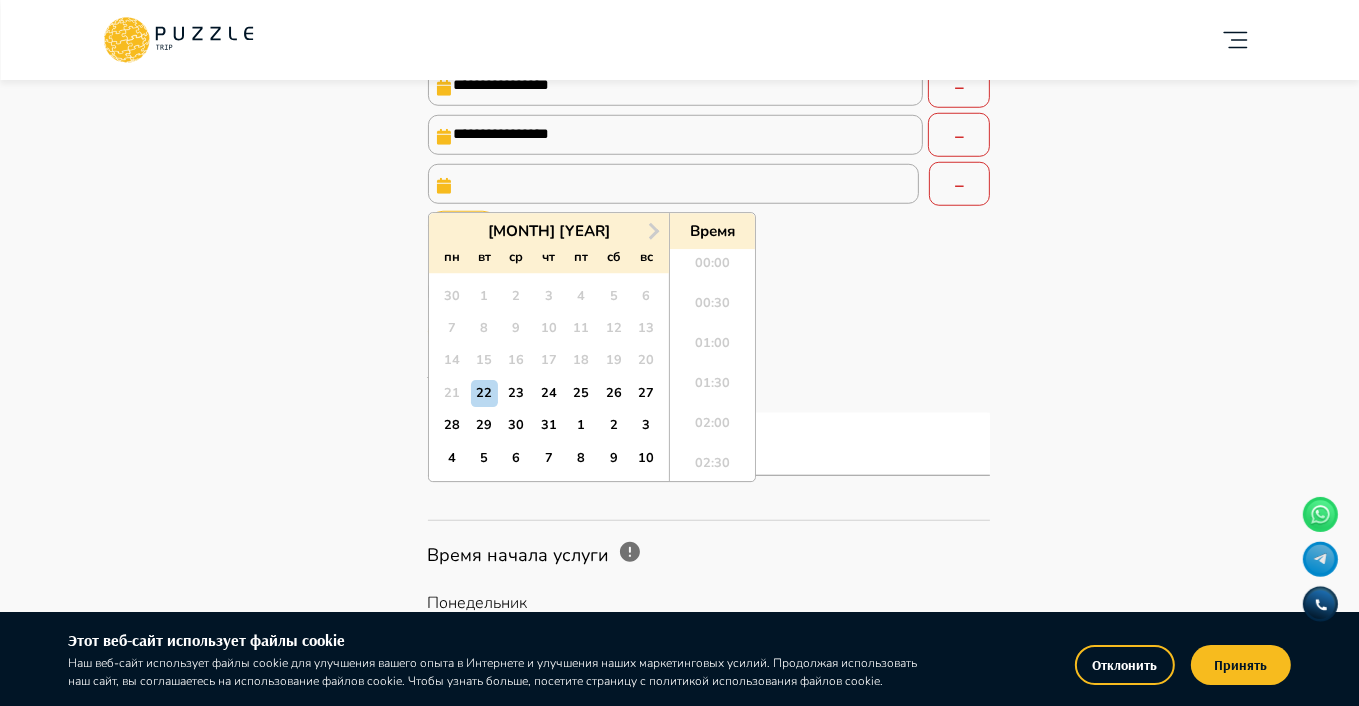 scroll, scrollTop: 1688, scrollLeft: 0, axis: vertical 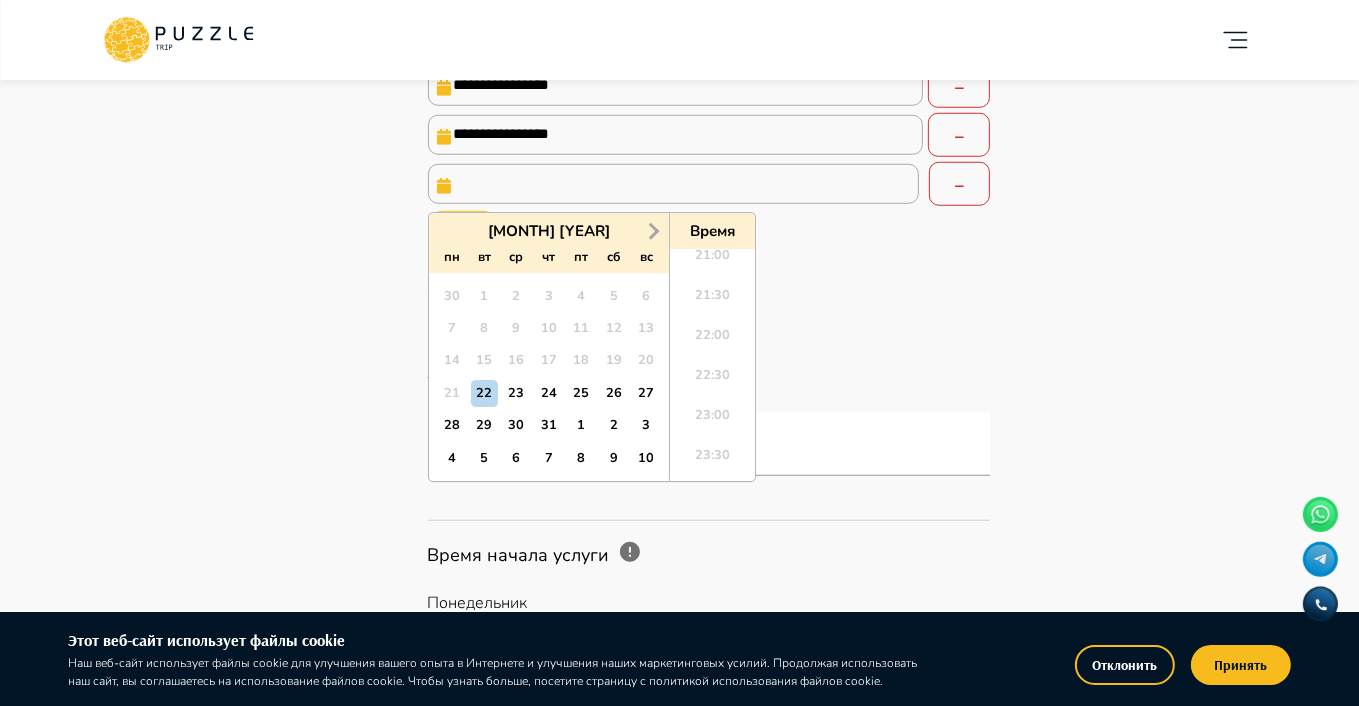 click on "Next Month" at bounding box center (652, 230) 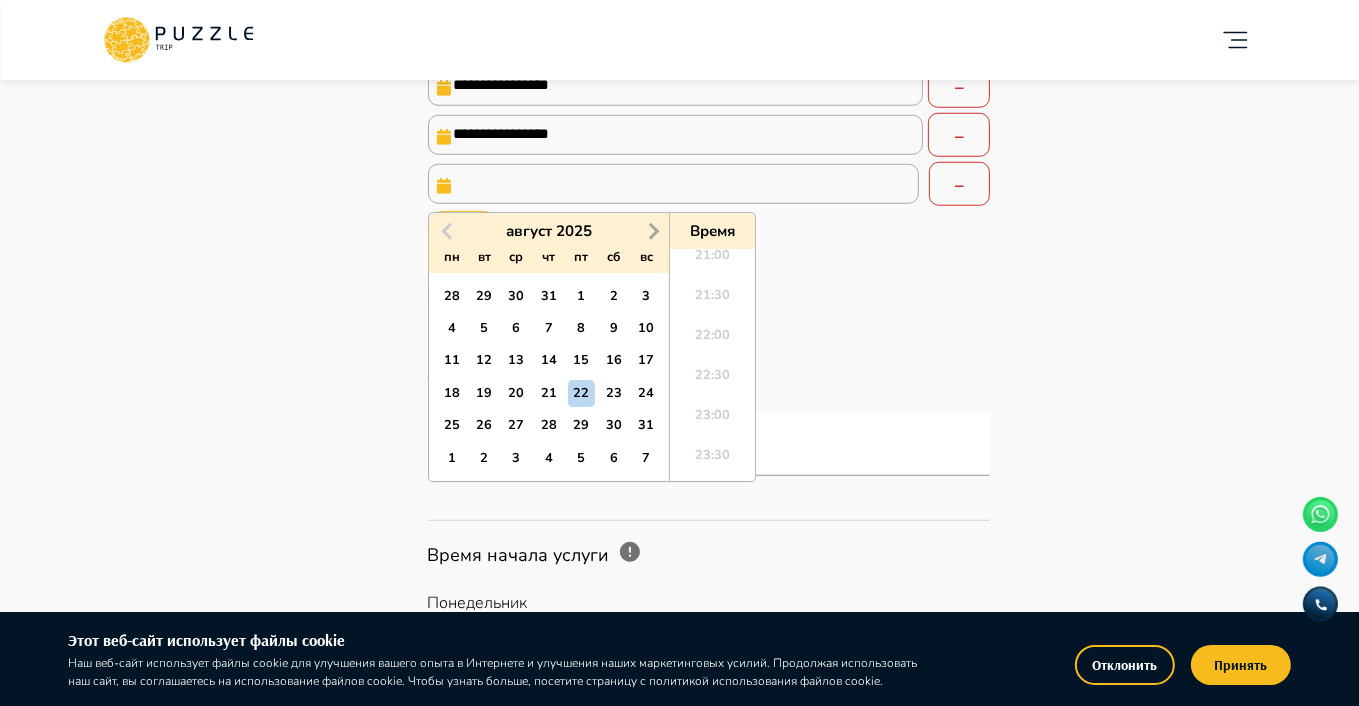click on "Next Month" at bounding box center (652, 230) 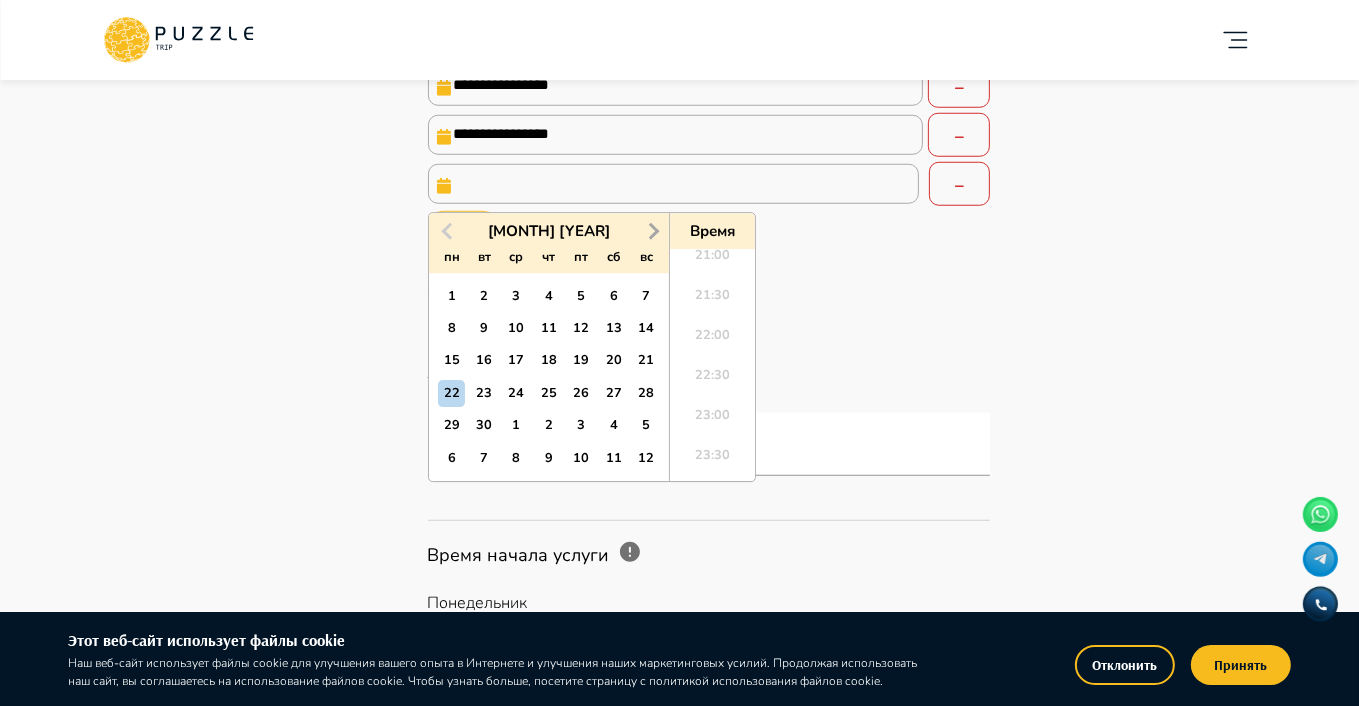 click on "Next Month" at bounding box center [652, 230] 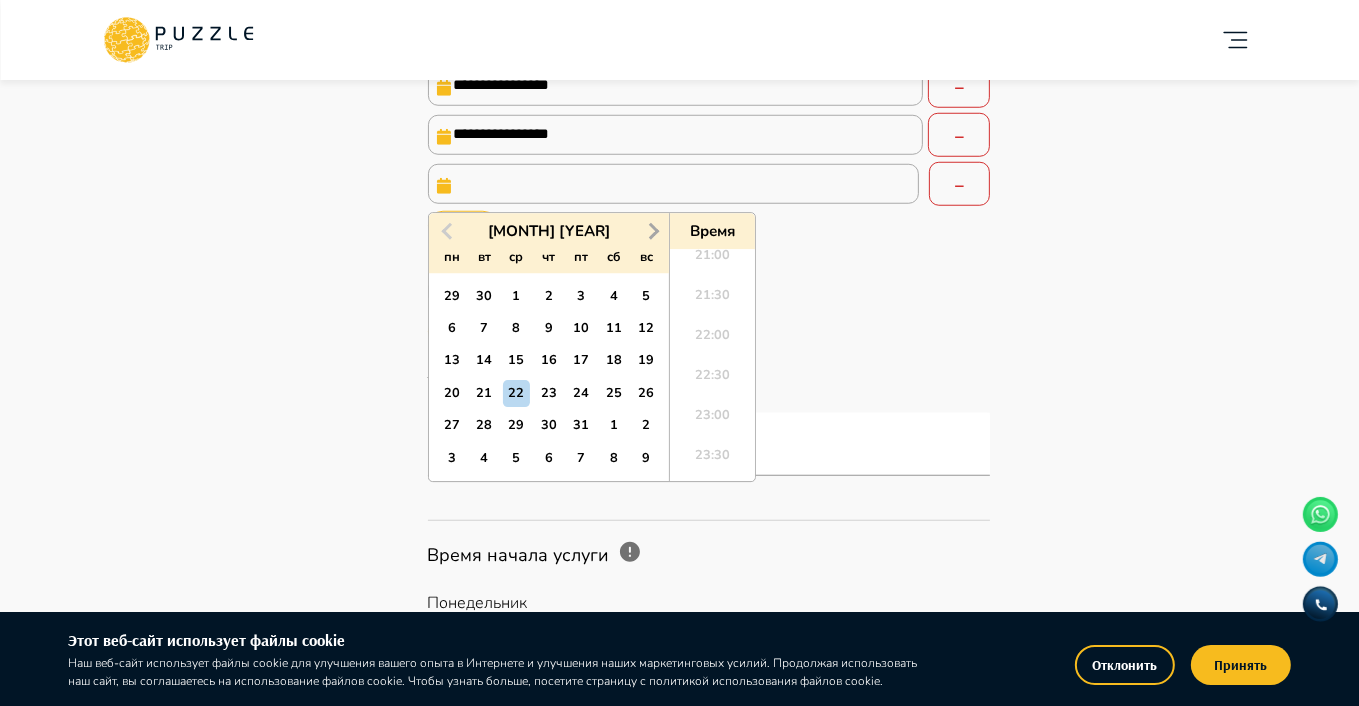 click on "Next Month" at bounding box center [652, 230] 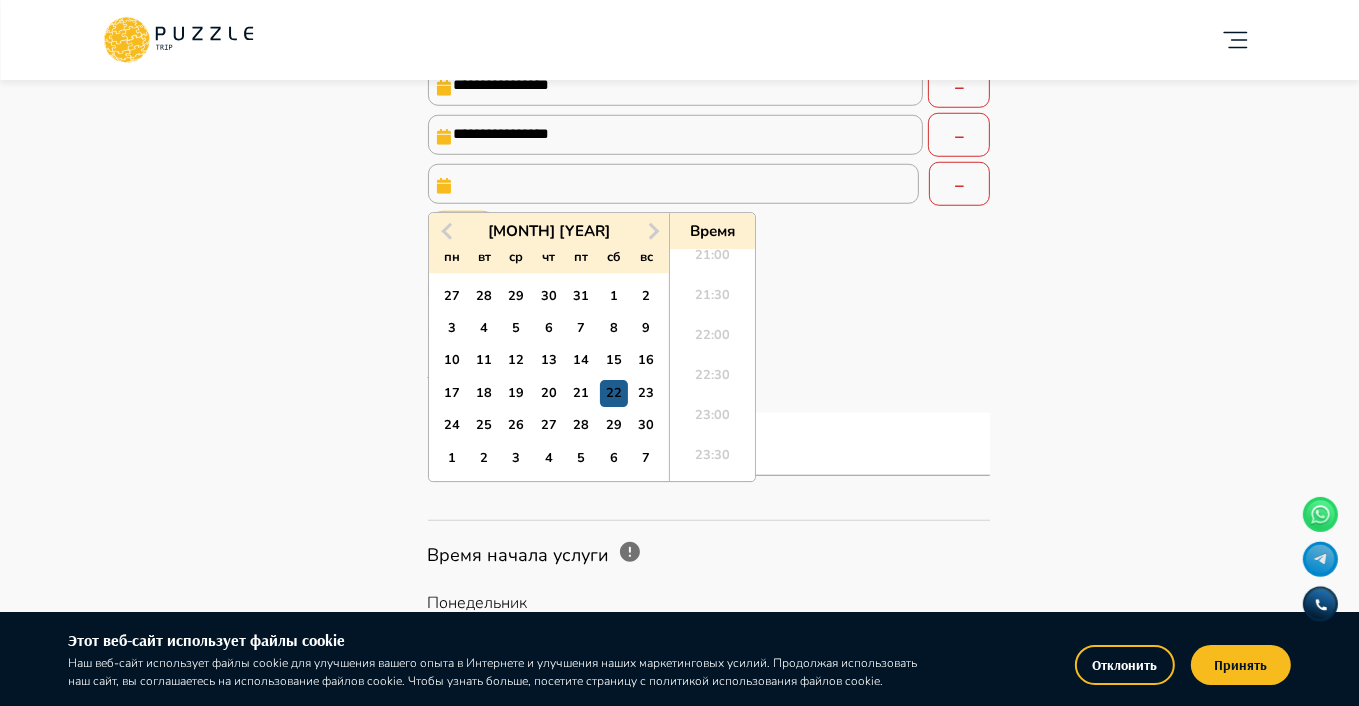 click on "22" at bounding box center [613, 393] 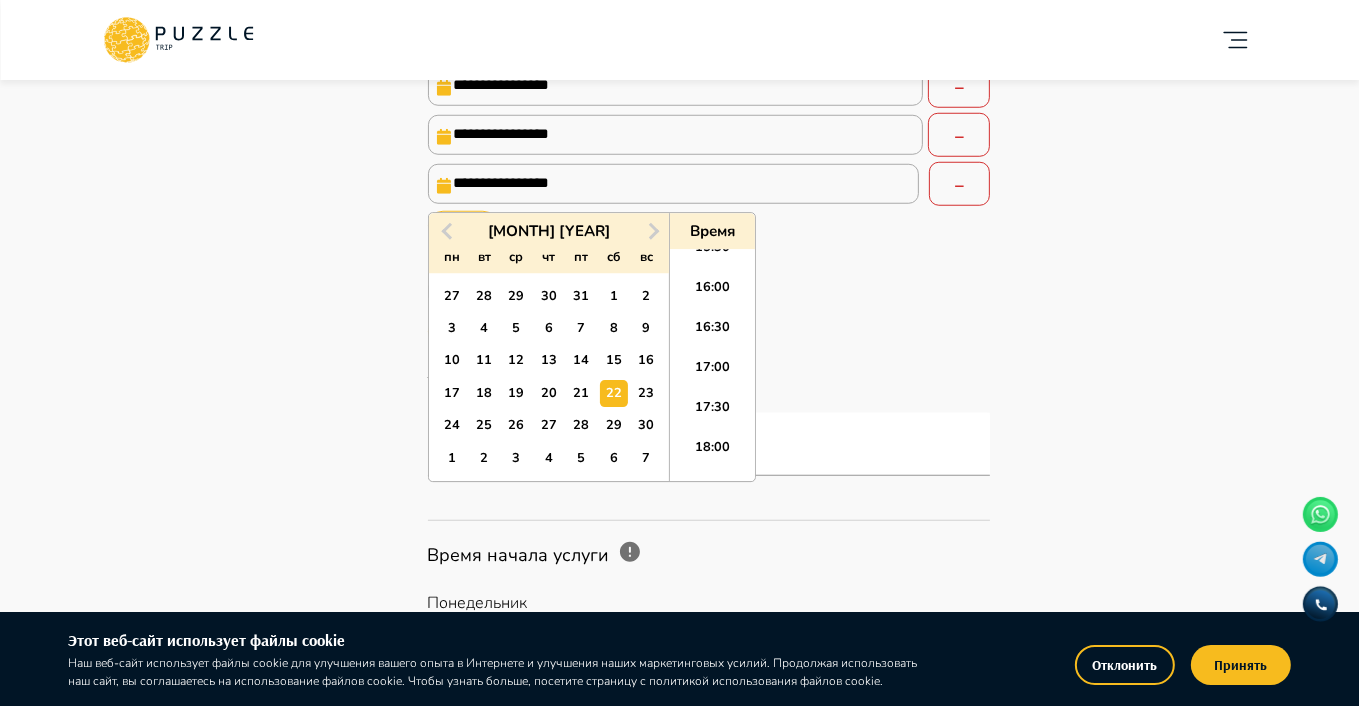 scroll, scrollTop: 1222, scrollLeft: 0, axis: vertical 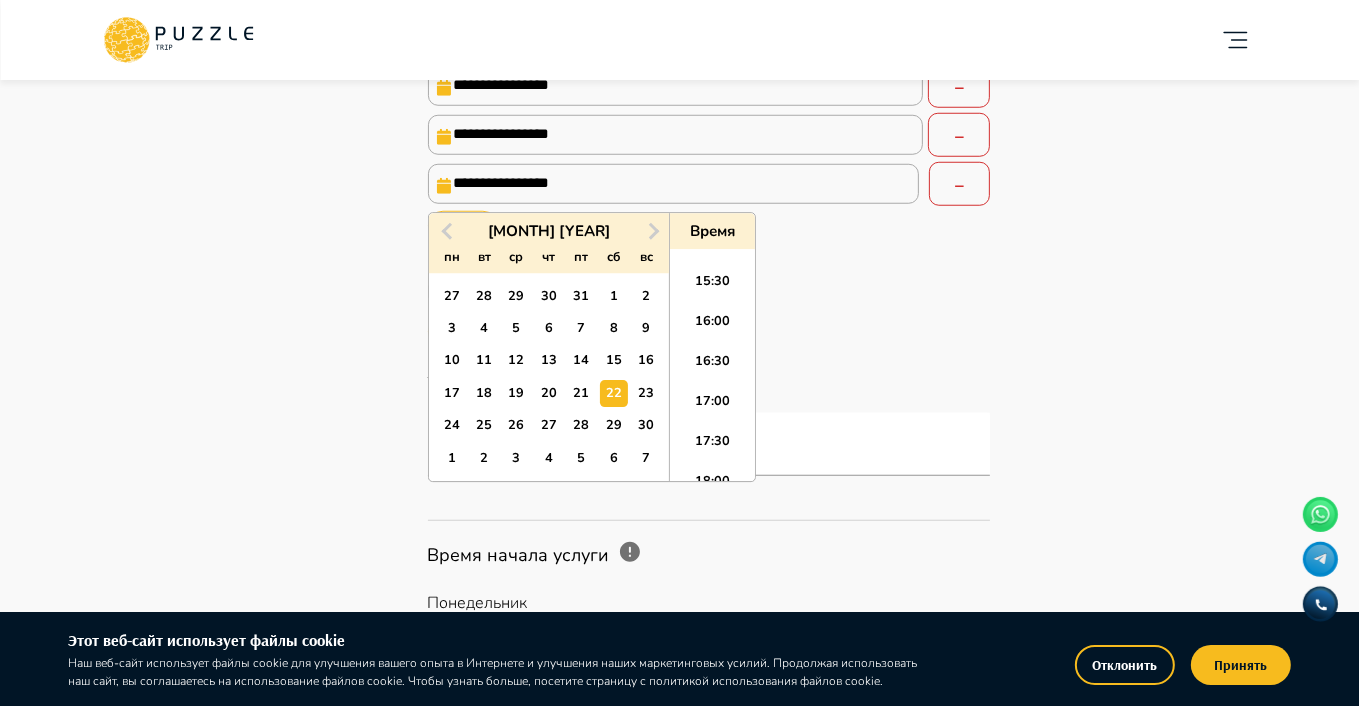 click on "16:00" at bounding box center (712, 327) 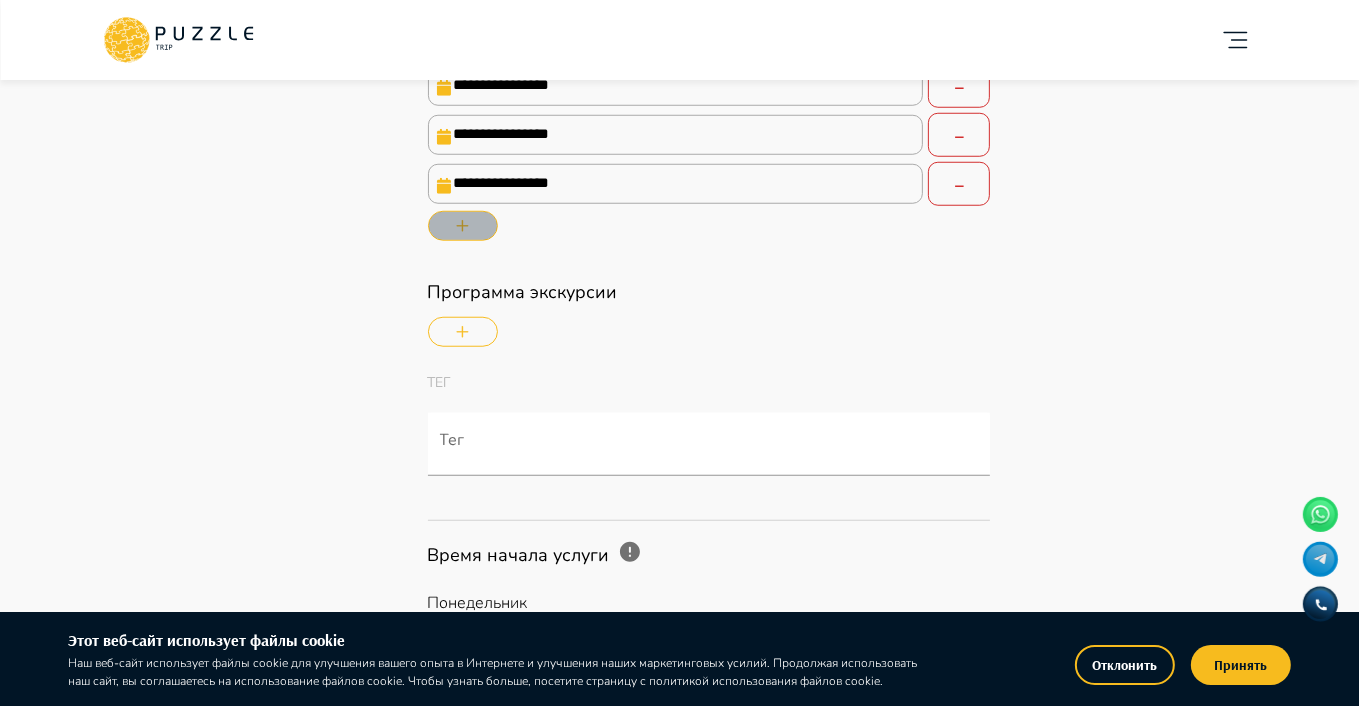 click at bounding box center (463, 226) 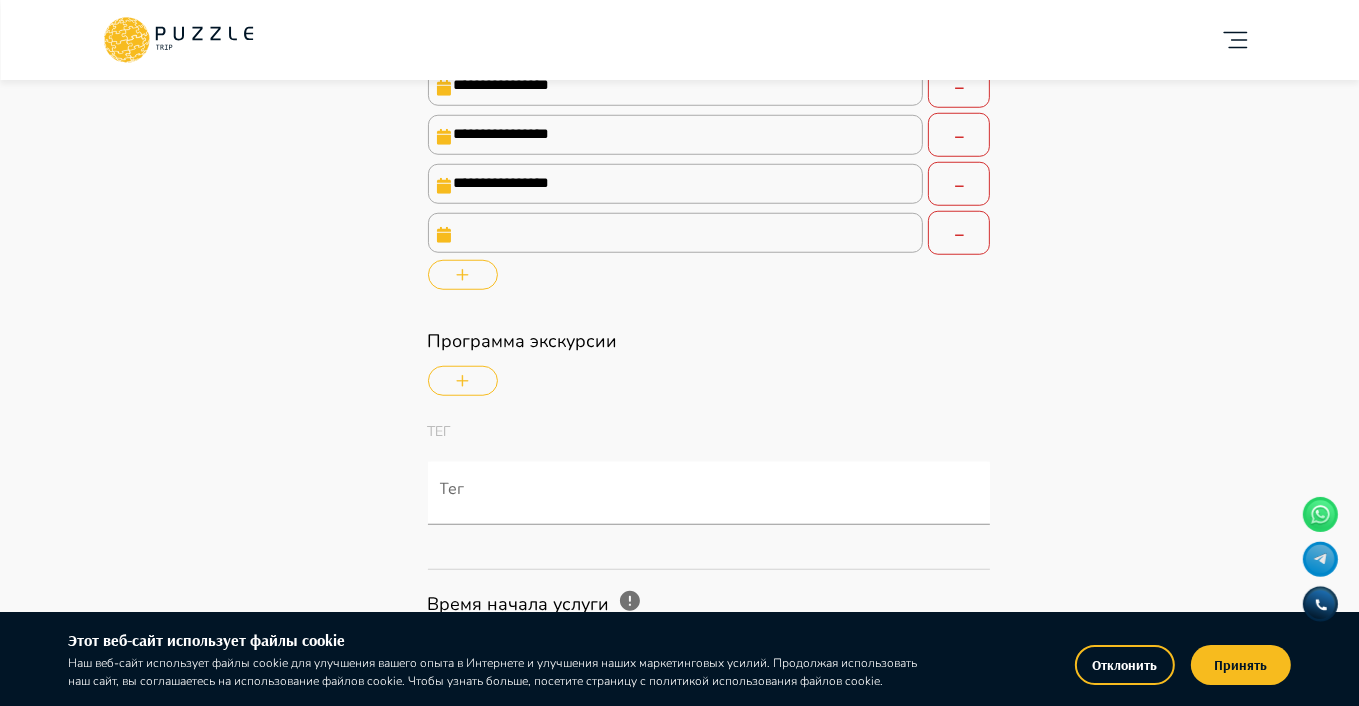 click at bounding box center (676, 233) 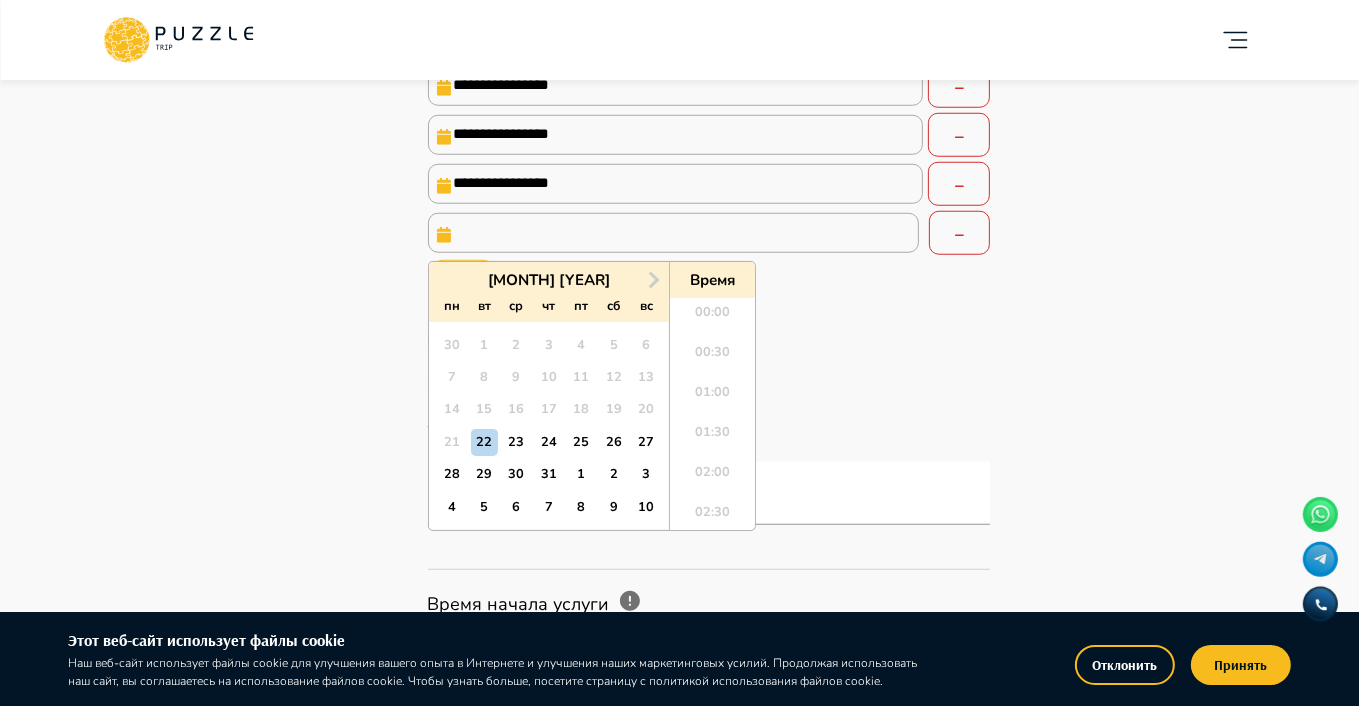 scroll, scrollTop: 1688, scrollLeft: 0, axis: vertical 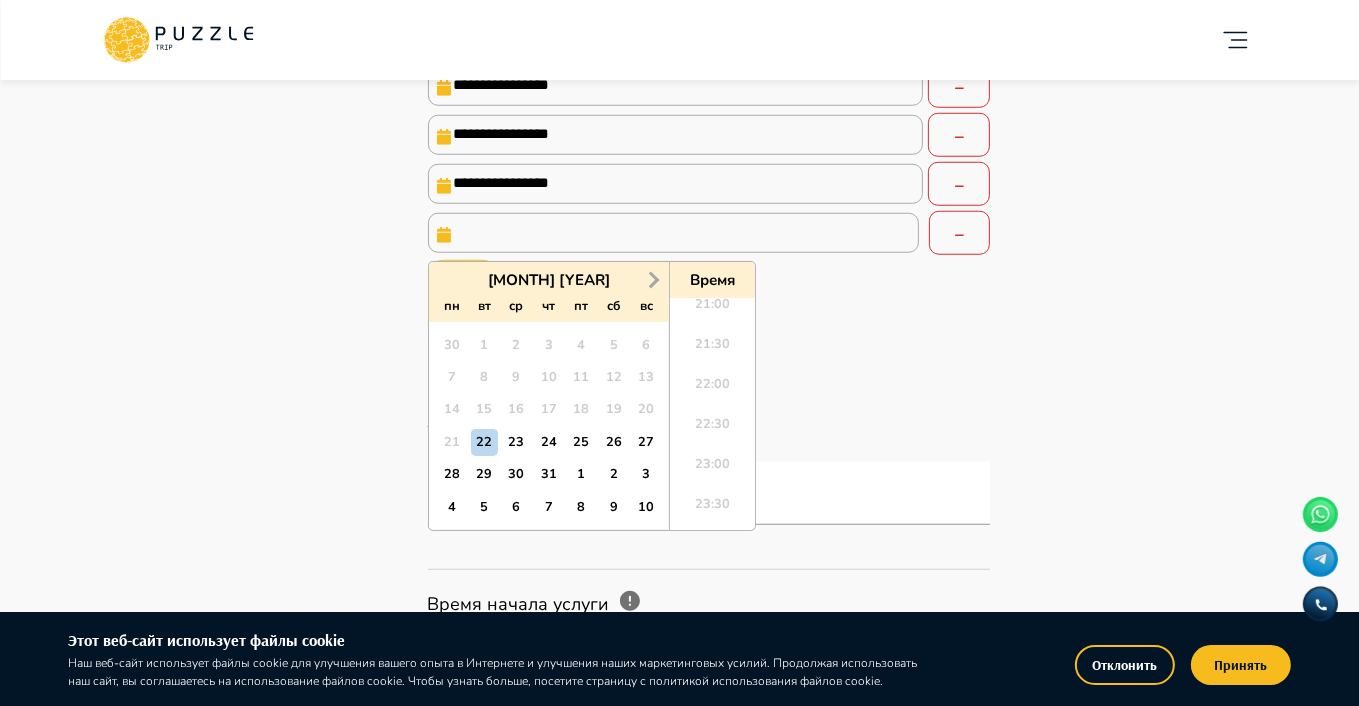 click on "Next Month" at bounding box center (652, 279) 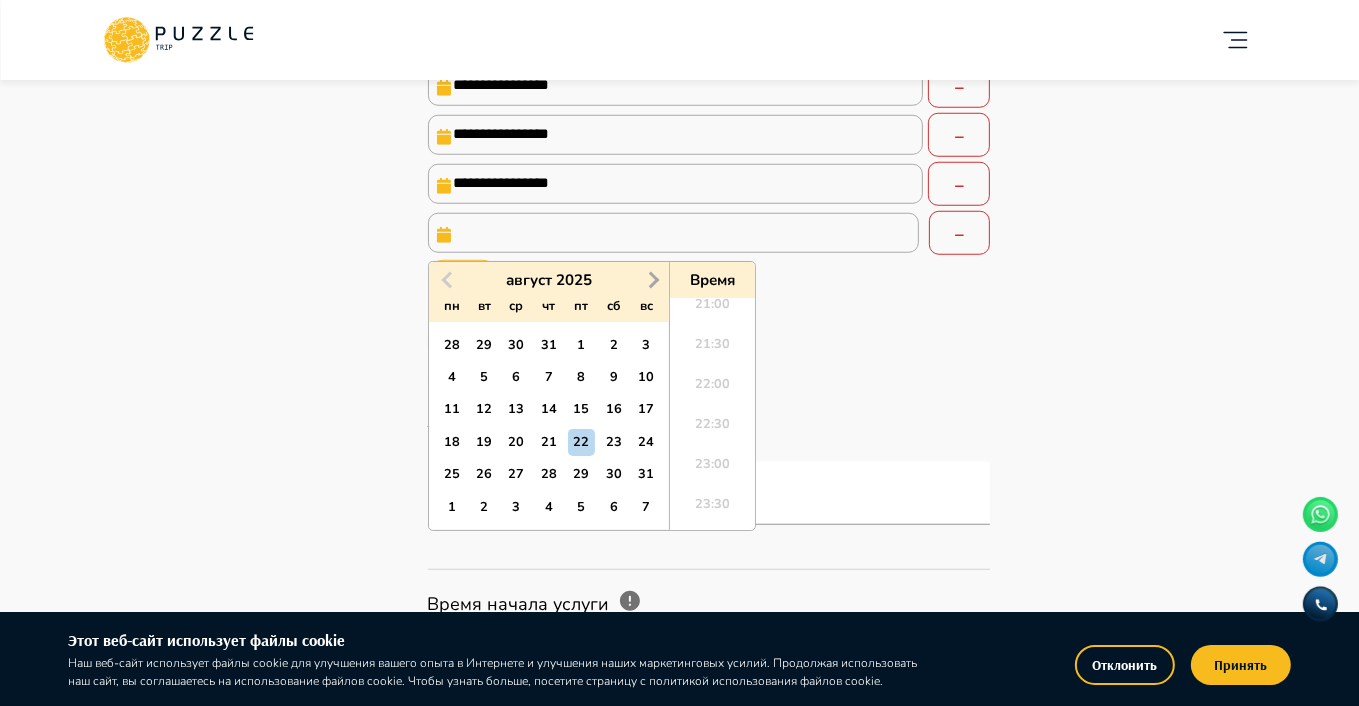 click on "Next Month" at bounding box center [652, 279] 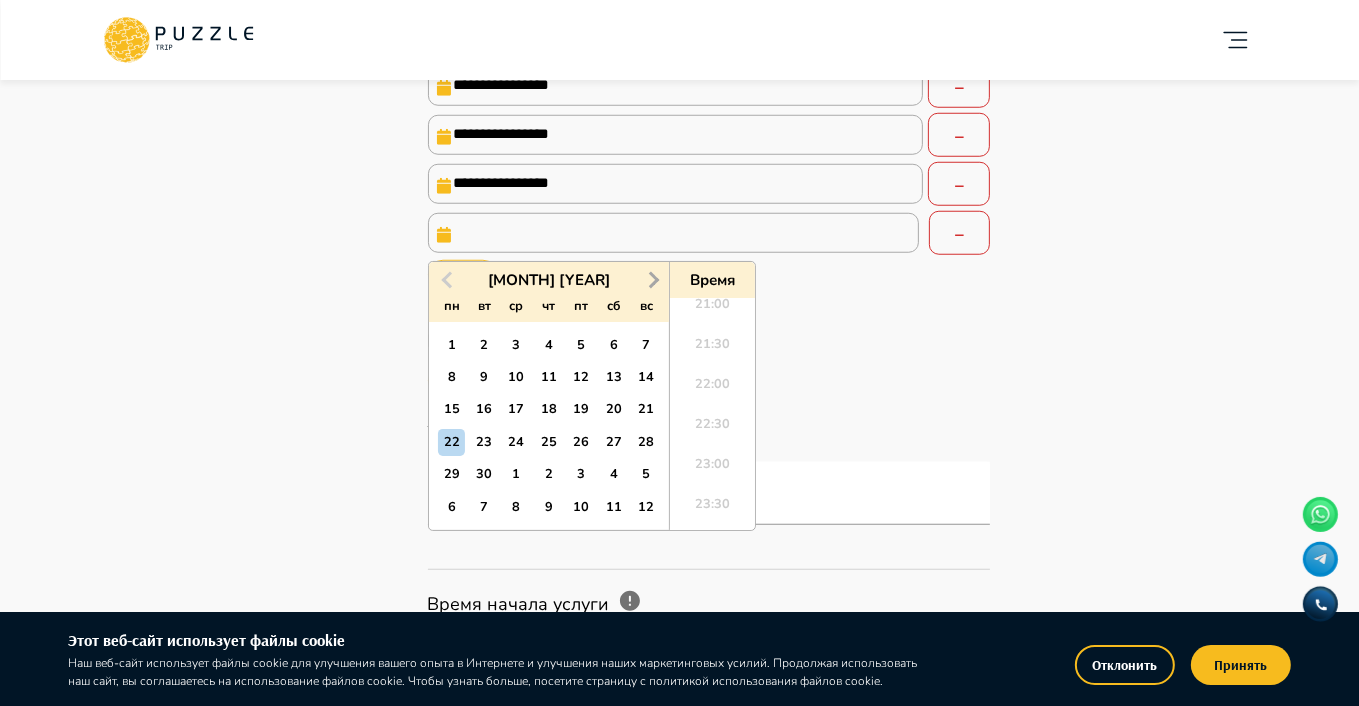 click on "Next Month" at bounding box center (652, 279) 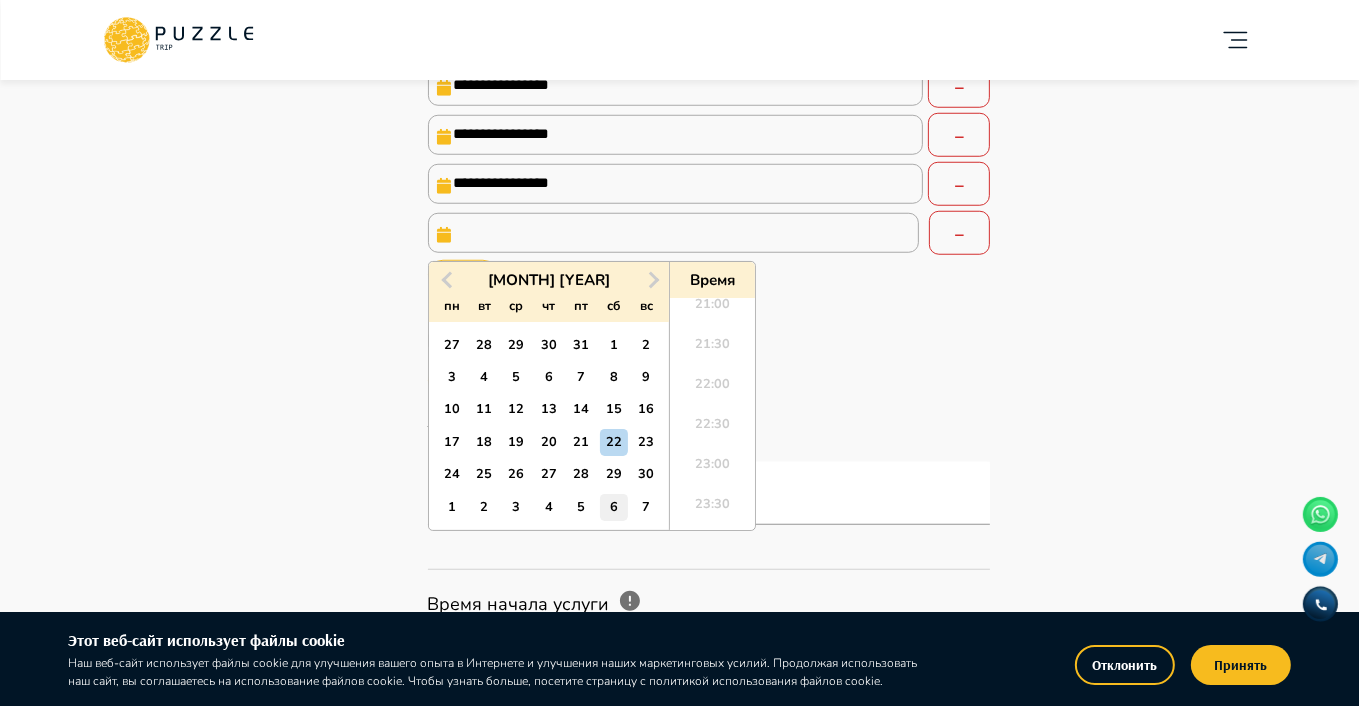 click on "6" at bounding box center [613, 507] 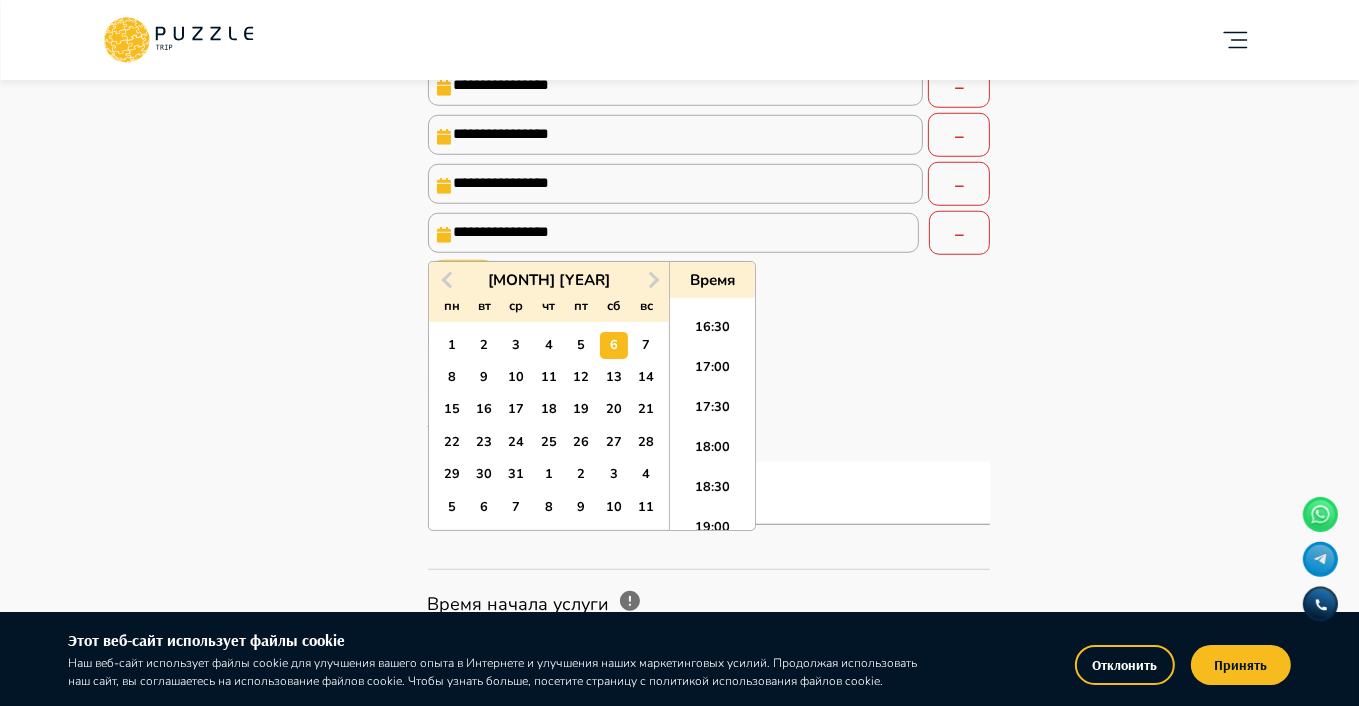 scroll, scrollTop: 1256, scrollLeft: 0, axis: vertical 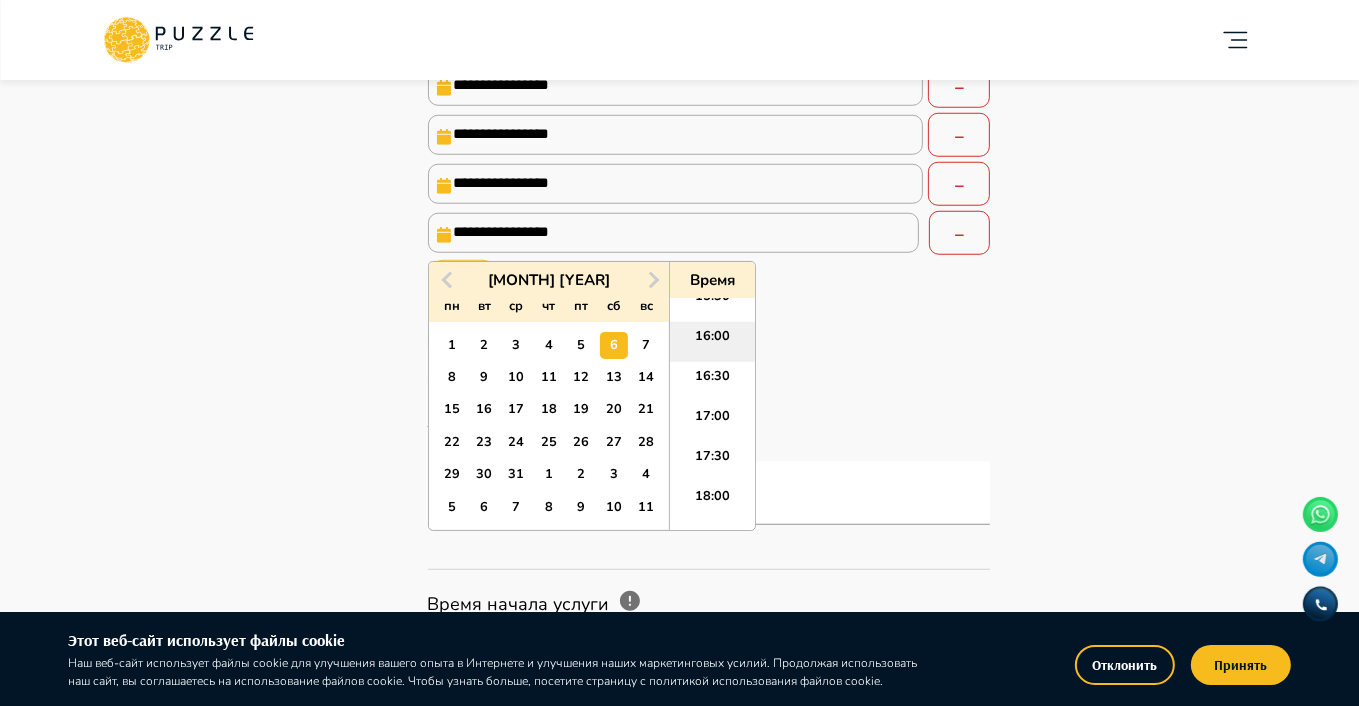 click on "16:00" at bounding box center (712, 342) 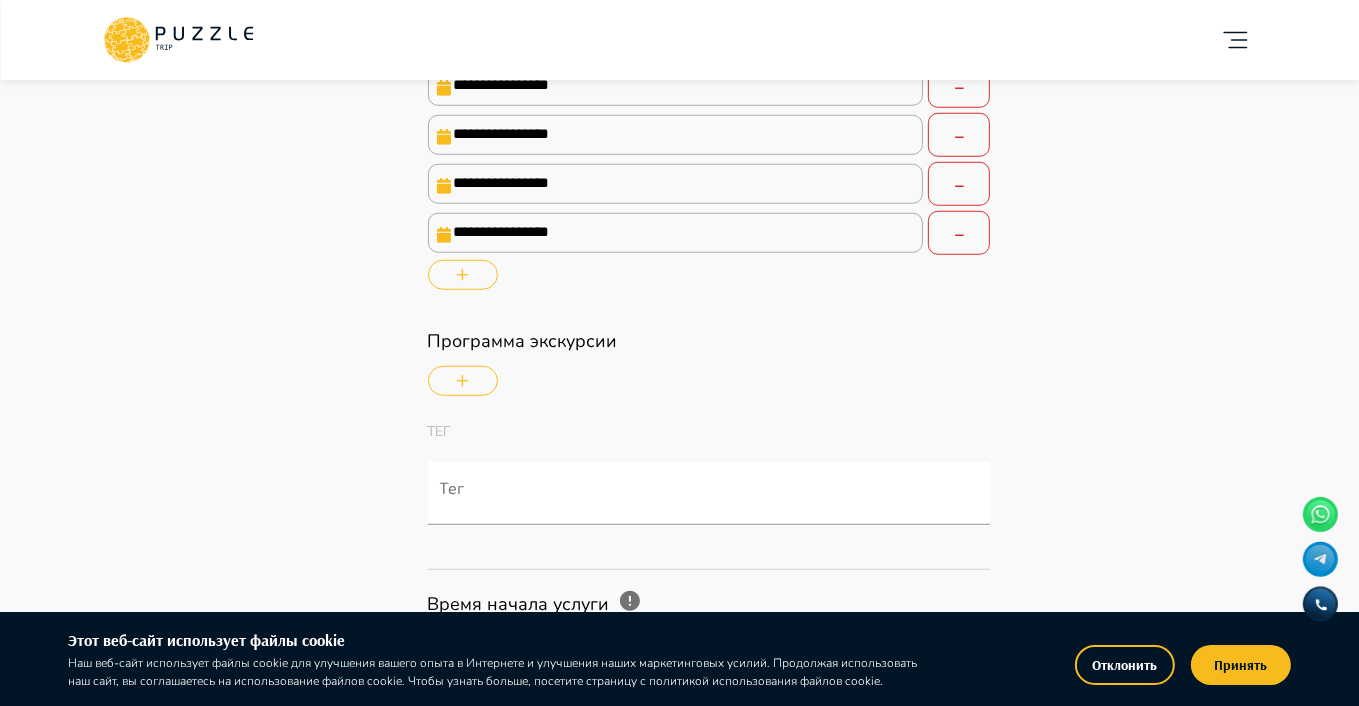 click at bounding box center [463, 275] 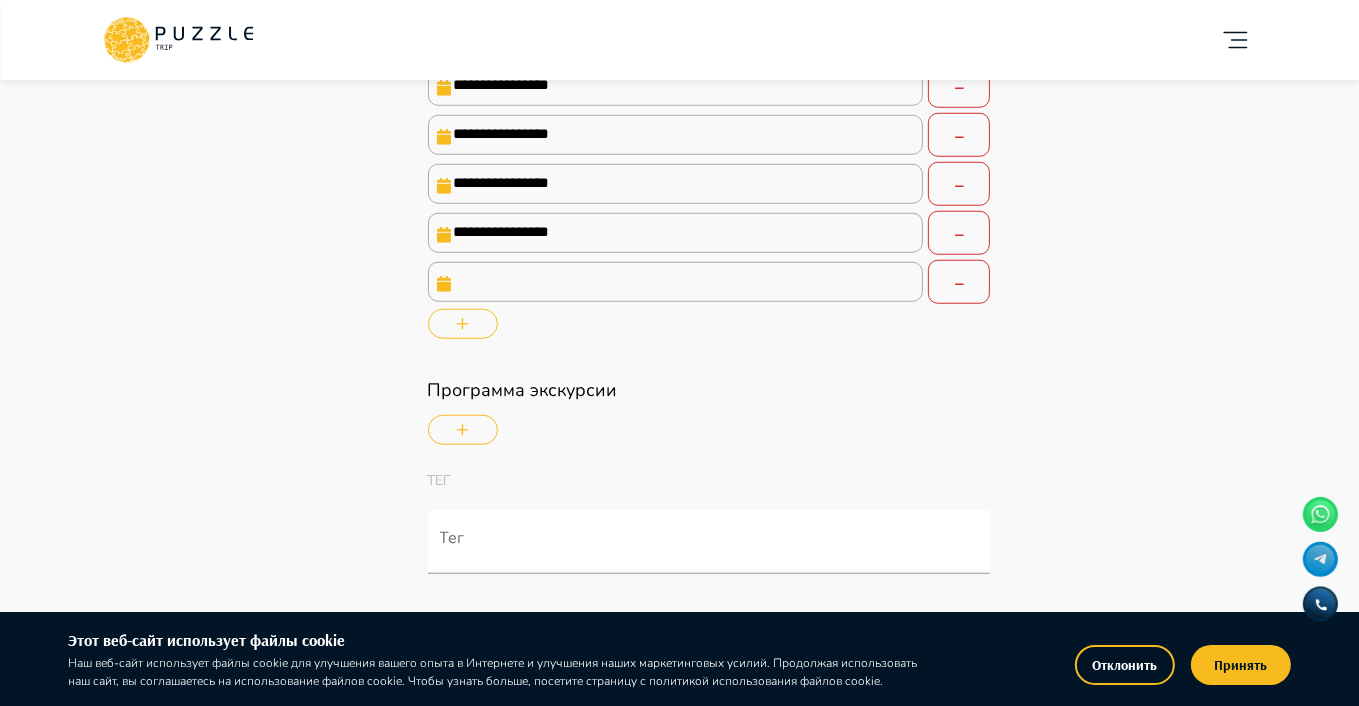 click at bounding box center [676, 282] 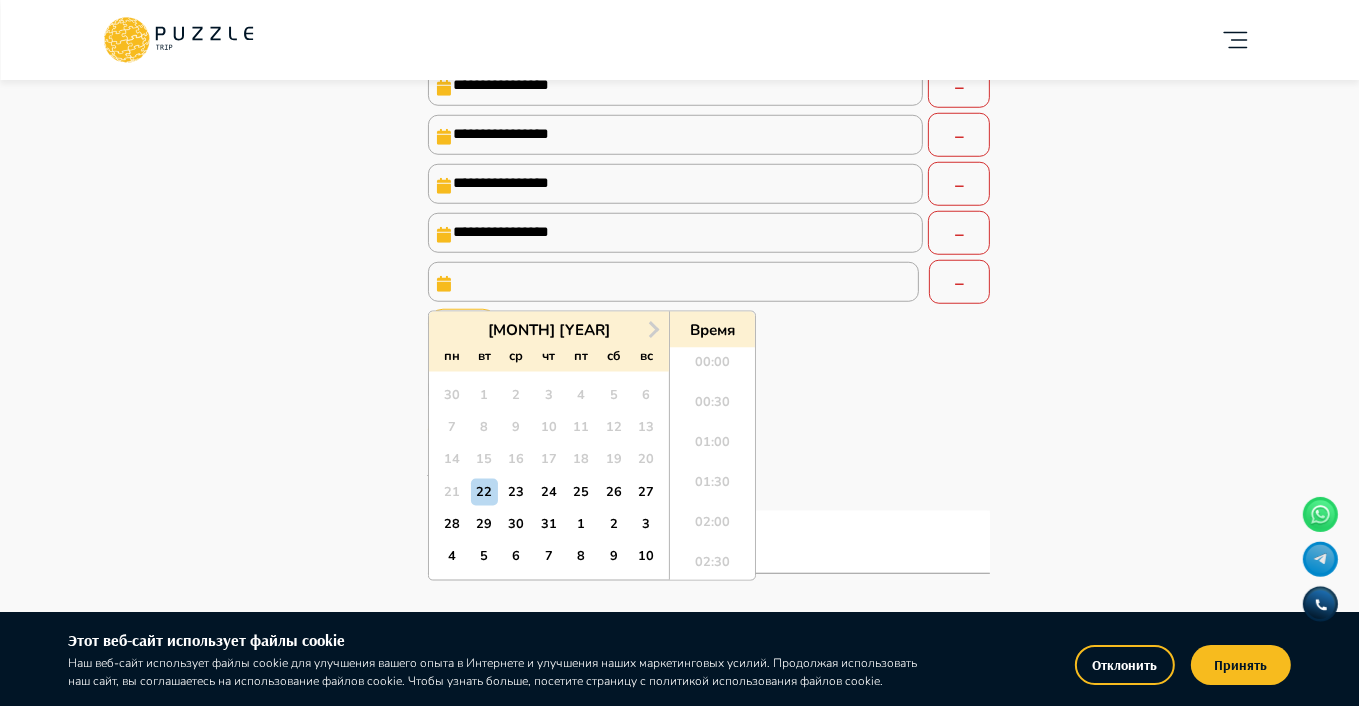 scroll, scrollTop: 1688, scrollLeft: 0, axis: vertical 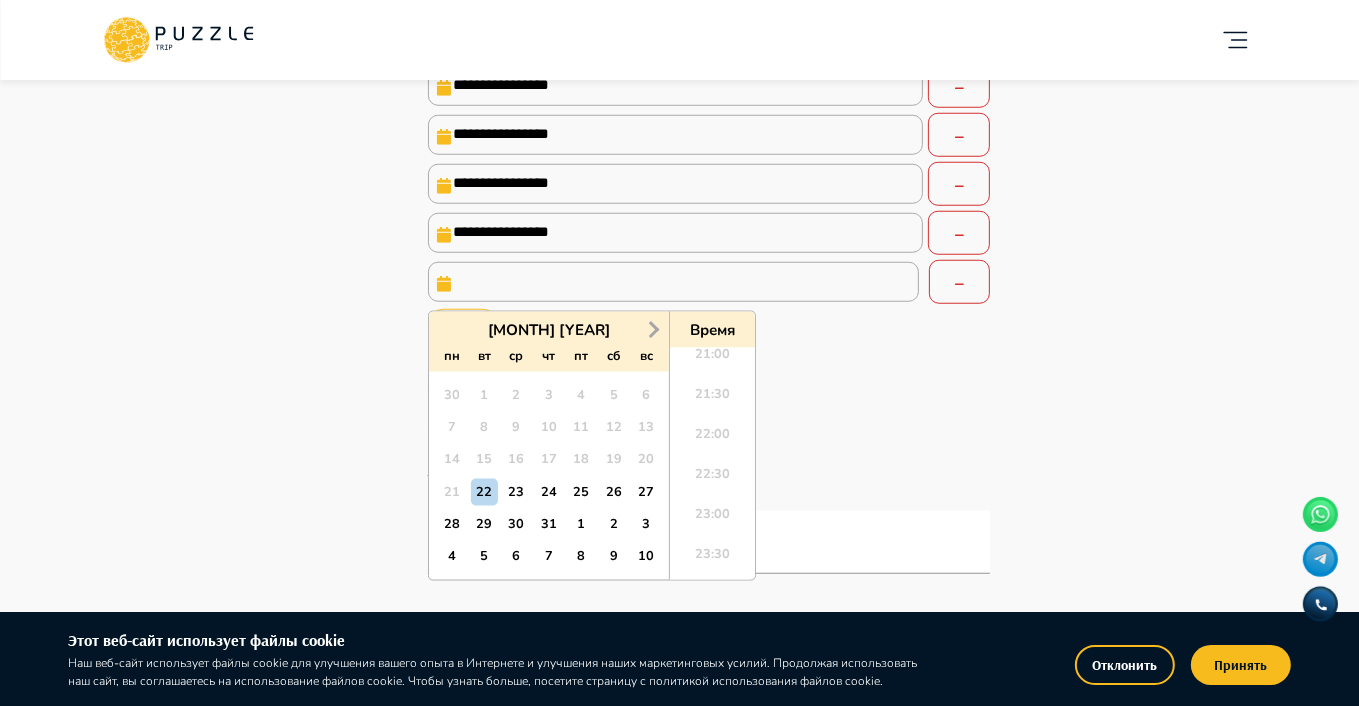 click on "Next Month" at bounding box center (652, 328) 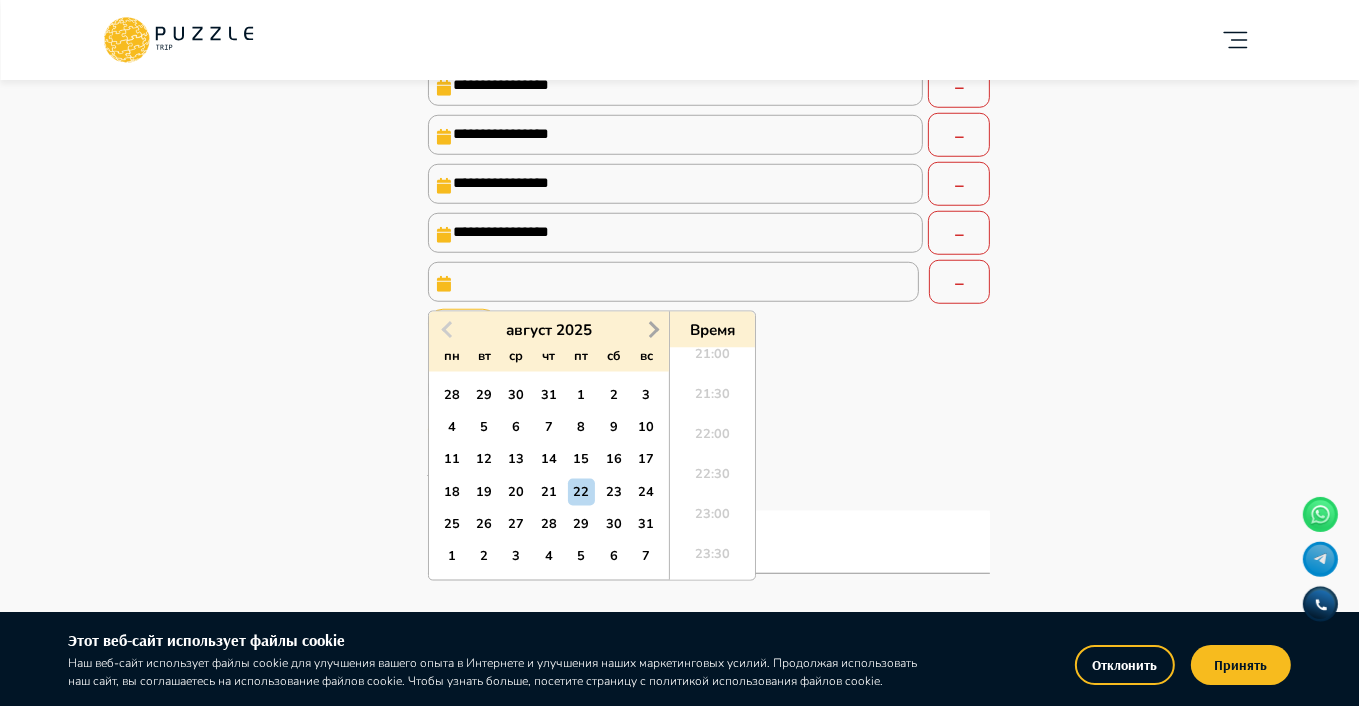 click on "Next Month" at bounding box center [652, 328] 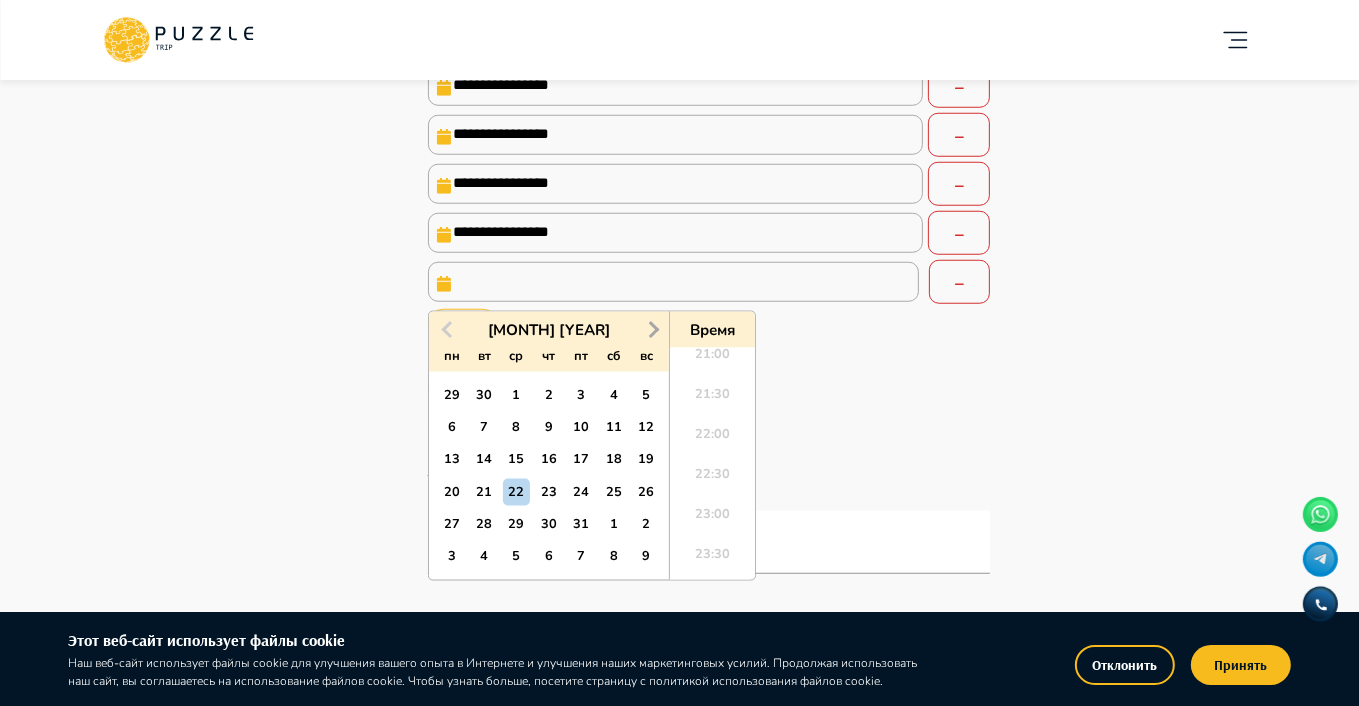 click on "Next Month" at bounding box center (652, 328) 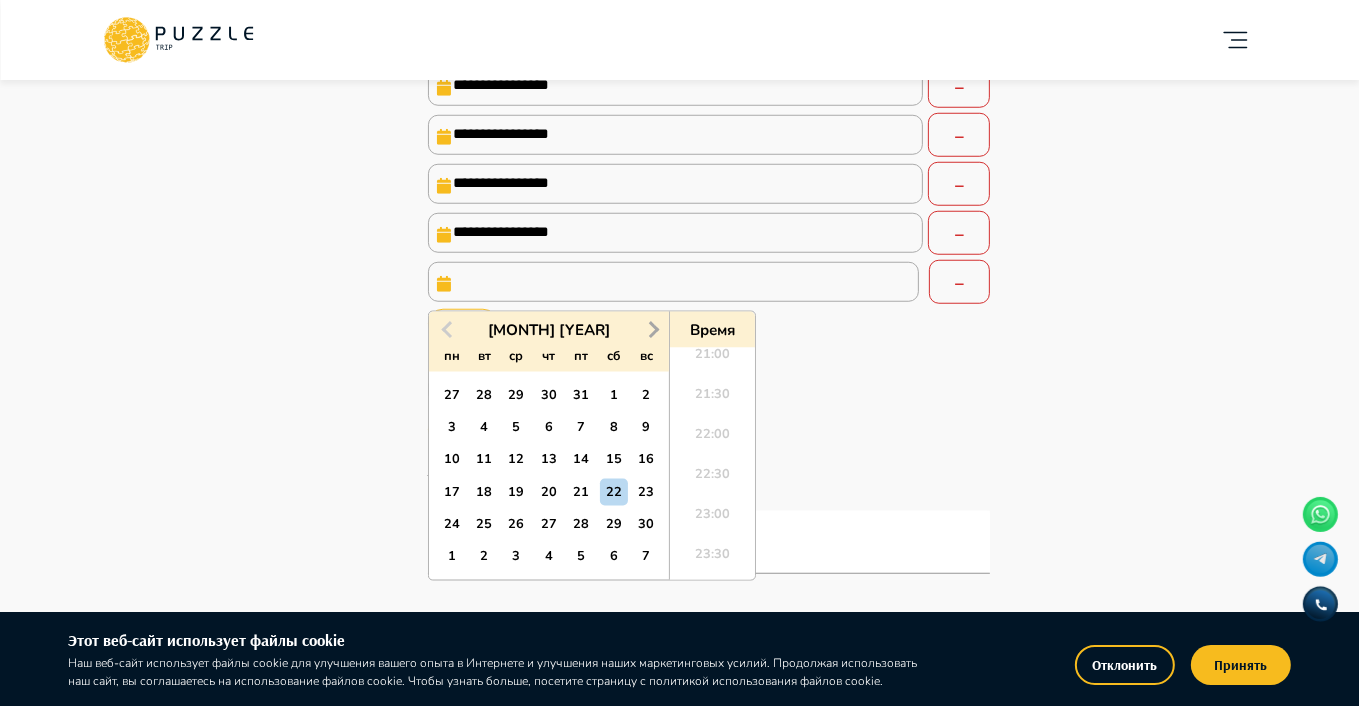 click on "Next Month" at bounding box center (652, 328) 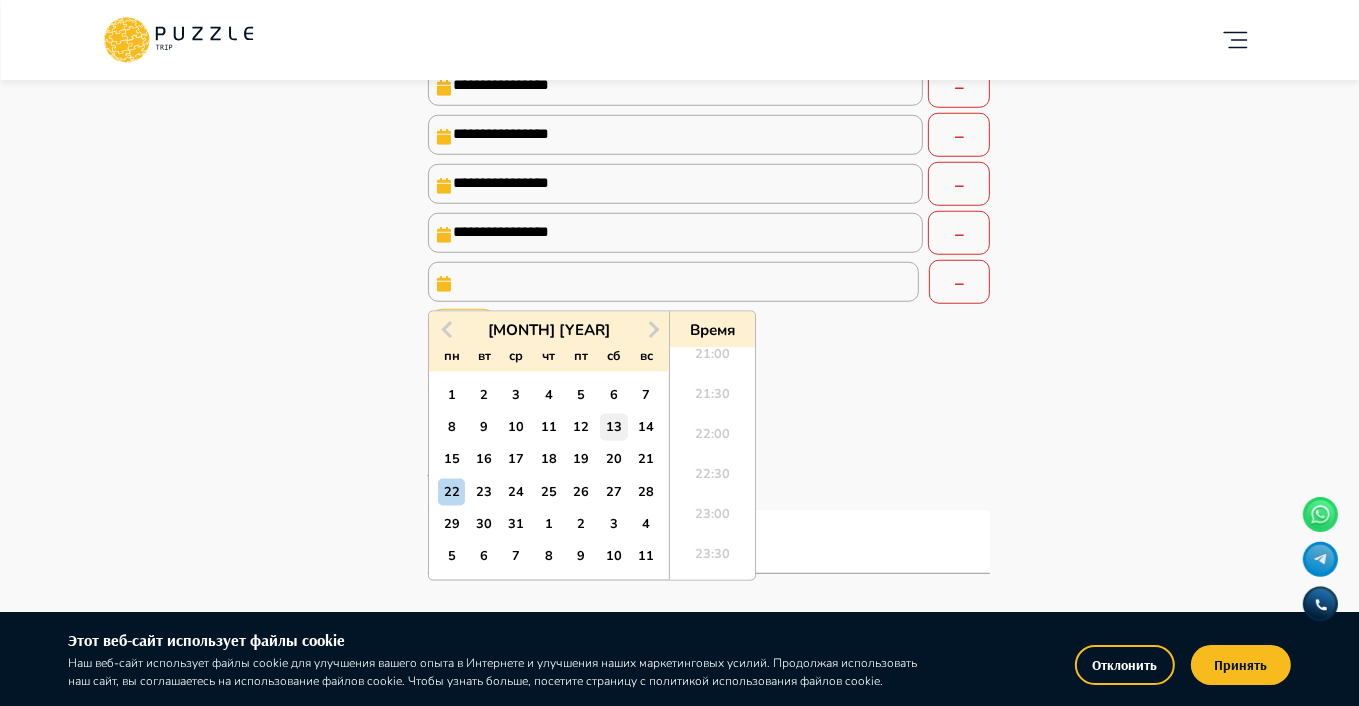 click on "13" at bounding box center (613, 427) 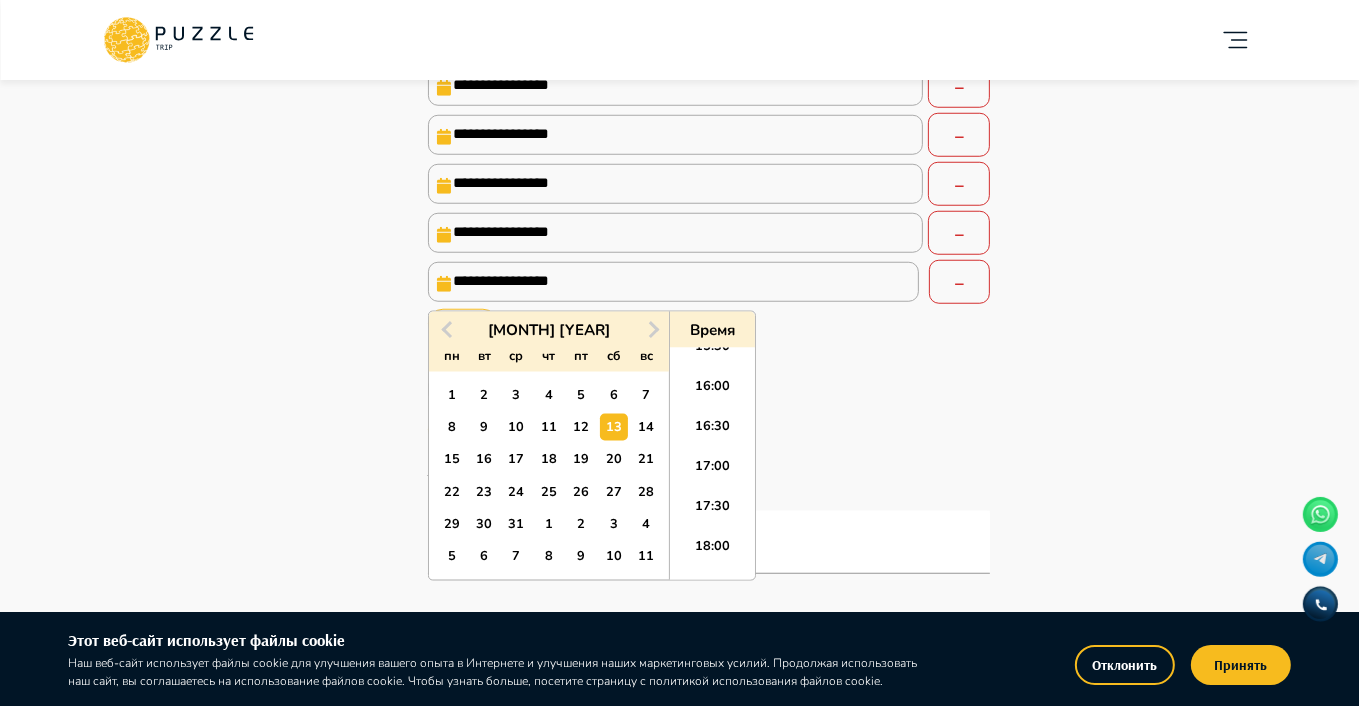 scroll, scrollTop: 1247, scrollLeft: 0, axis: vertical 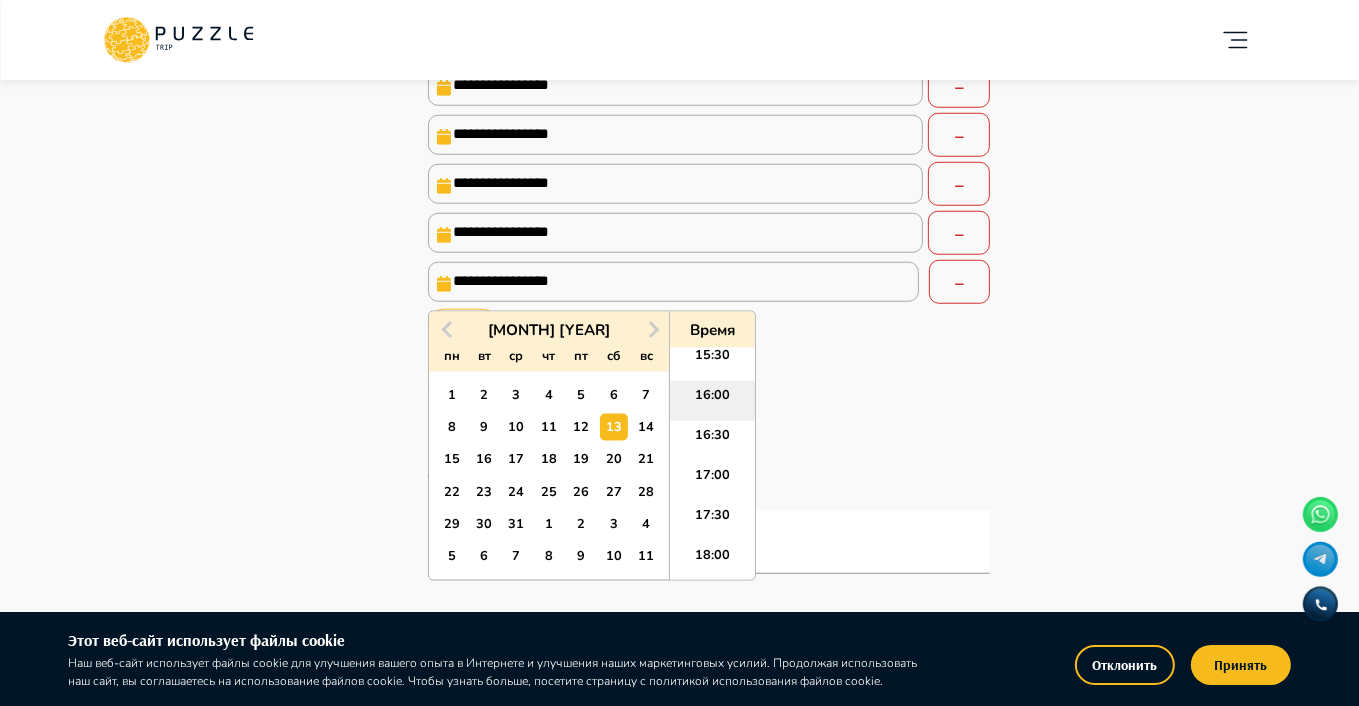 click on "16:00" at bounding box center (712, 401) 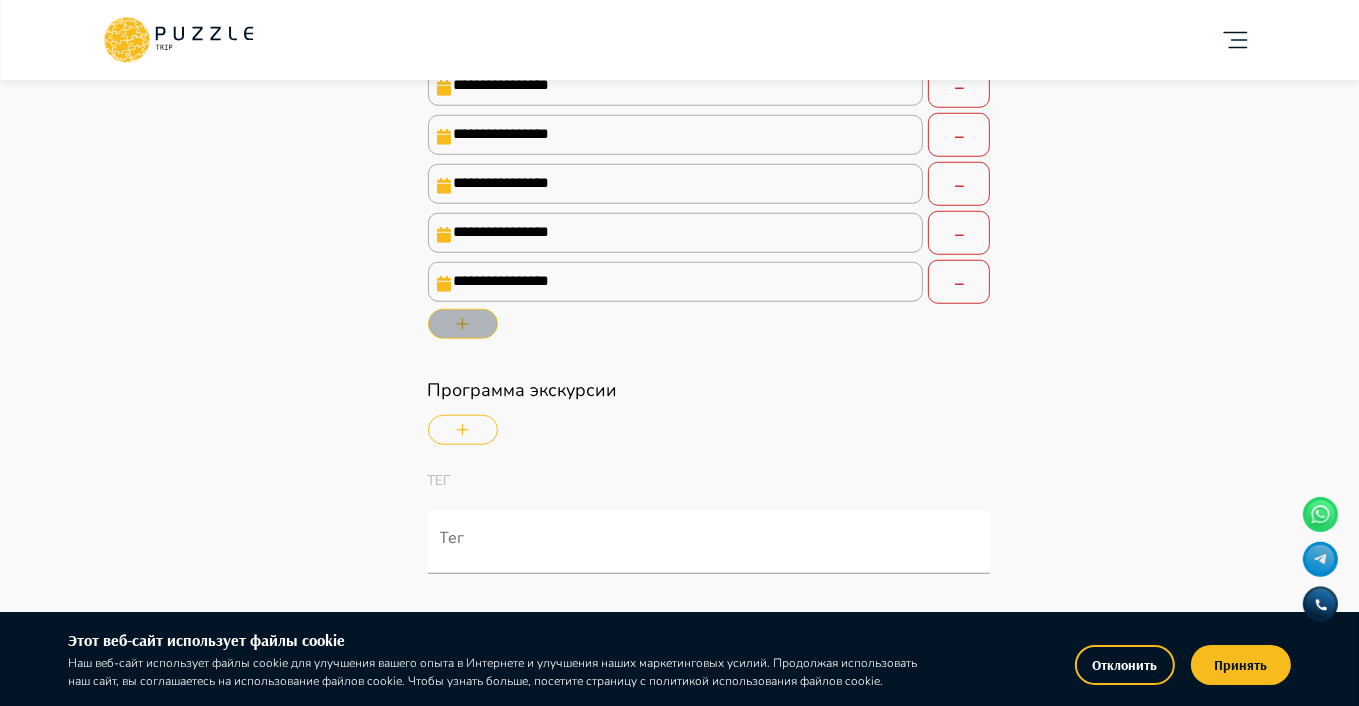 click at bounding box center [463, 324] 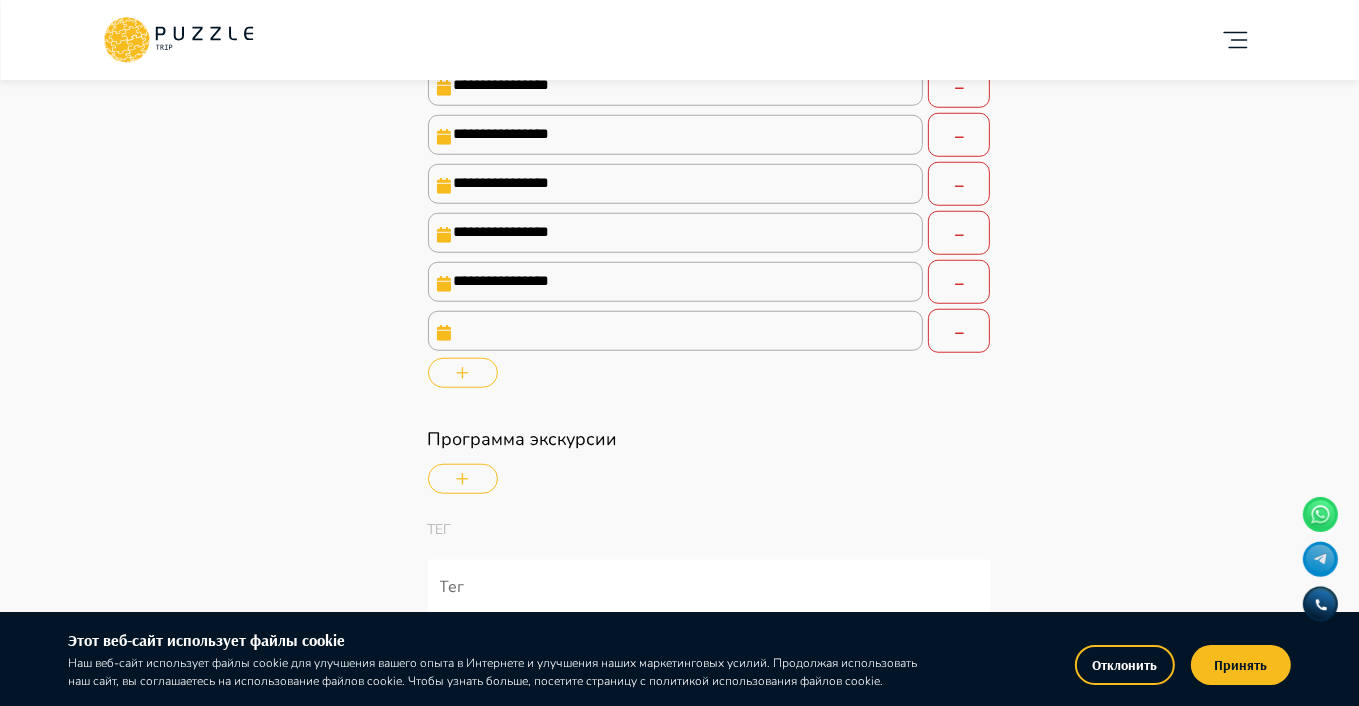 click at bounding box center (676, 331) 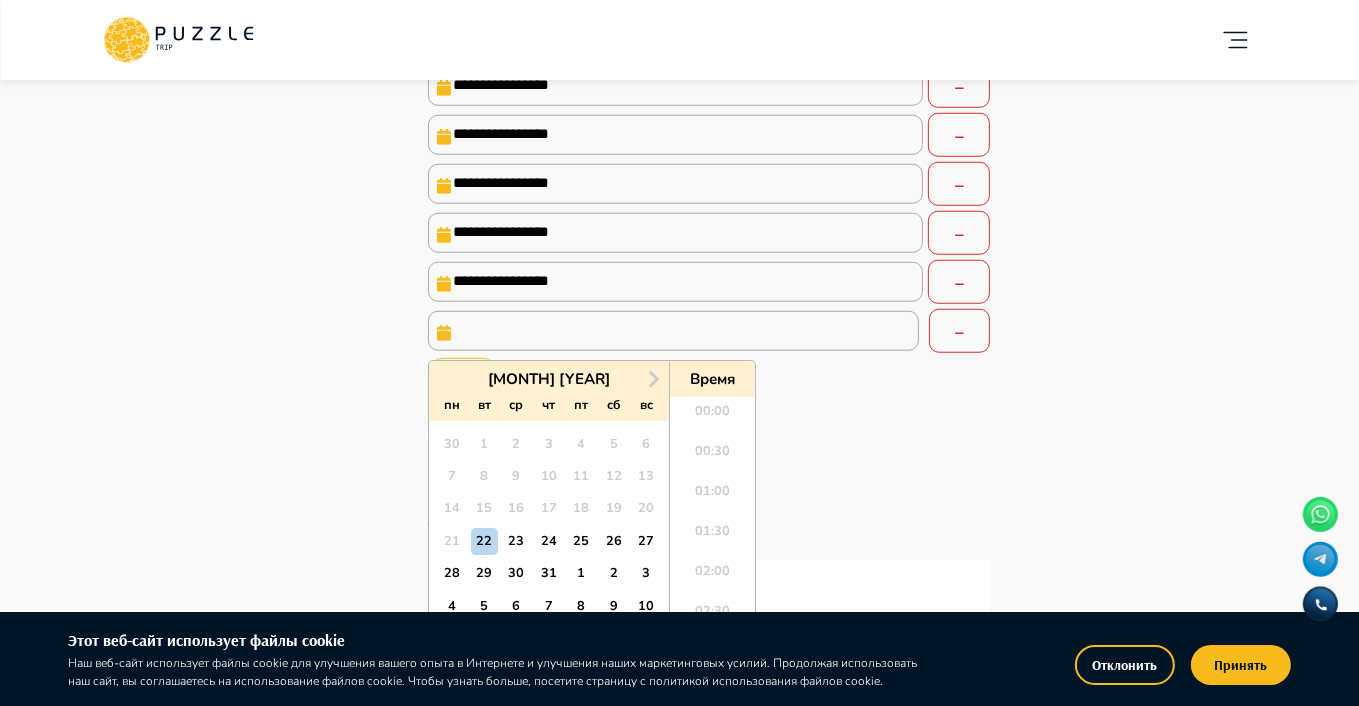 scroll, scrollTop: 1688, scrollLeft: 0, axis: vertical 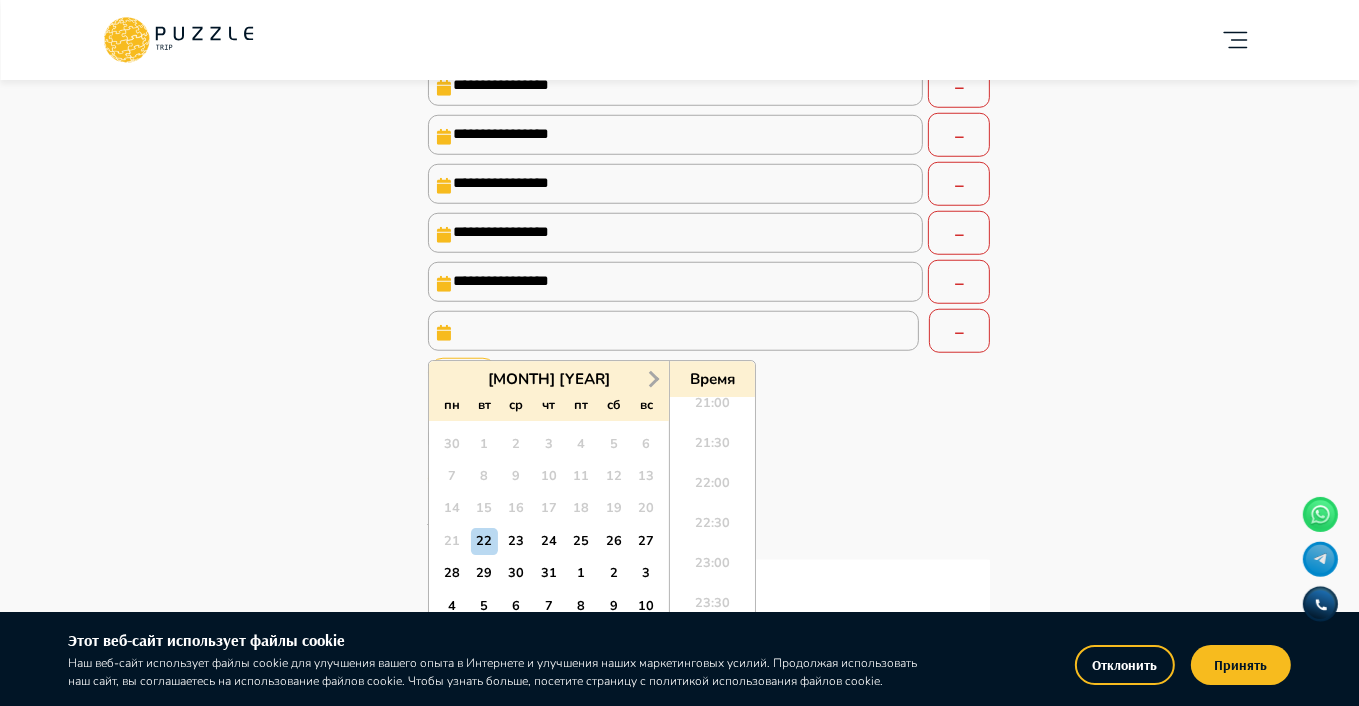 click on "Next Month" at bounding box center (652, 378) 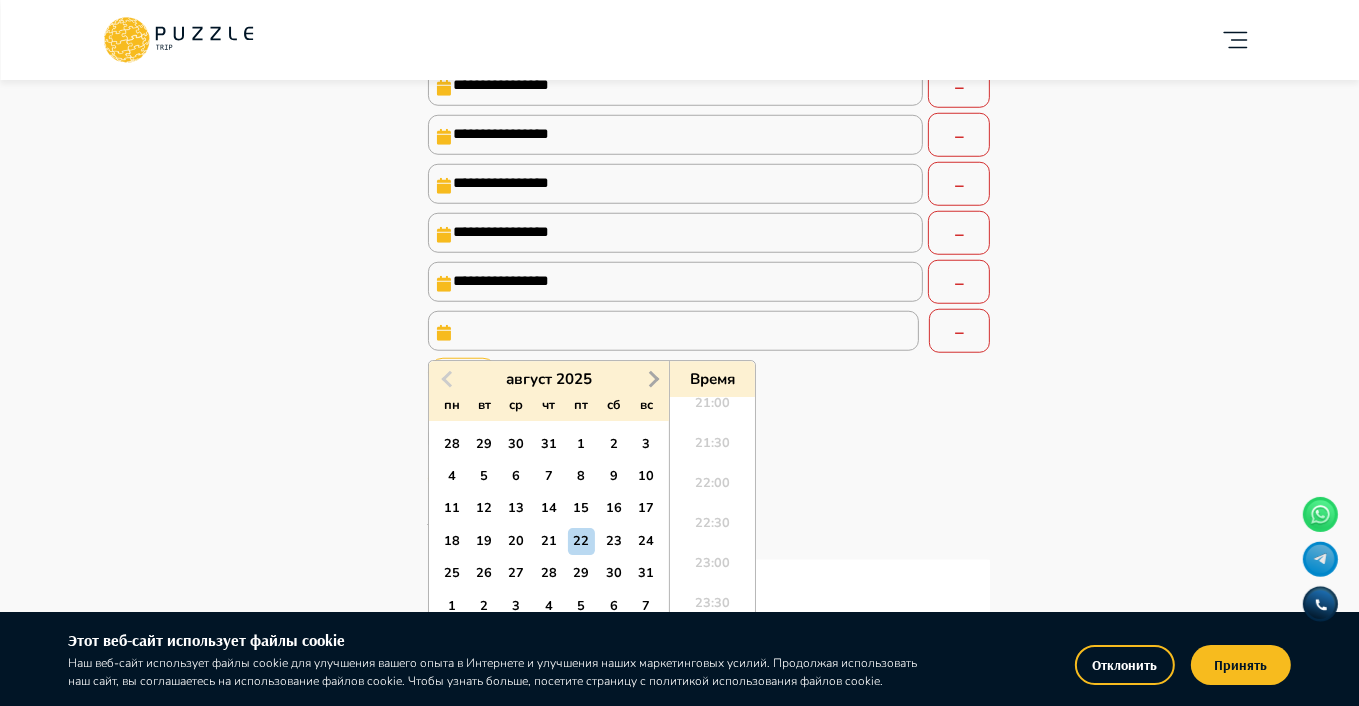 click on "Next Month" at bounding box center [652, 378] 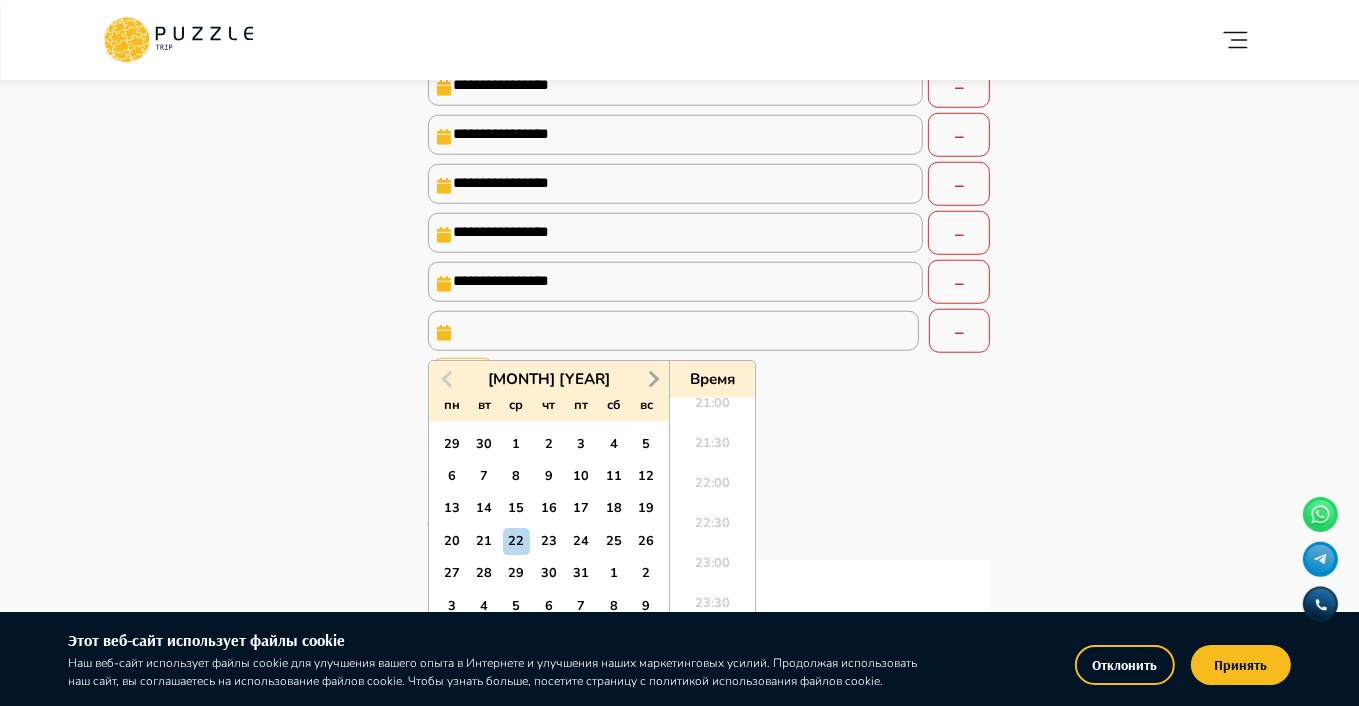 click on "Next Month" at bounding box center [652, 378] 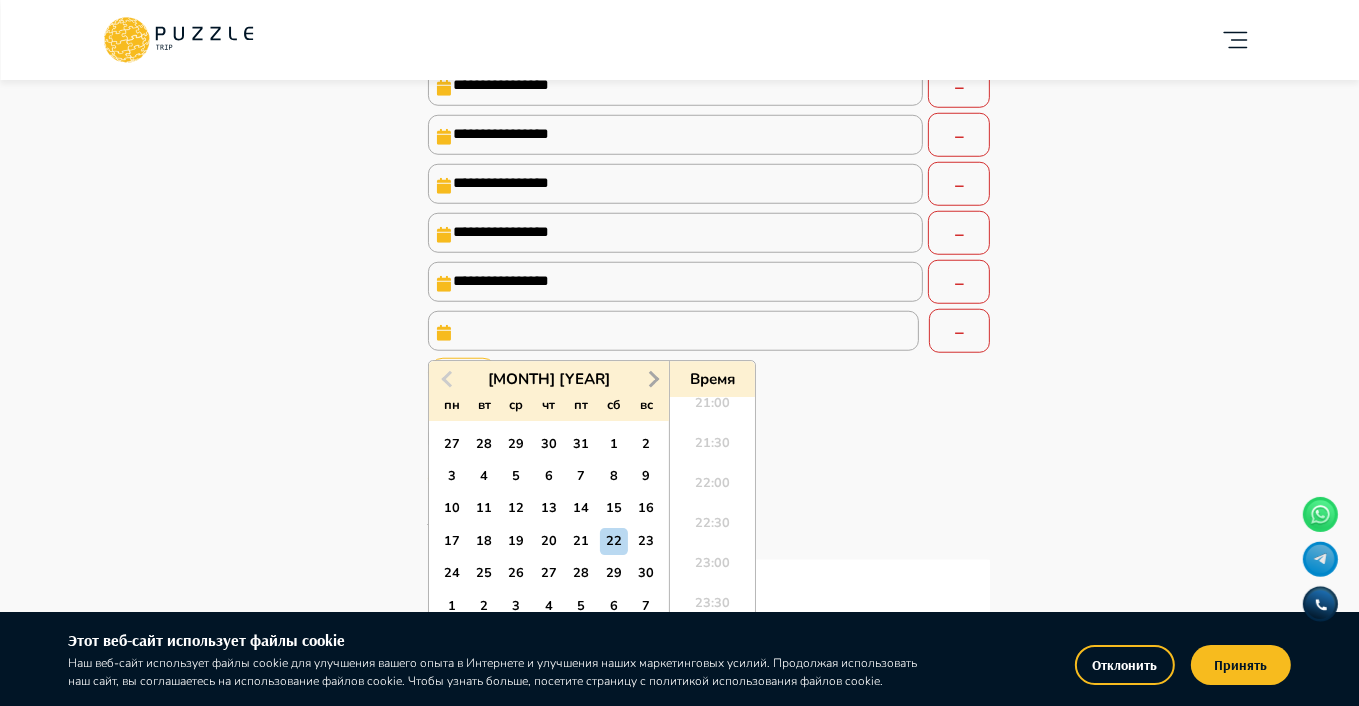 click on "Next Month" at bounding box center [652, 378] 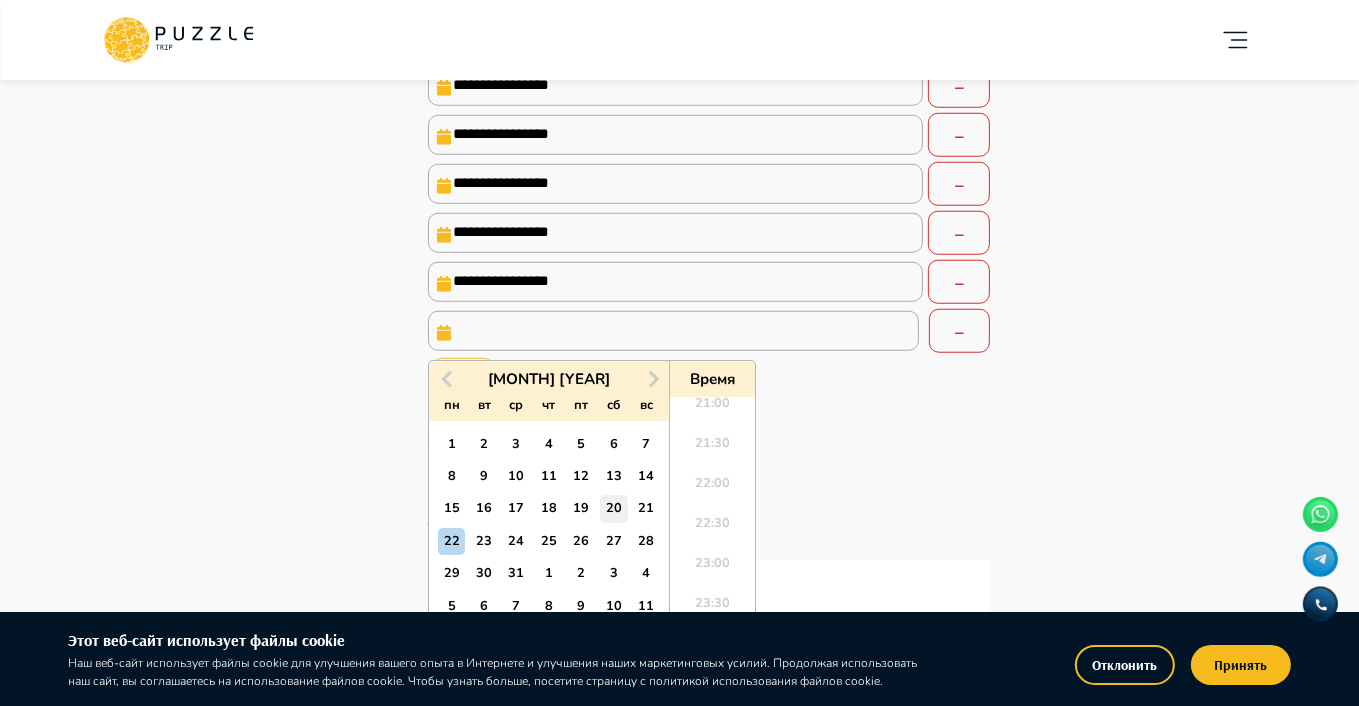 click on "20" at bounding box center (613, 509) 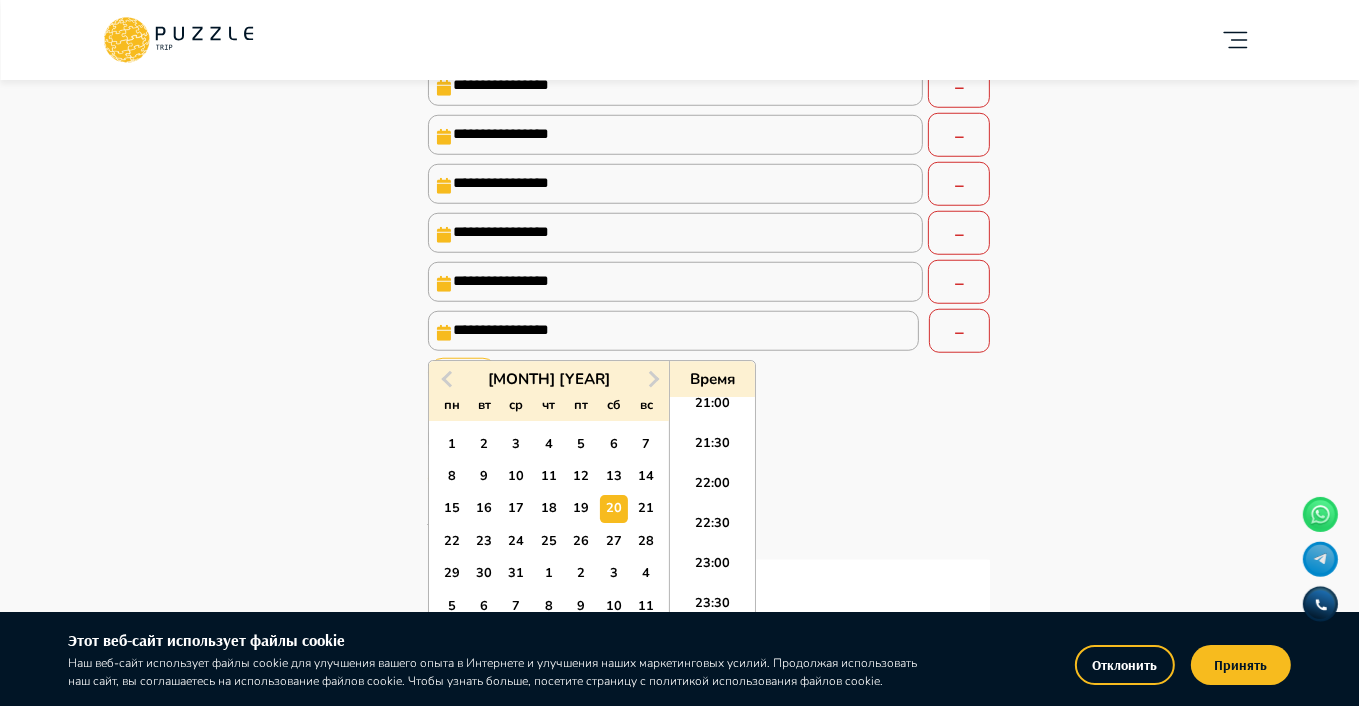 type on "*" 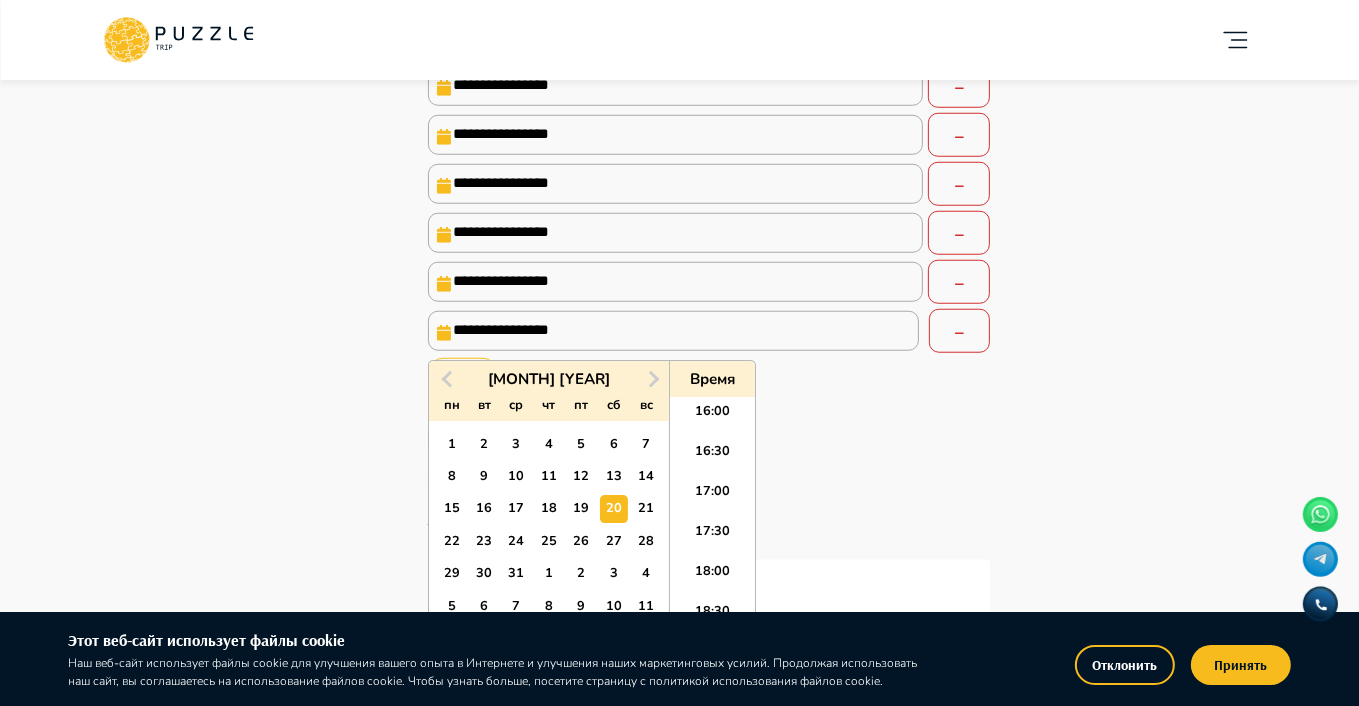 scroll, scrollTop: 1239, scrollLeft: 0, axis: vertical 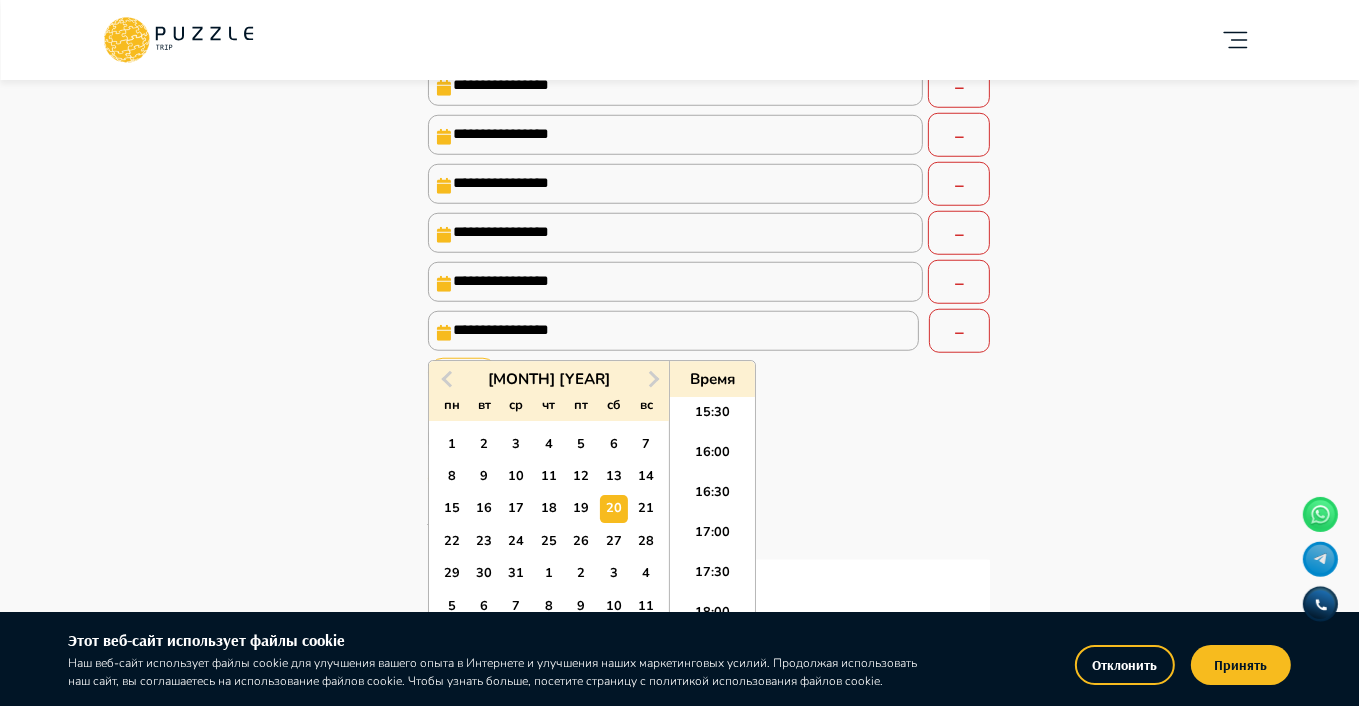 click on "16:00" at bounding box center (712, 458) 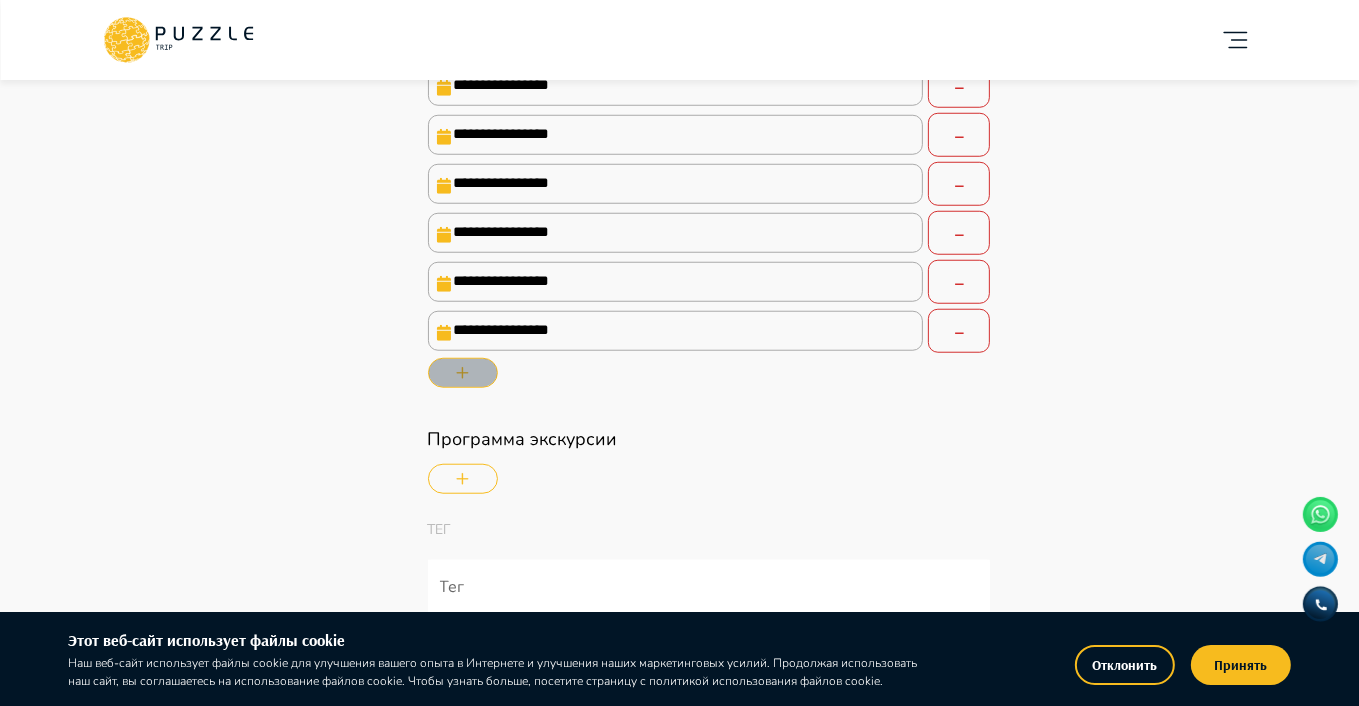 click at bounding box center (463, 373) 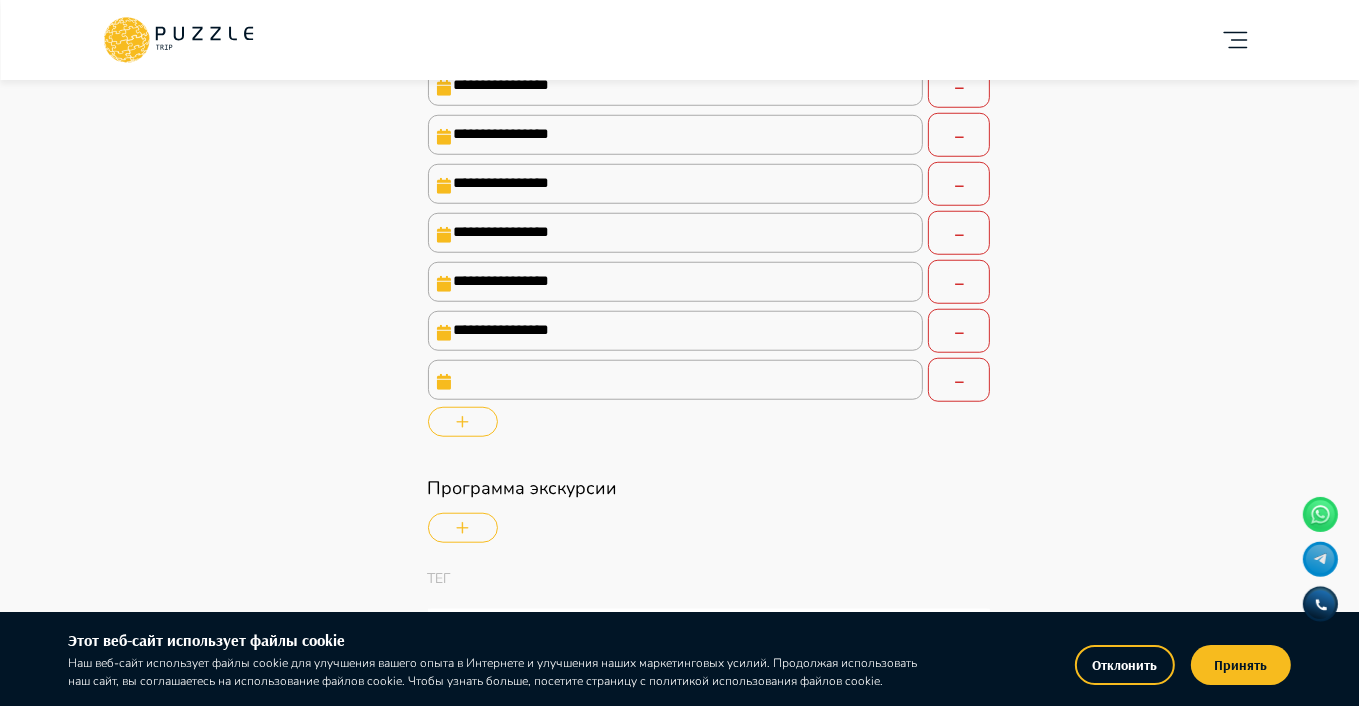 click at bounding box center [676, 380] 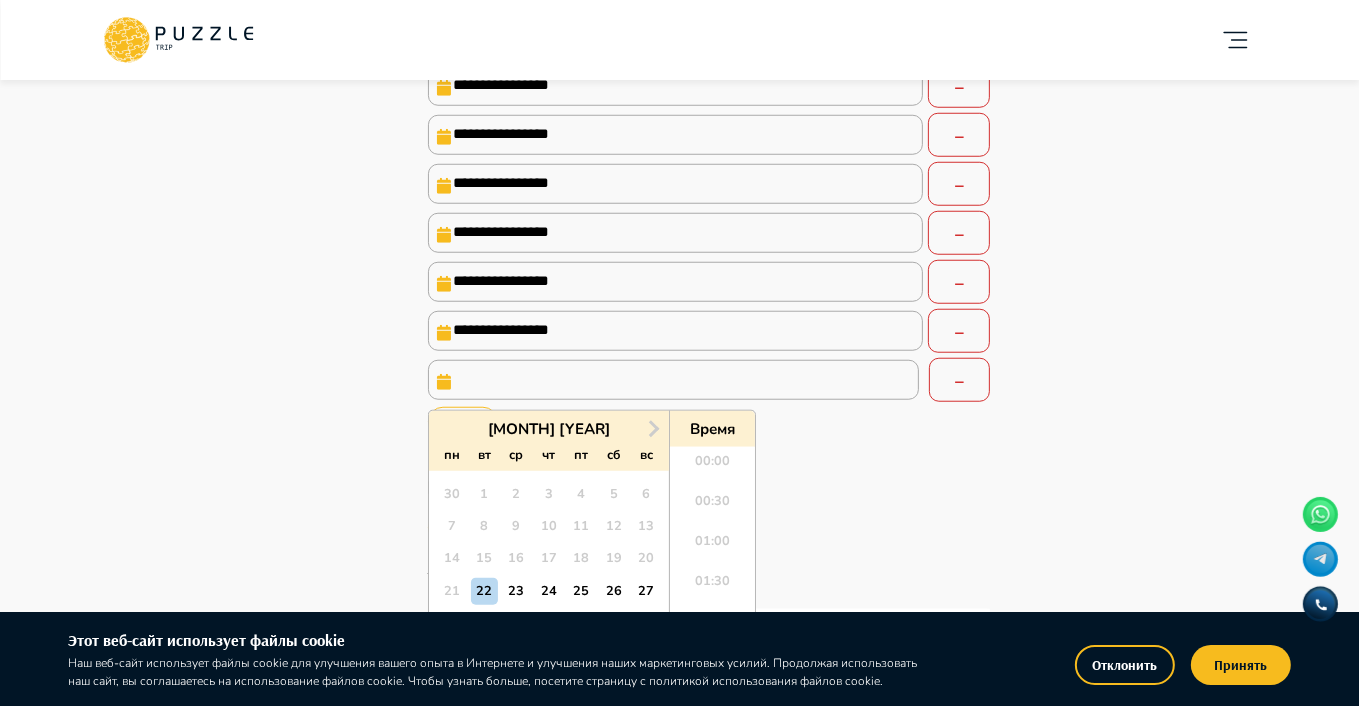 scroll, scrollTop: 1688, scrollLeft: 0, axis: vertical 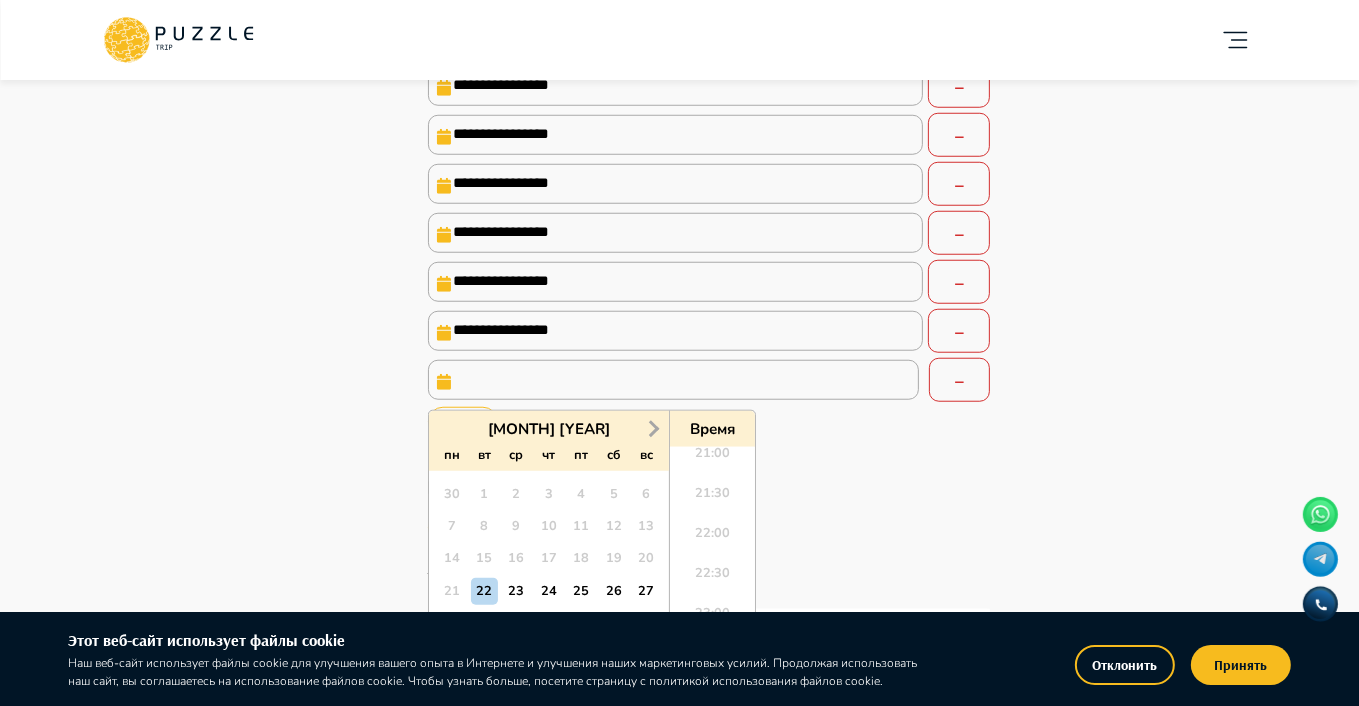 click on "Next Month" at bounding box center (652, 428) 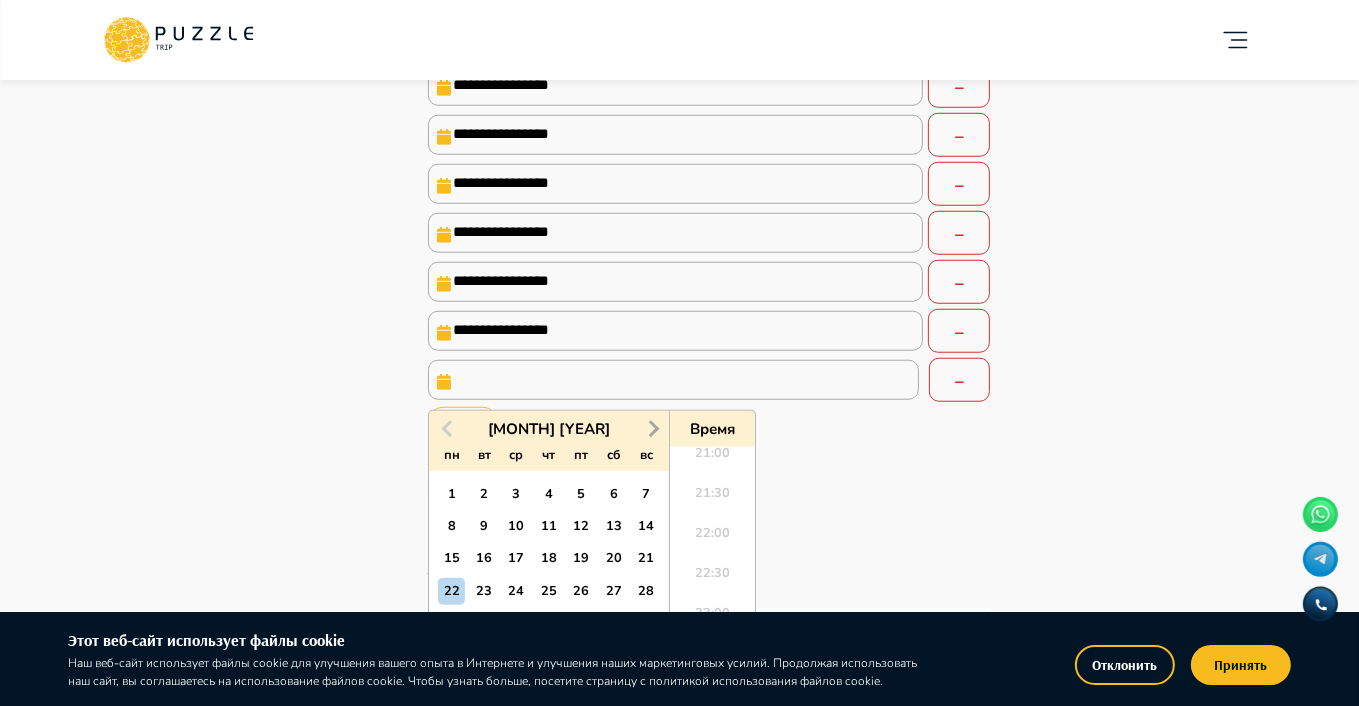 click on "Next Month" at bounding box center (652, 428) 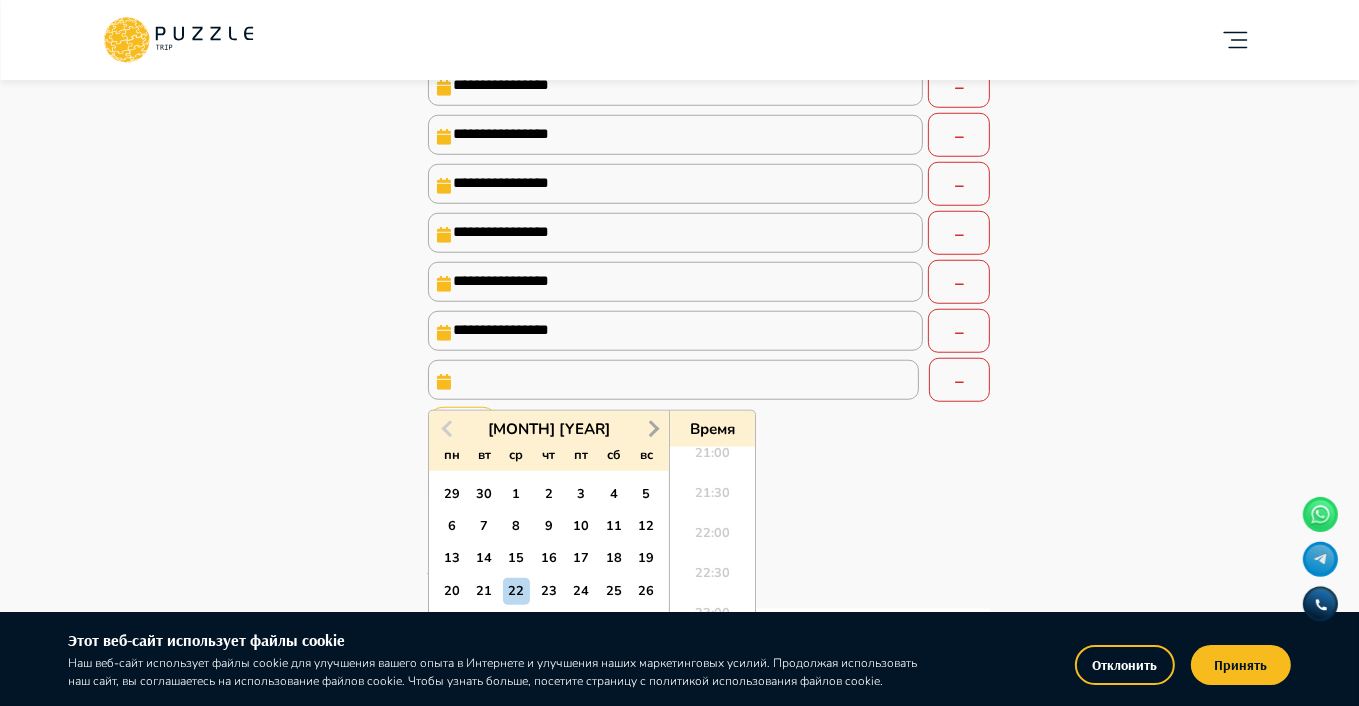 click on "Next Month" at bounding box center (652, 428) 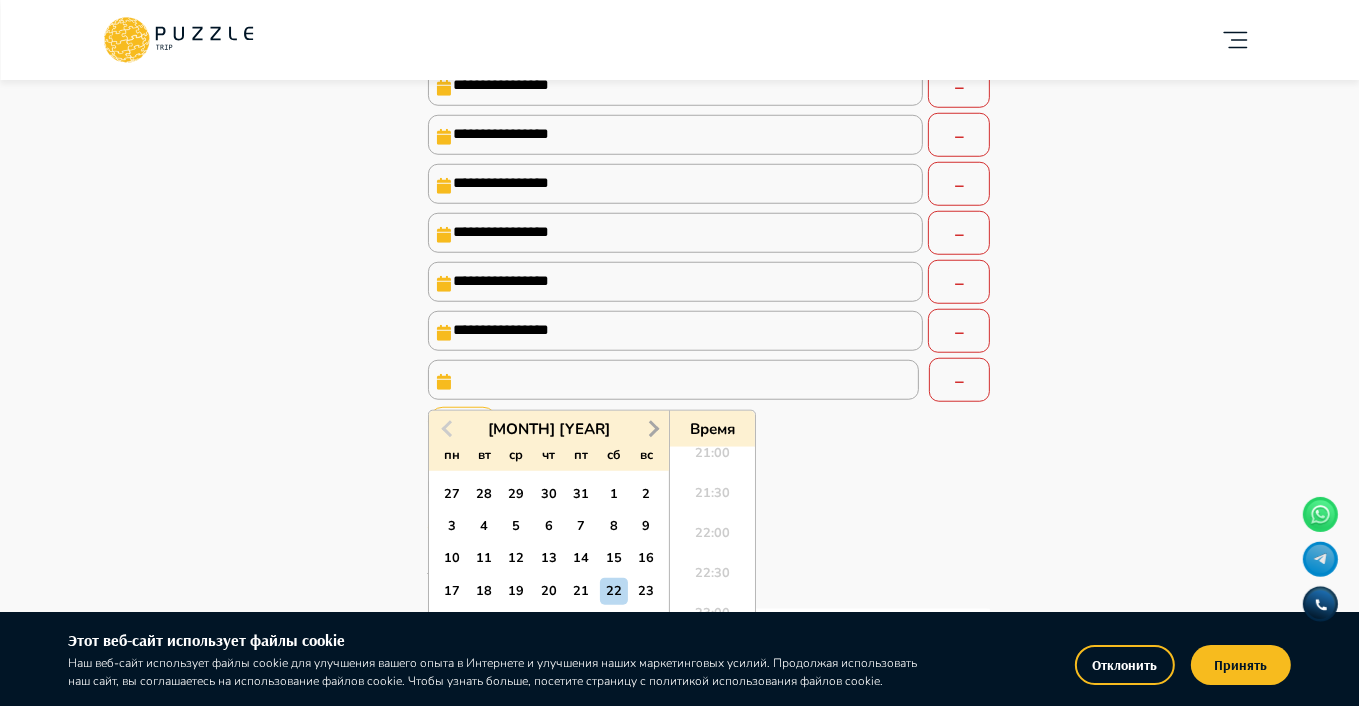 click on "Next Month" at bounding box center (652, 428) 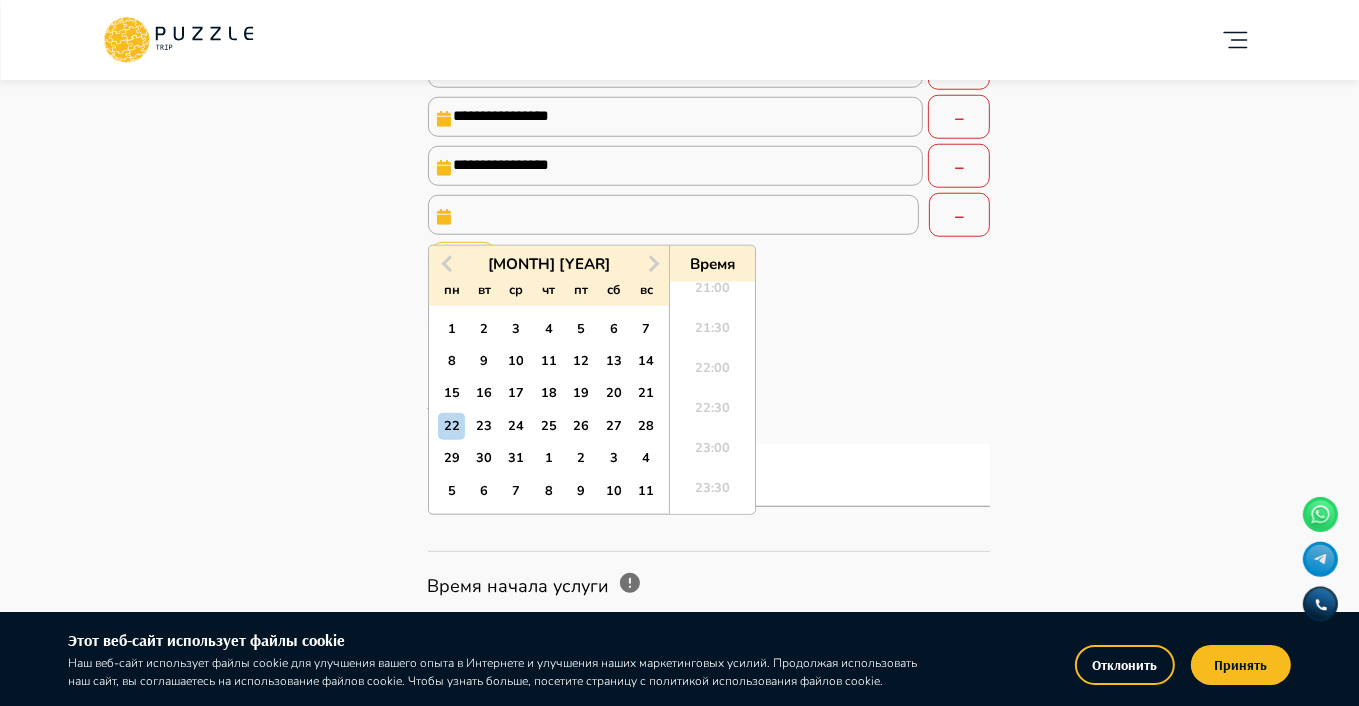 scroll, scrollTop: 1700, scrollLeft: 0, axis: vertical 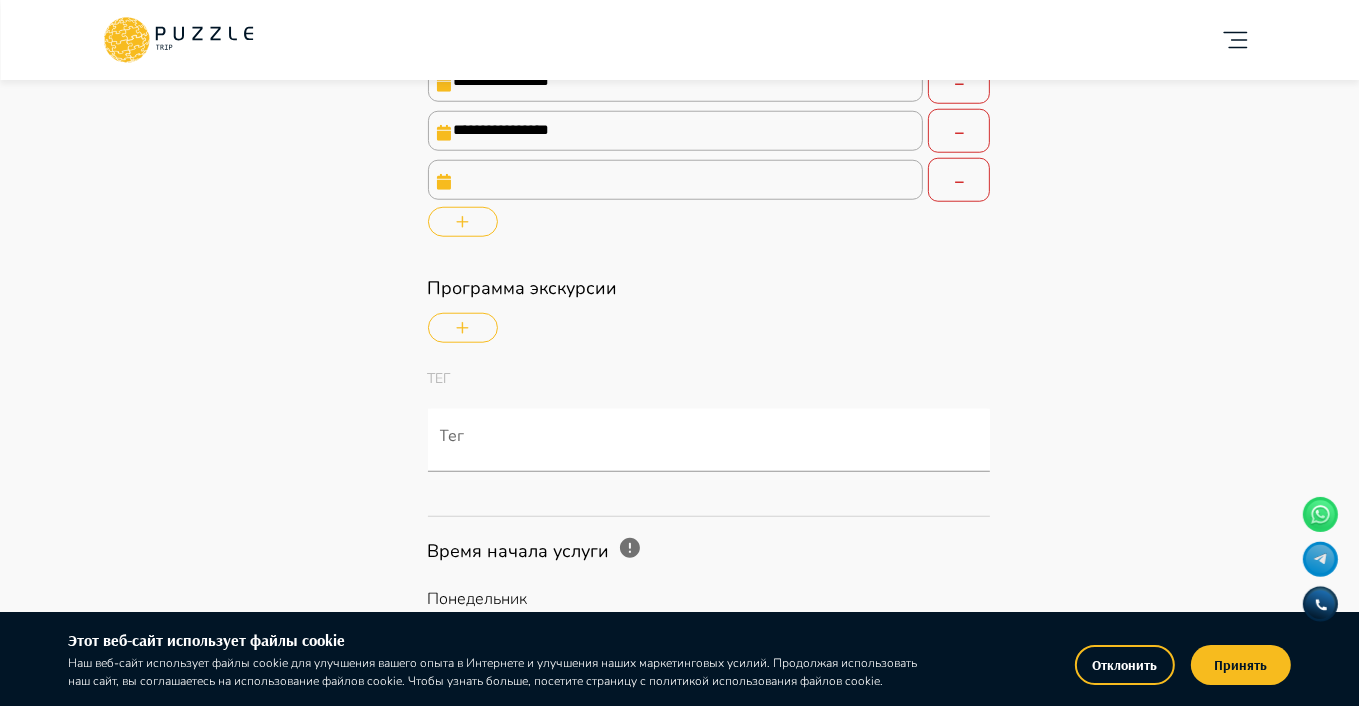 click on "Панель управления Управление профилем Управление услугами Отчеты Управление бронированиями Чат Мой кошелёк $ 0 Выплата   $0 Выйти" at bounding box center [254, 1426] 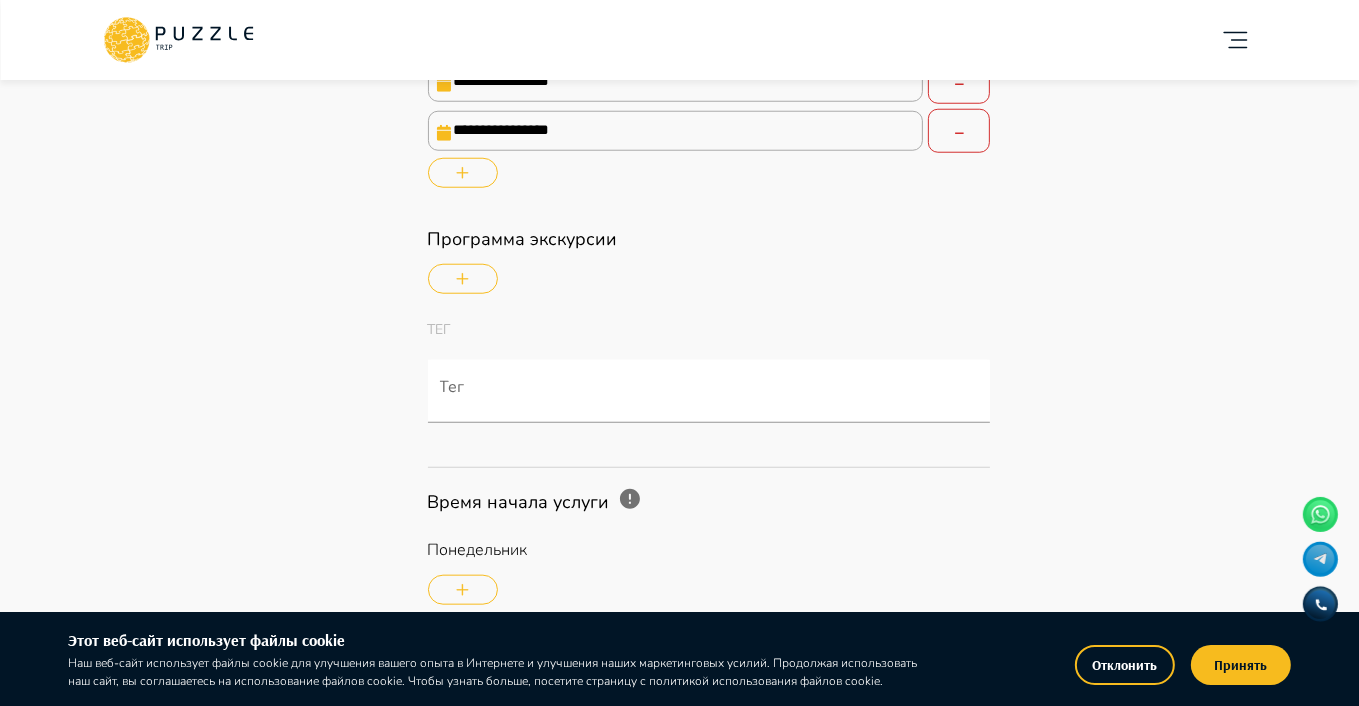 type on "*" 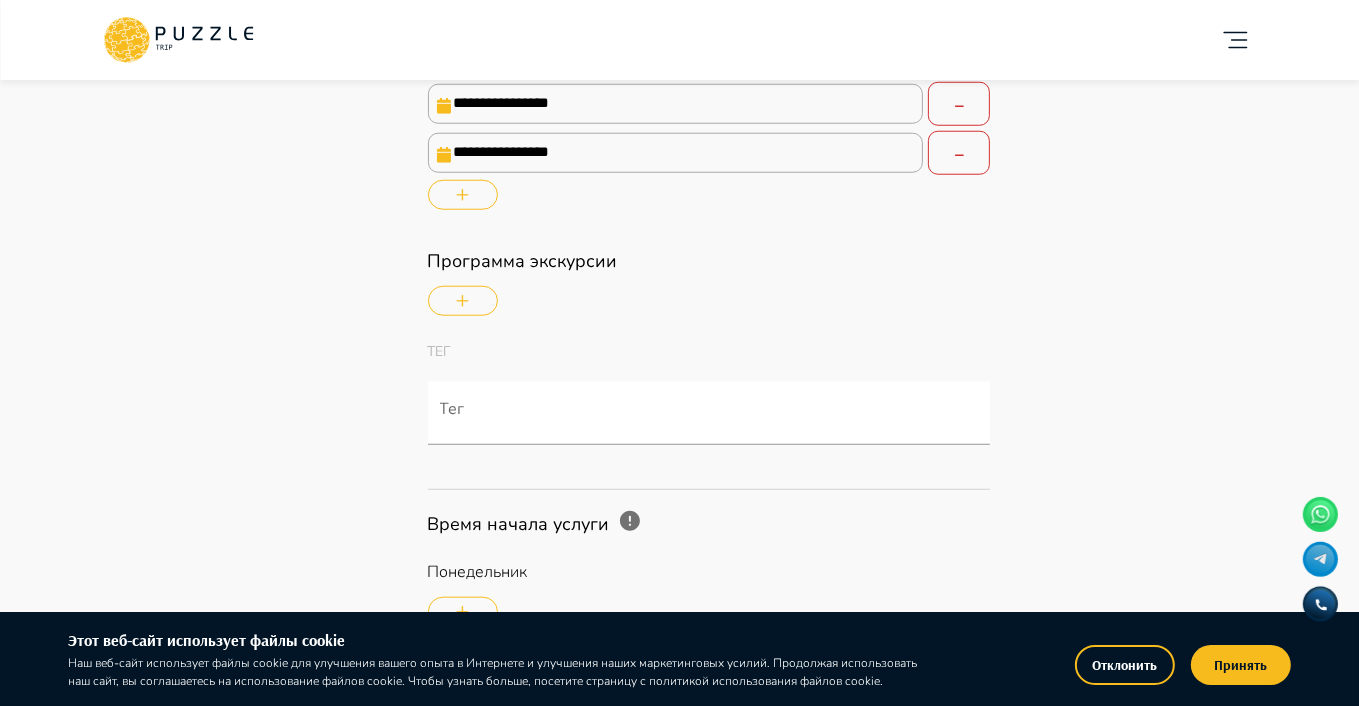 scroll, scrollTop: 1700, scrollLeft: 0, axis: vertical 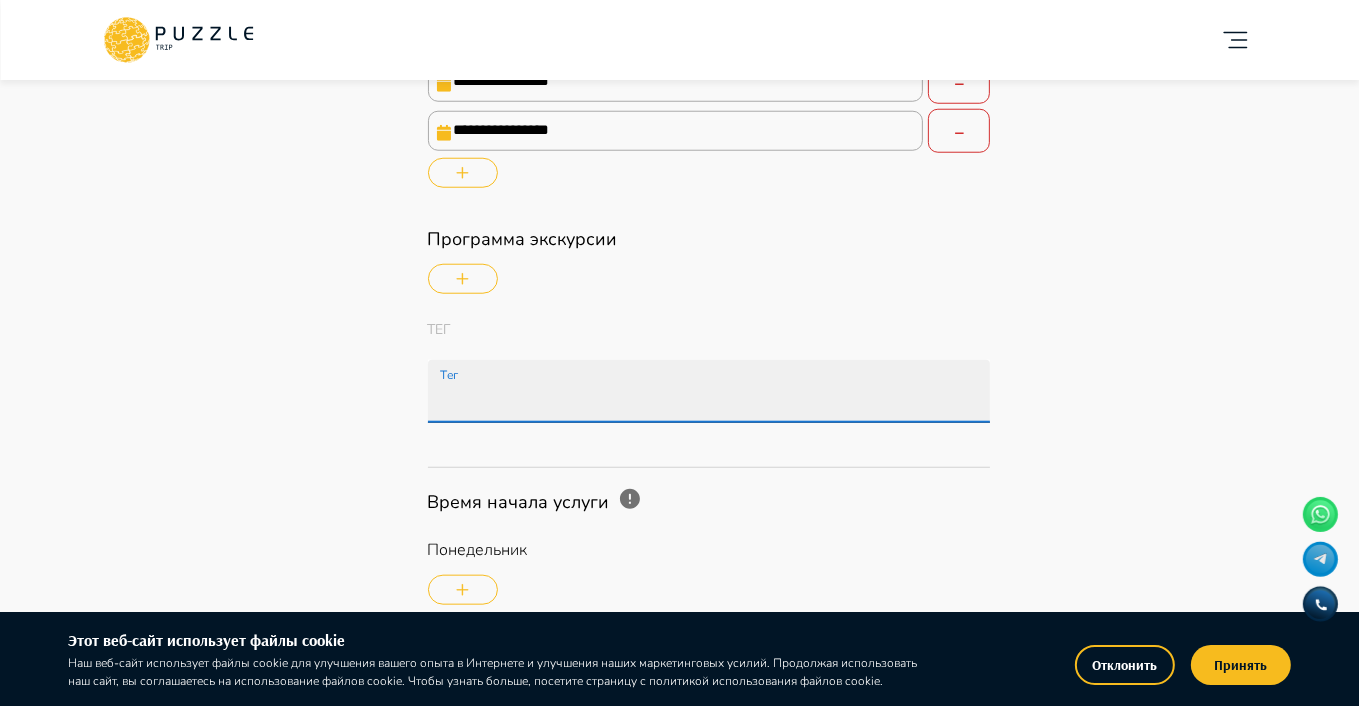 click on "Тег" at bounding box center [713, 401] 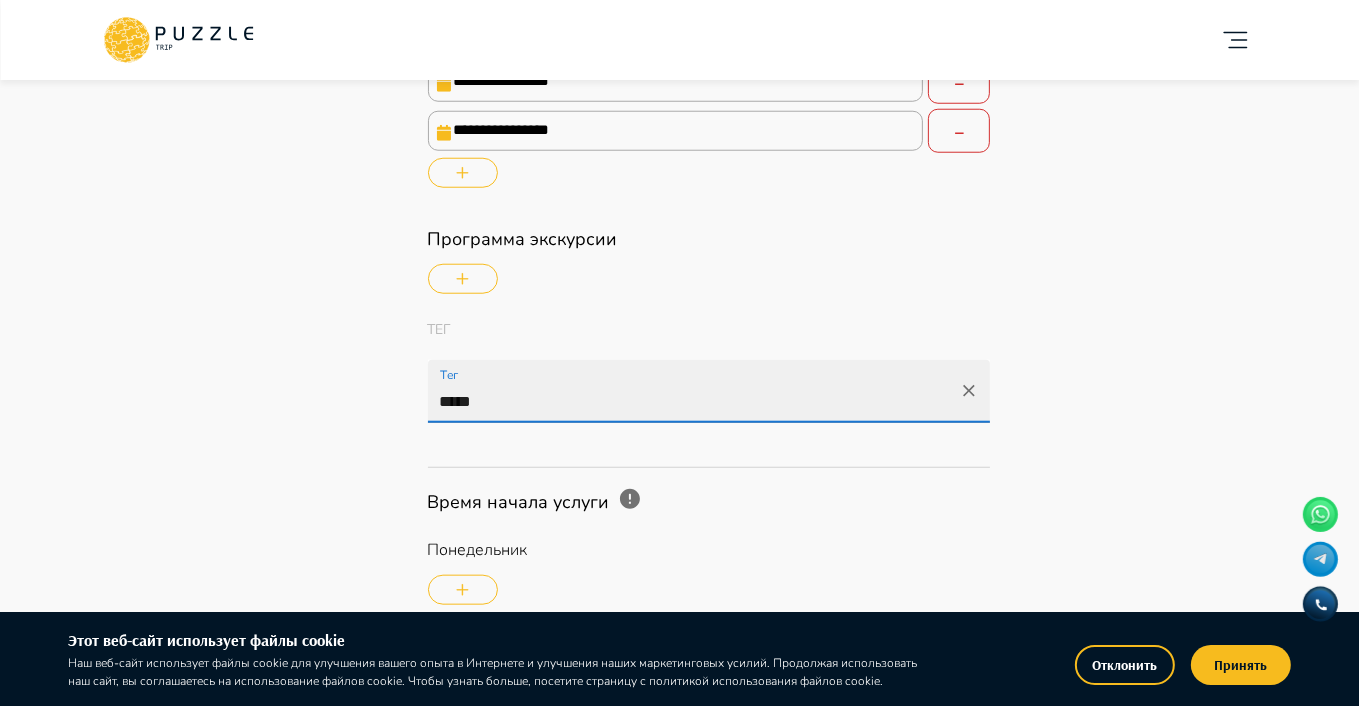type on "******" 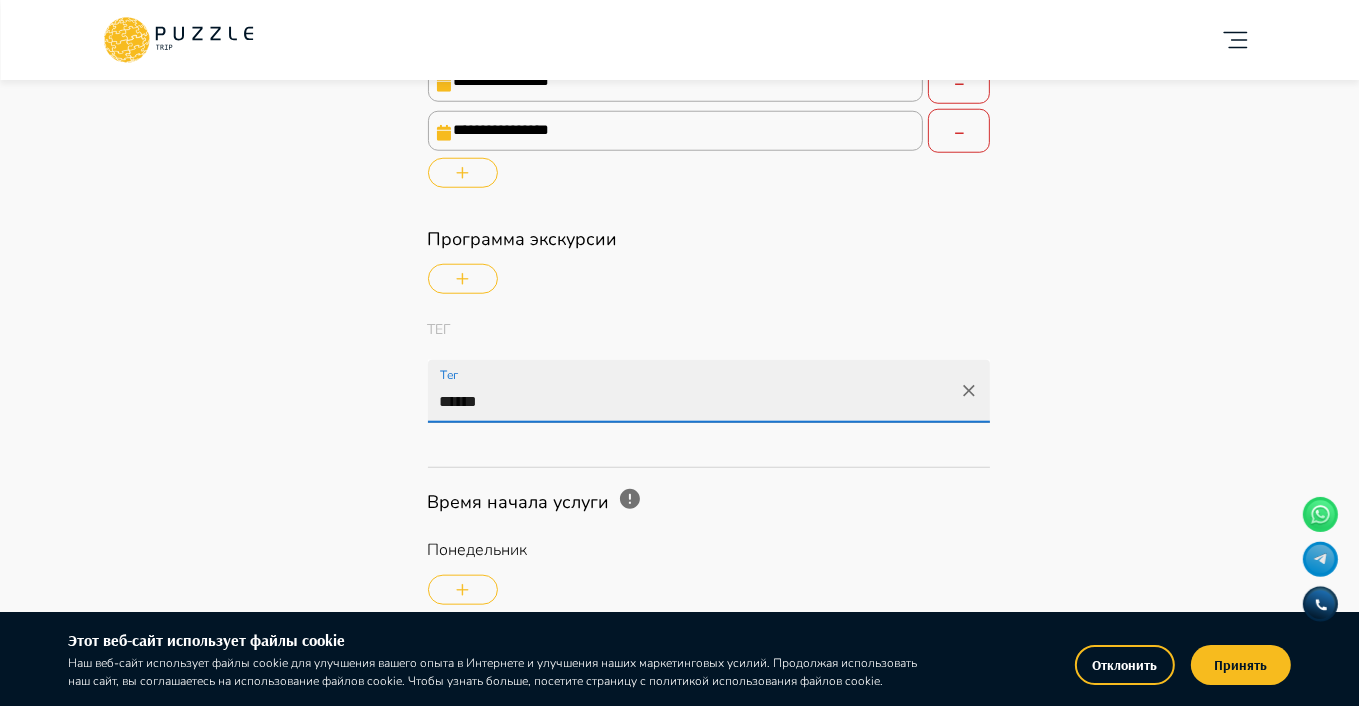 type 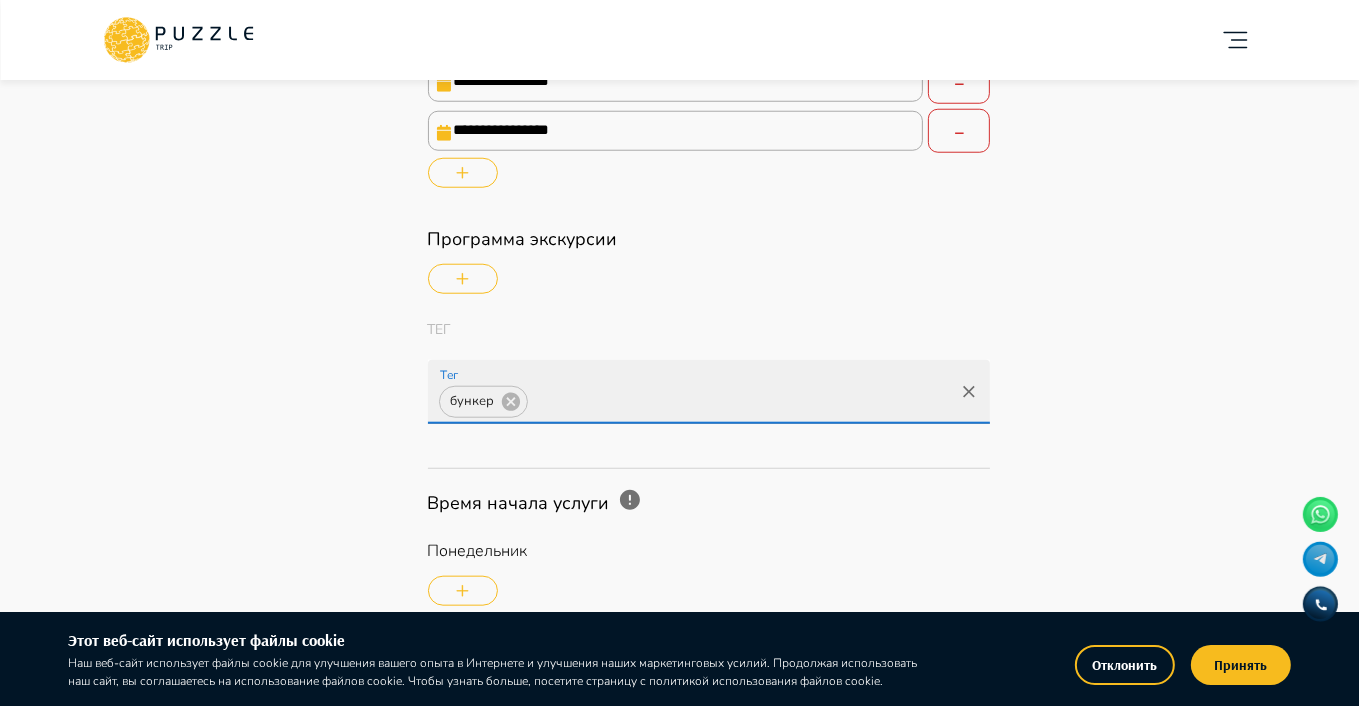 type on "*" 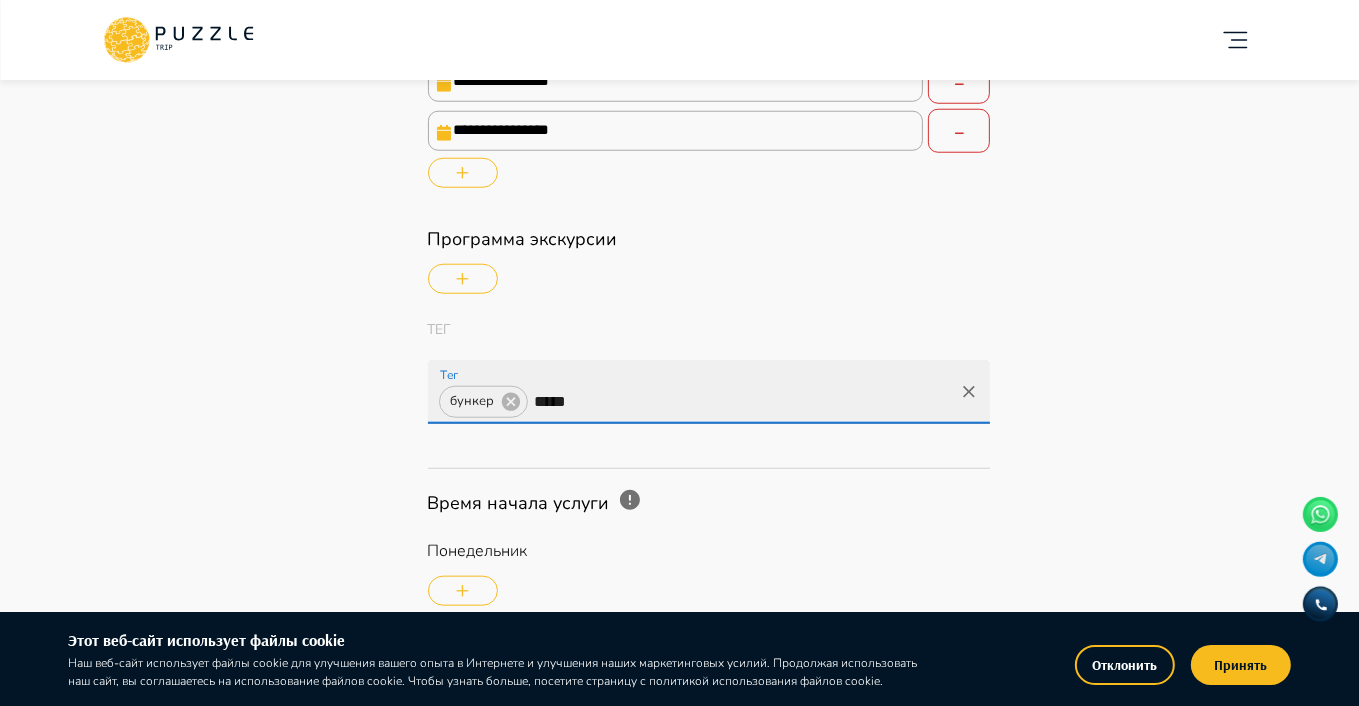 type on "******" 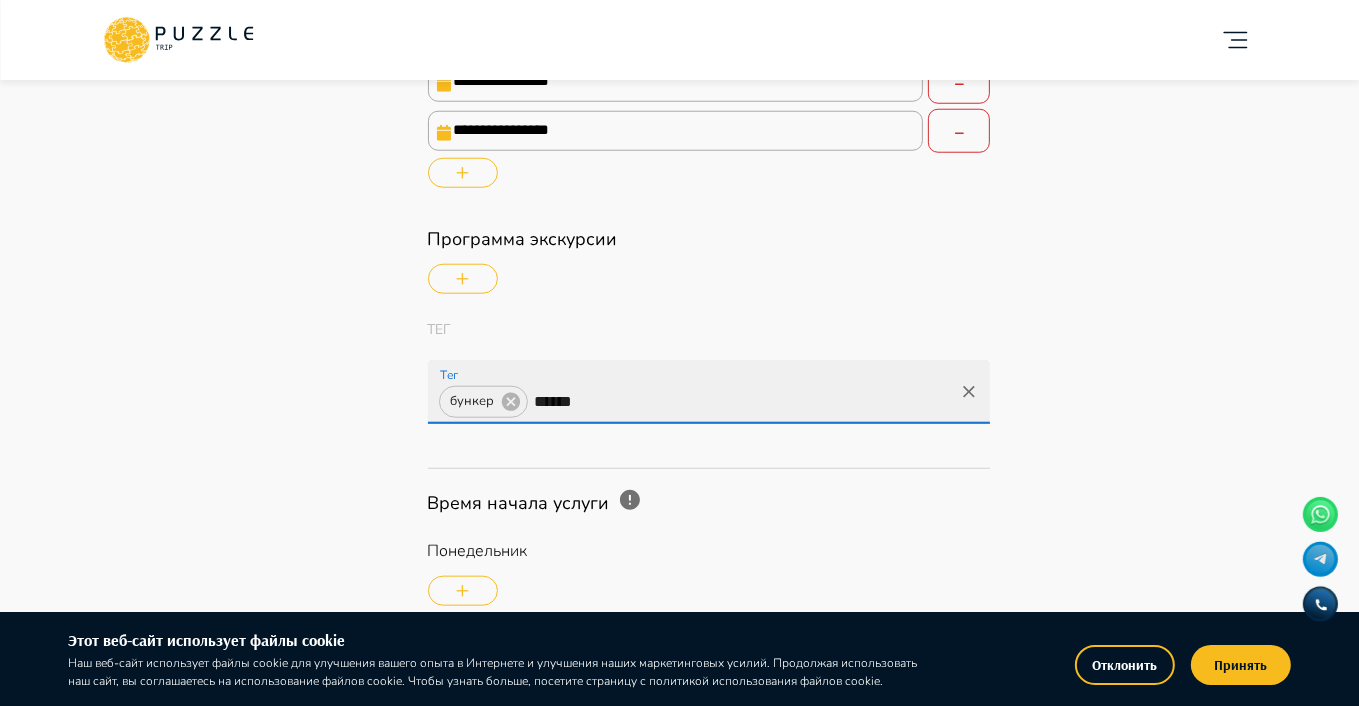type 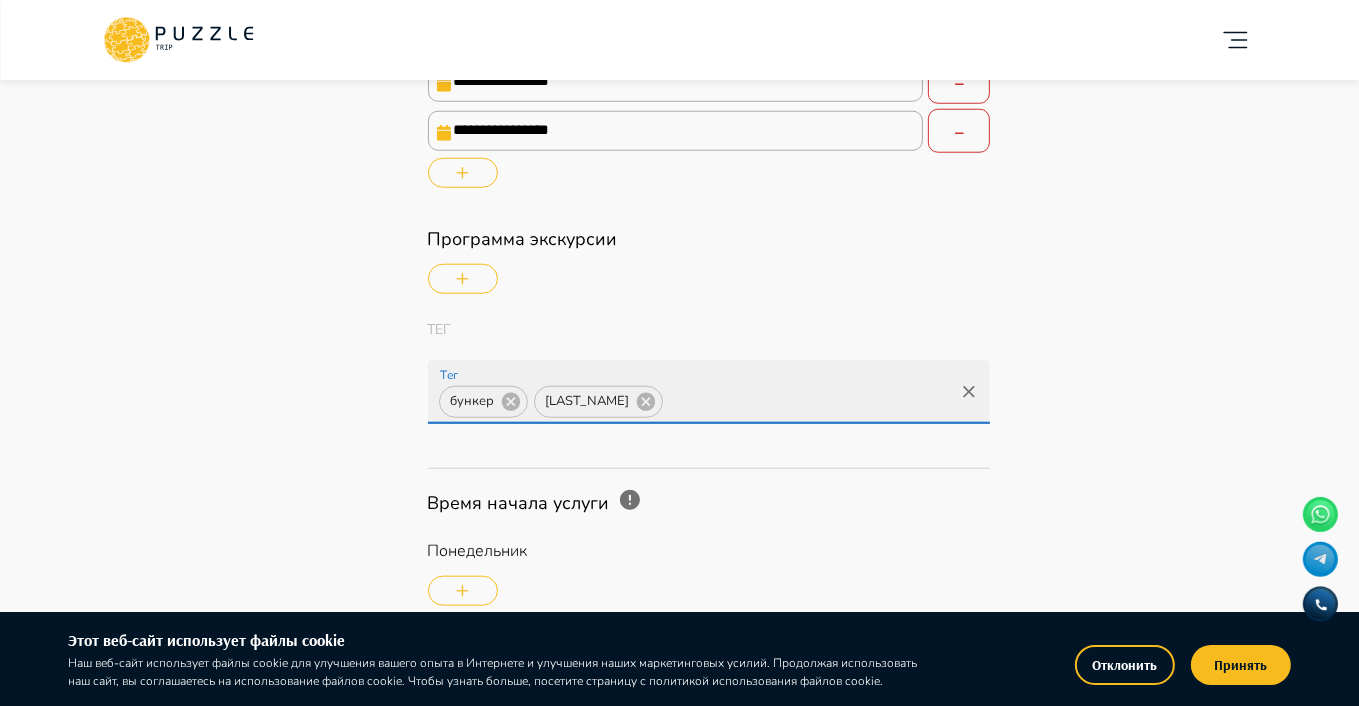 type on "*" 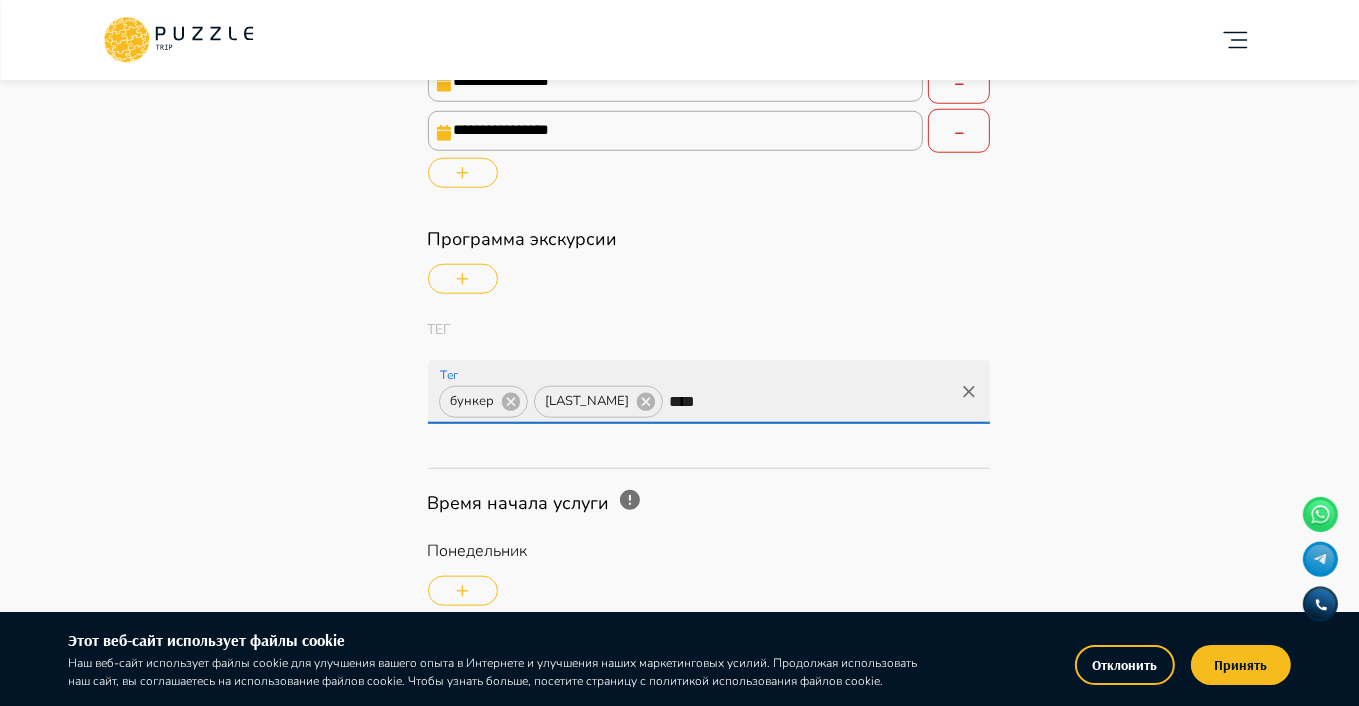 type on "*****" 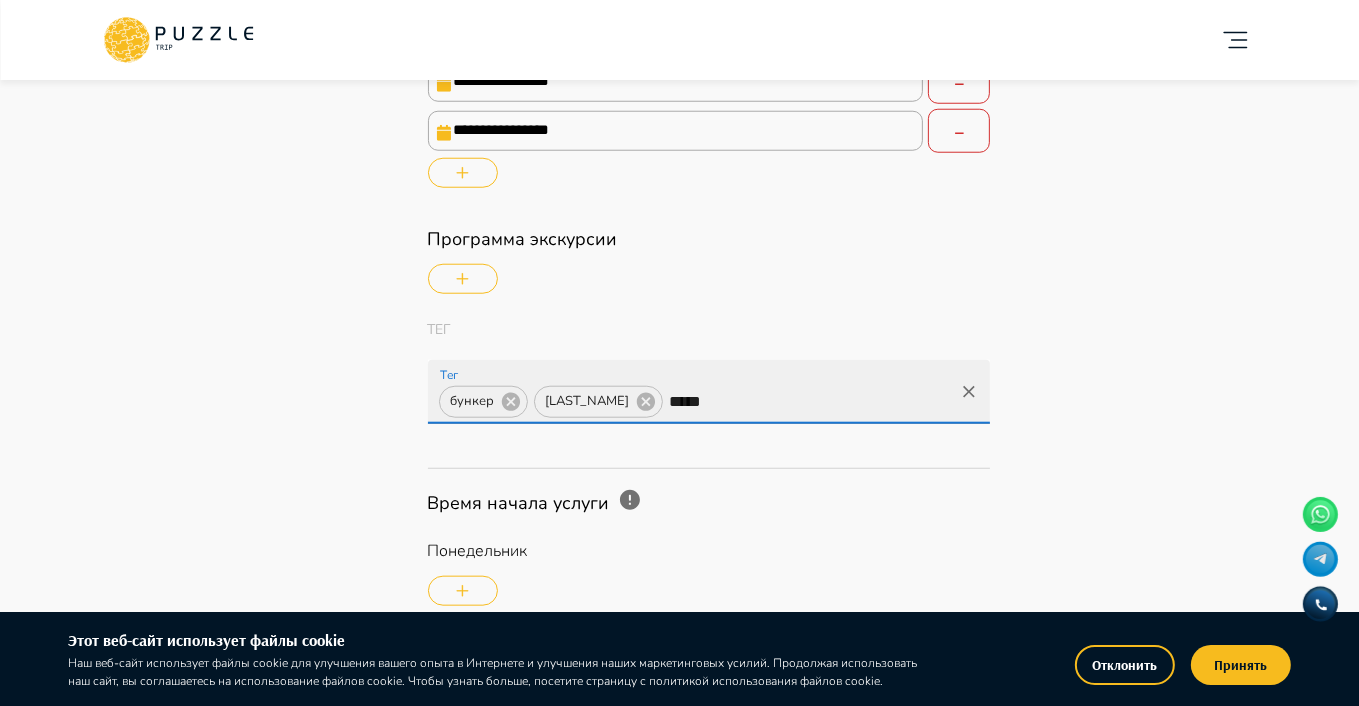 type 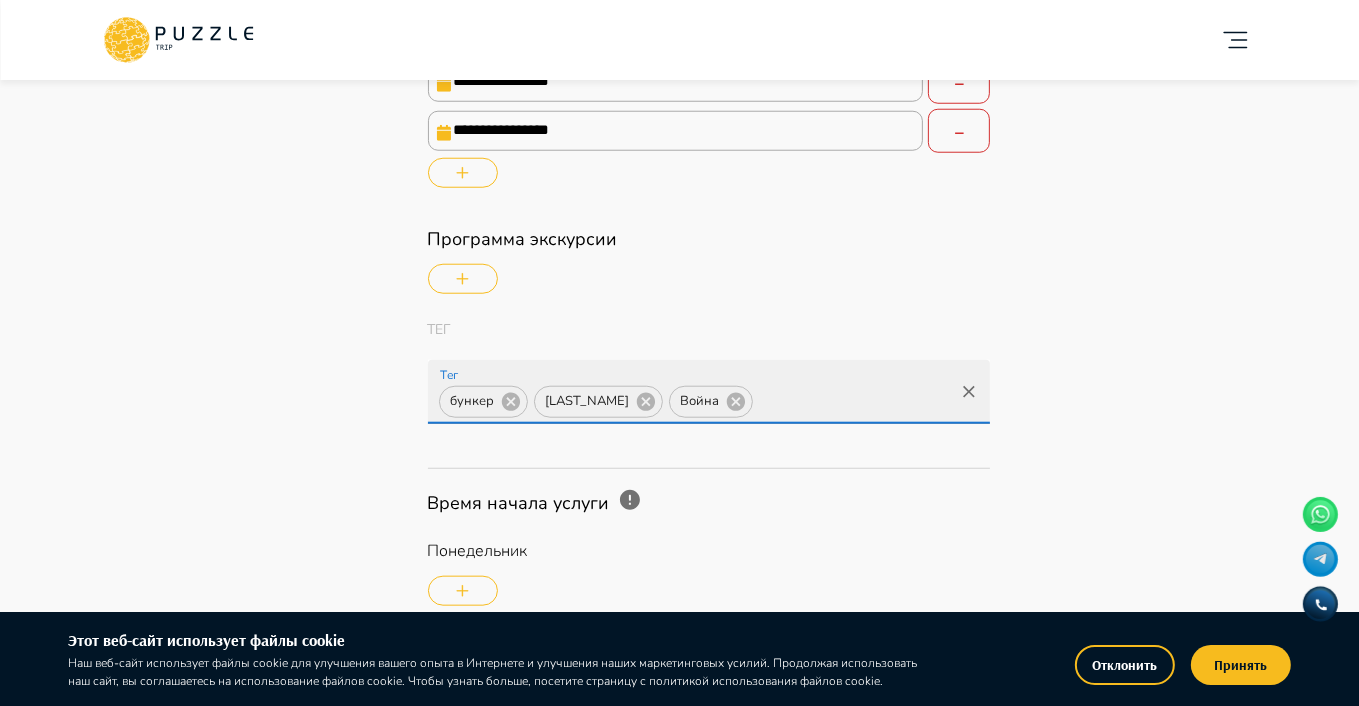 type on "*" 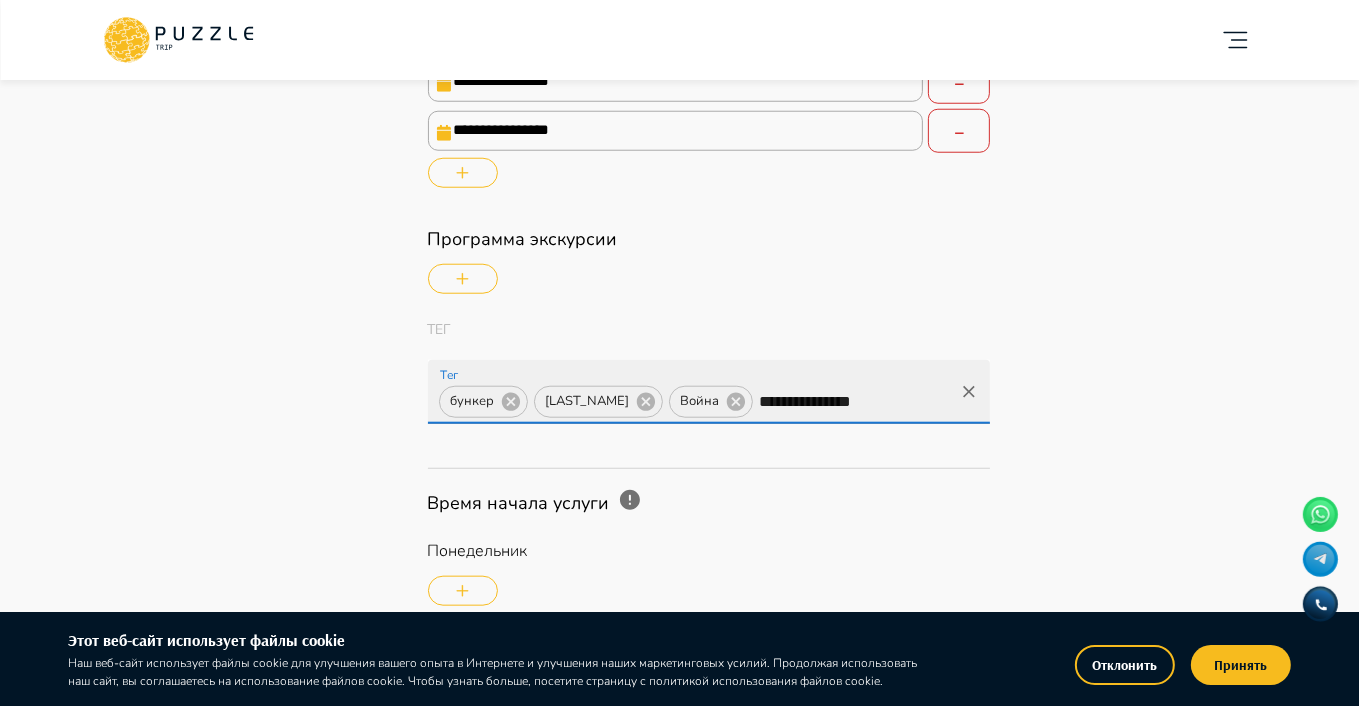 type on "**********" 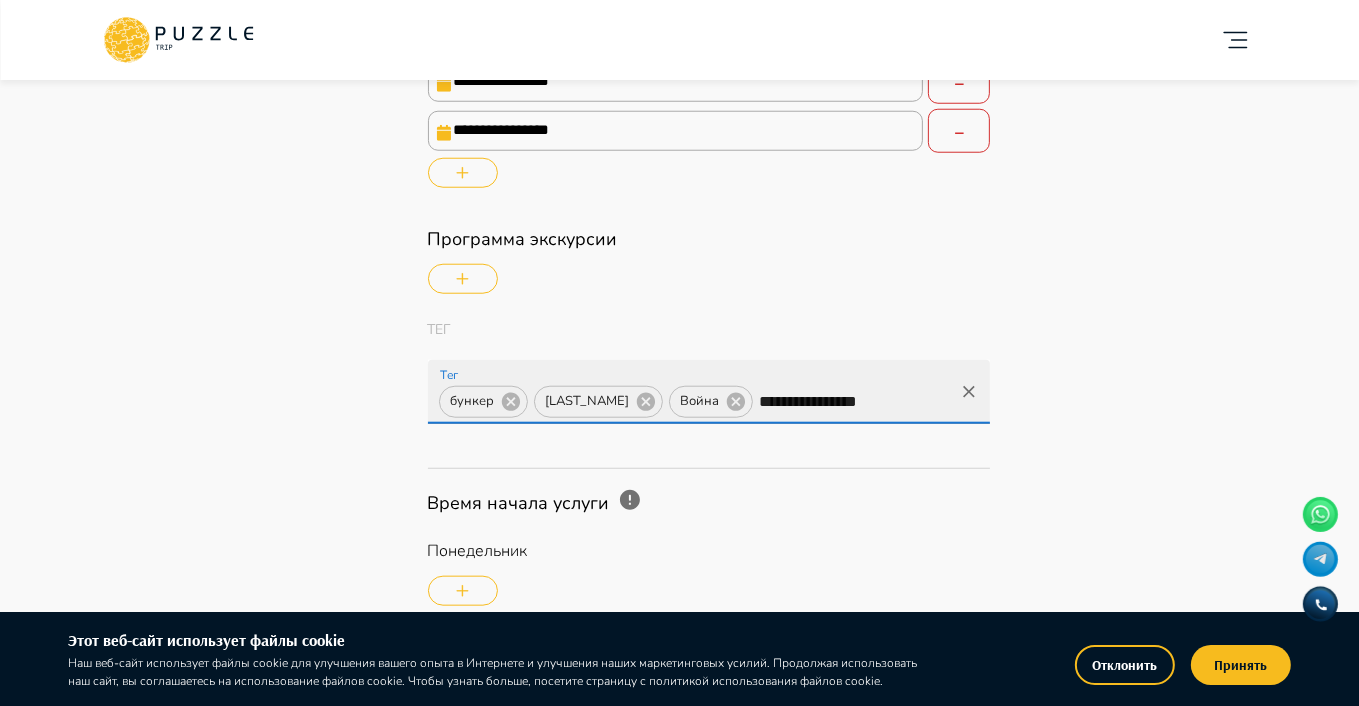 type 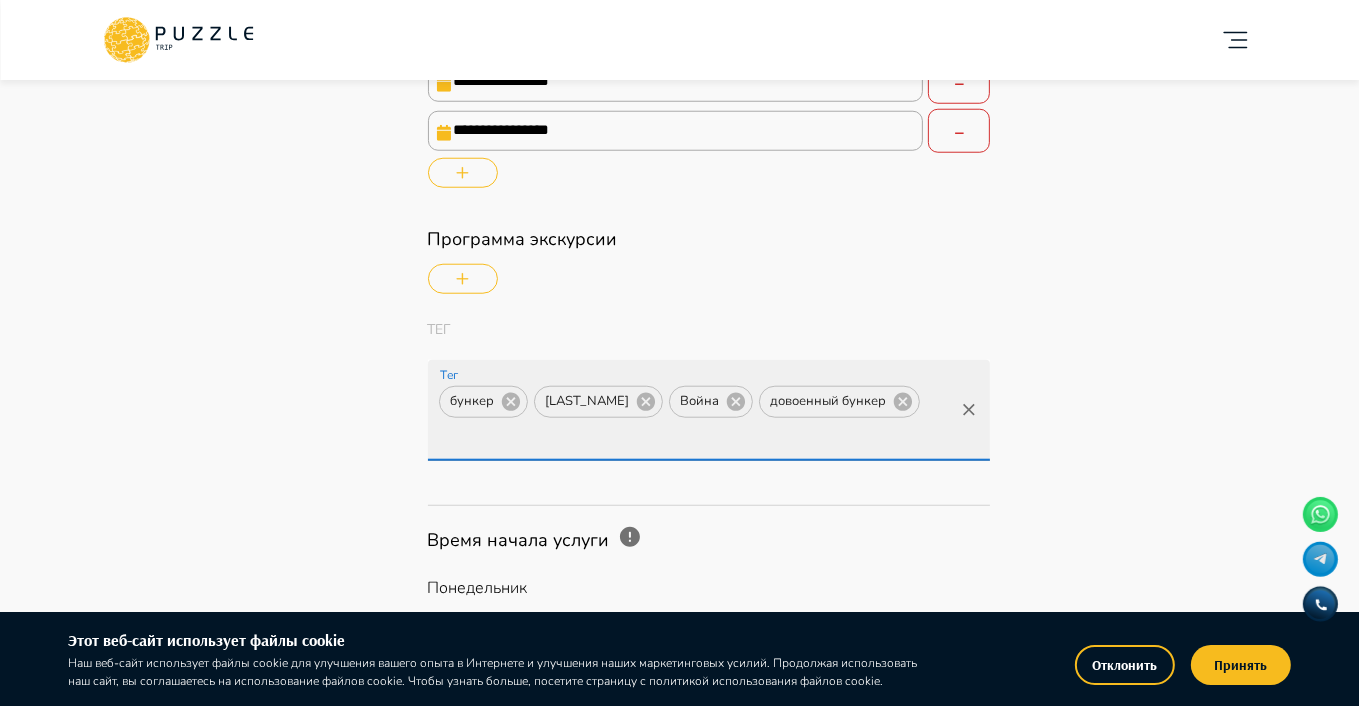 type on "*" 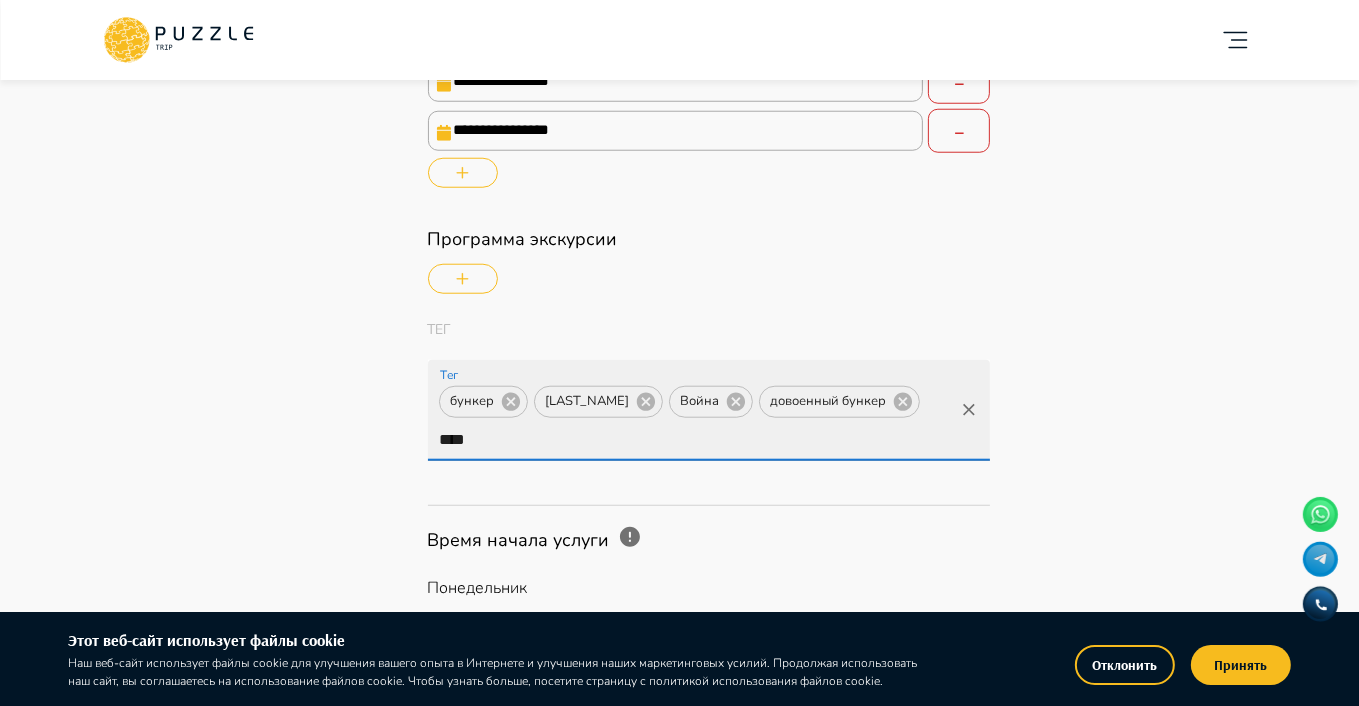 type on "*****" 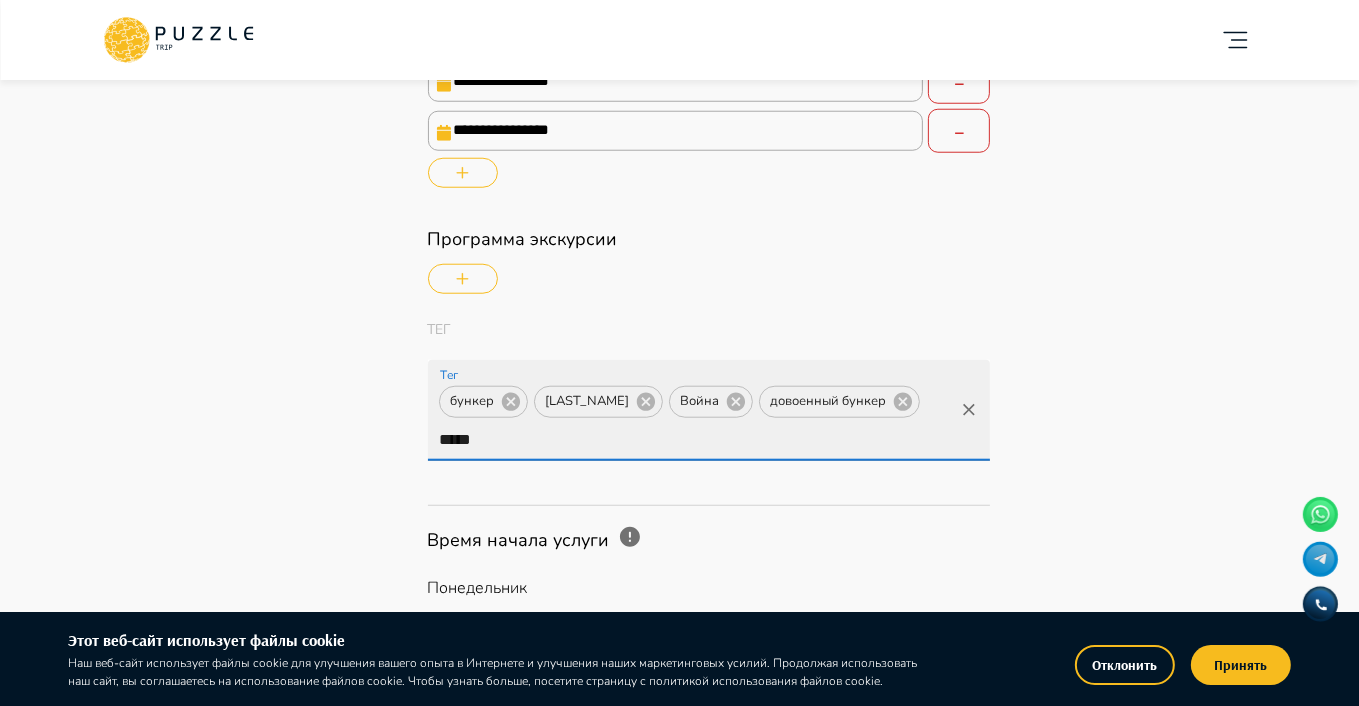type 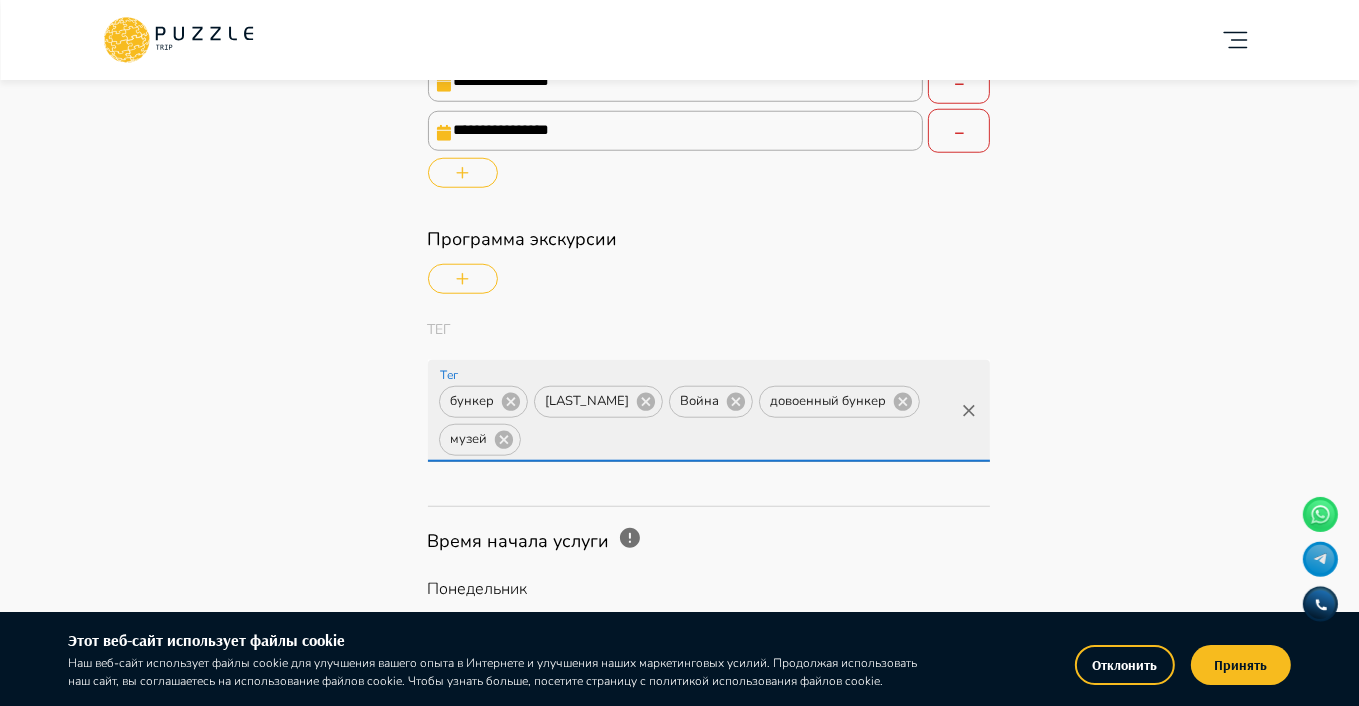 type on "*" 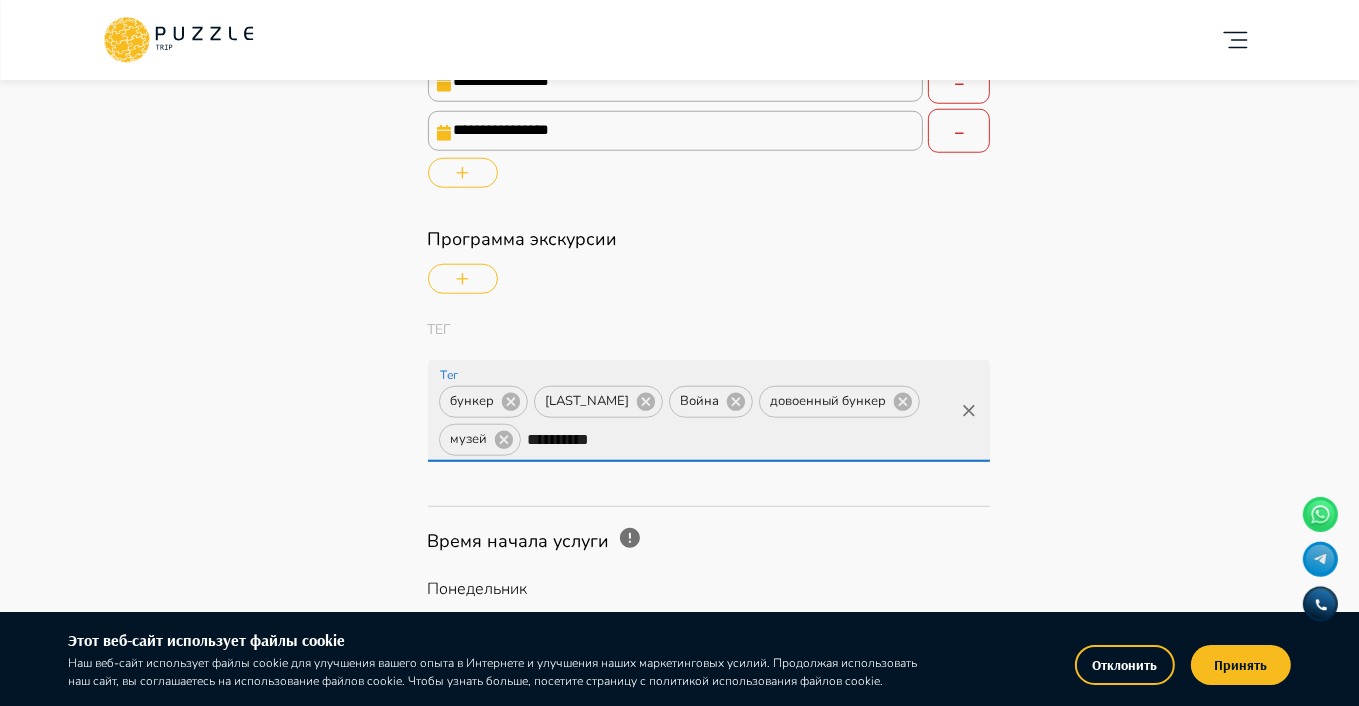 type on "*********" 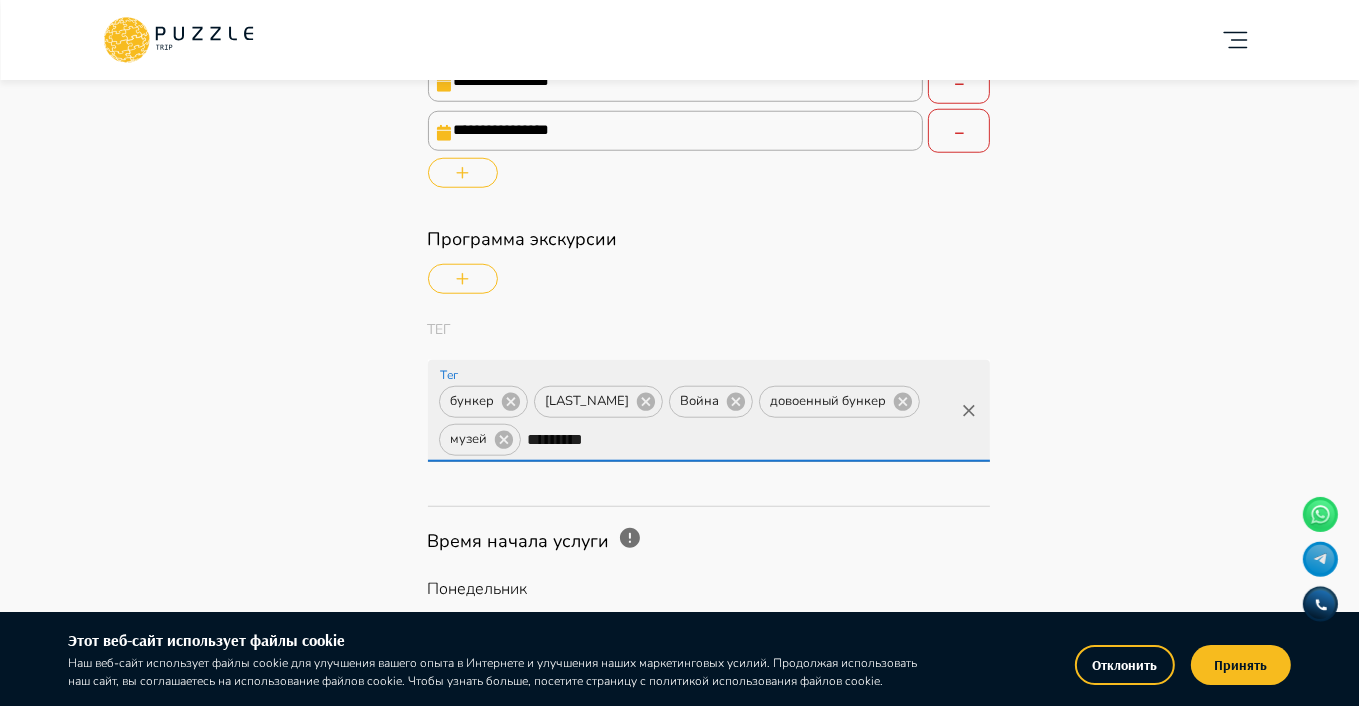 type 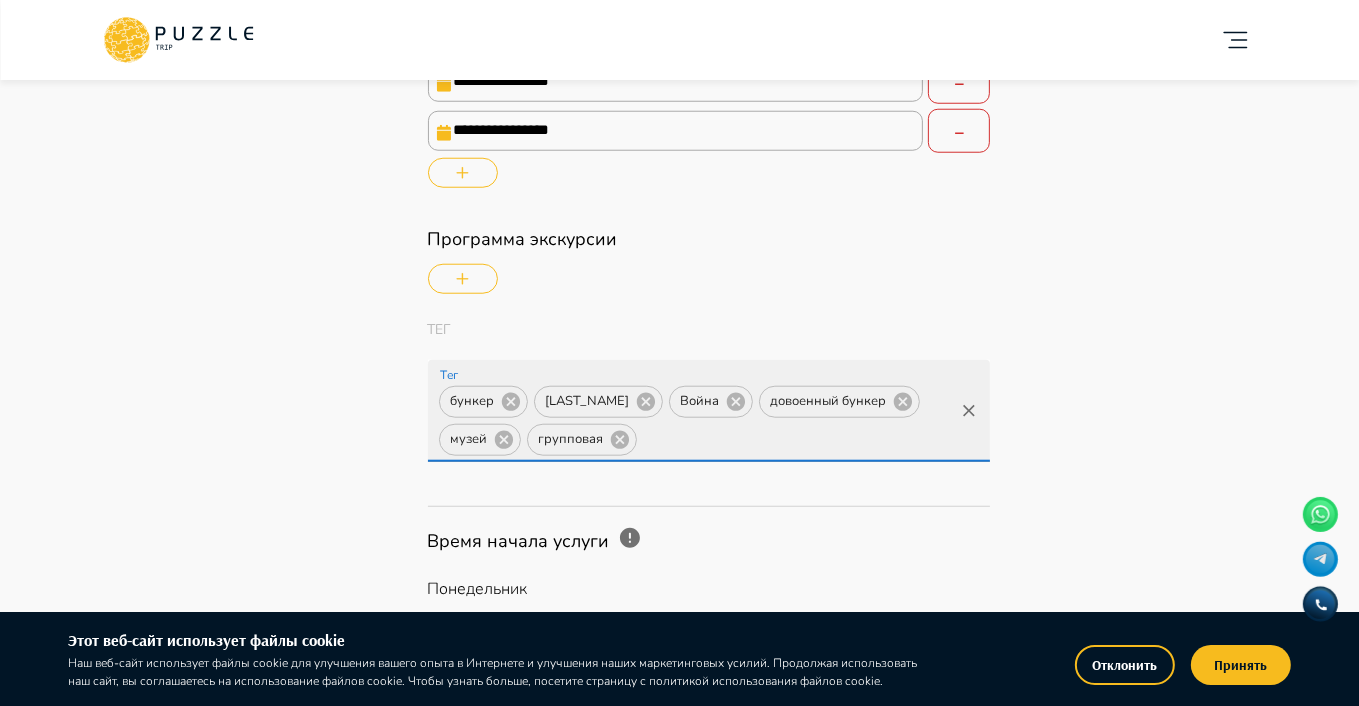 type on "*" 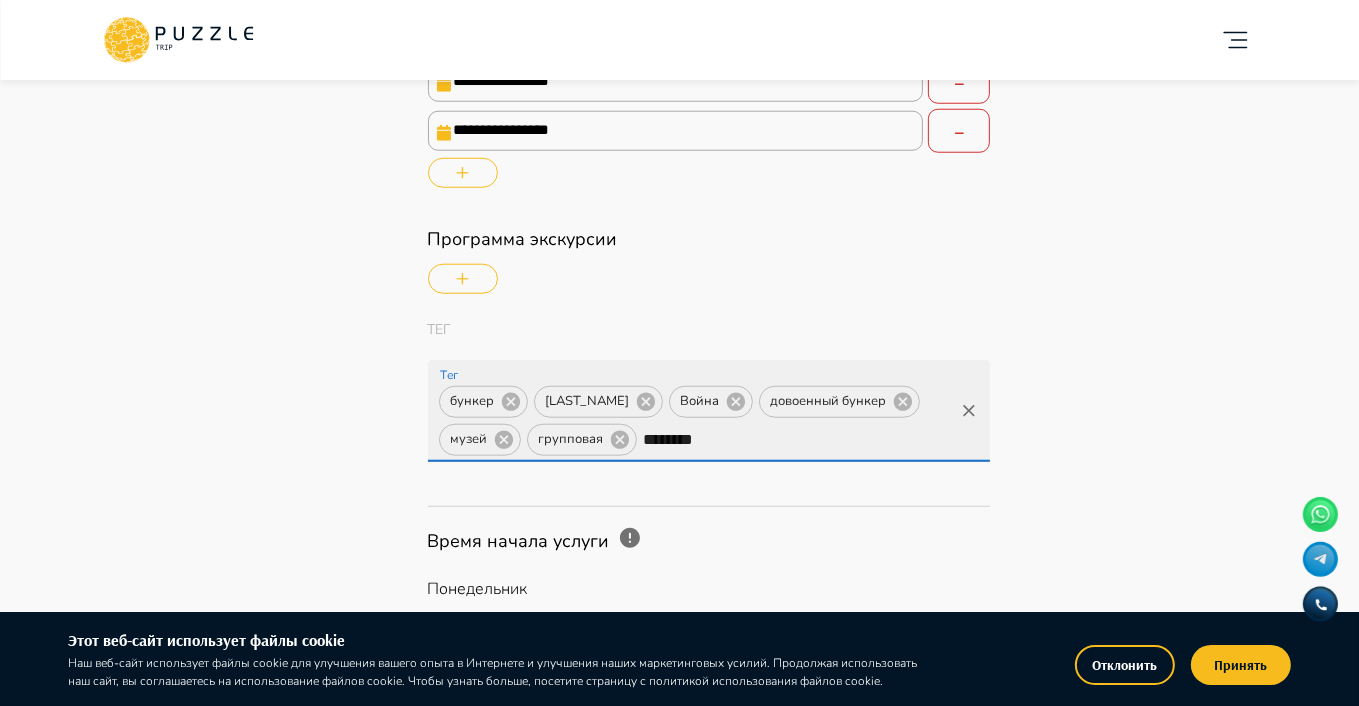 type on "*********" 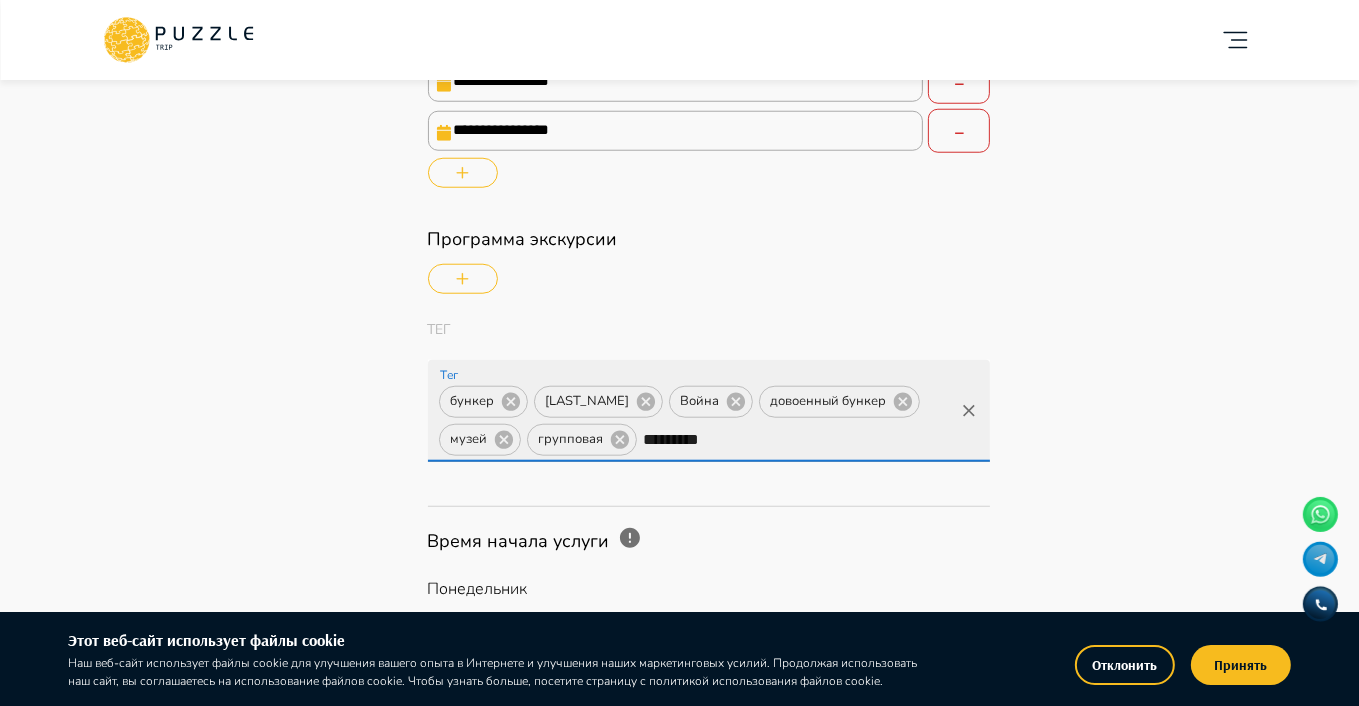 type 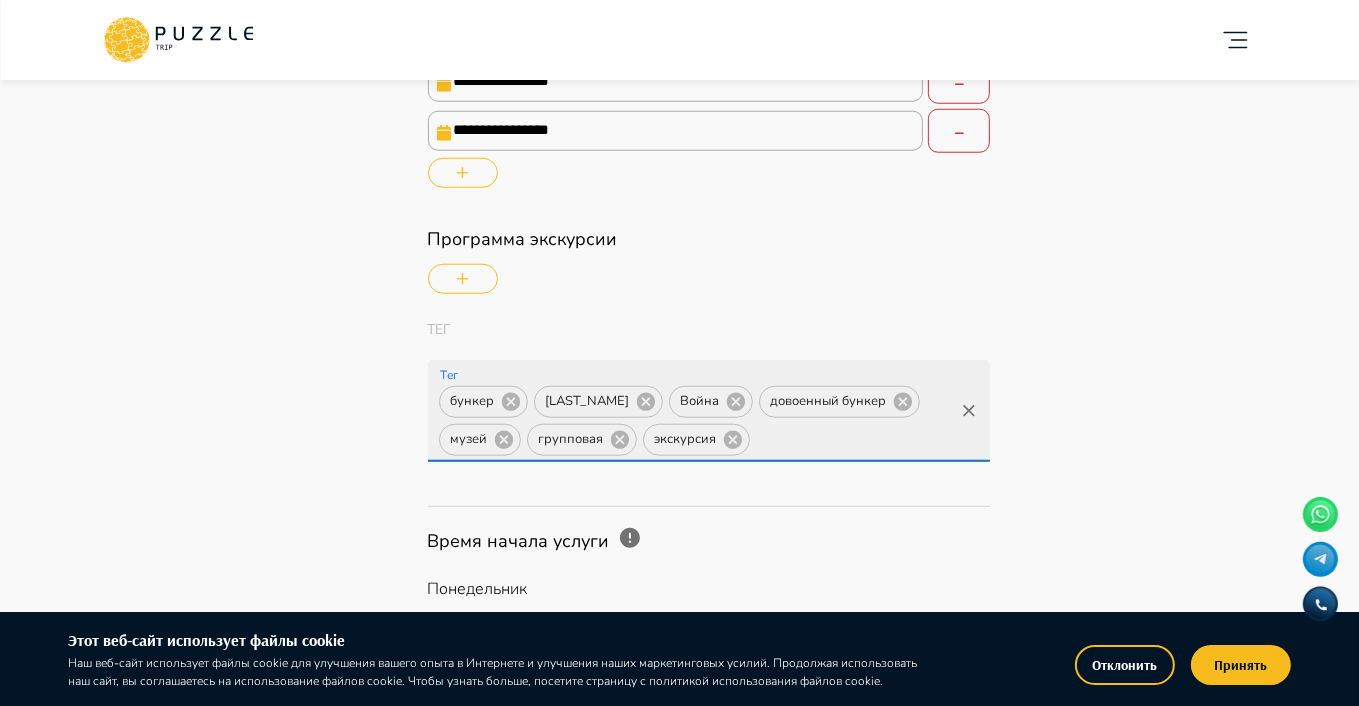 type on "*" 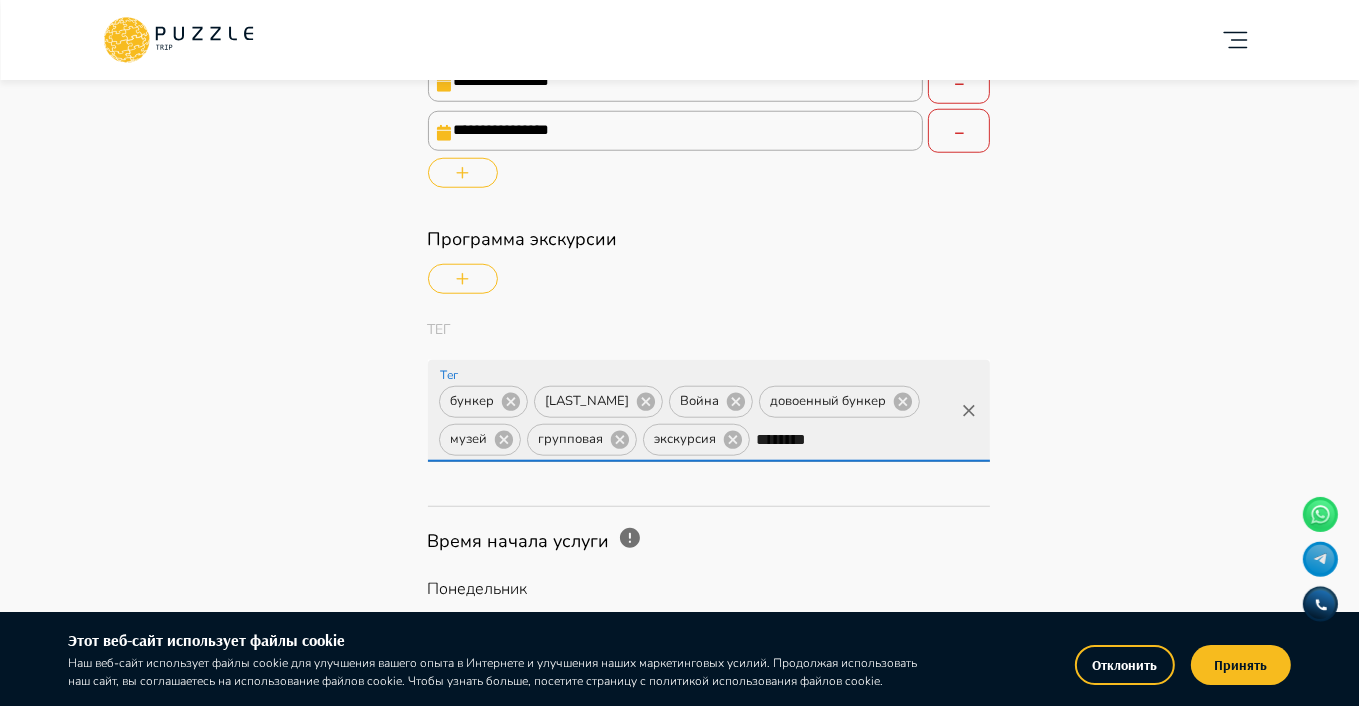 type on "*********" 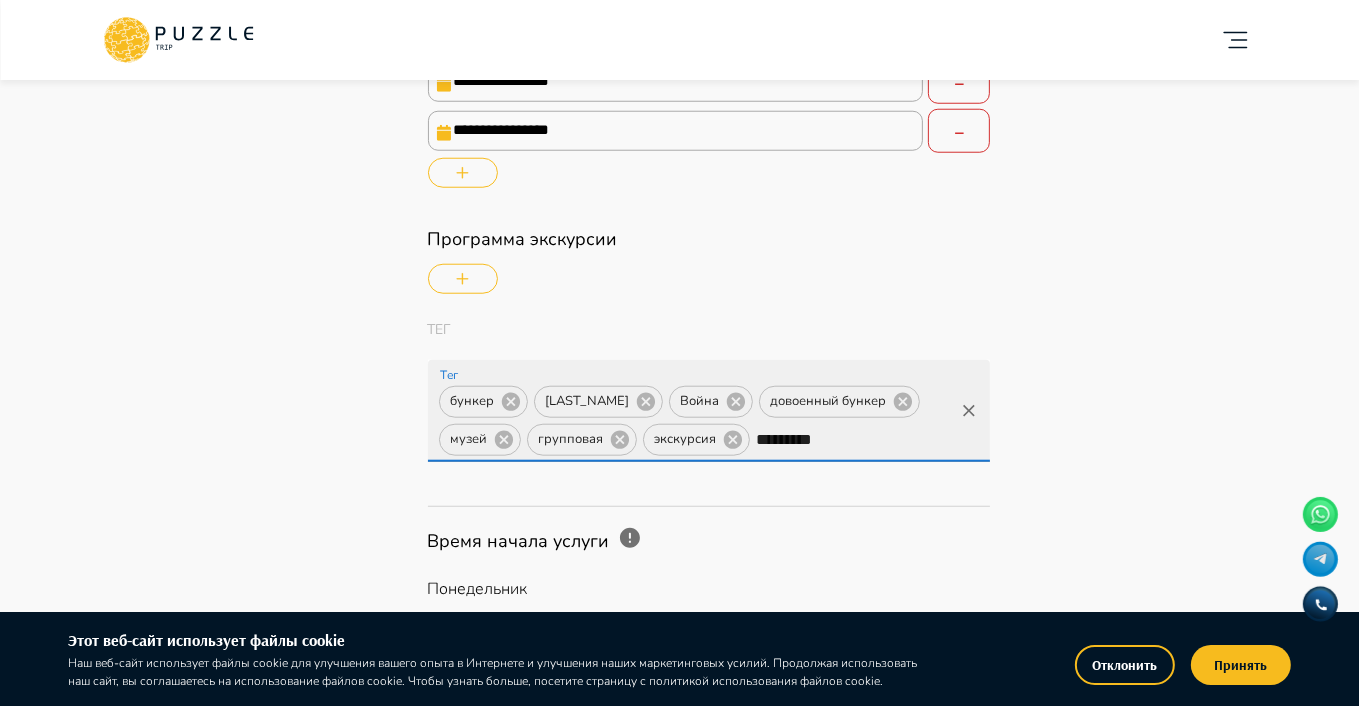type 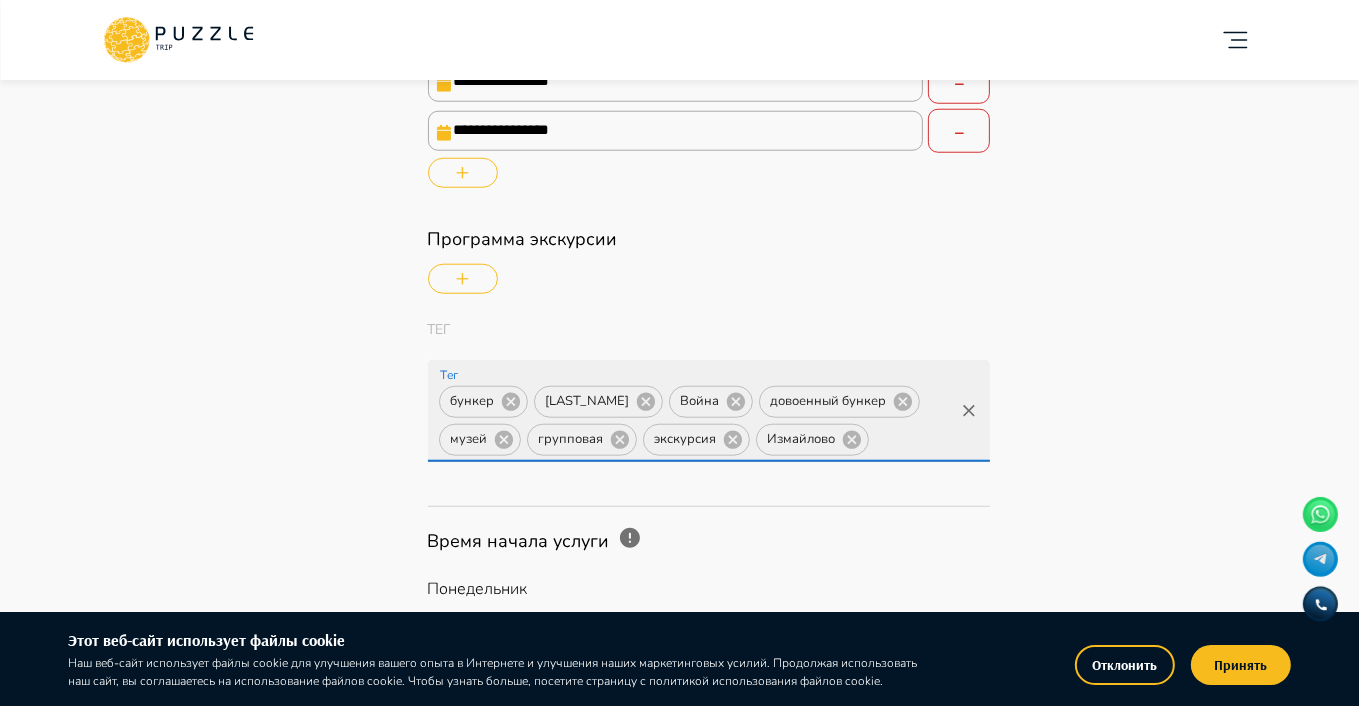 type on "*" 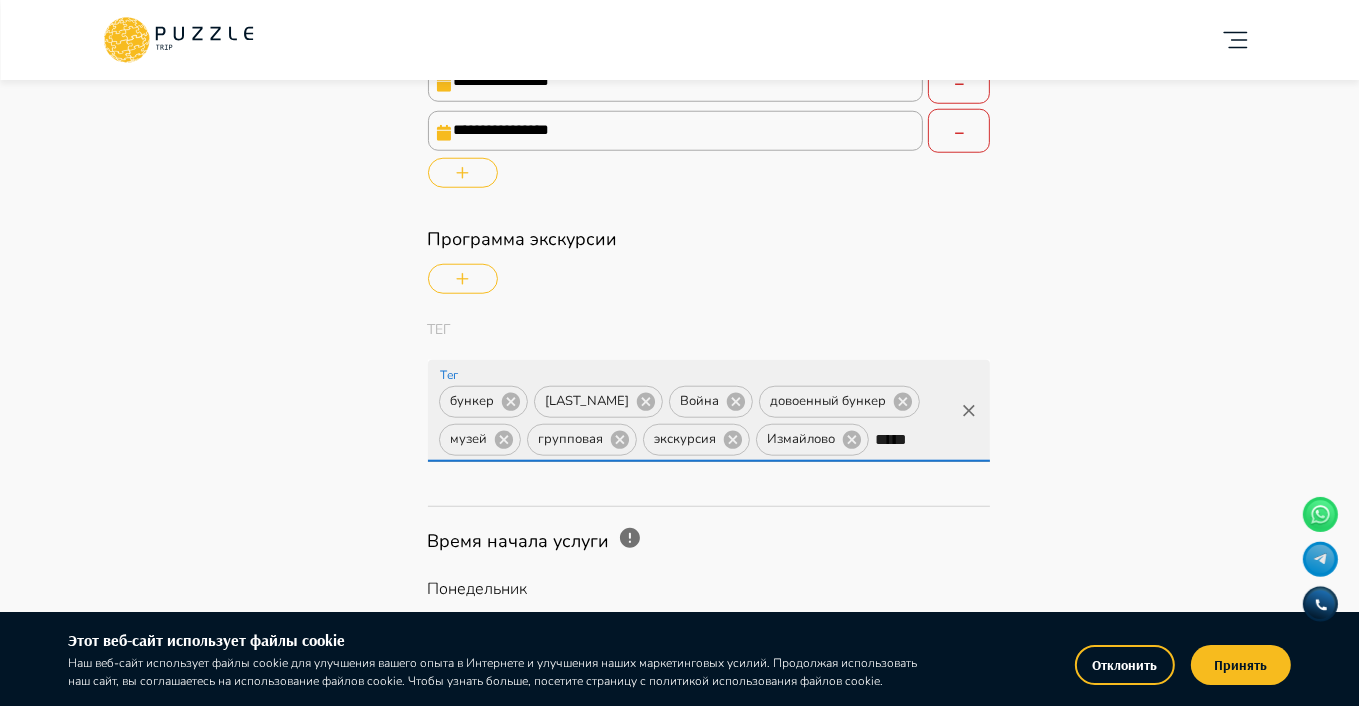type on "******" 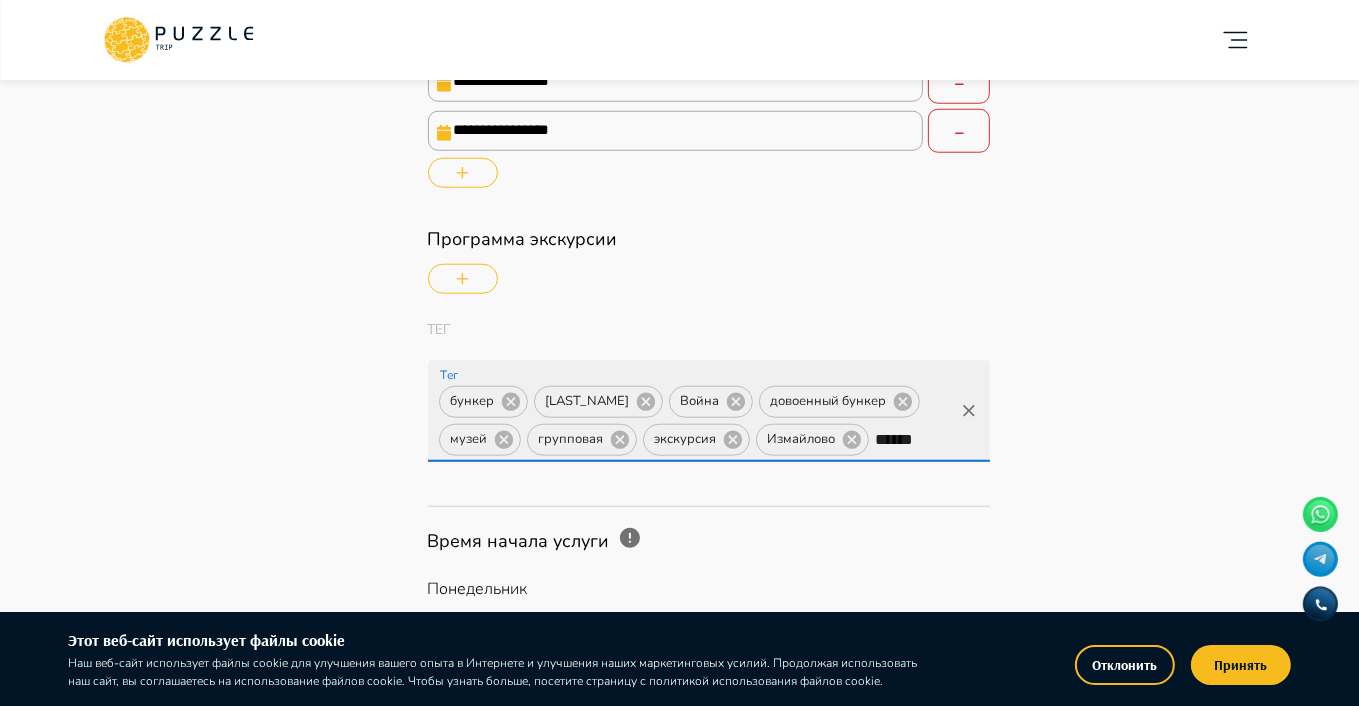 type 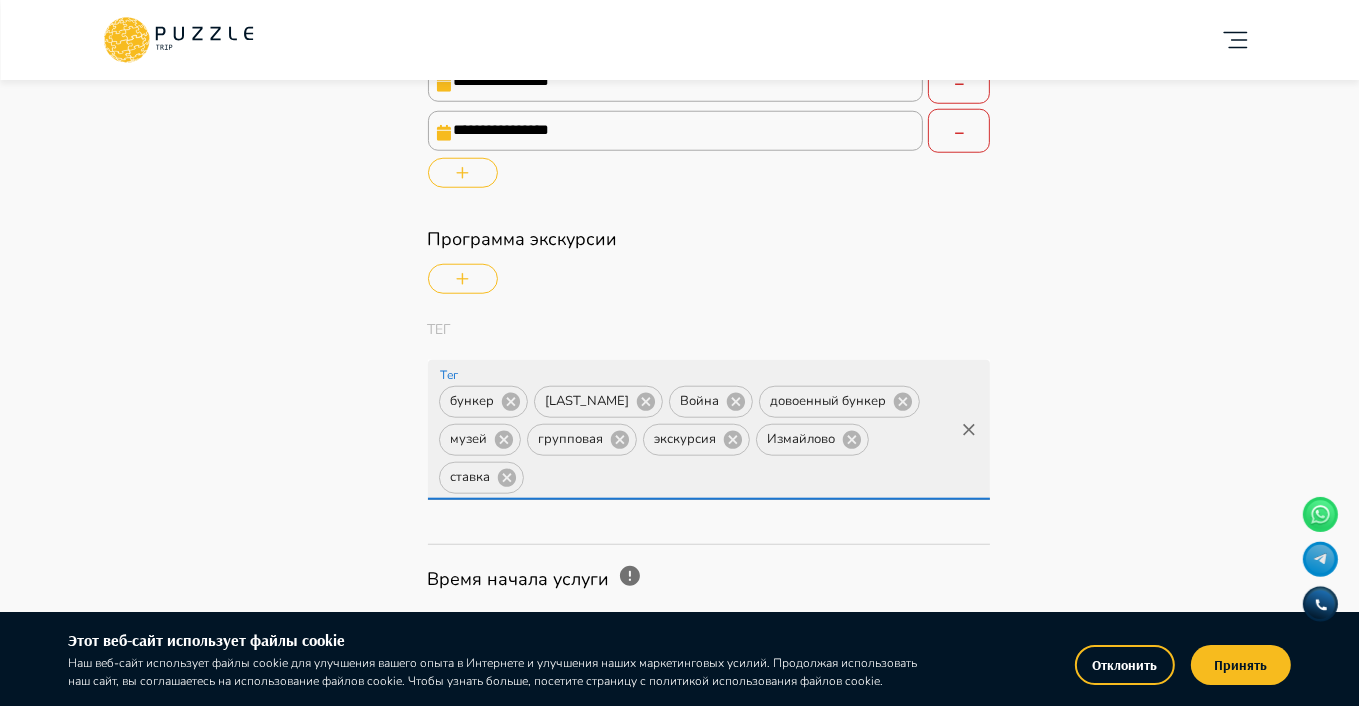 type on "*" 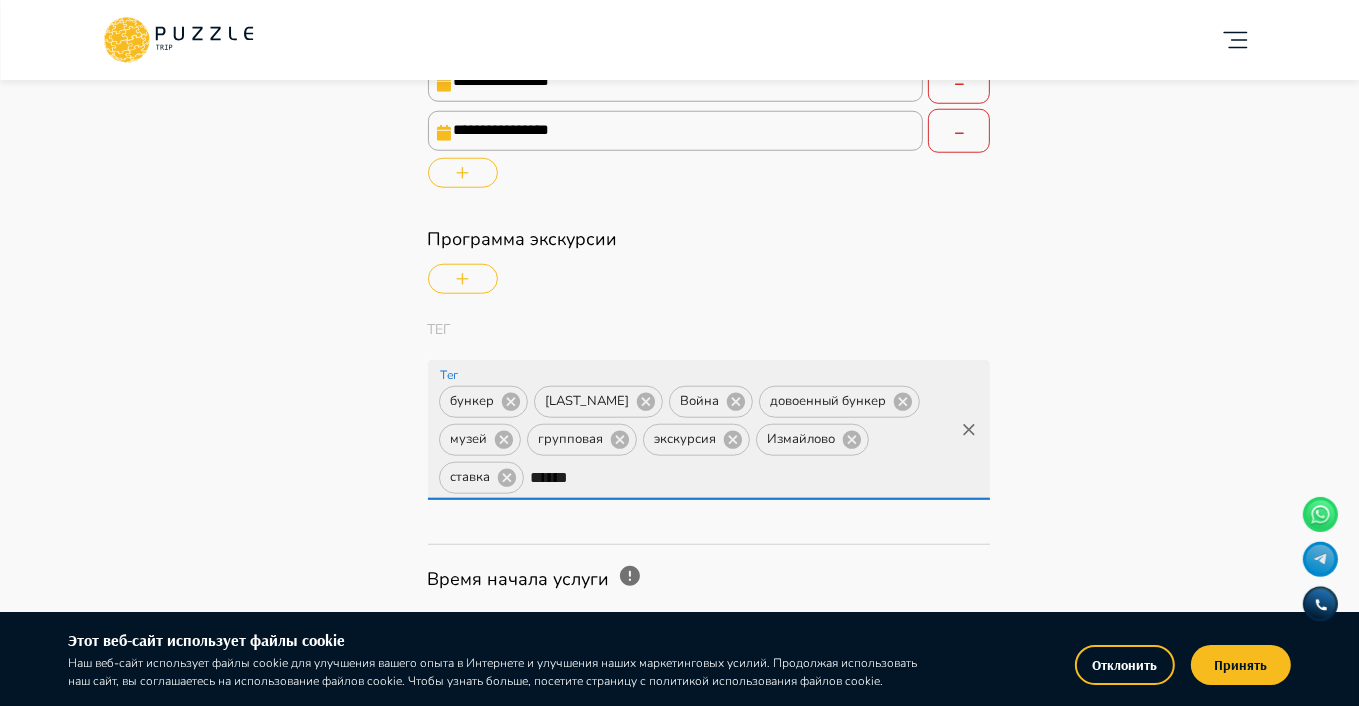 type on "*******" 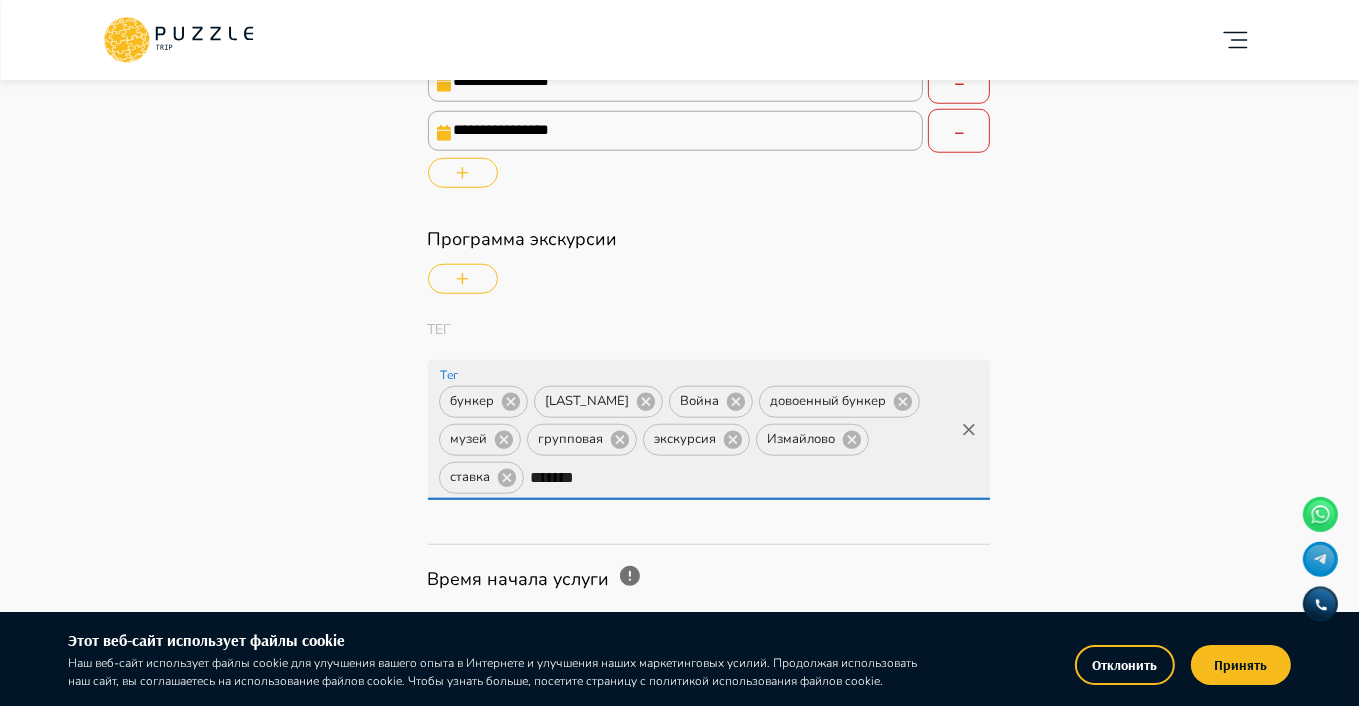 type 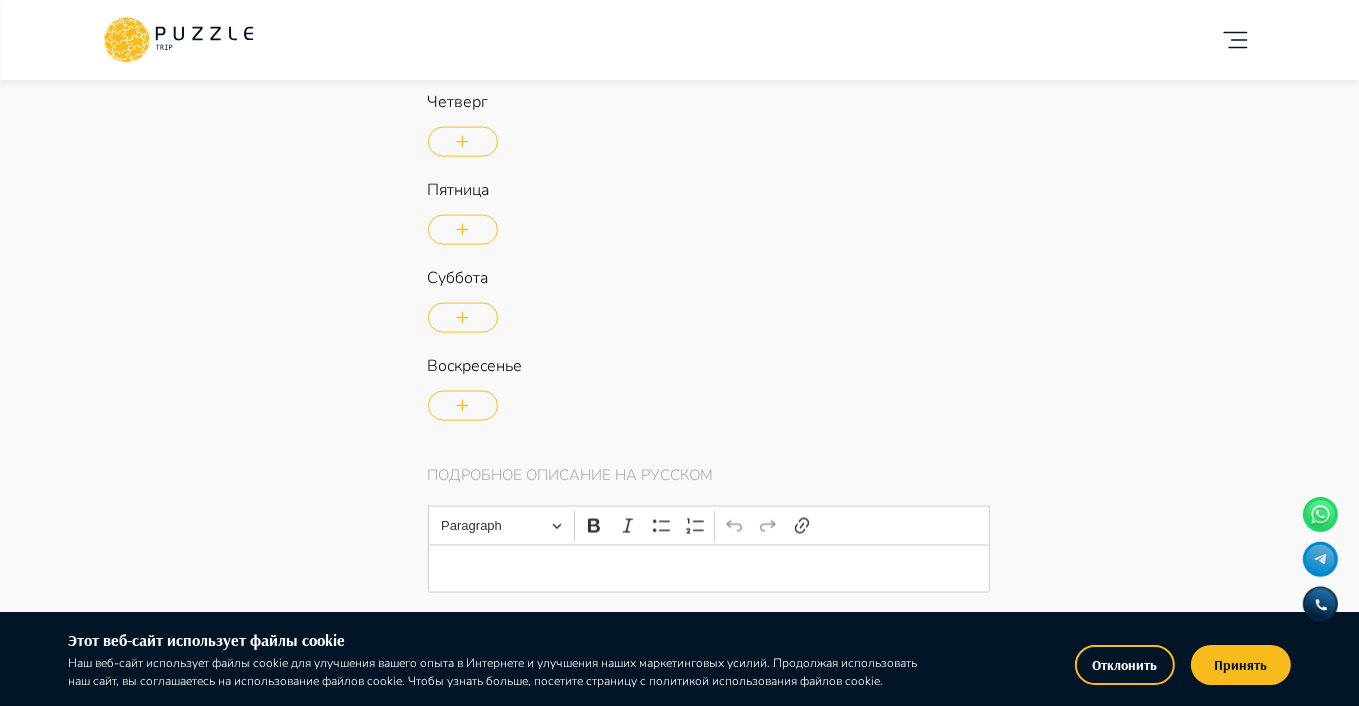 scroll, scrollTop: 2500, scrollLeft: 0, axis: vertical 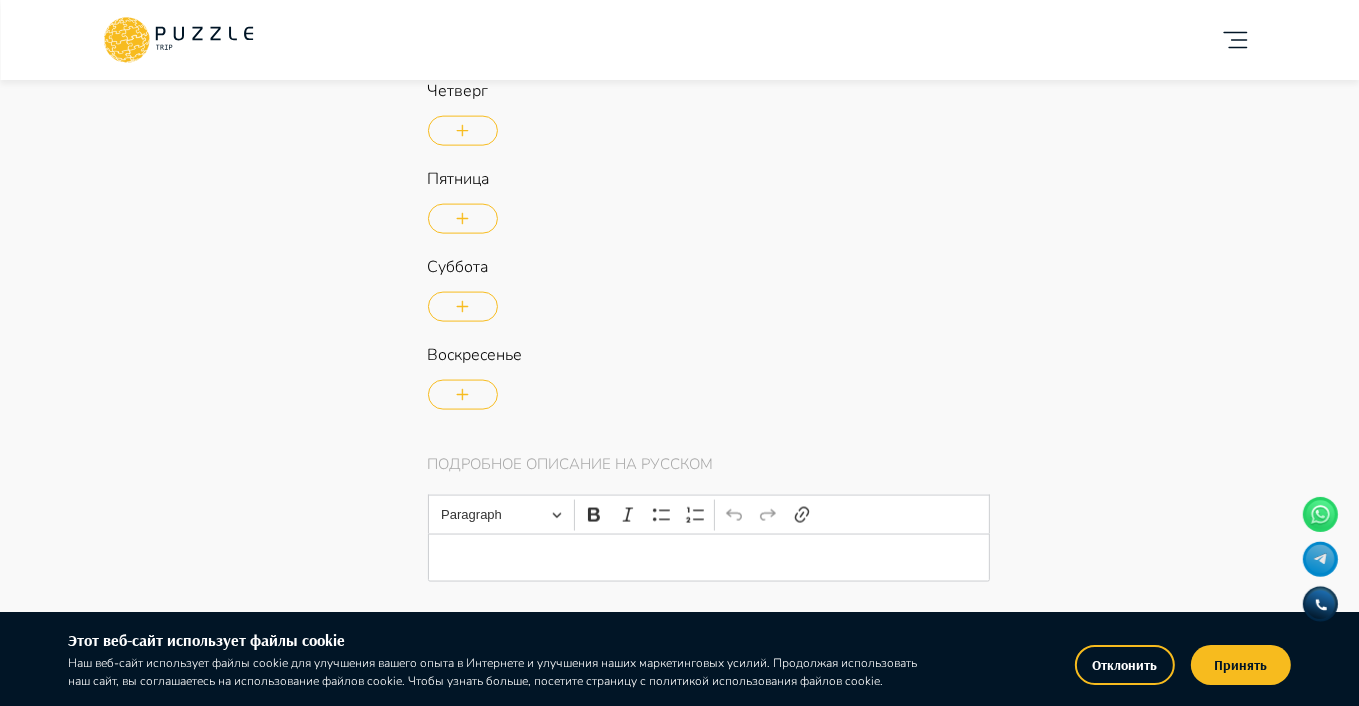 click at bounding box center (463, 307) 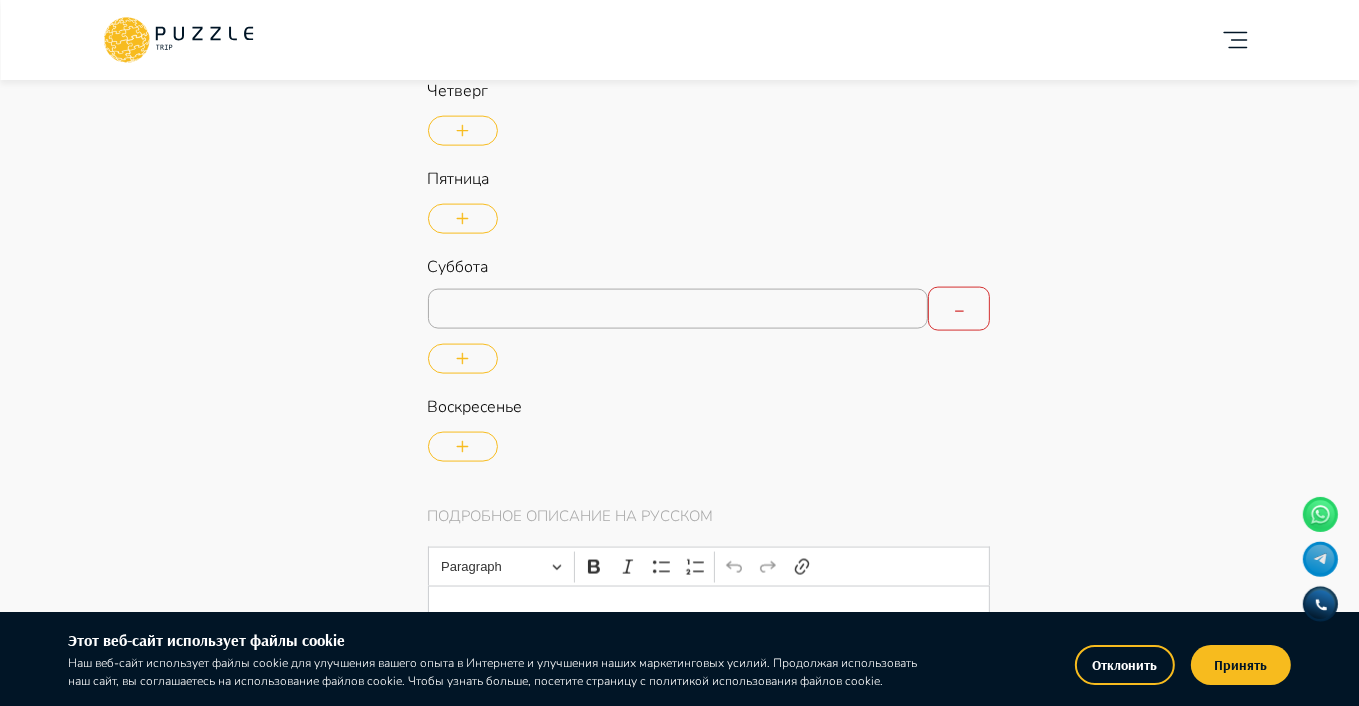 click at bounding box center (678, 309) 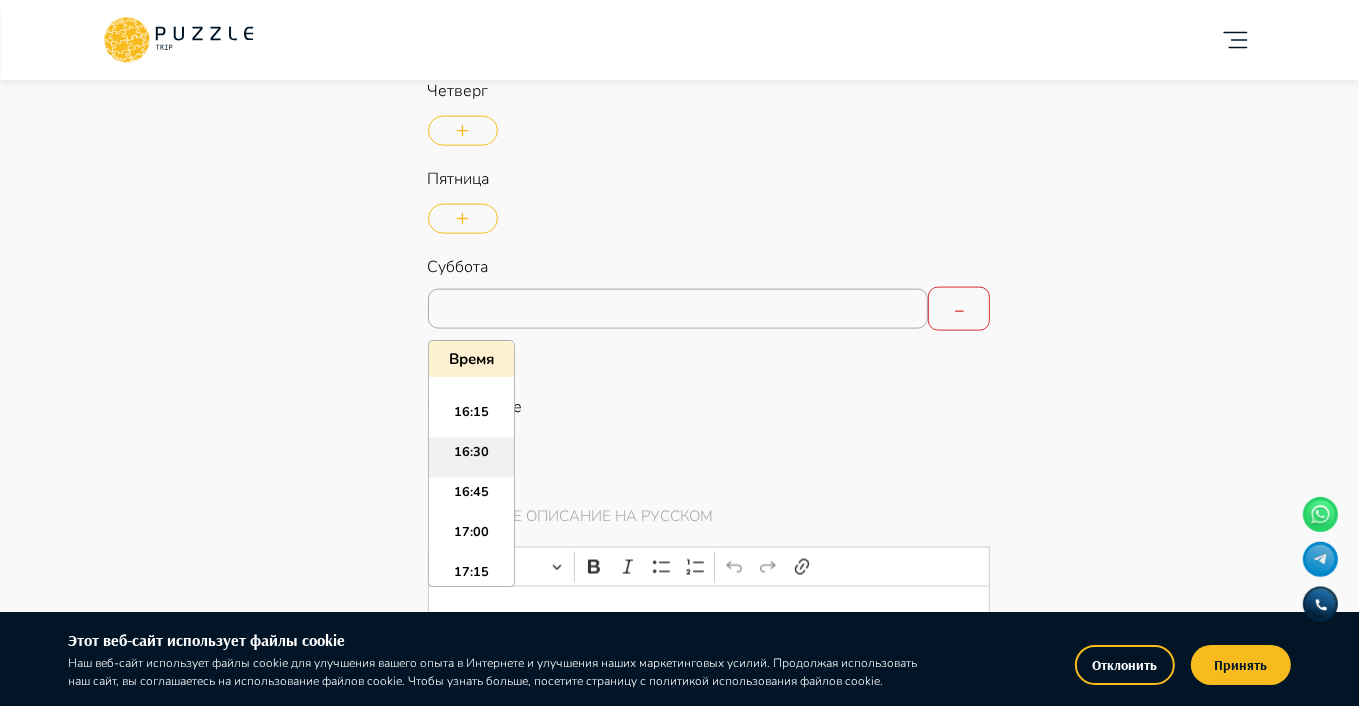 scroll, scrollTop: 2531, scrollLeft: 0, axis: vertical 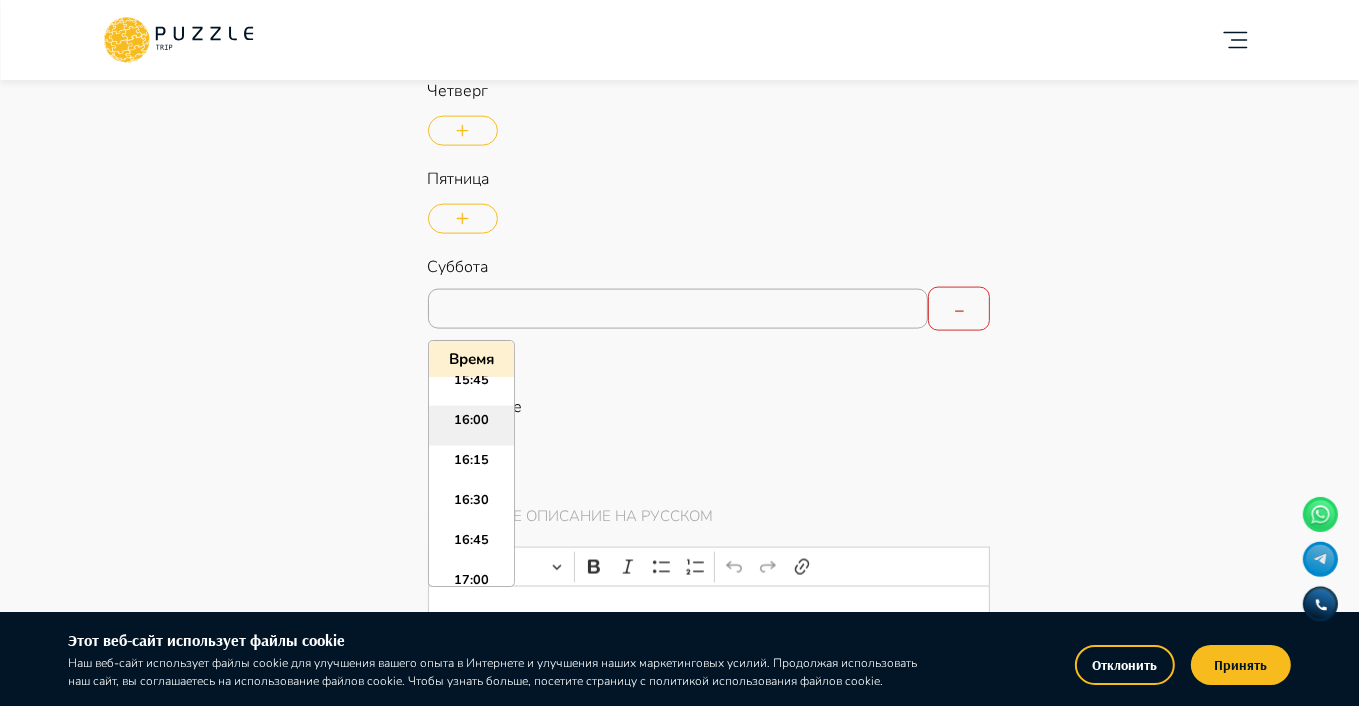 click on "16:00" at bounding box center [471, 426] 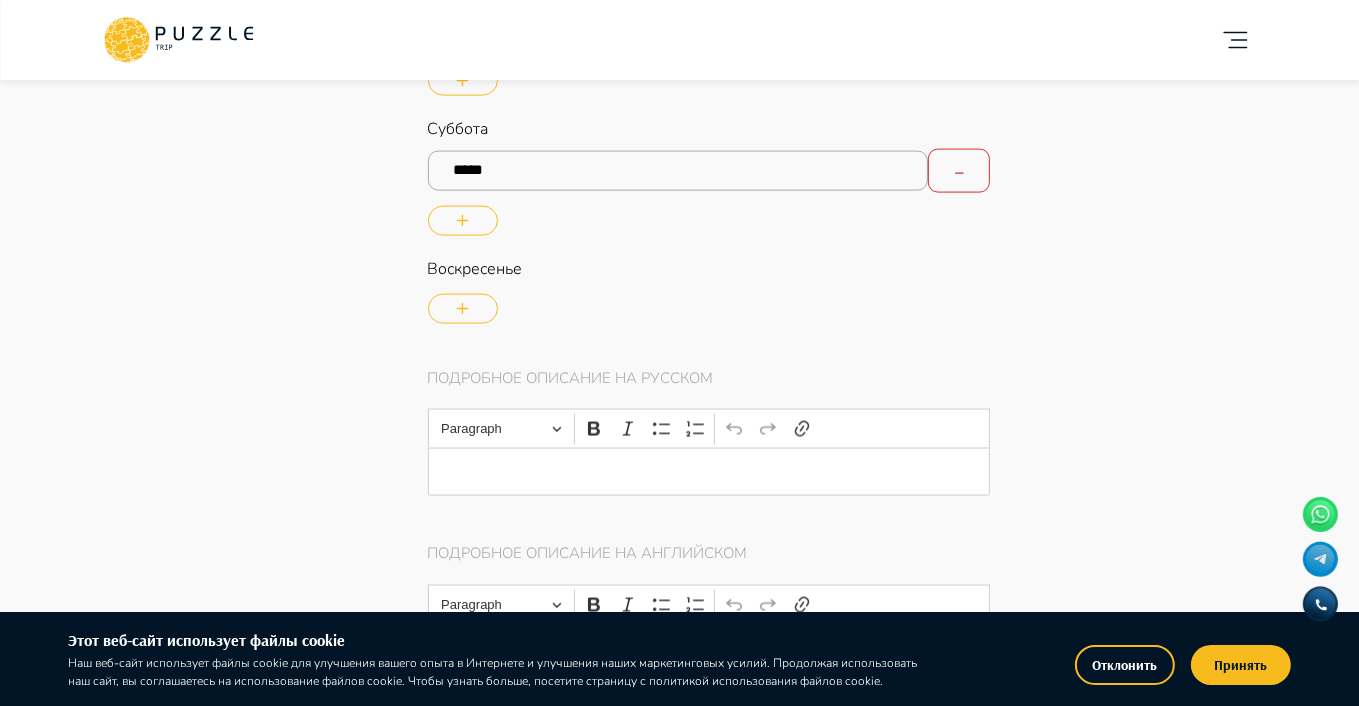 scroll, scrollTop: 2700, scrollLeft: 0, axis: vertical 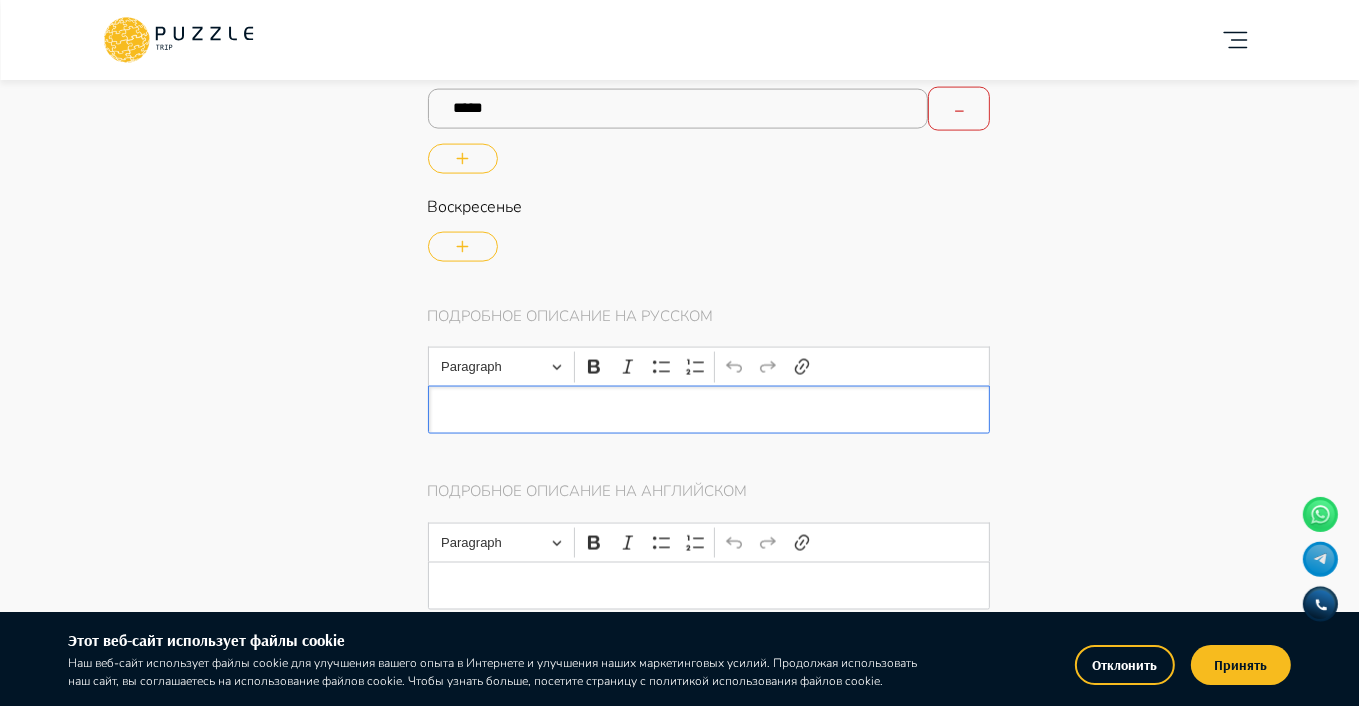 click at bounding box center (709, 410) 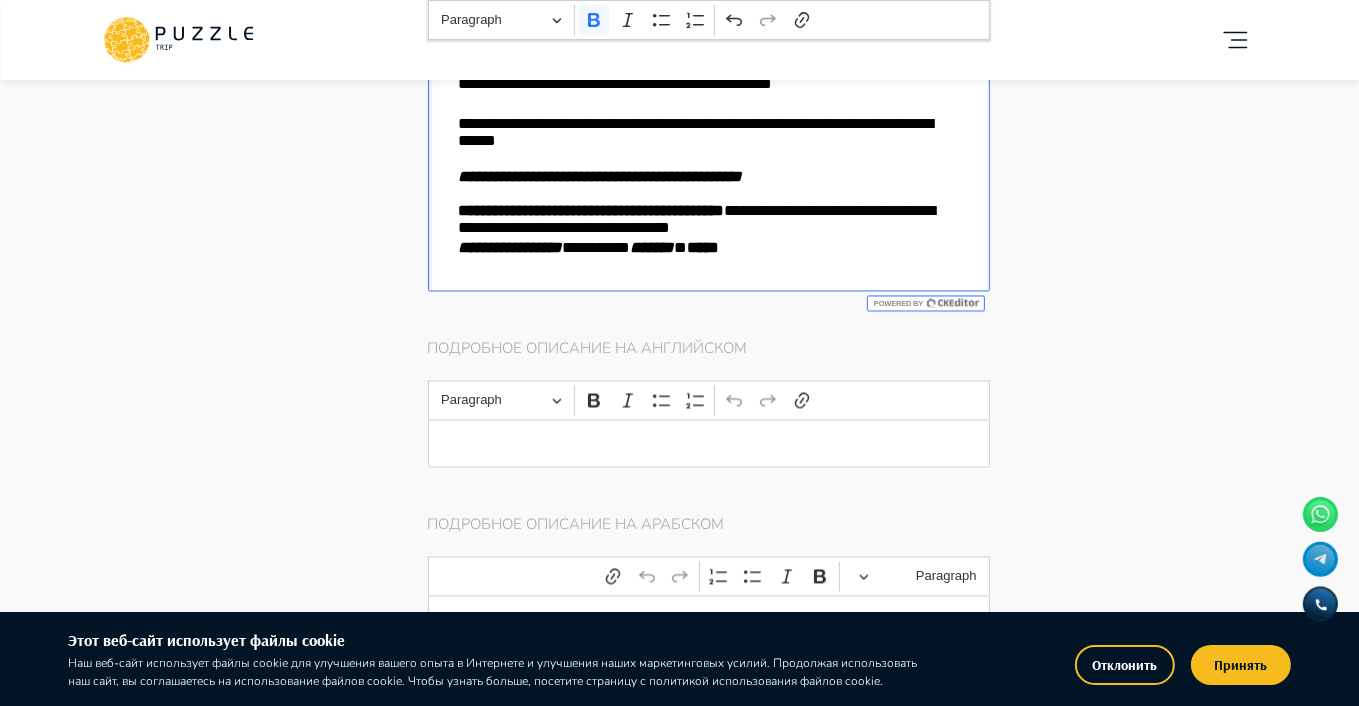 scroll, scrollTop: 3373, scrollLeft: 0, axis: vertical 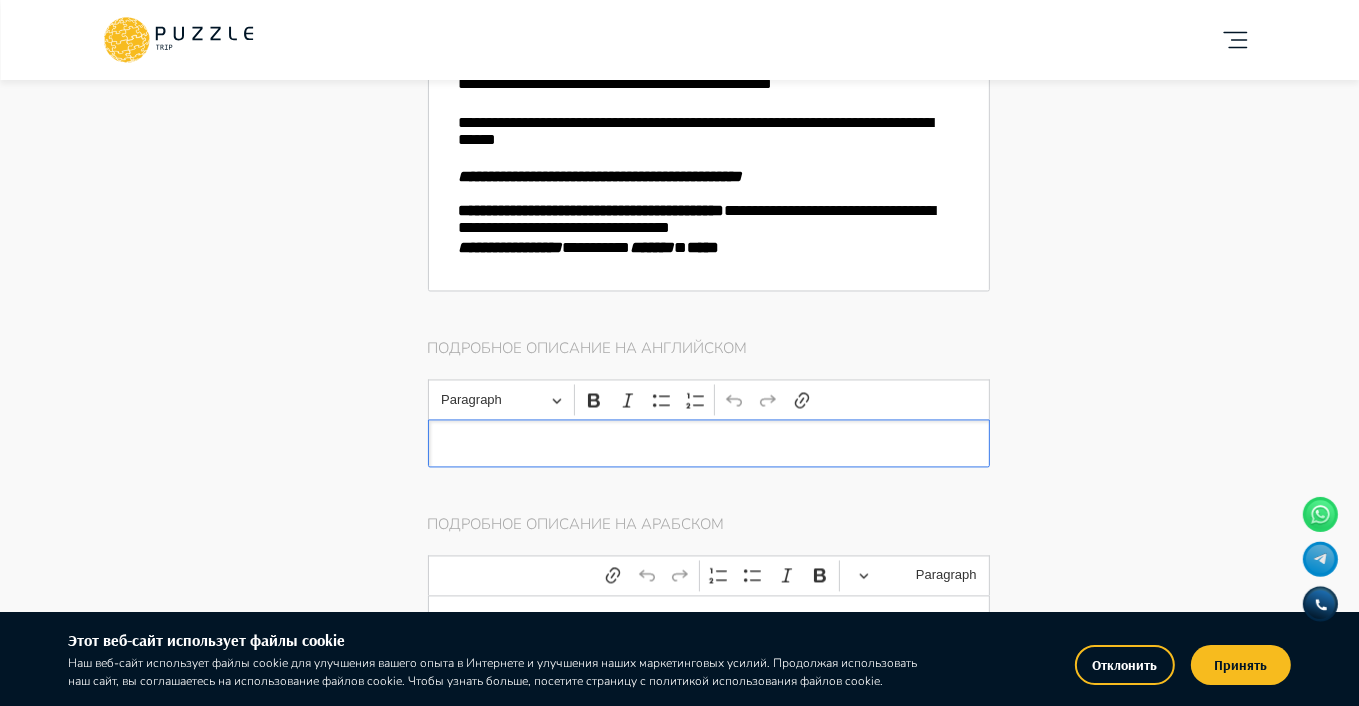 click at bounding box center [709, 443] 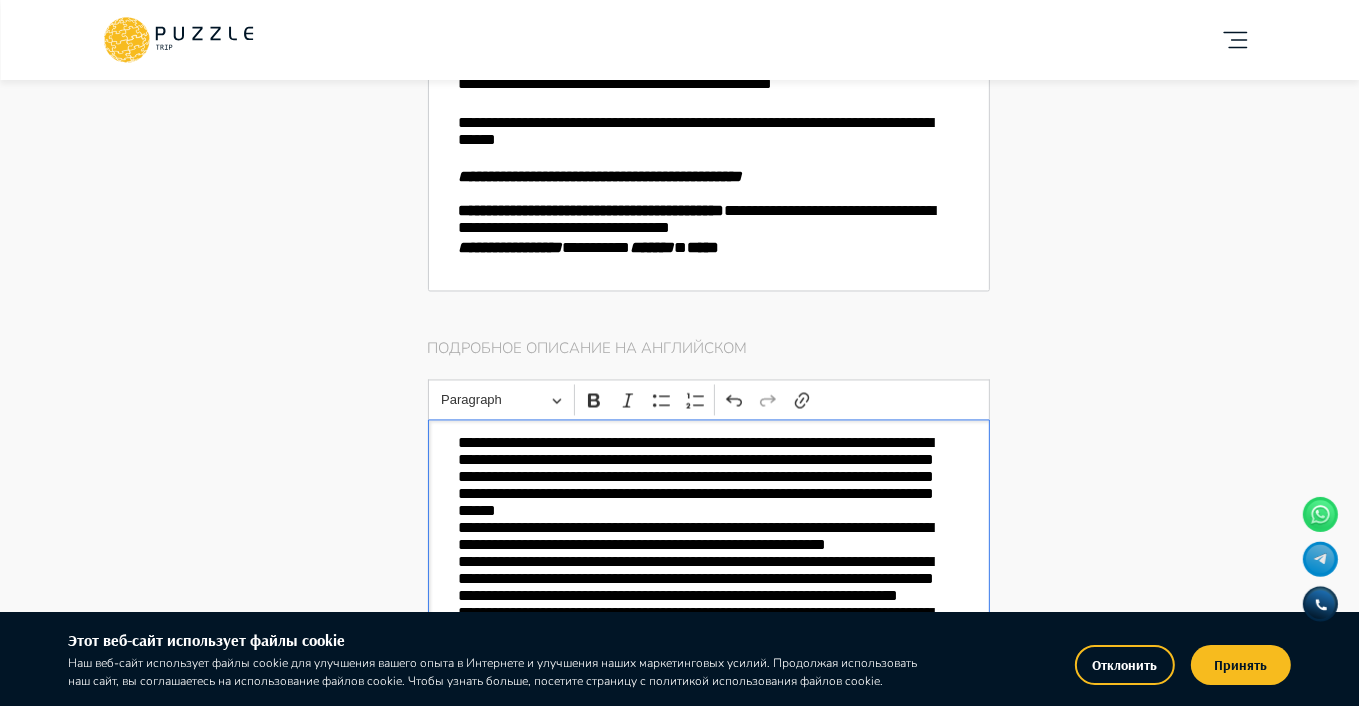 scroll, scrollTop: 3592, scrollLeft: 0, axis: vertical 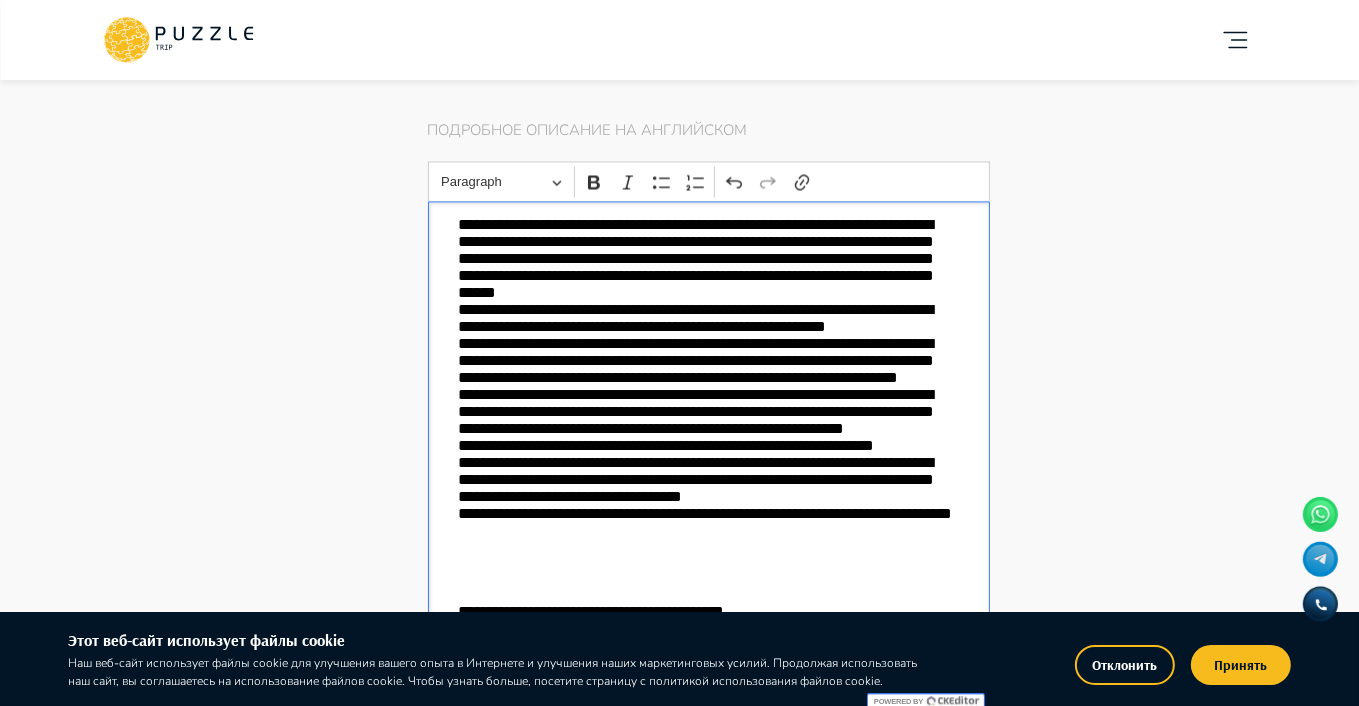 type on "*" 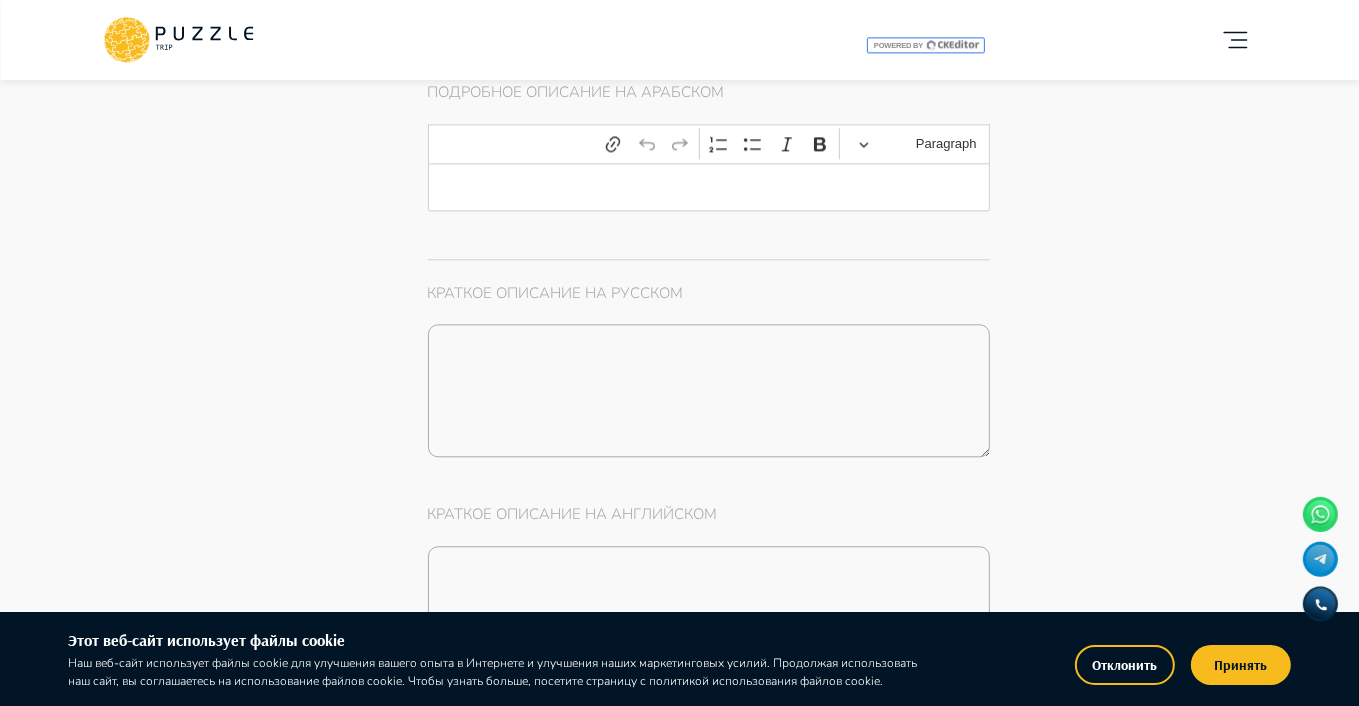 scroll, scrollTop: 4292, scrollLeft: 0, axis: vertical 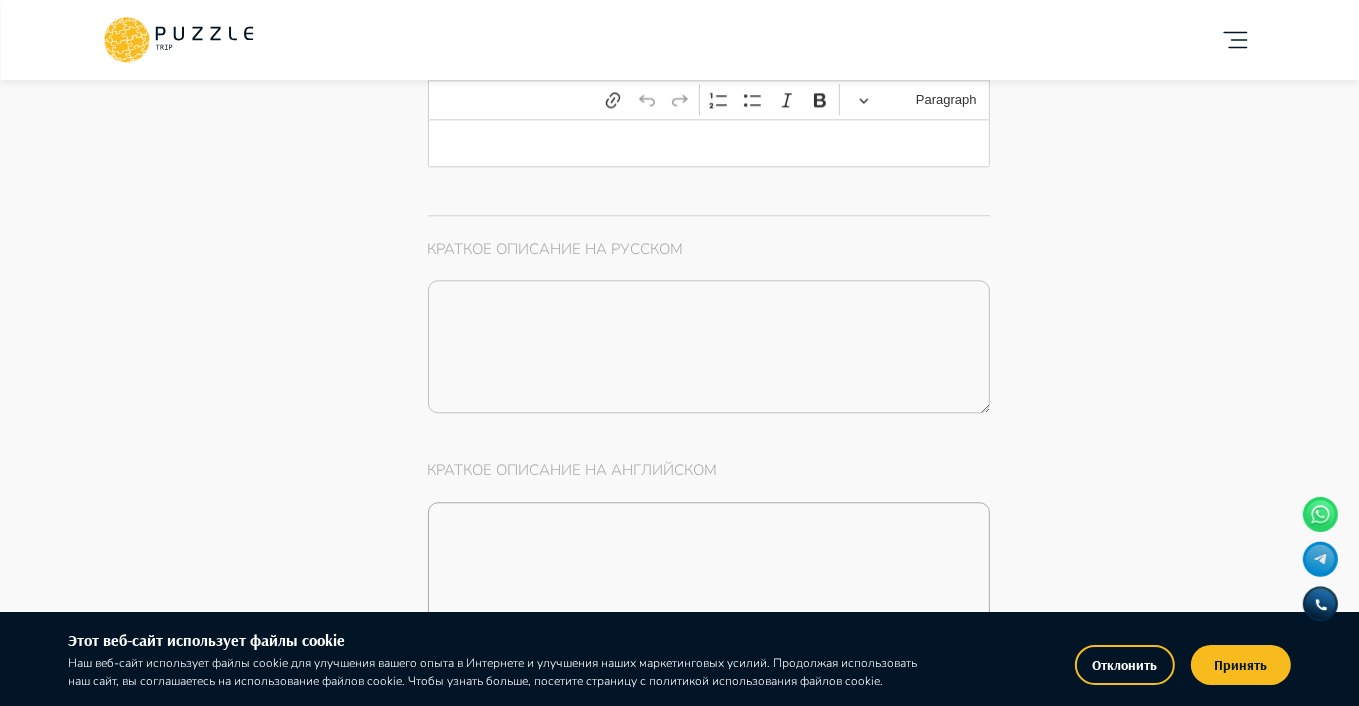click on "Описание *" at bounding box center [709, 346] 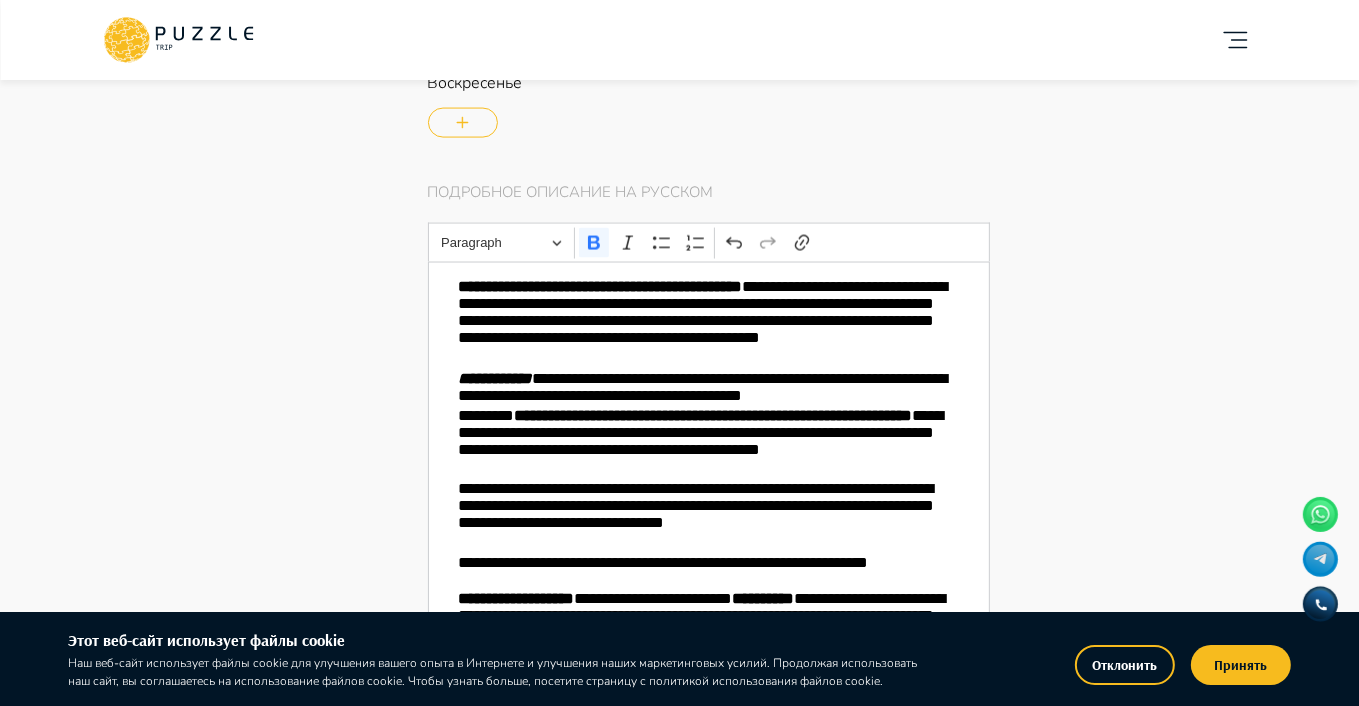 scroll, scrollTop: 2792, scrollLeft: 0, axis: vertical 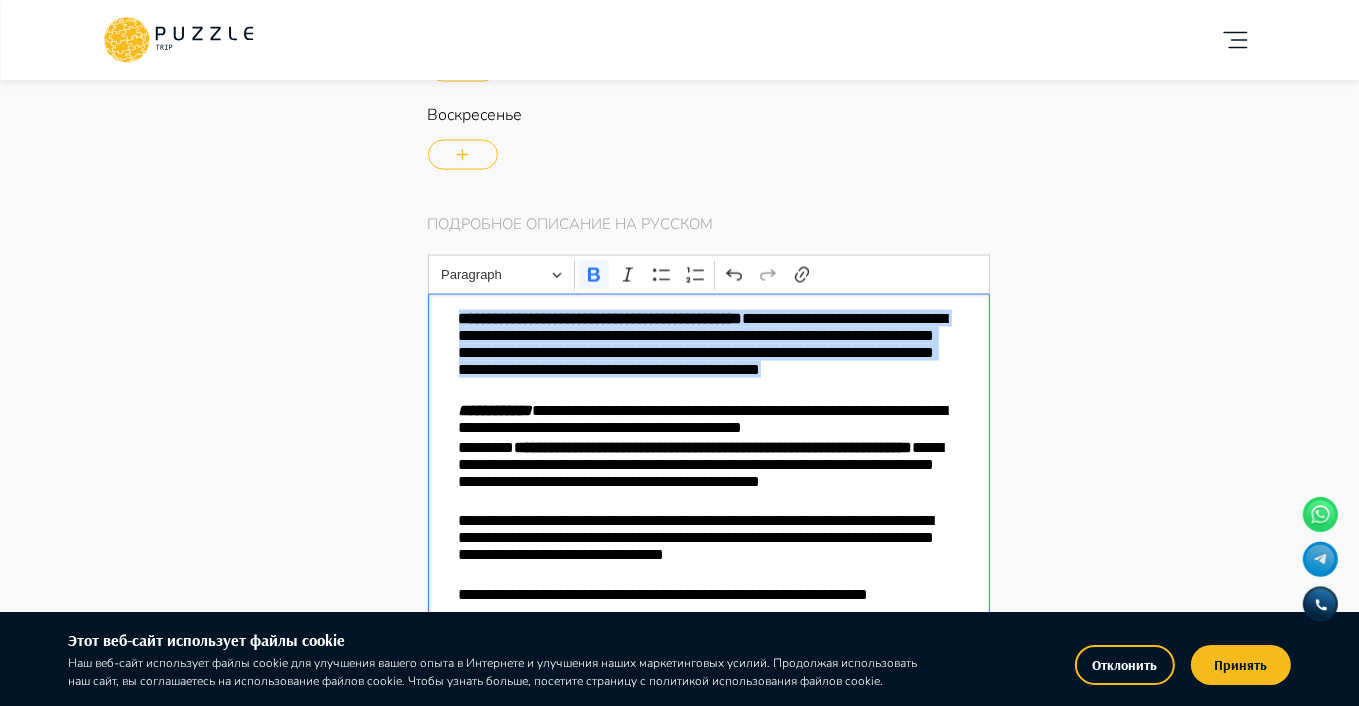 drag, startPoint x: 460, startPoint y: 328, endPoint x: 732, endPoint y: 401, distance: 281.62564 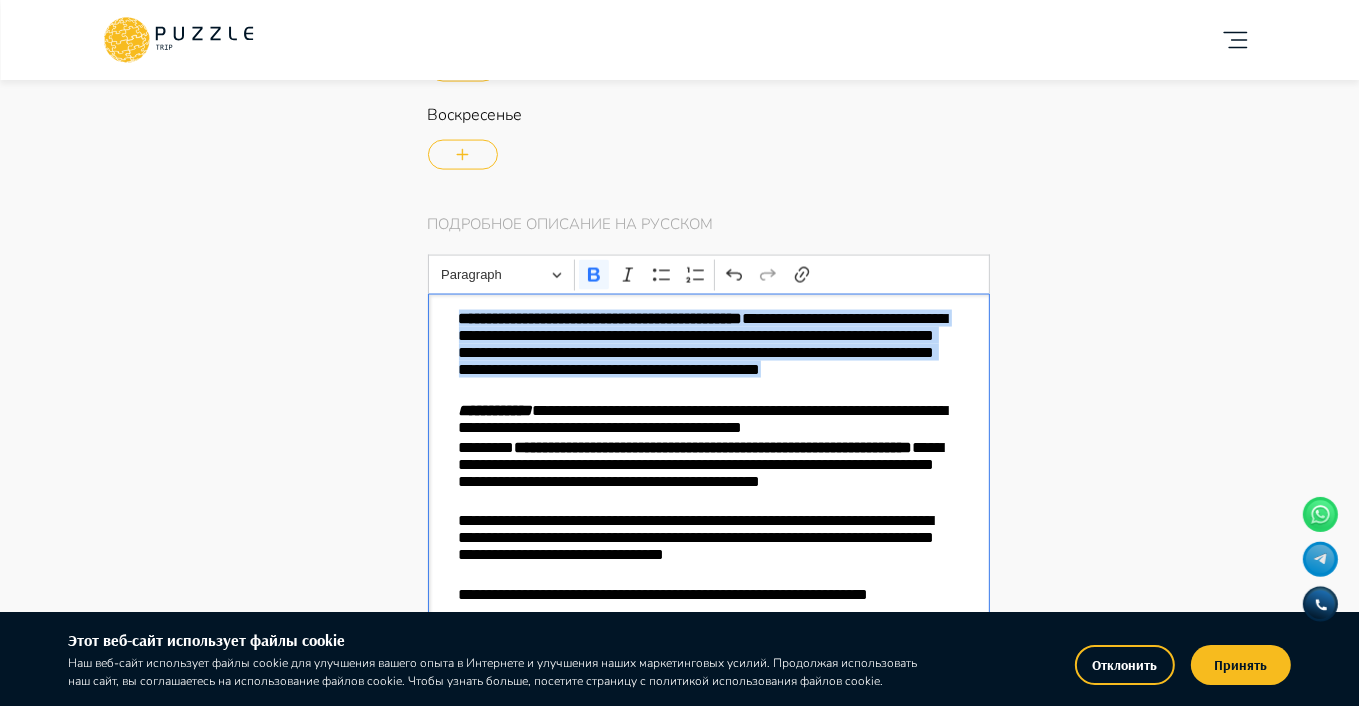 click on "**********" at bounding box center (709, 356) 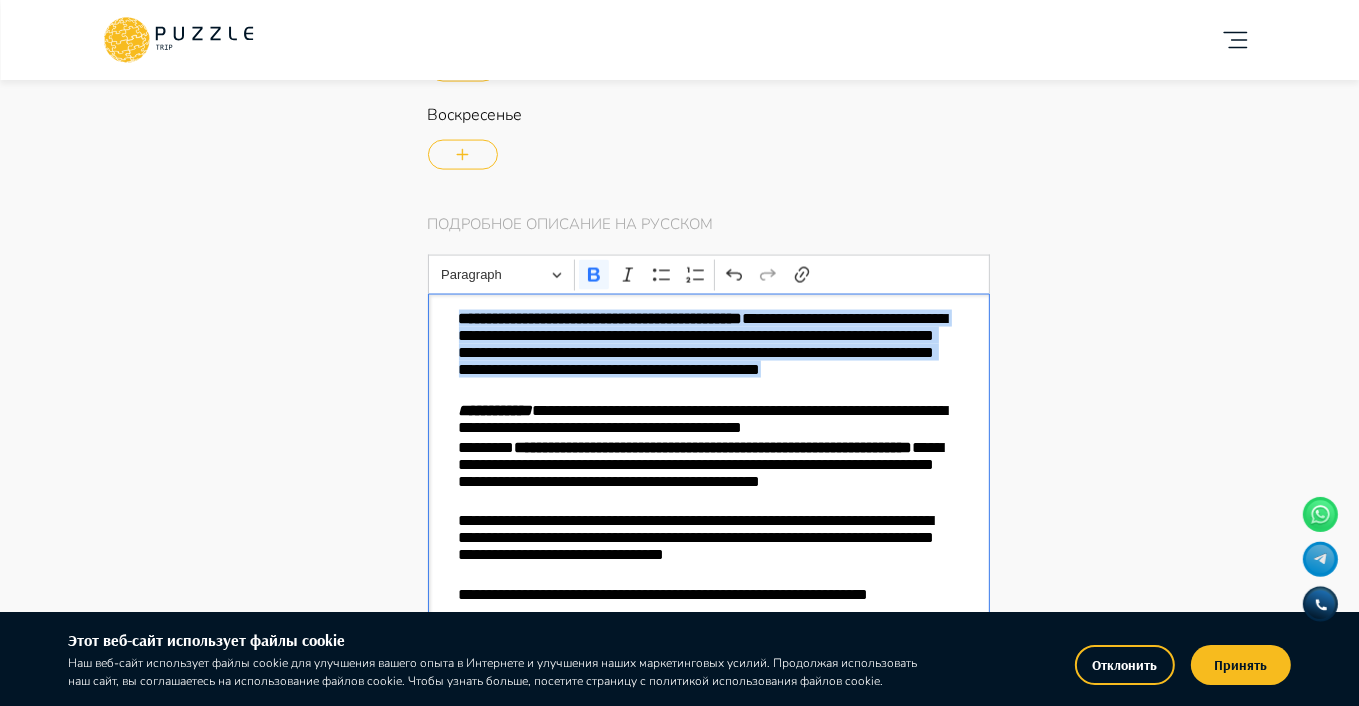 copy on "**********" 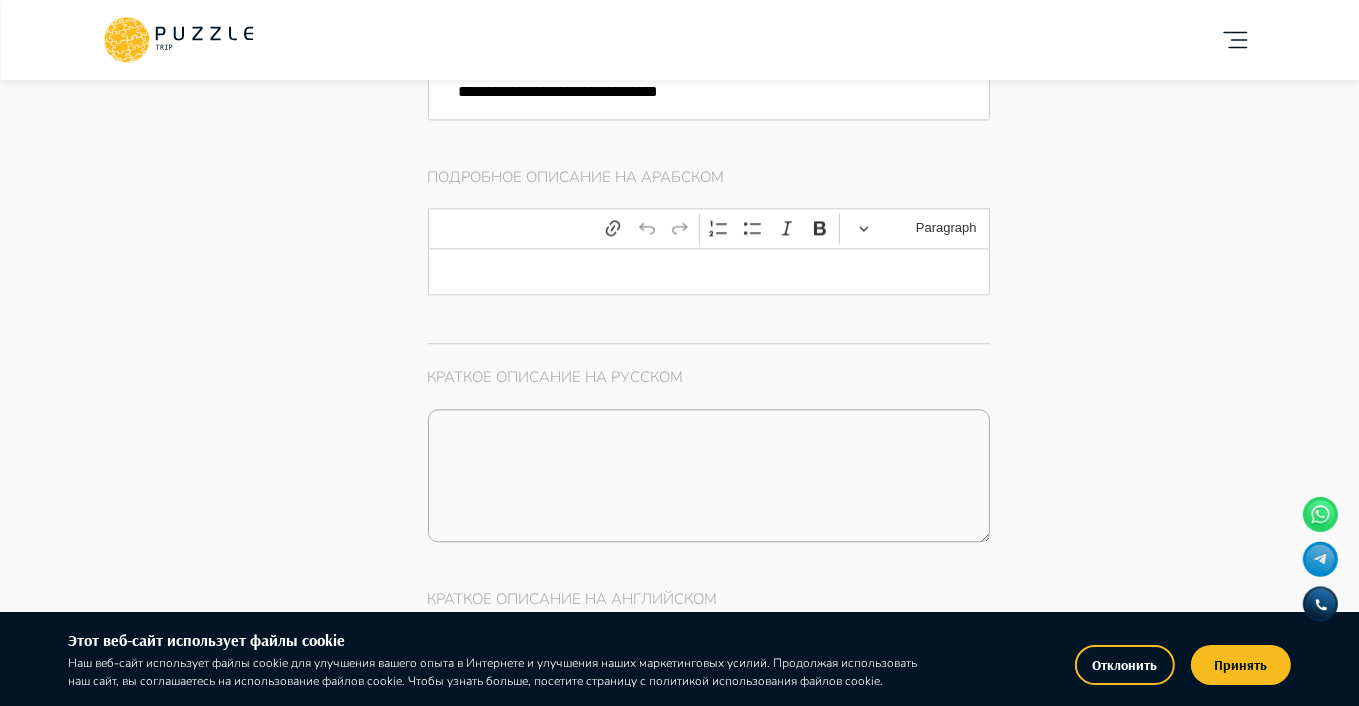scroll, scrollTop: 4292, scrollLeft: 0, axis: vertical 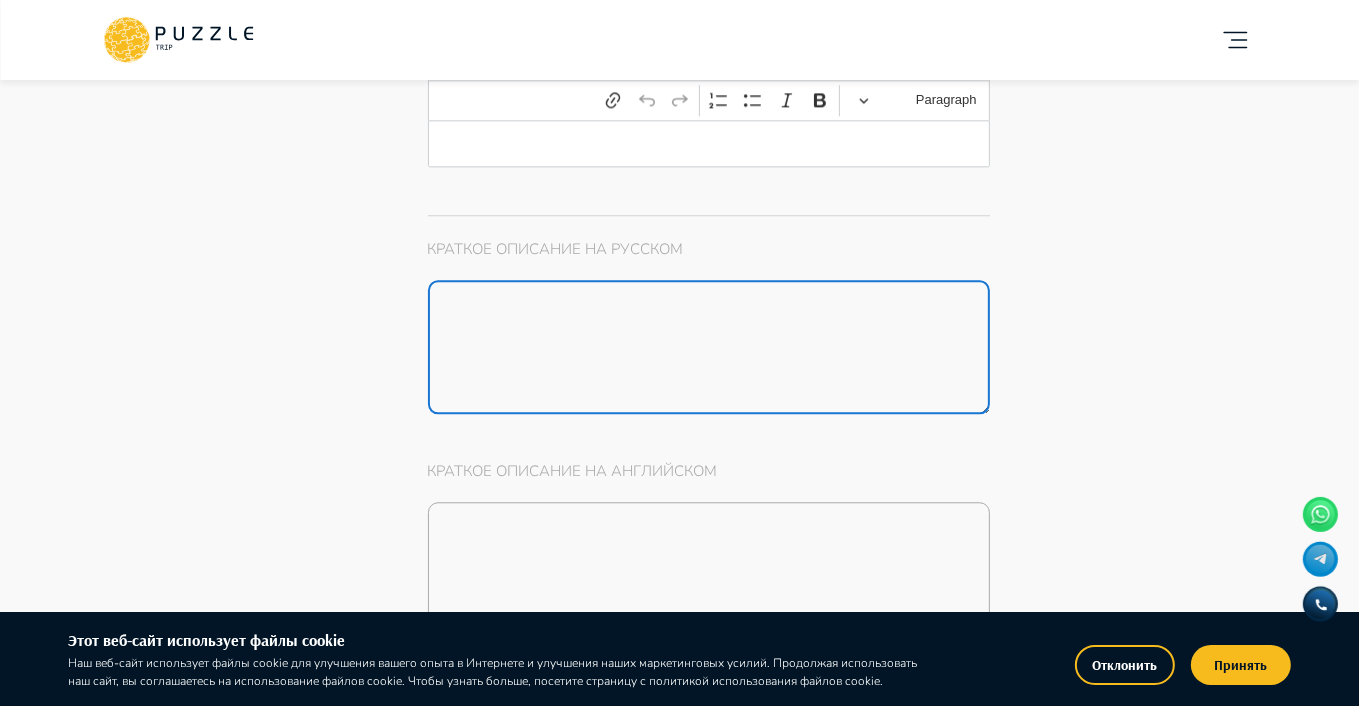 paste on "**********" 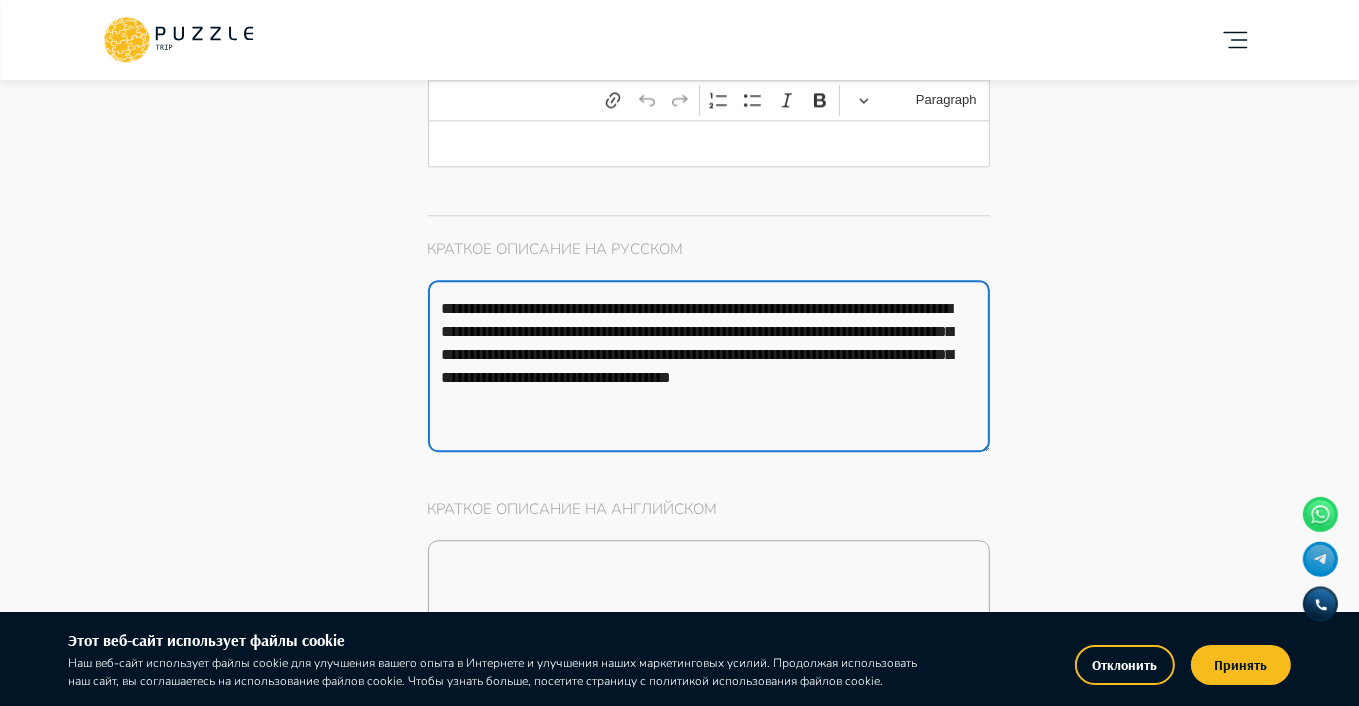 type on "*" 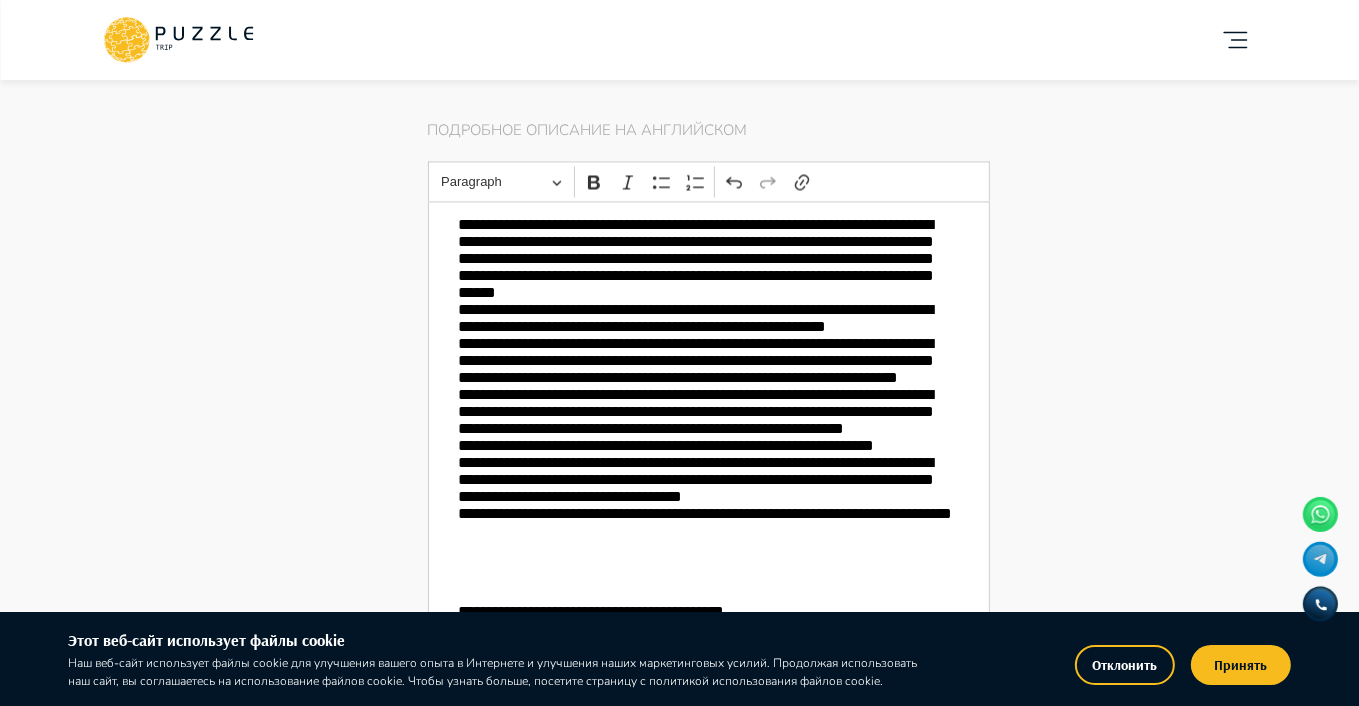 scroll, scrollTop: 3592, scrollLeft: 0, axis: vertical 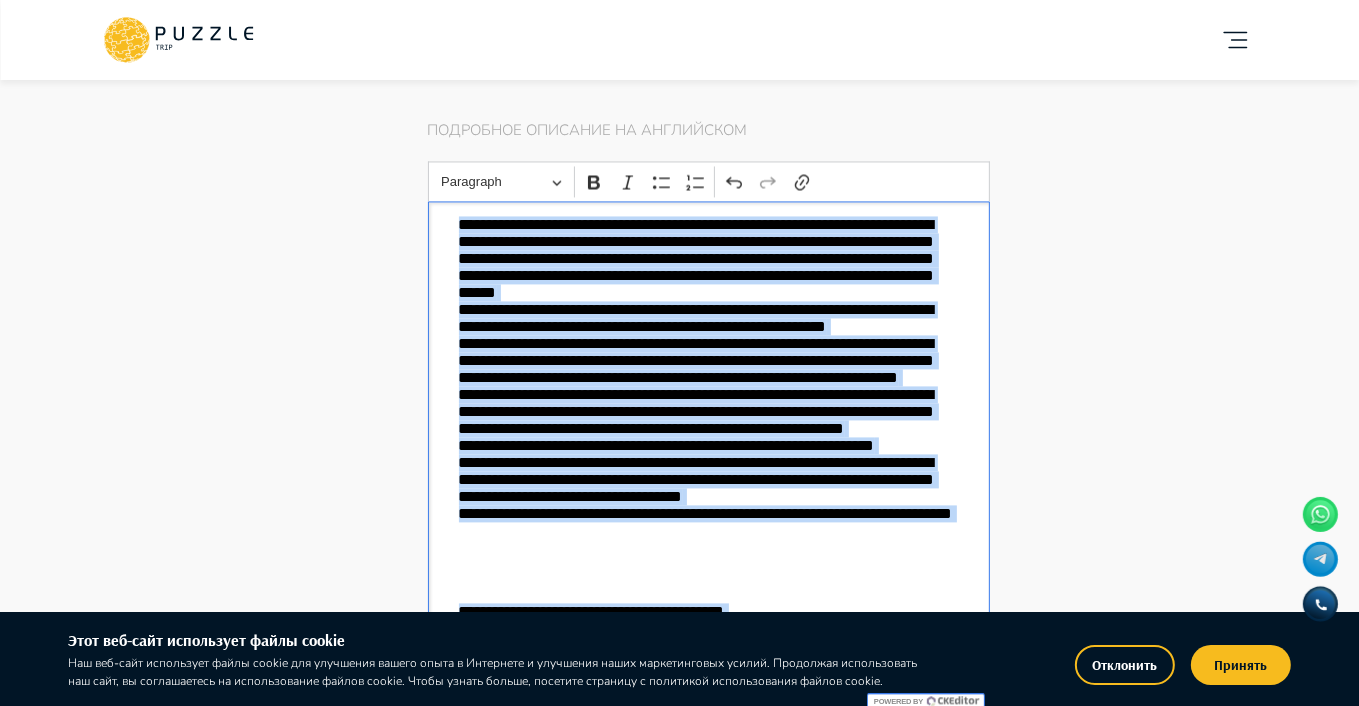 drag, startPoint x: 457, startPoint y: 235, endPoint x: 776, endPoint y: 639, distance: 514.75916 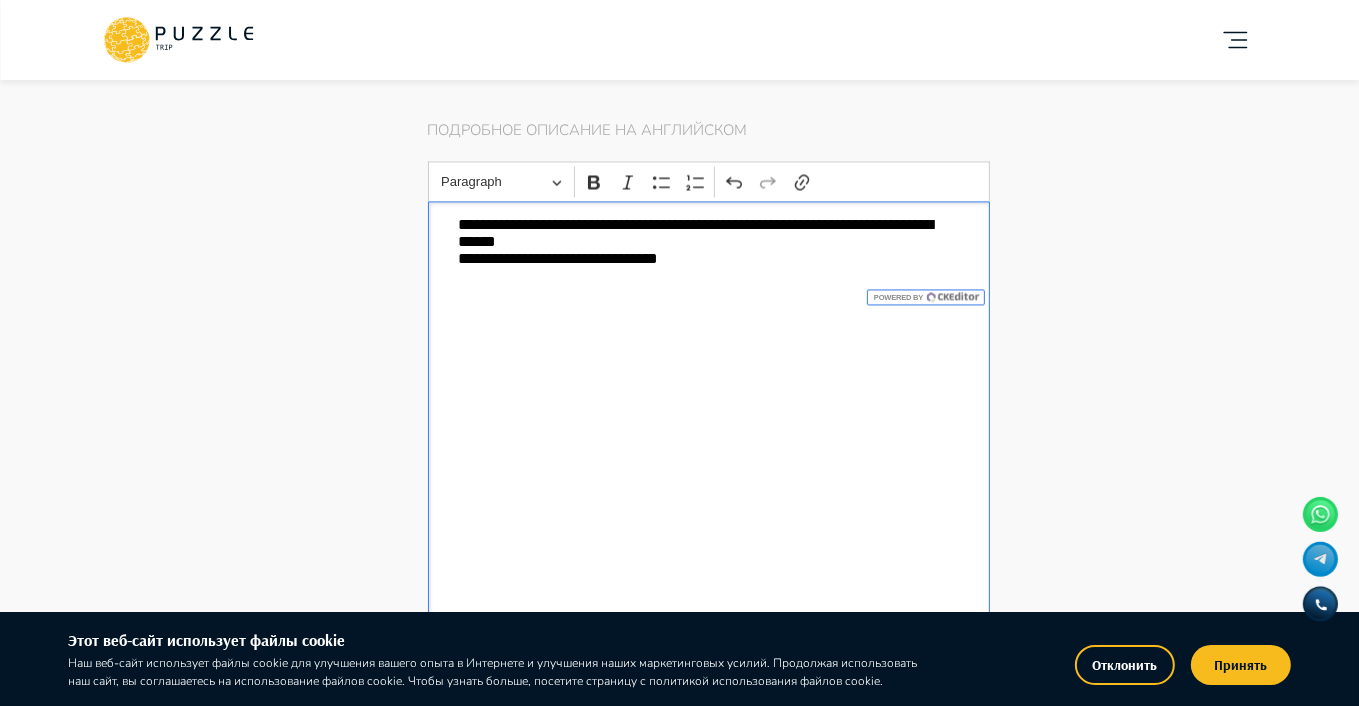 type on "*" 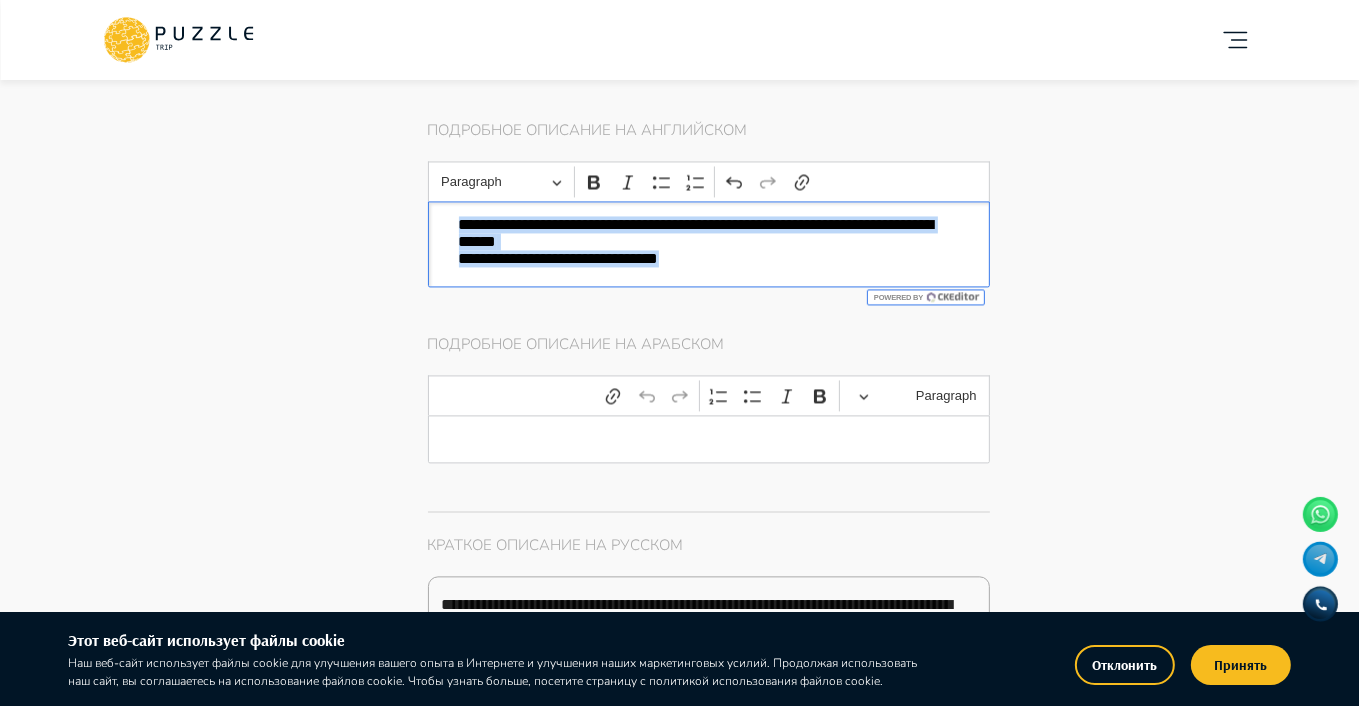 drag, startPoint x: 449, startPoint y: 224, endPoint x: 778, endPoint y: 293, distance: 336.1577 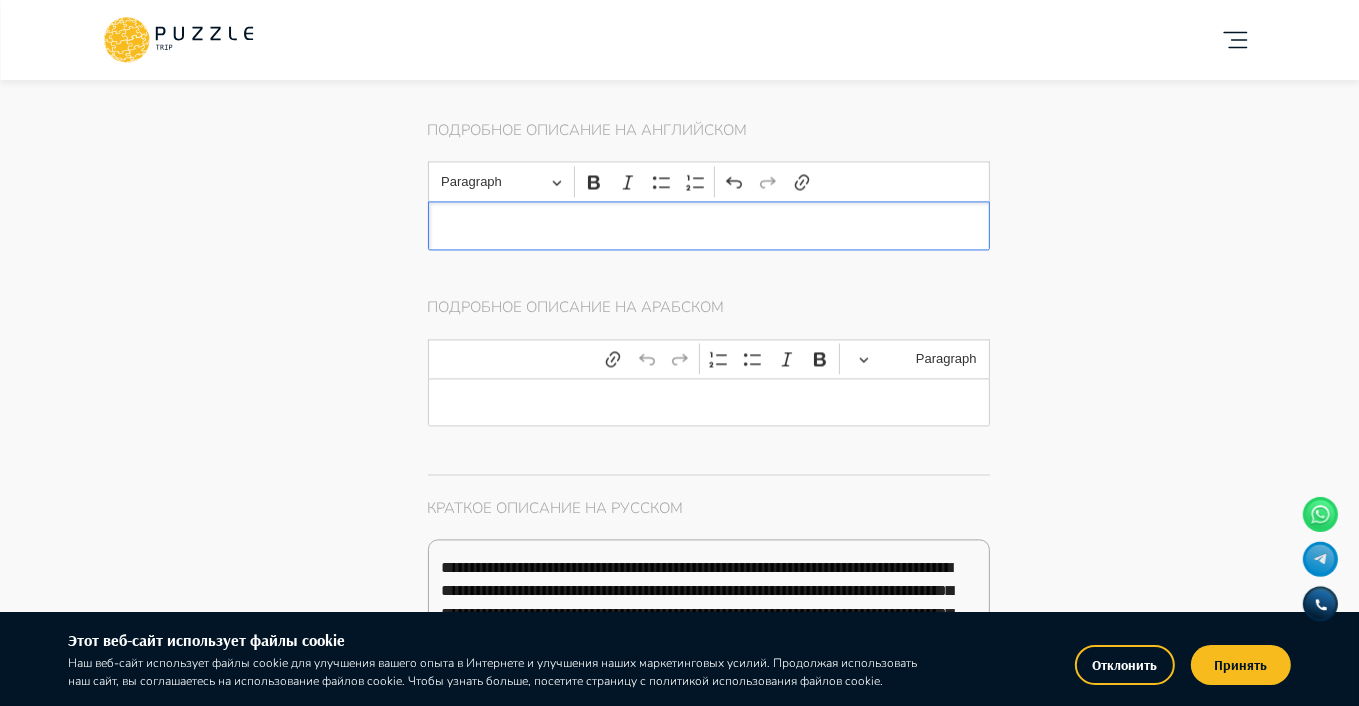 type on "*" 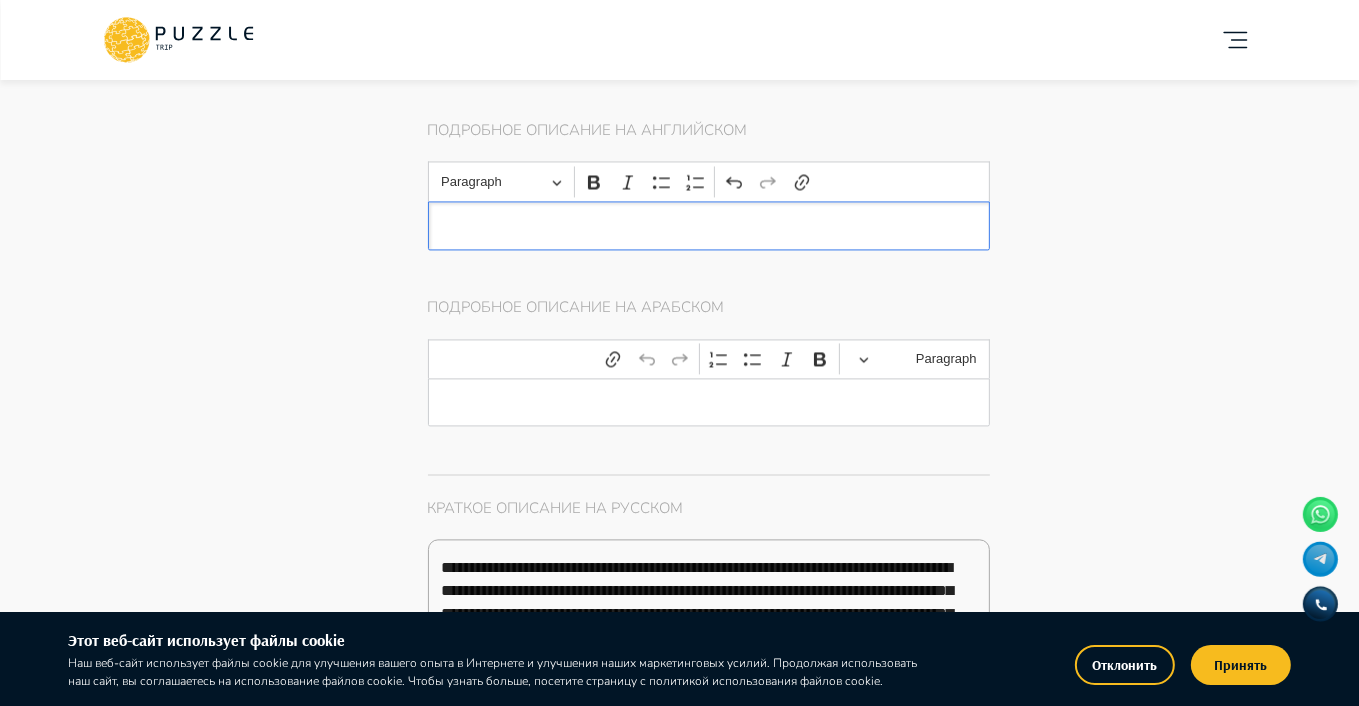 type on "*" 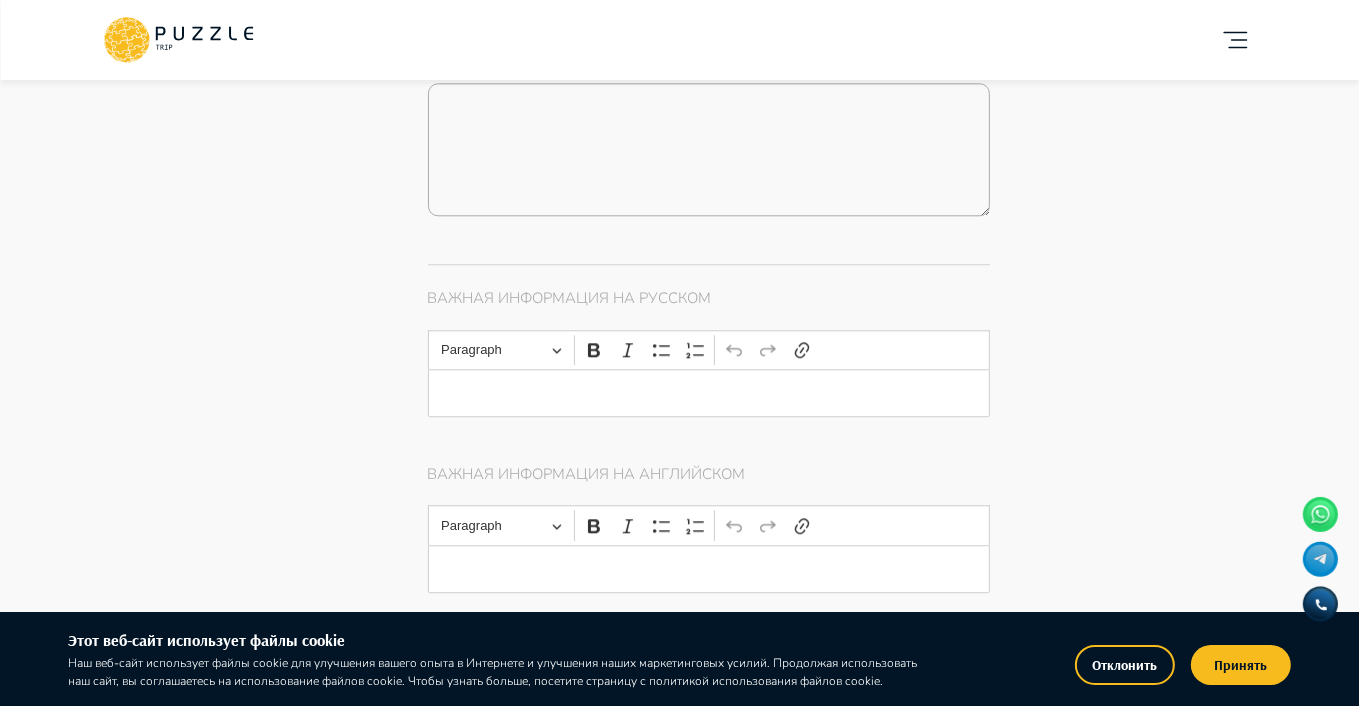 scroll, scrollTop: 4592, scrollLeft: 0, axis: vertical 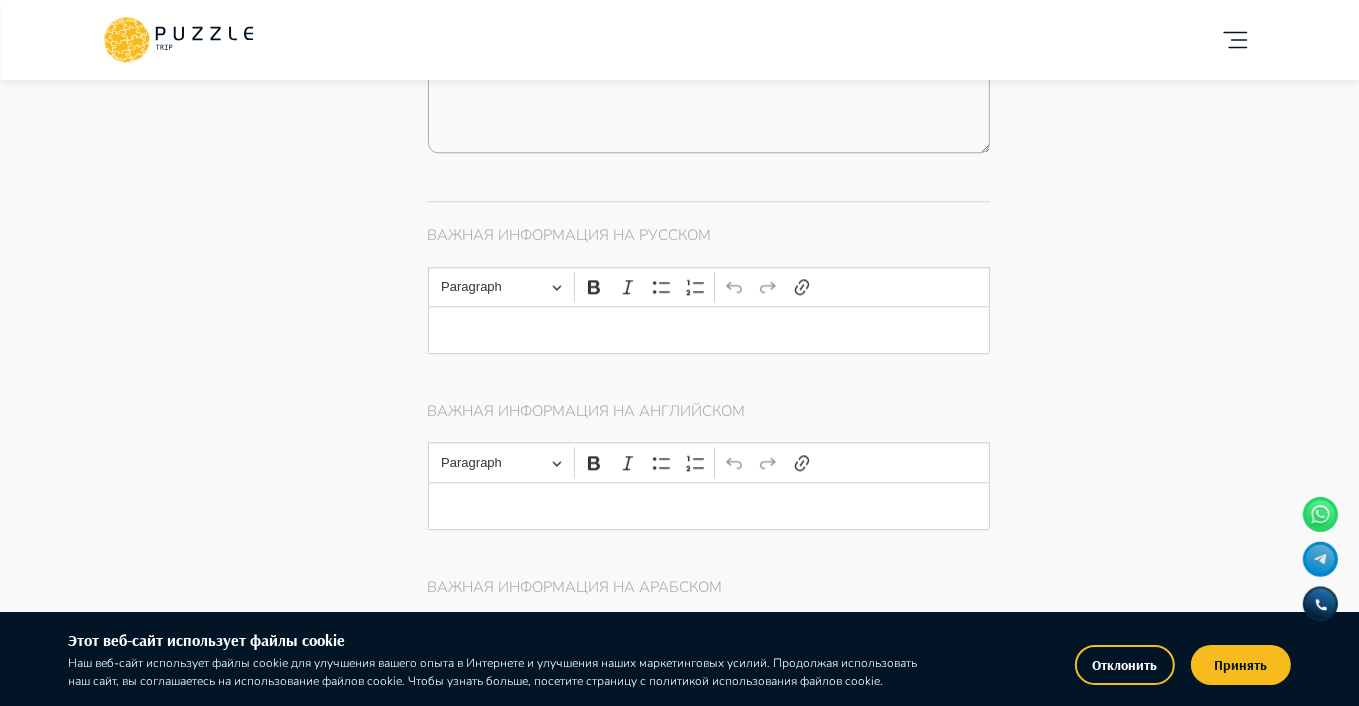 click at bounding box center [709, 330] 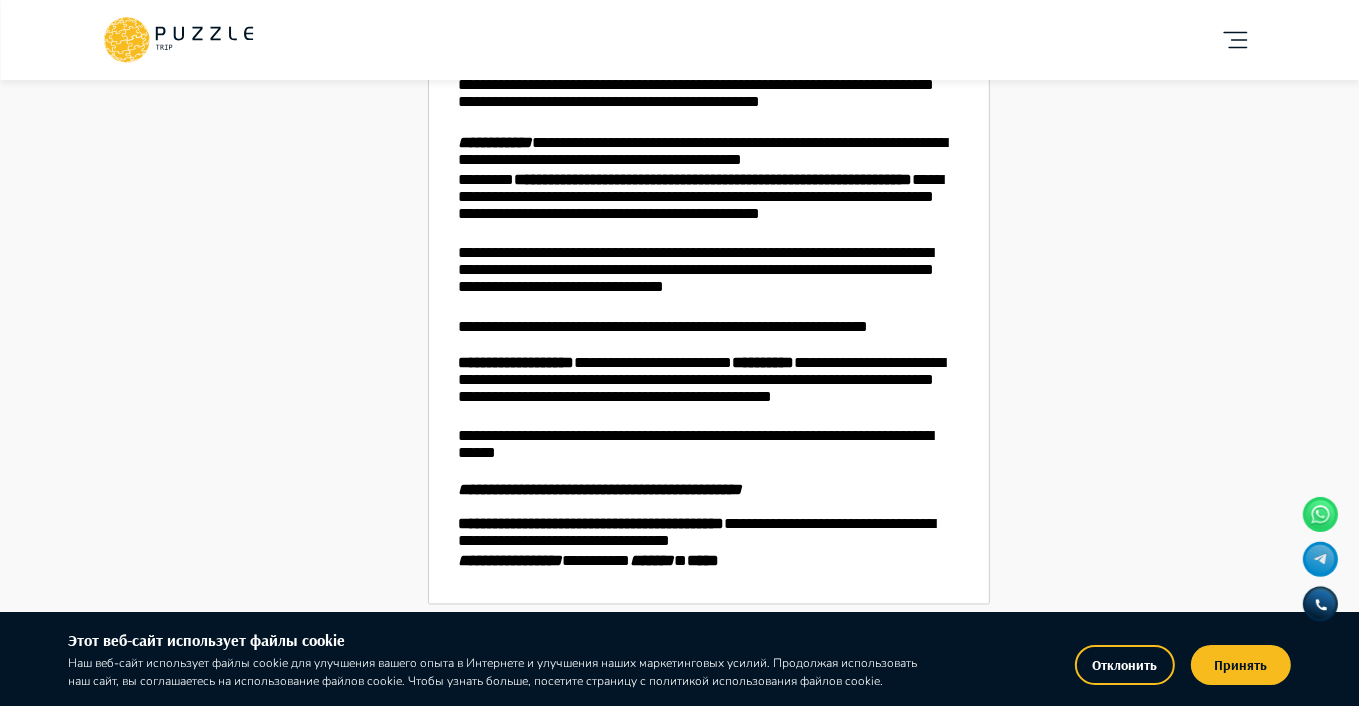scroll, scrollTop: 3092, scrollLeft: 0, axis: vertical 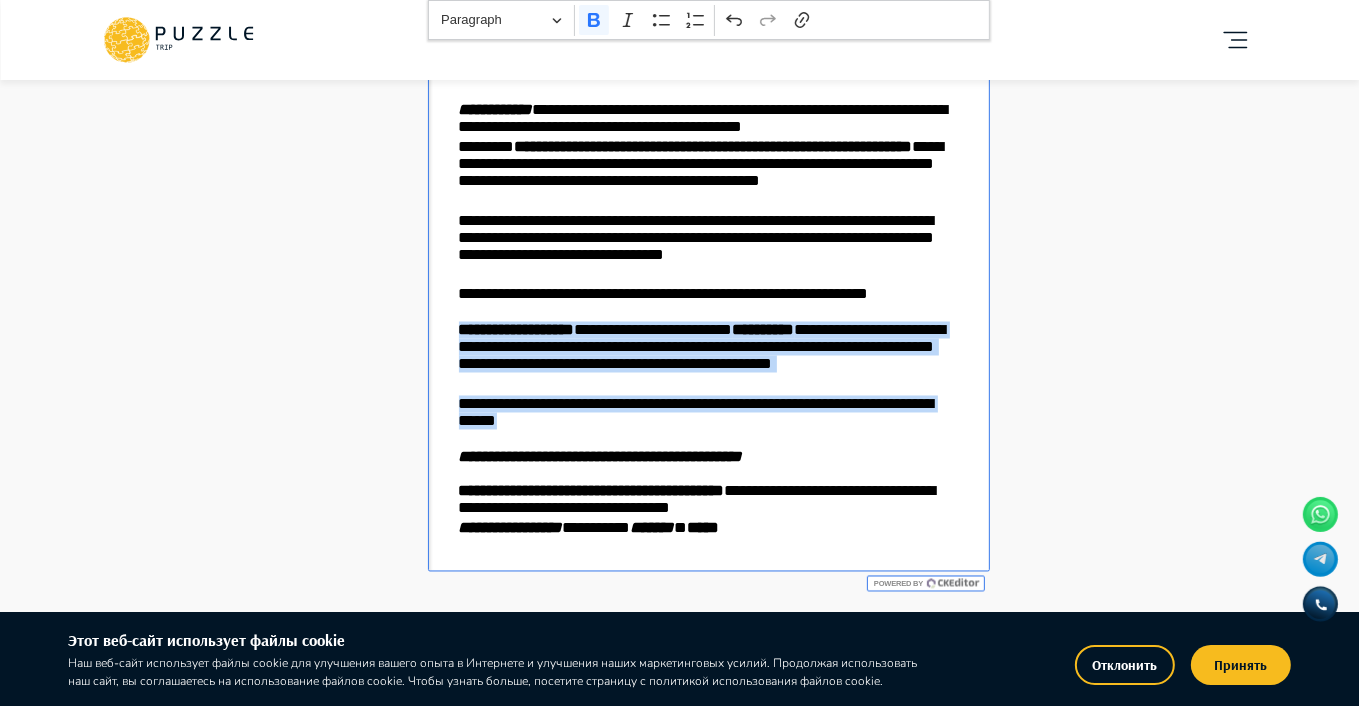drag, startPoint x: 458, startPoint y: 337, endPoint x: 661, endPoint y: 434, distance: 224.98445 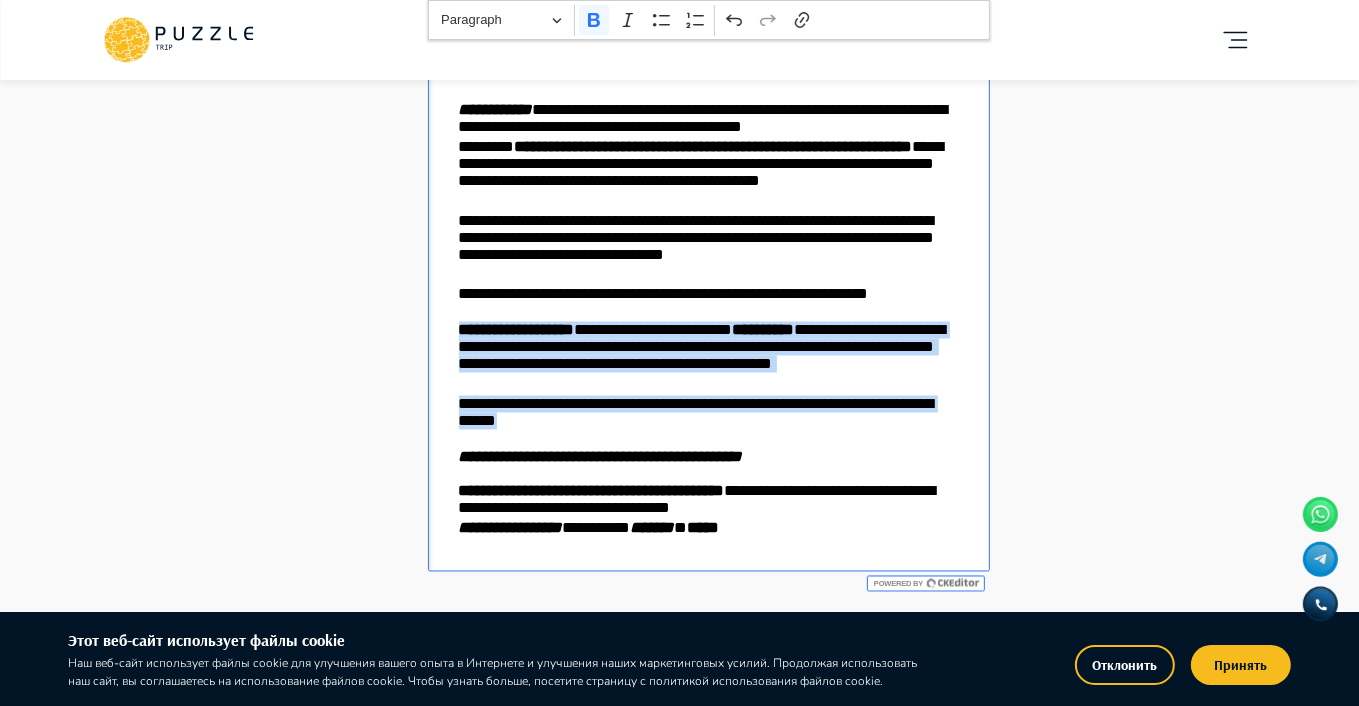 click on "**********" at bounding box center (709, 283) 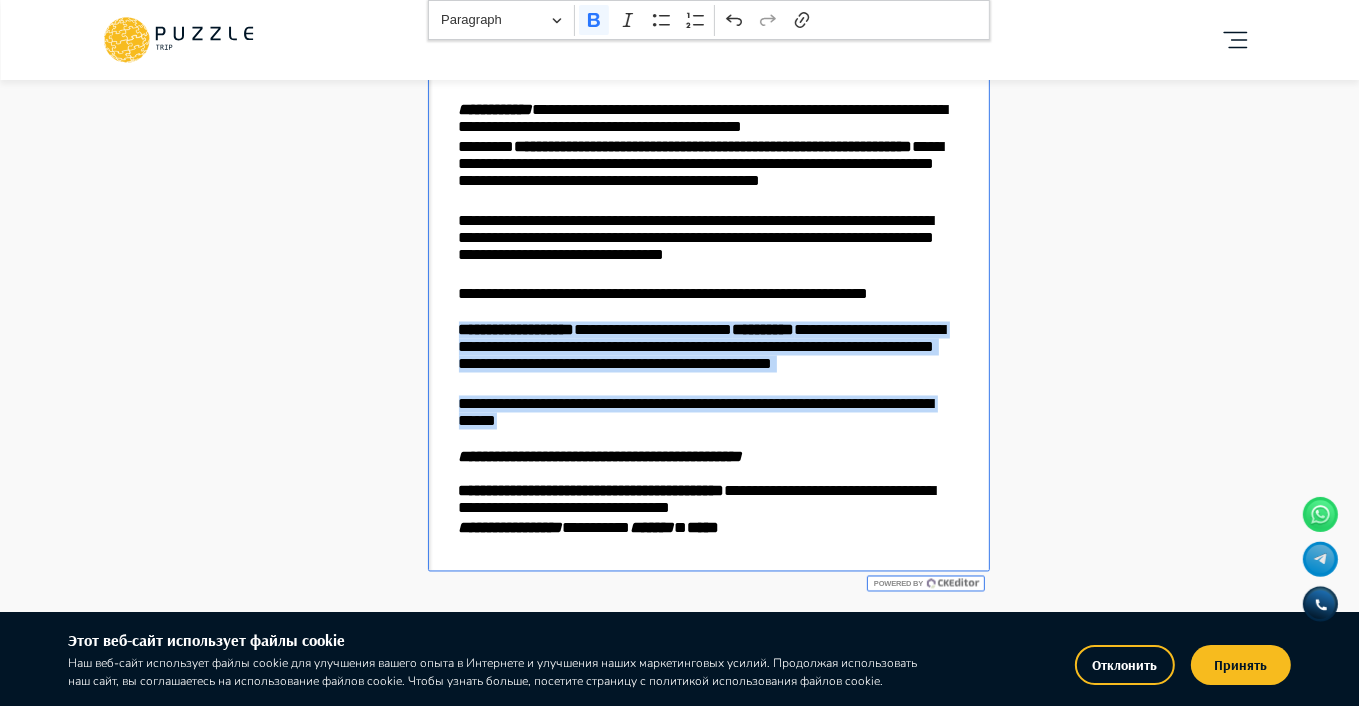 type on "*" 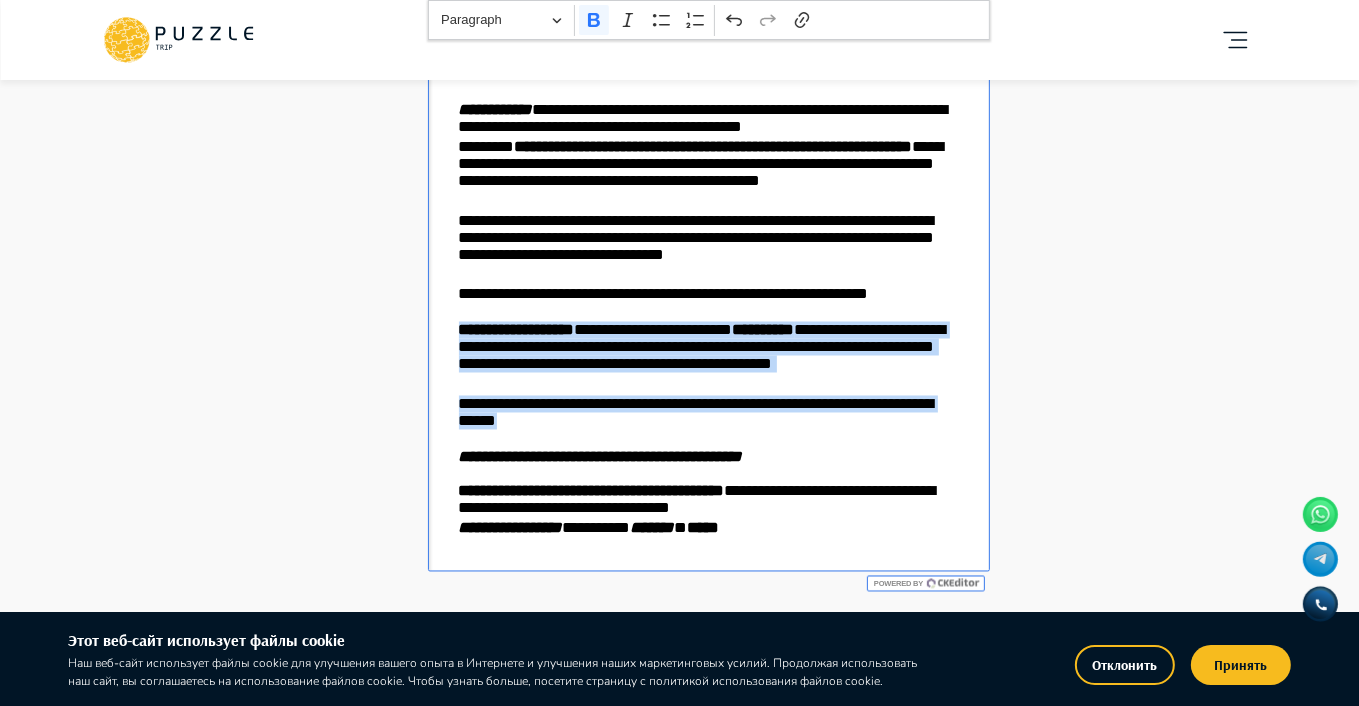 type on "*" 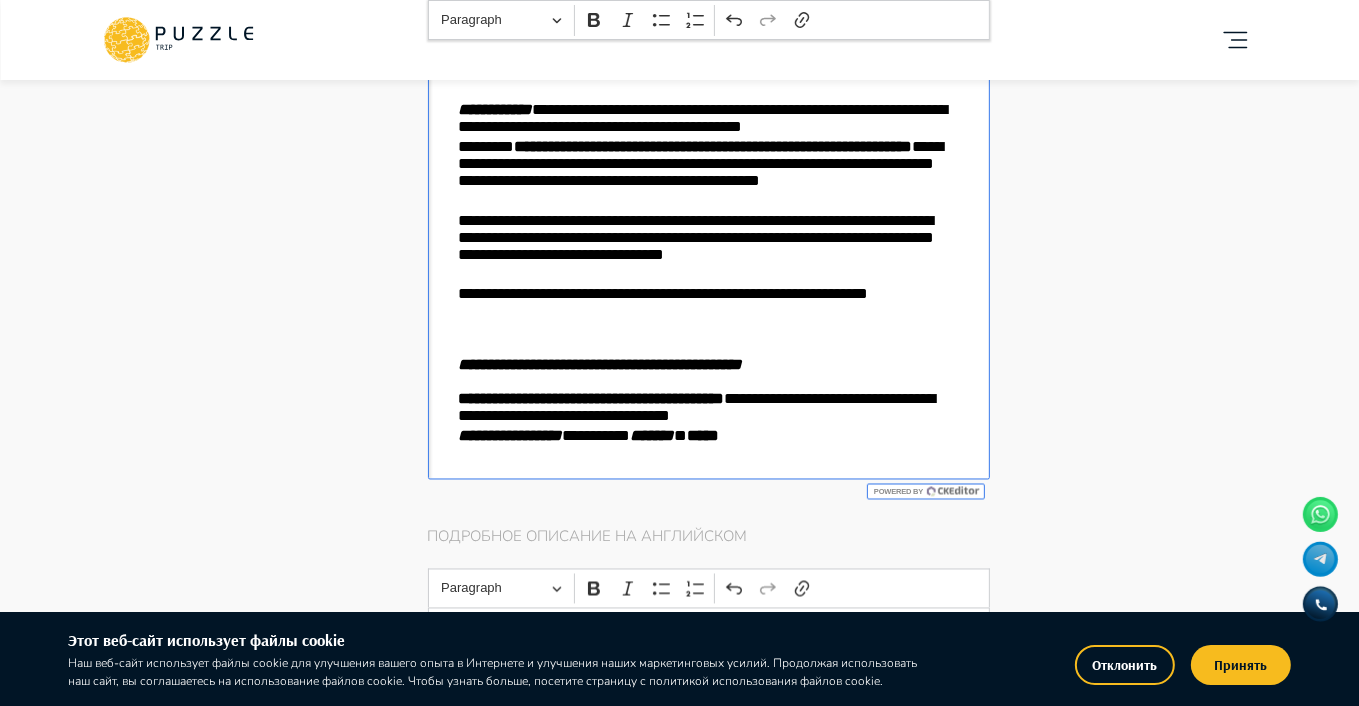 type on "*" 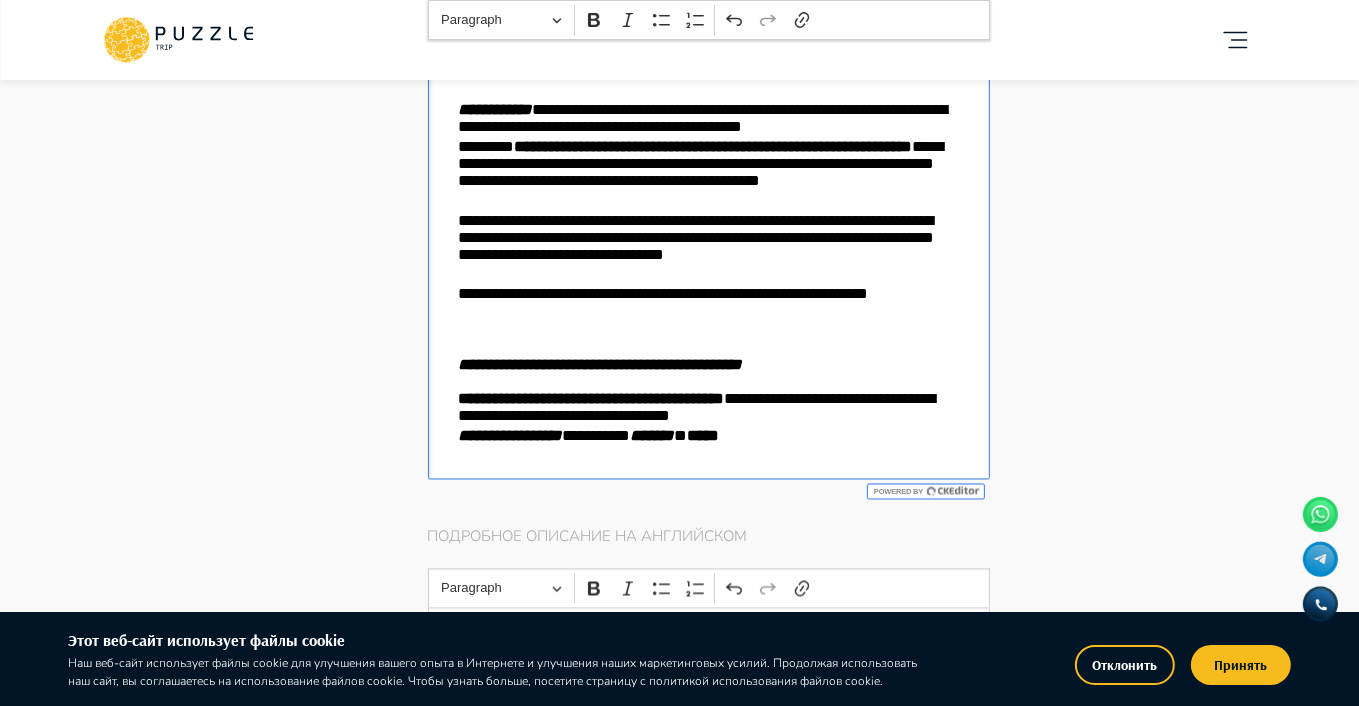 type on "*" 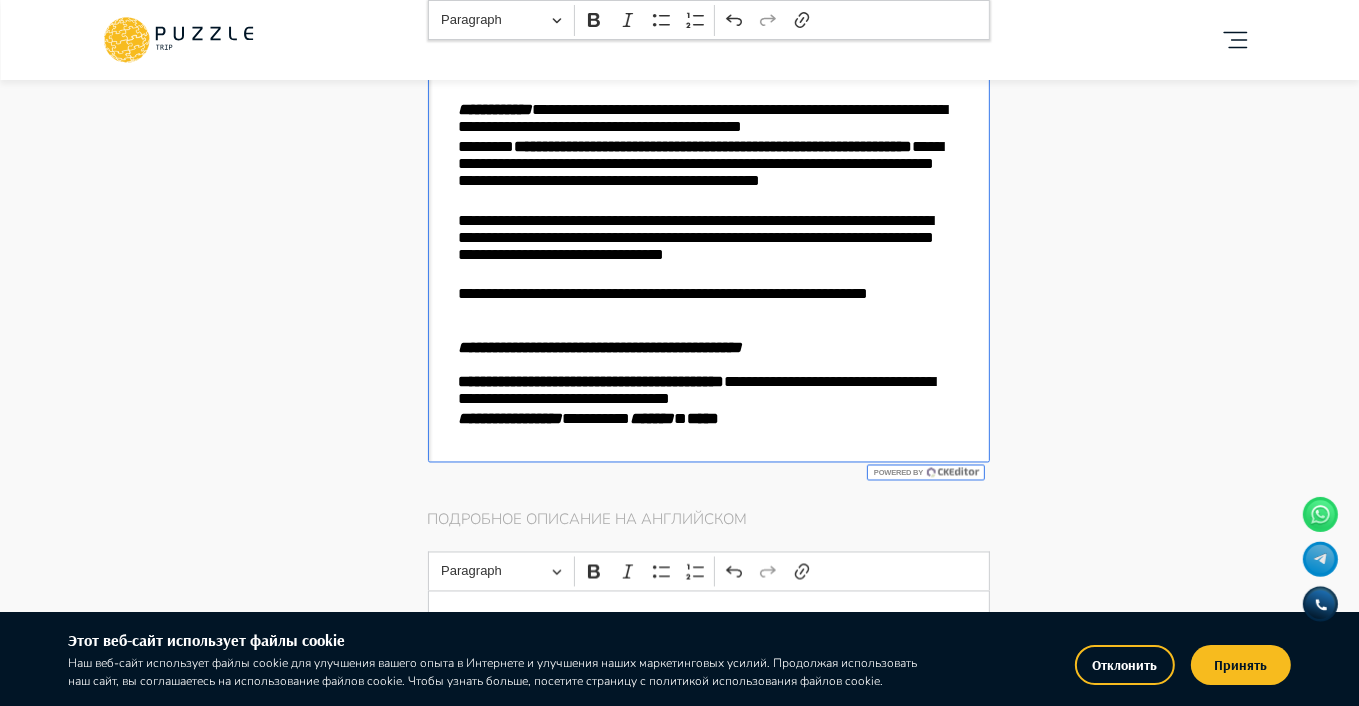 type on "*" 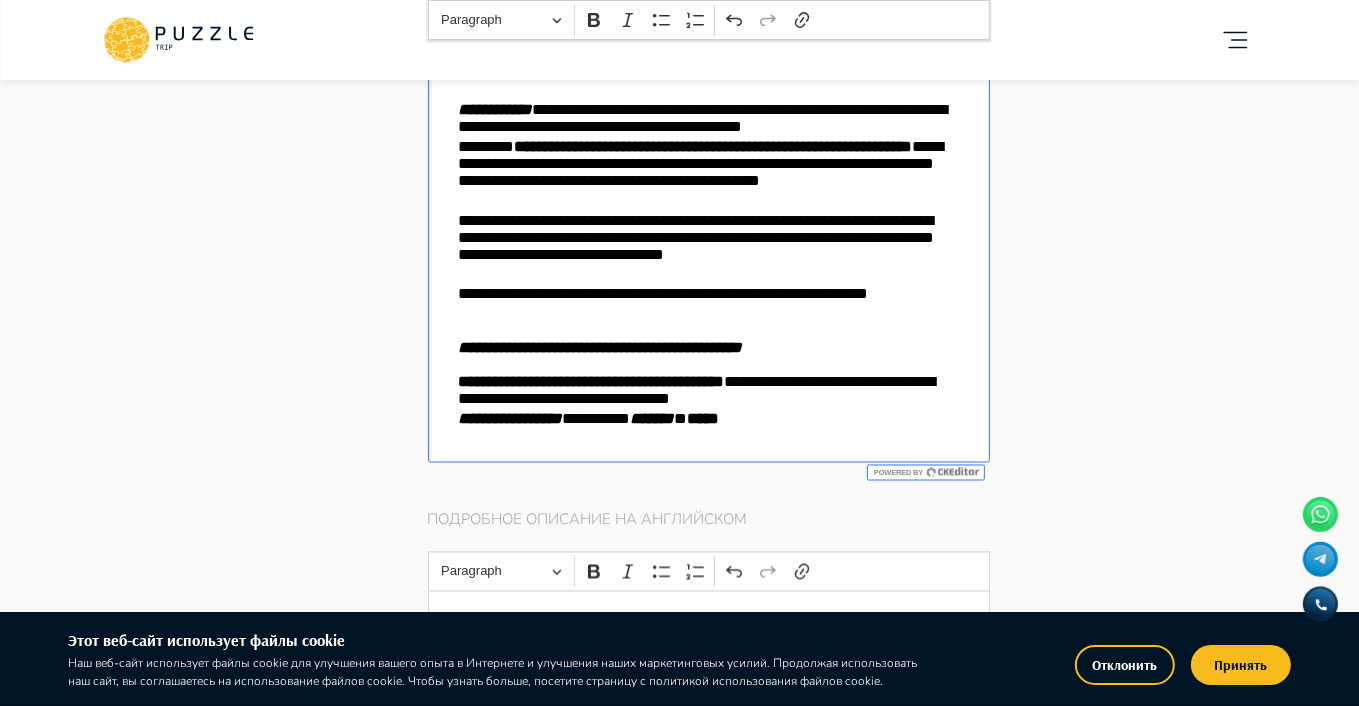 type on "*" 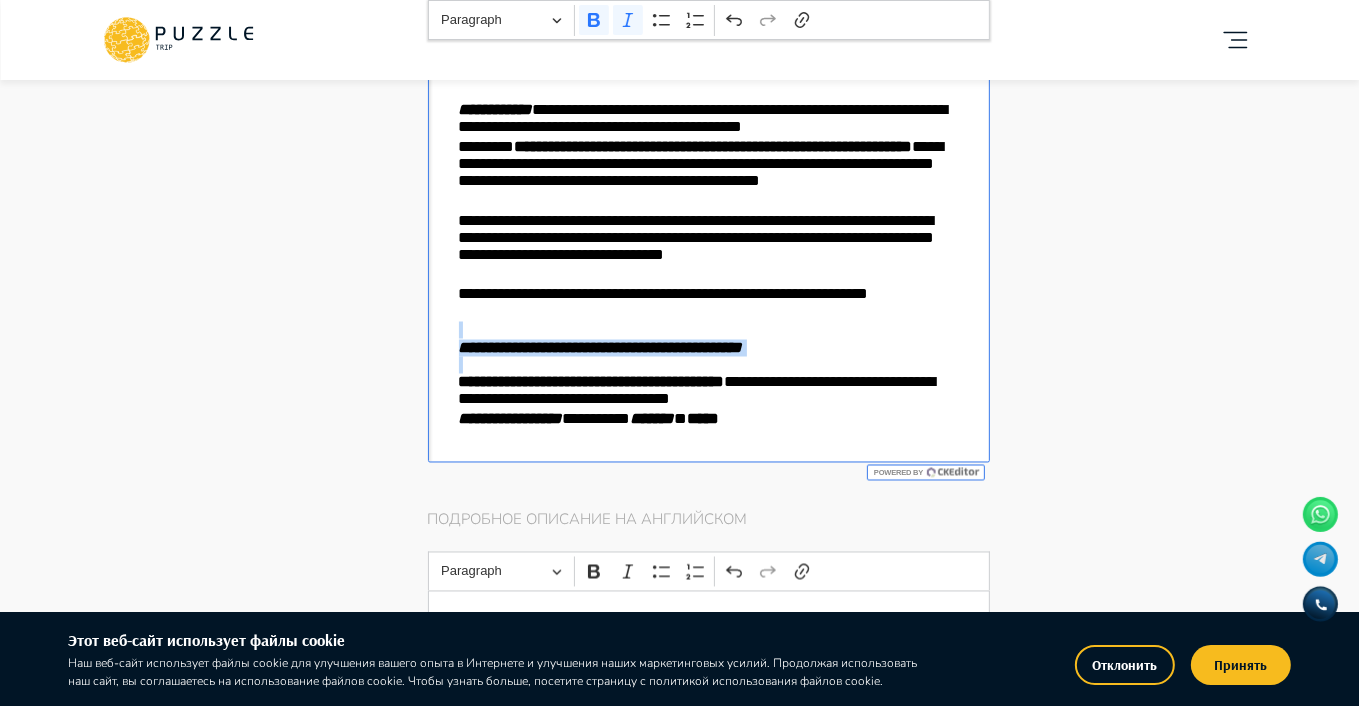 drag, startPoint x: 446, startPoint y: 344, endPoint x: 868, endPoint y: 368, distance: 422.68192 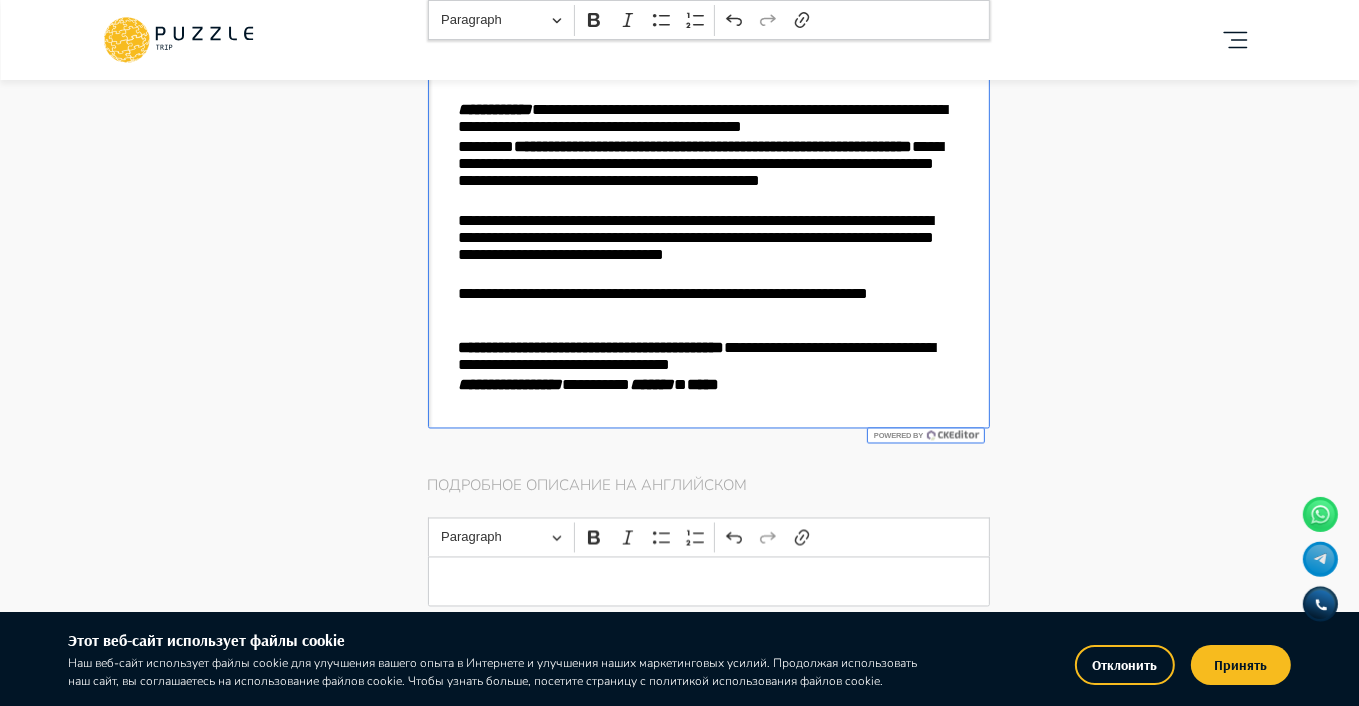 type on "*" 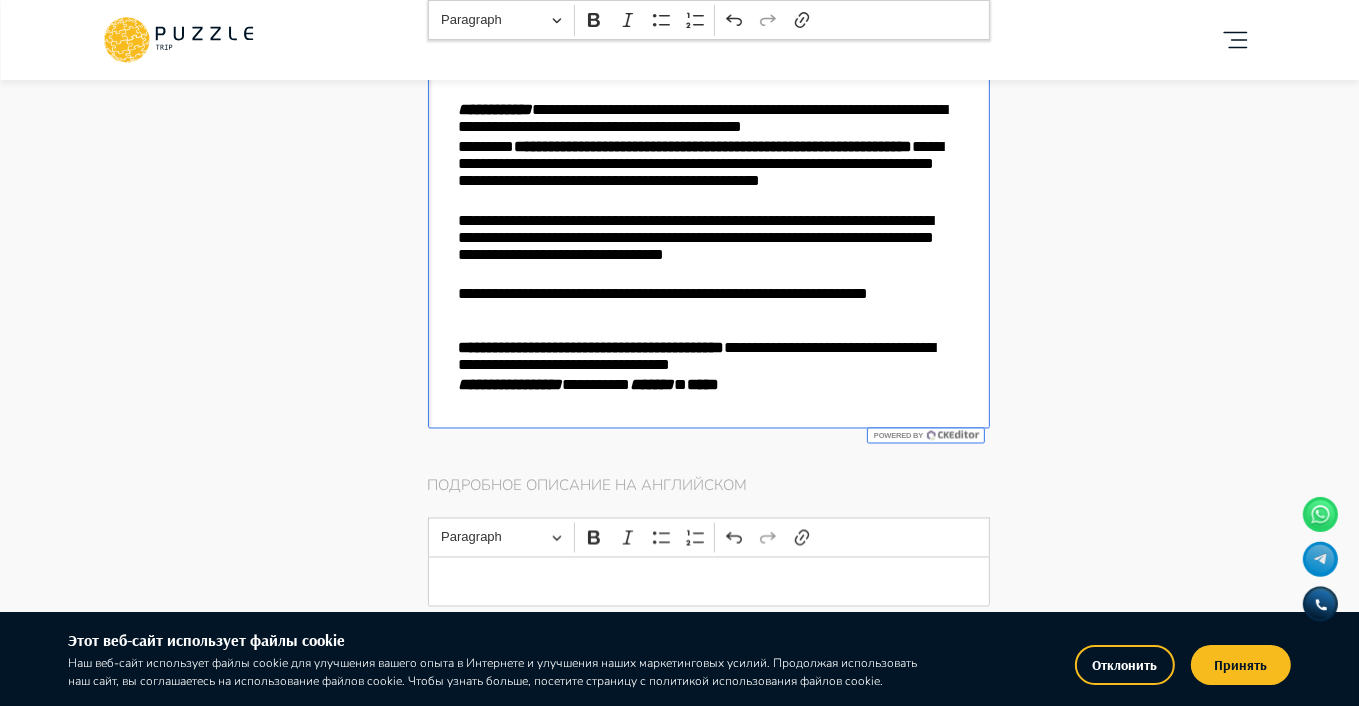 type on "*" 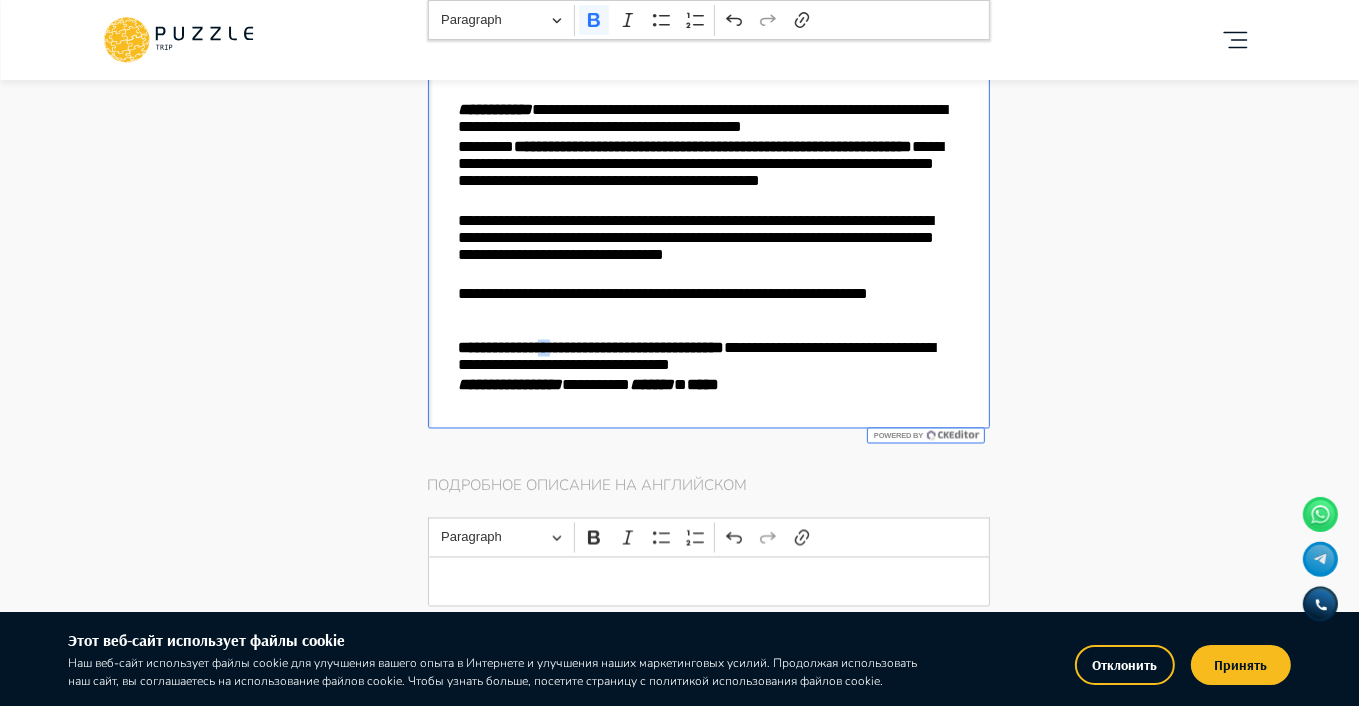 drag, startPoint x: 557, startPoint y: 357, endPoint x: 572, endPoint y: 358, distance: 15.033297 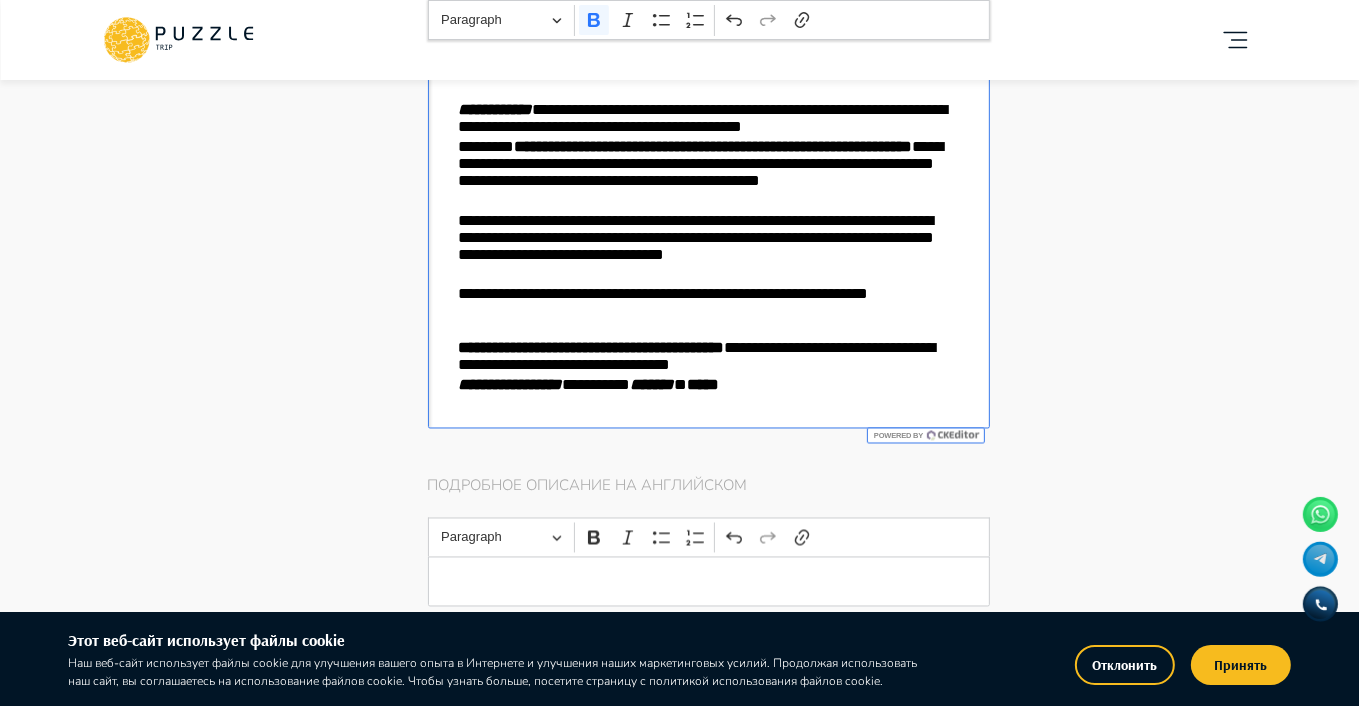 type on "*" 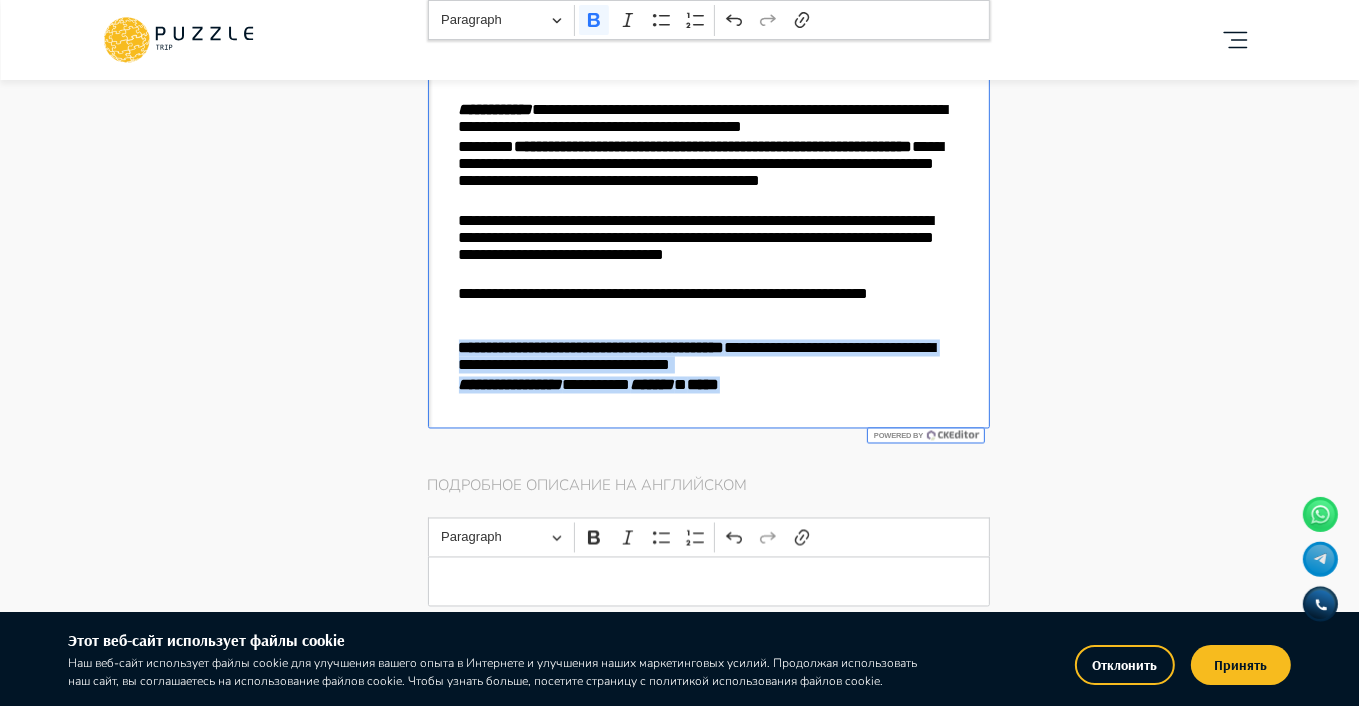 drag, startPoint x: 457, startPoint y: 357, endPoint x: 855, endPoint y: 411, distance: 401.6466 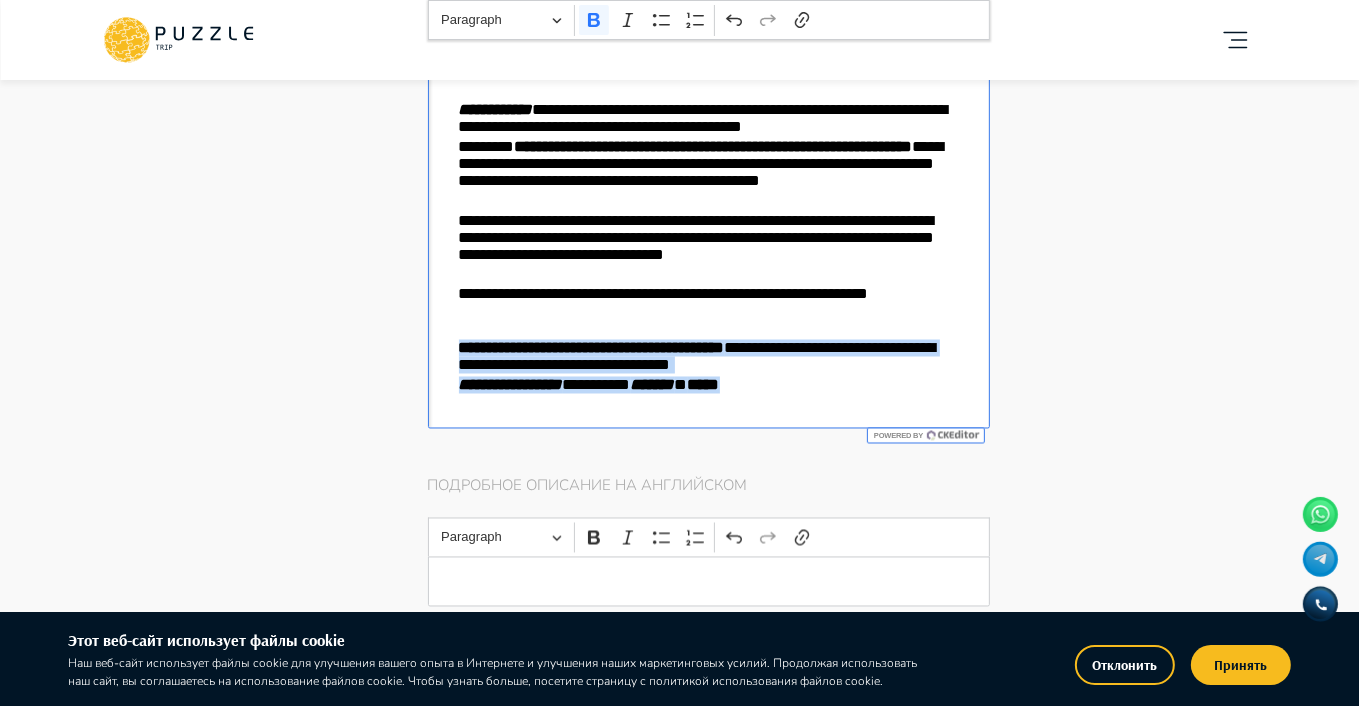 click on "**********" at bounding box center [709, 212] 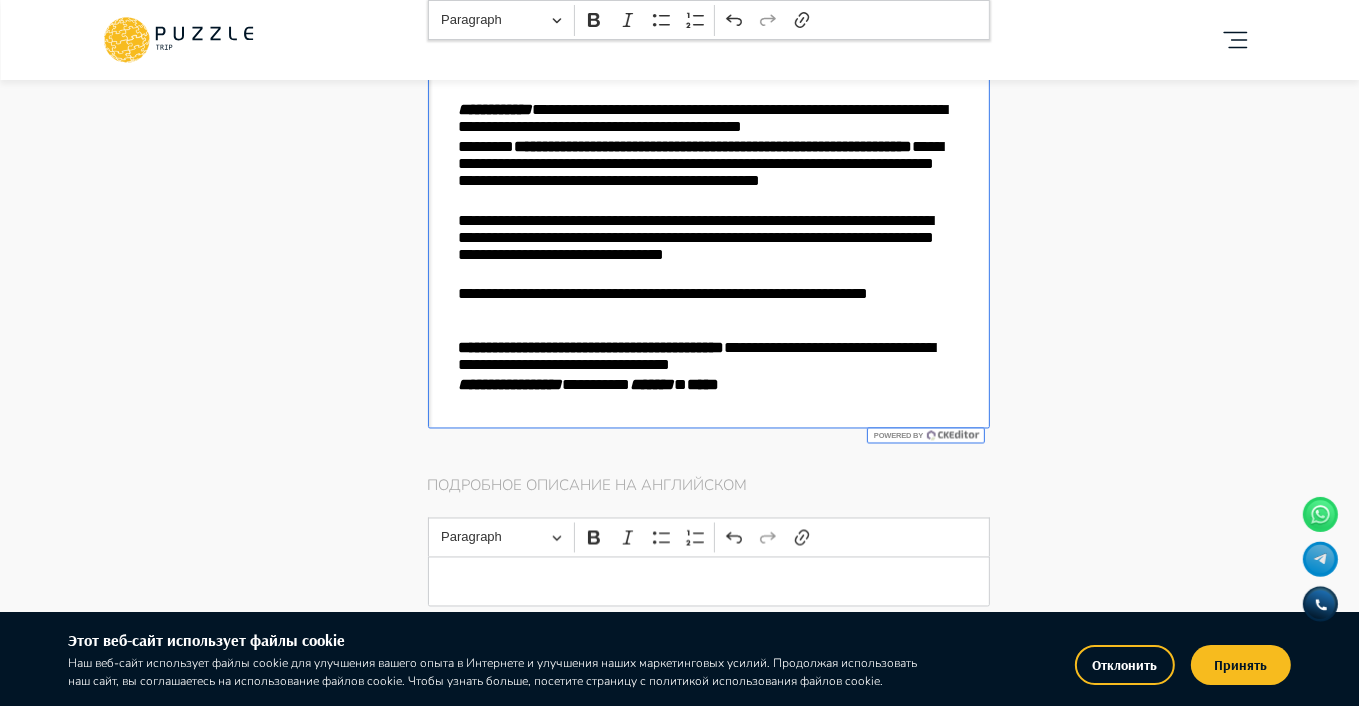 type on "*" 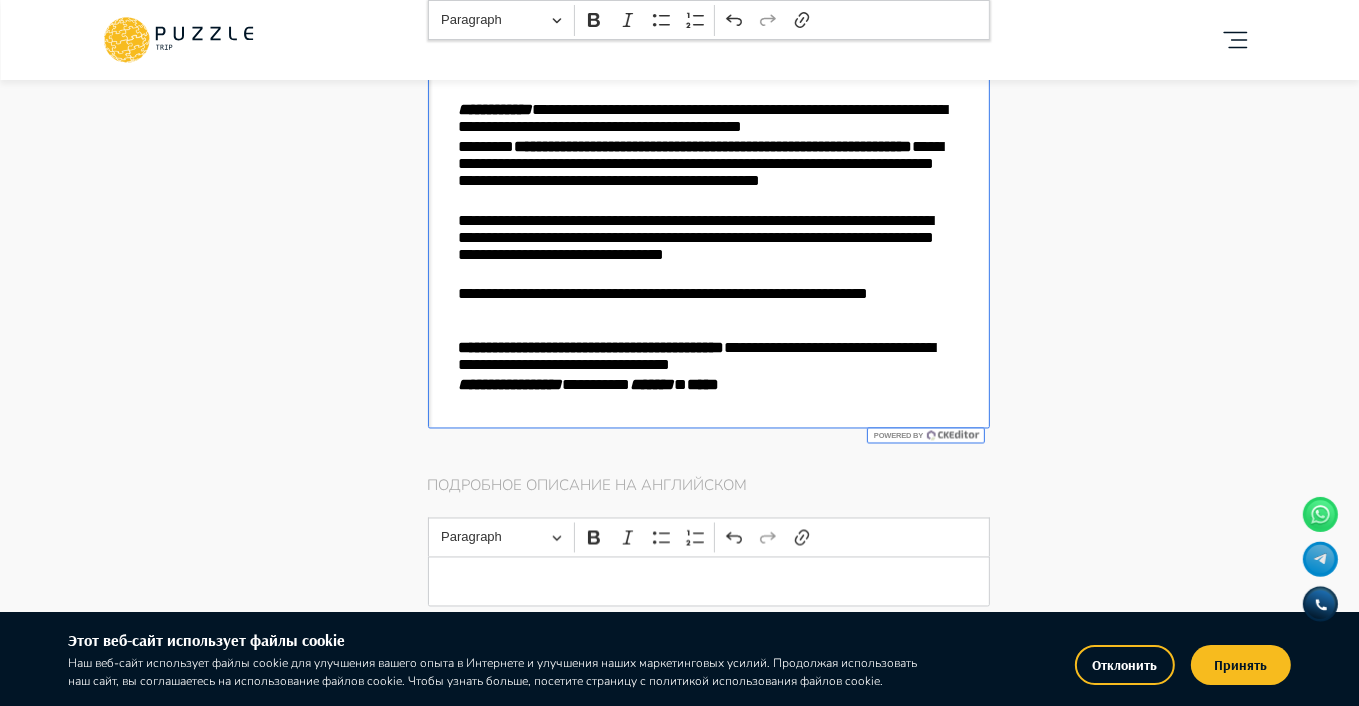 type on "*" 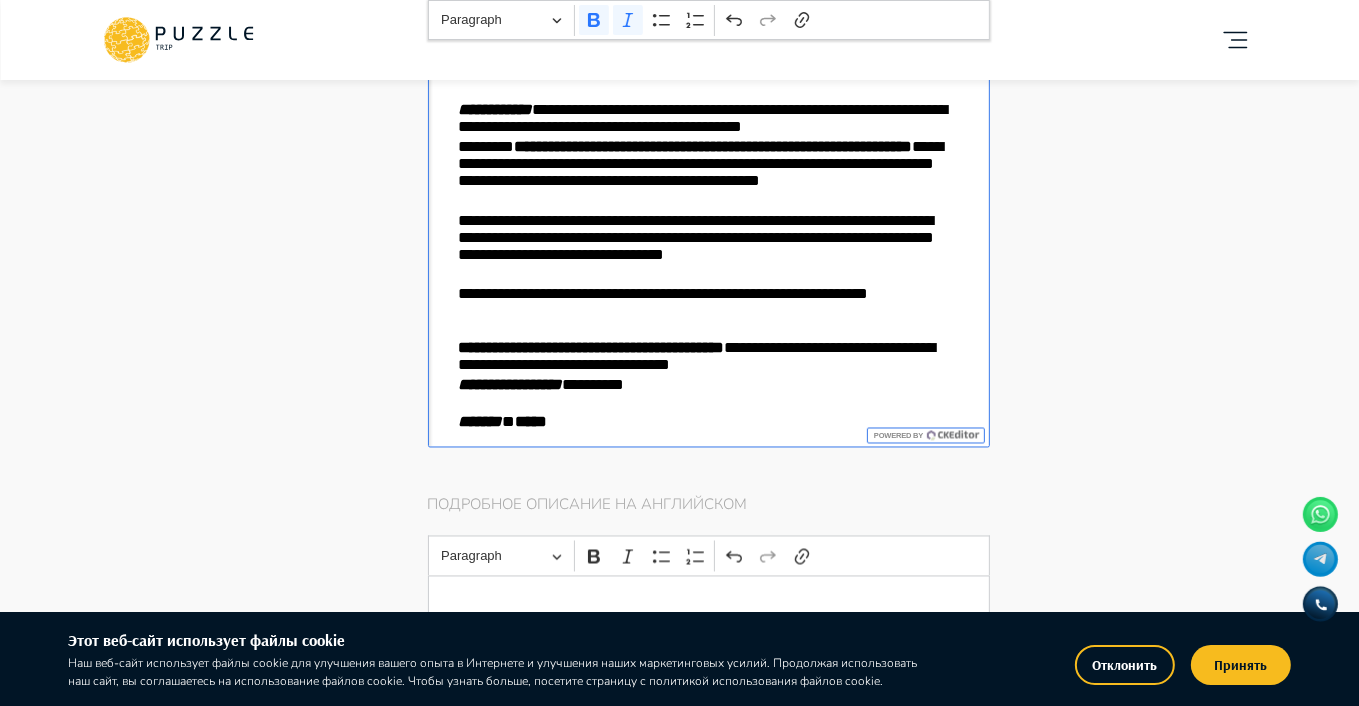 type on "*" 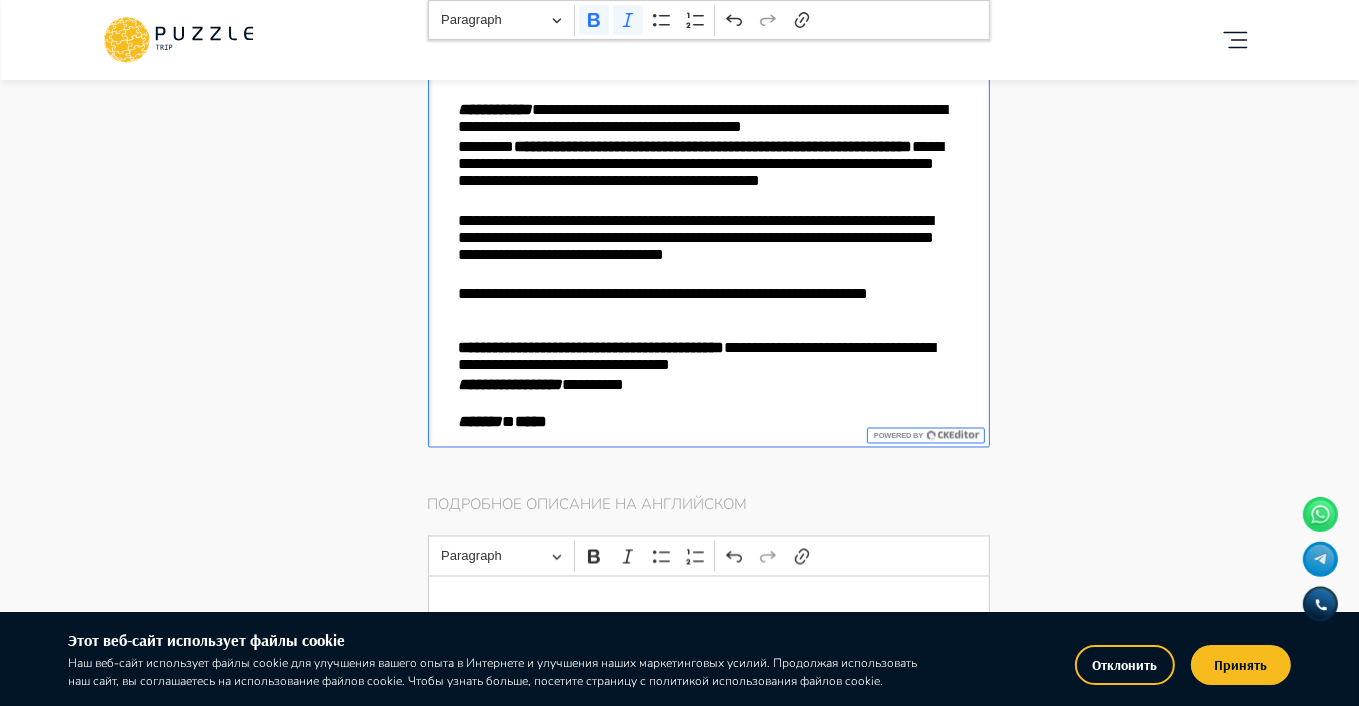 type on "*" 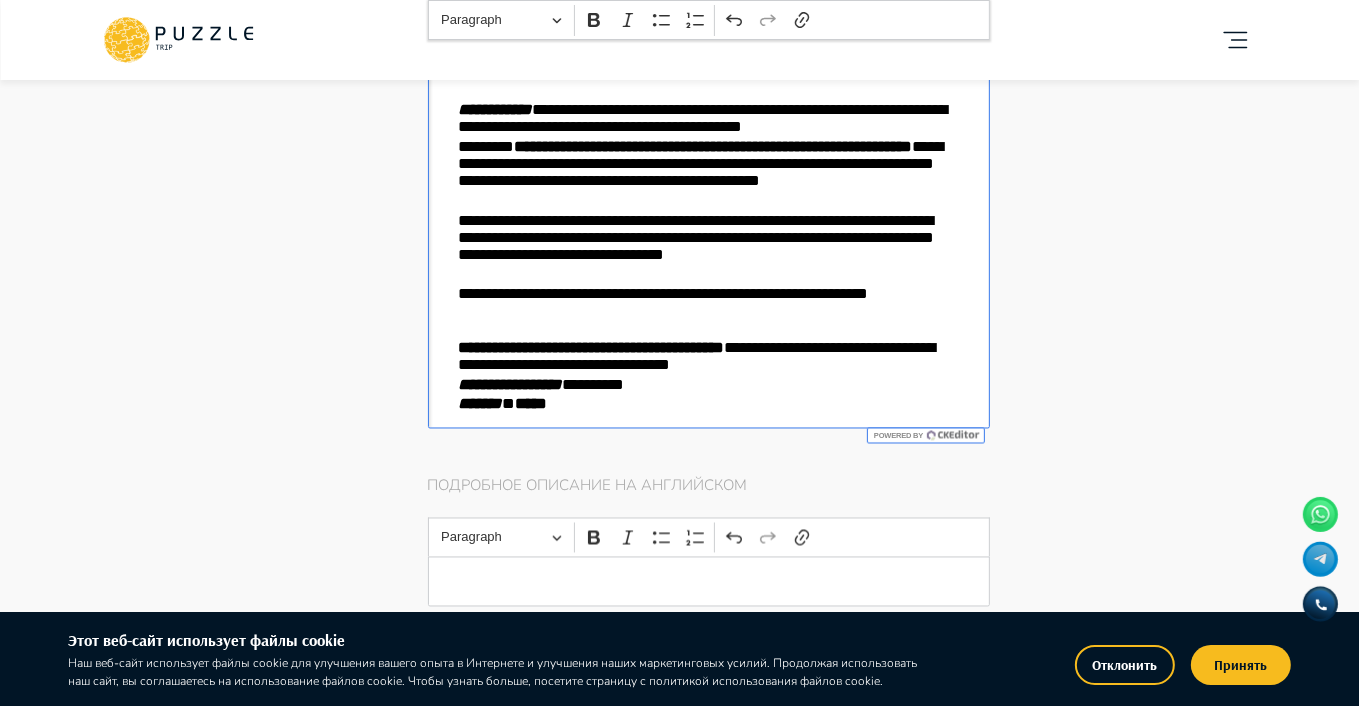click on "****** * *****" at bounding box center [709, 405] 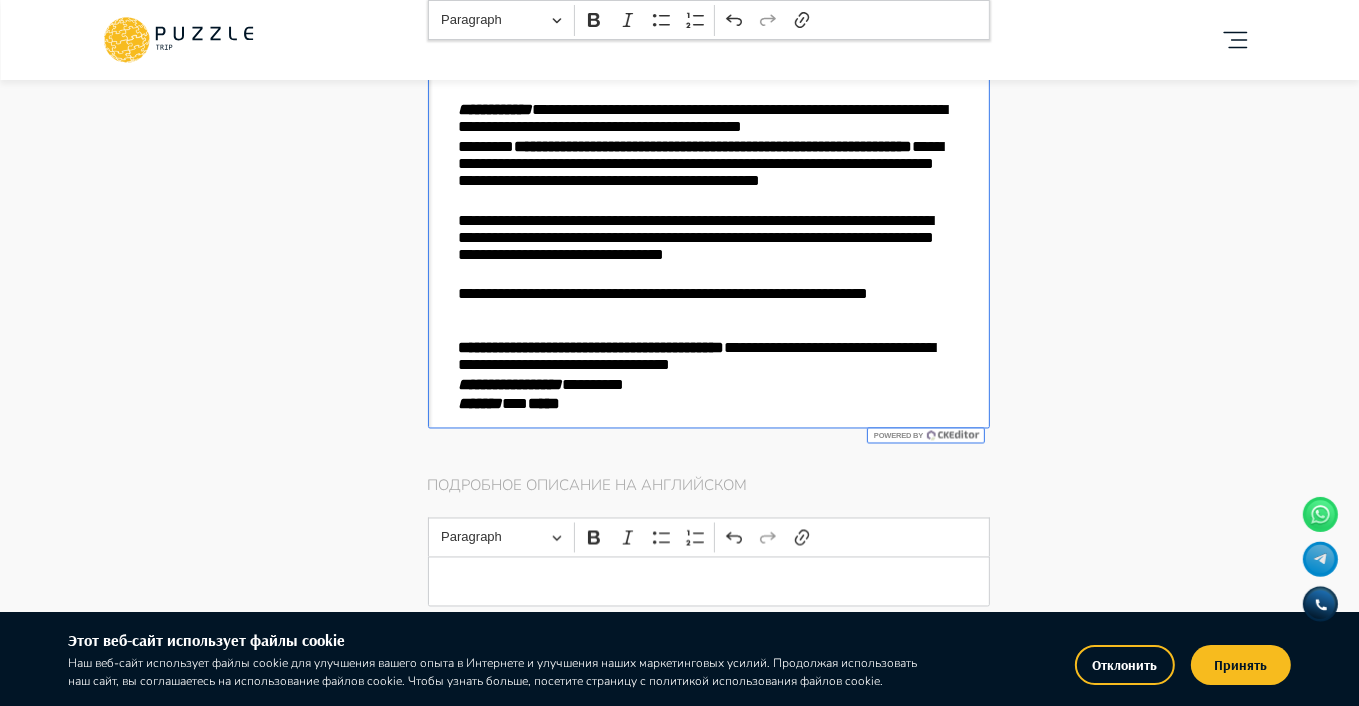 type on "*" 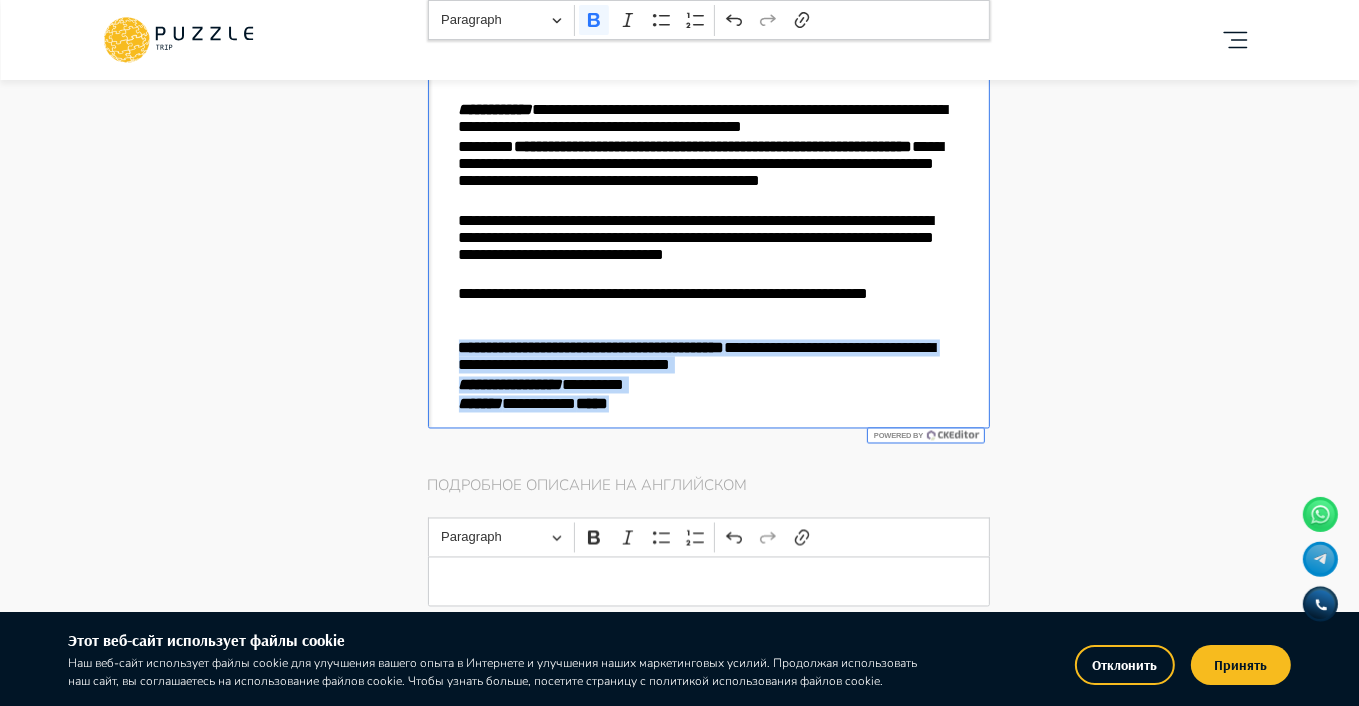 drag, startPoint x: 642, startPoint y: 412, endPoint x: 450, endPoint y: 352, distance: 201.15666 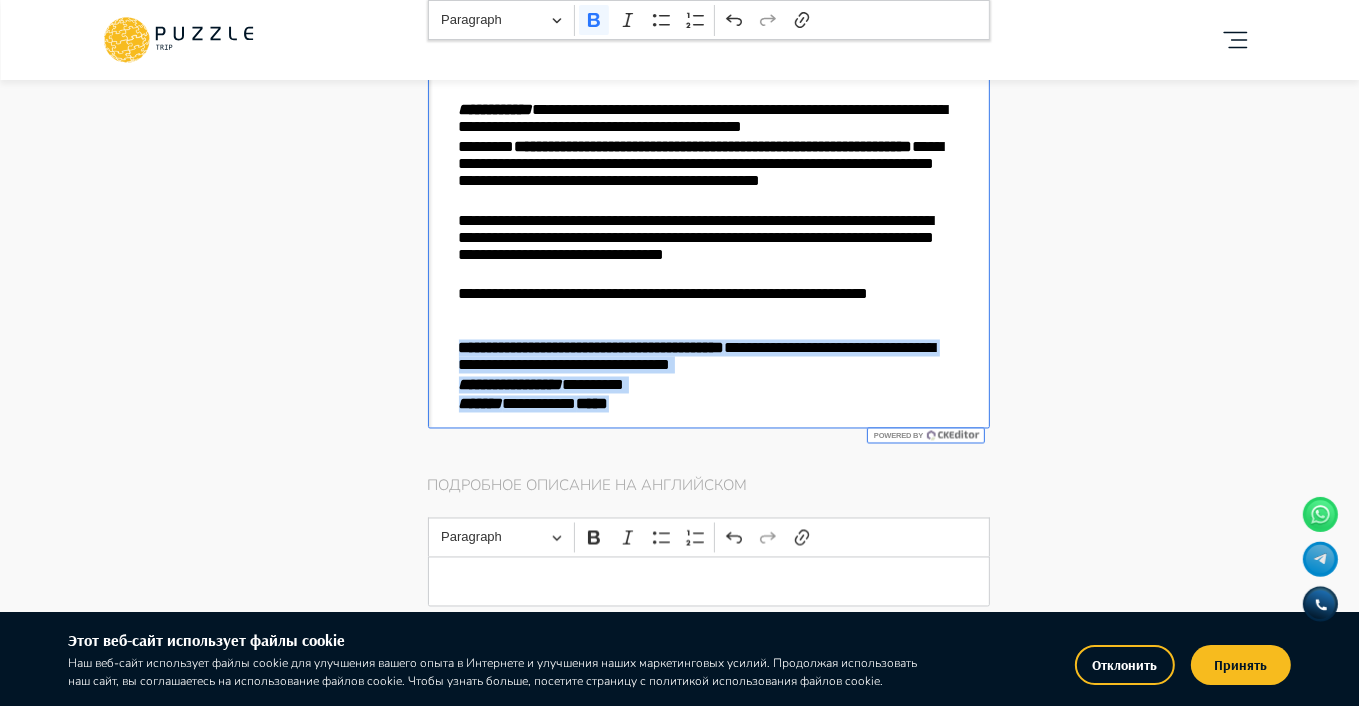 click on "**********" at bounding box center (709, 212) 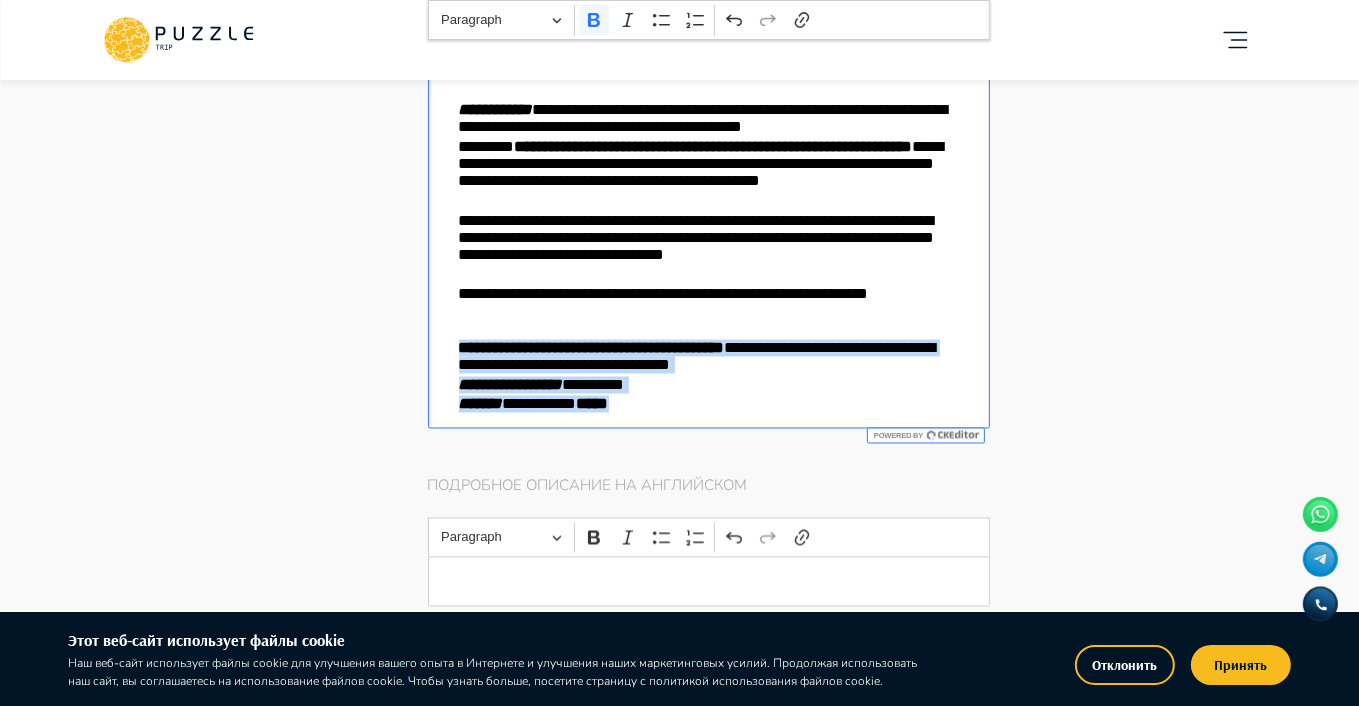 copy on "**********" 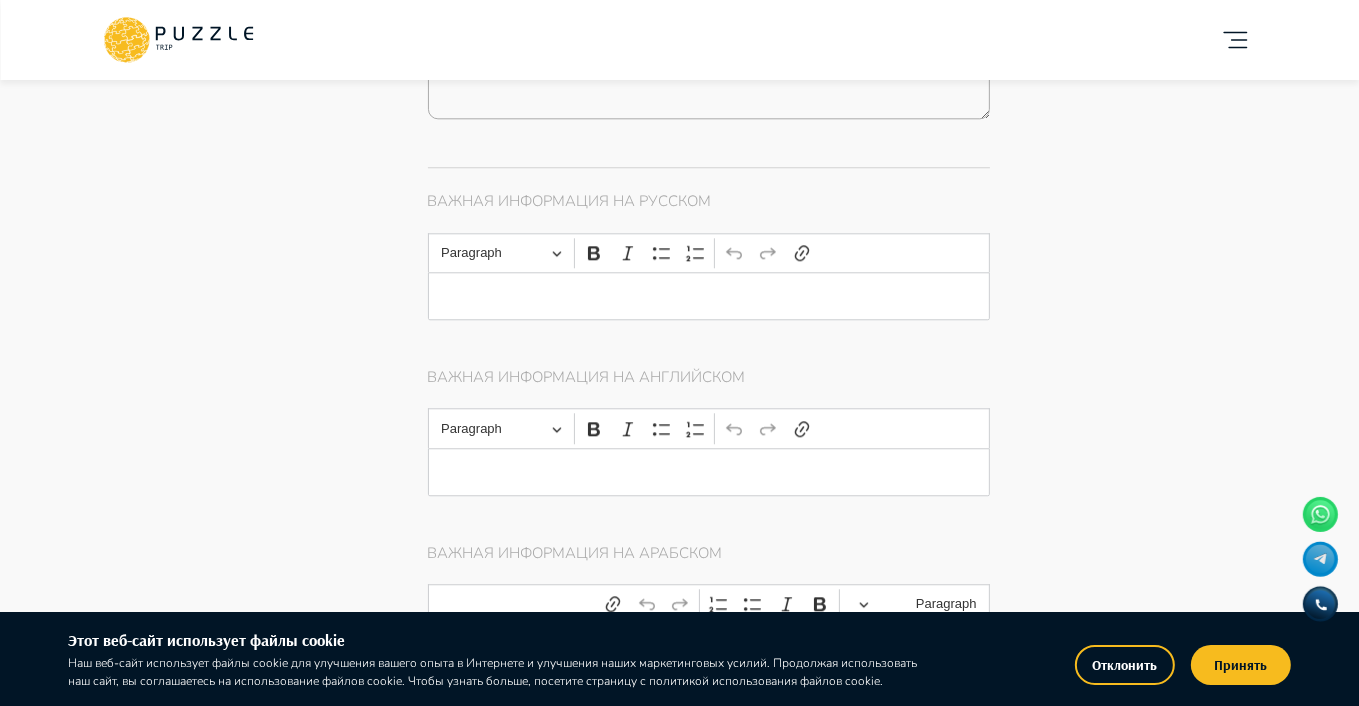 scroll, scrollTop: 4492, scrollLeft: 0, axis: vertical 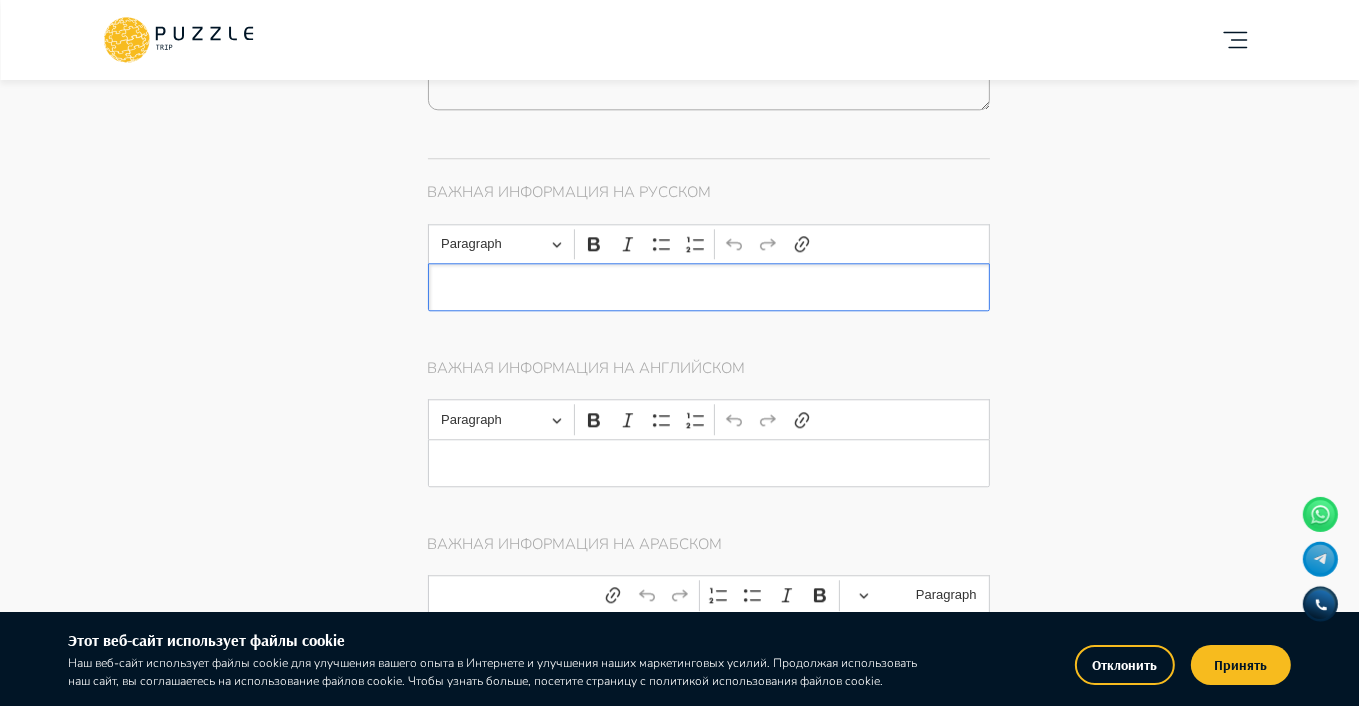 click at bounding box center [709, 287] 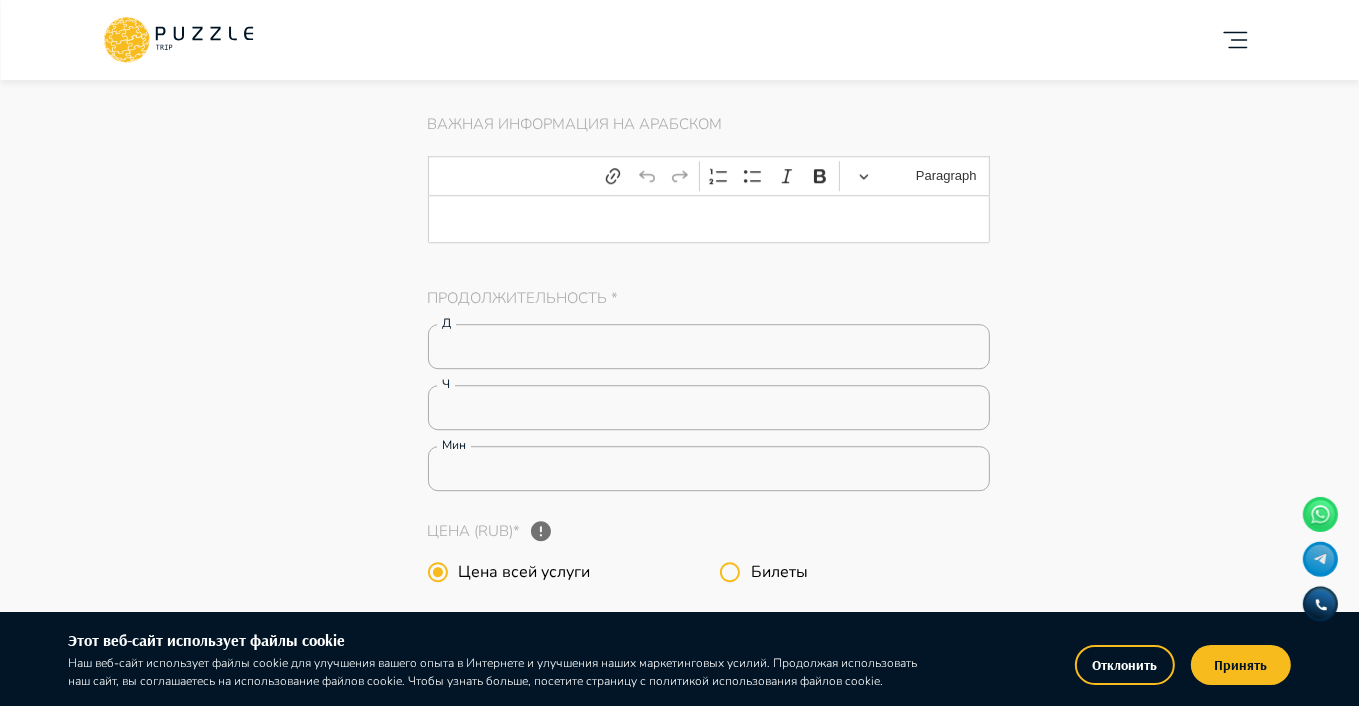 scroll, scrollTop: 4992, scrollLeft: 0, axis: vertical 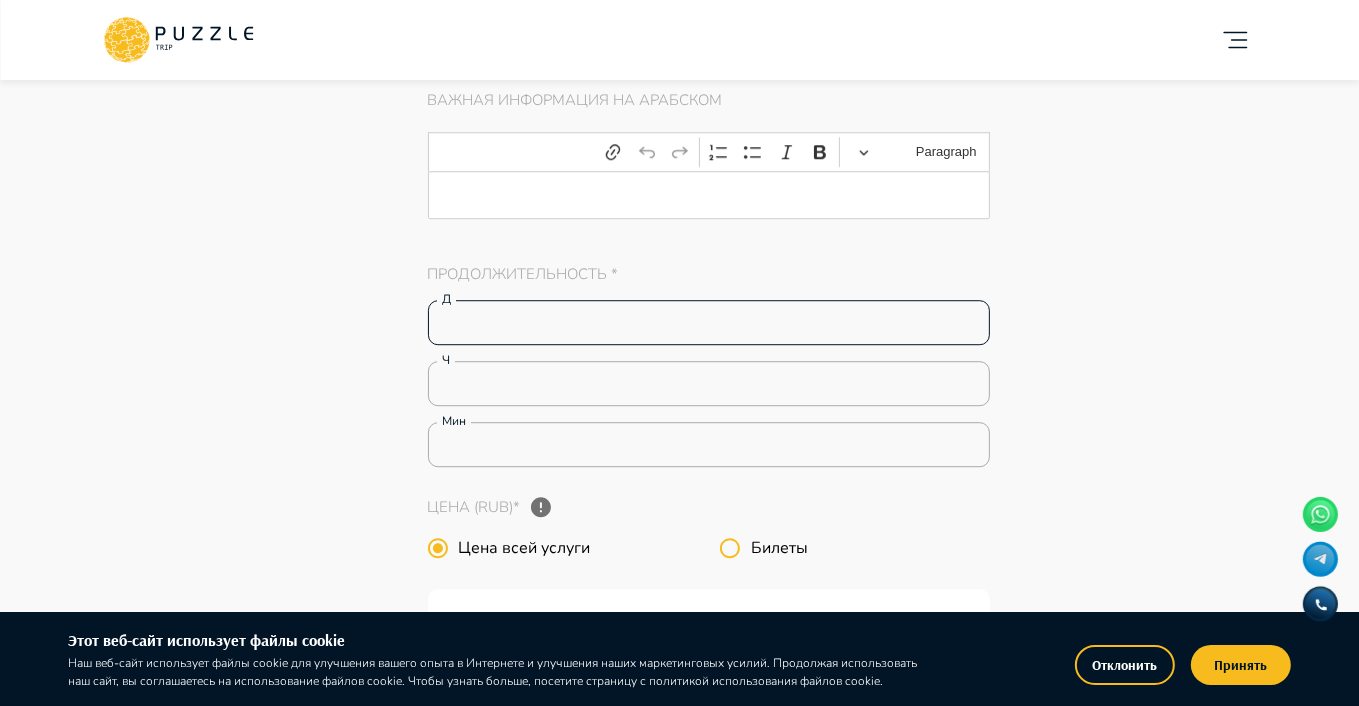 click on "*" at bounding box center [709, 323] 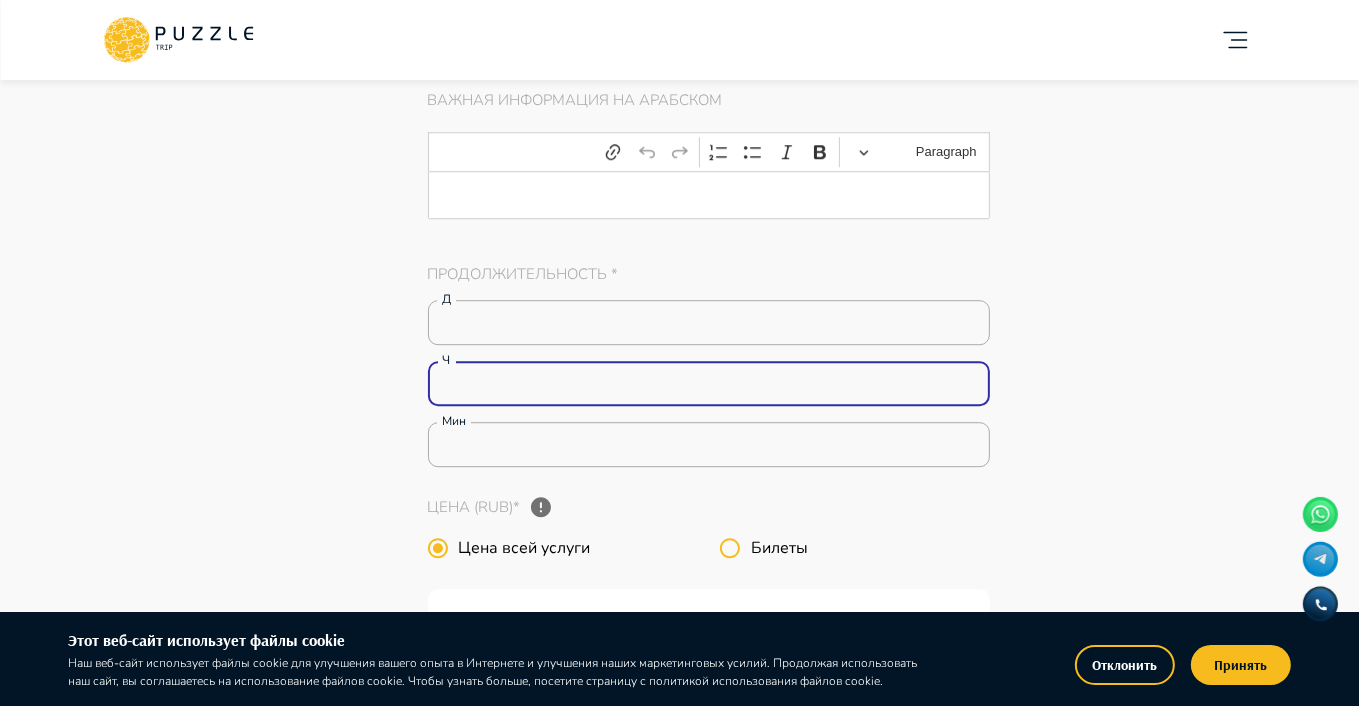 drag, startPoint x: 437, startPoint y: 388, endPoint x: 456, endPoint y: 391, distance: 19.235384 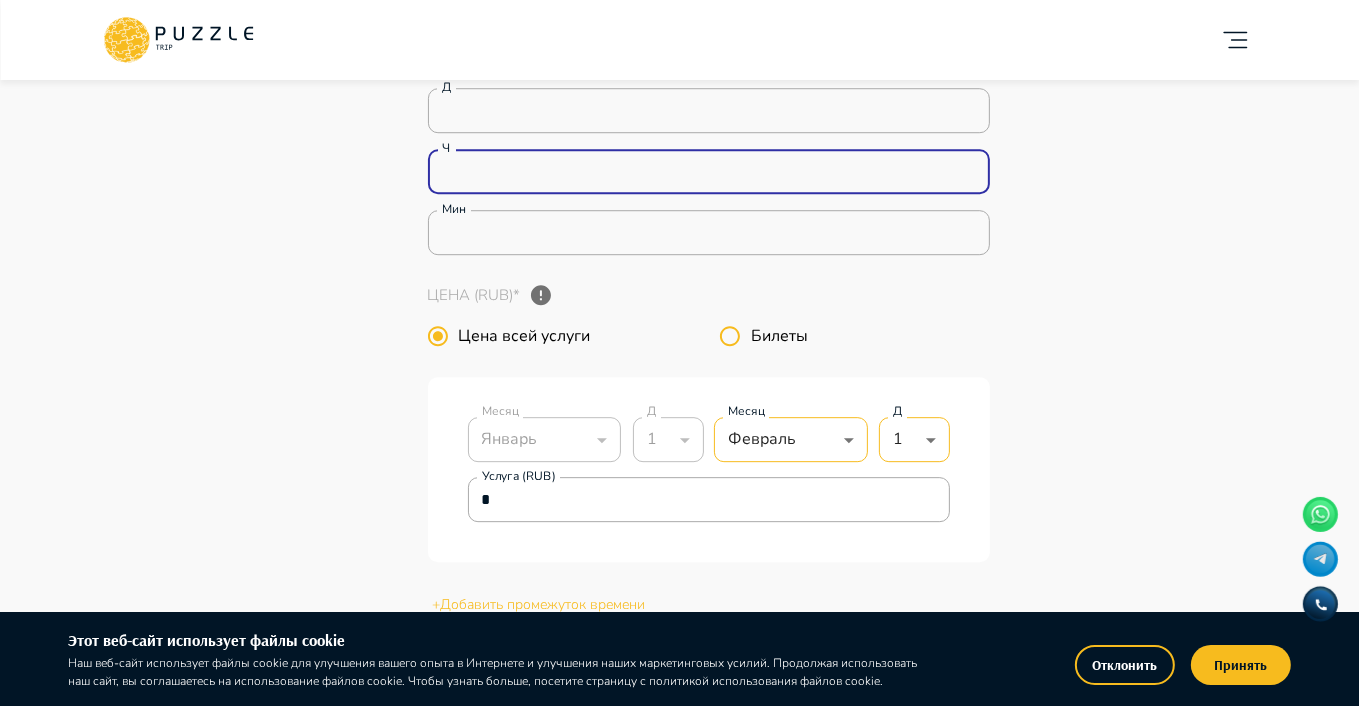 scroll, scrollTop: 5292, scrollLeft: 0, axis: vertical 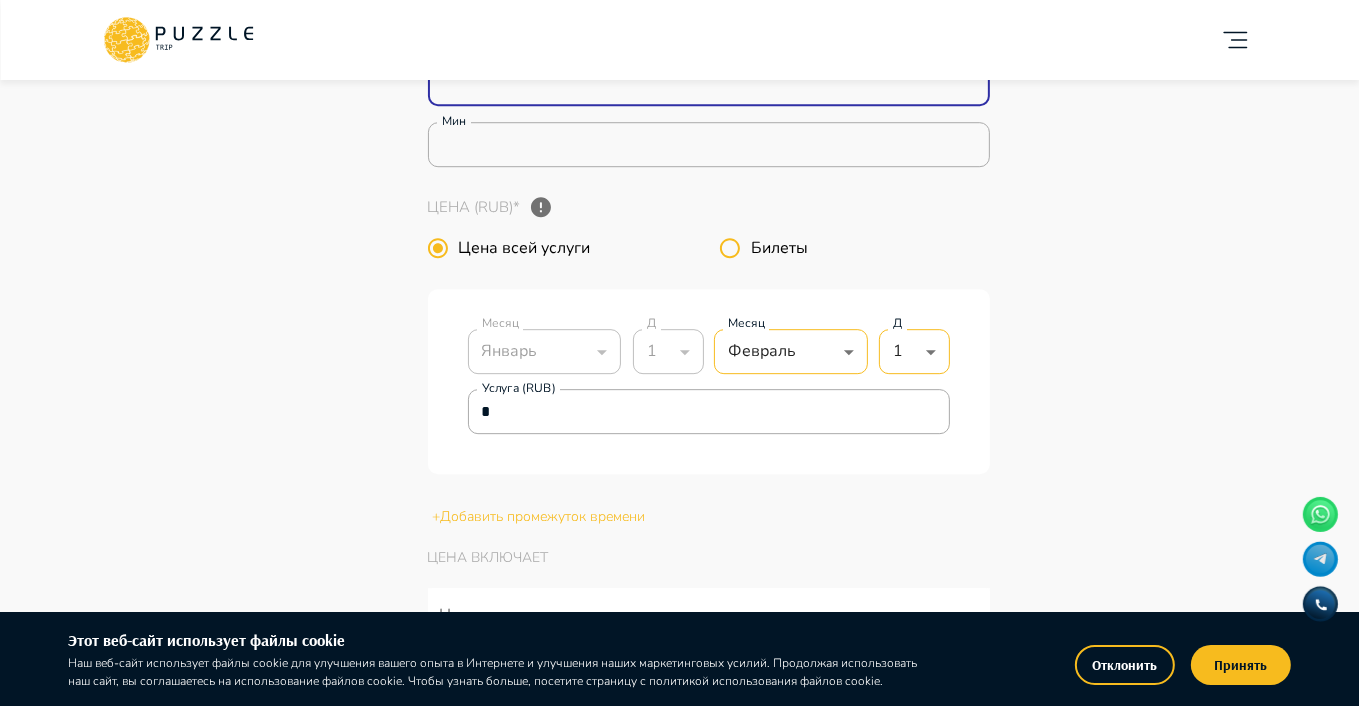 click on "Январь" at bounding box center [545, 352] 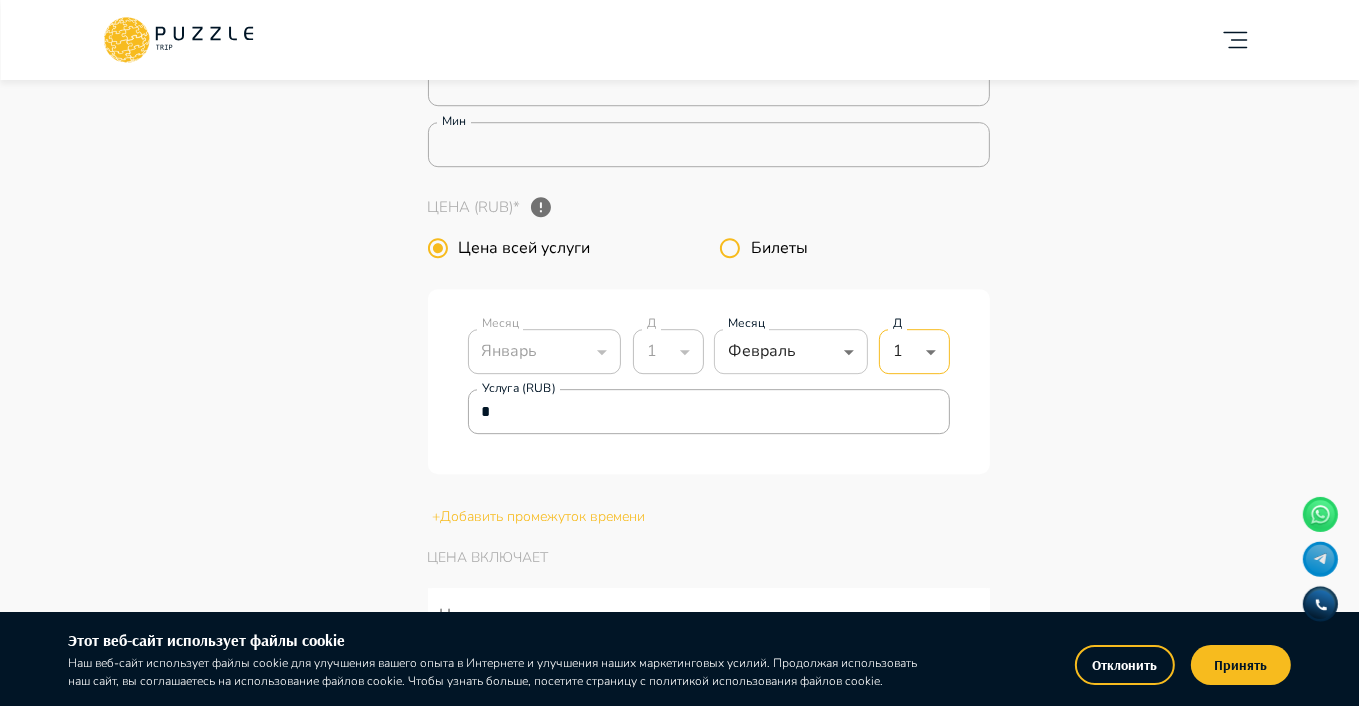 click on "Добавить карточку RU   ** Четыре сезона путешествий Бизнес Панель управления Управление профилем Управление услугами Отчеты Управление бронированиями Чат Мой кошелёк $ 0 Выплата   $0 Выйти Главная страница Управление услугами Создать Назад Управление услугами ПОЖАЛУЙСТА, ВЫБЕРИТЕ КАТЕГОРИИ ВАШЕГО БИЗНЕСА Аренда наземного транспорта Автомобили с водителем Аренда водного транспорта Бизнес-авиация Экскурсии, развлечения Детские  развлечения Входные билеты Пожалуйста, проверьте обязательные поля Фотографии * + Добавить [STREET], [CITY], [COUNTRY] *" at bounding box center (679, -1718) 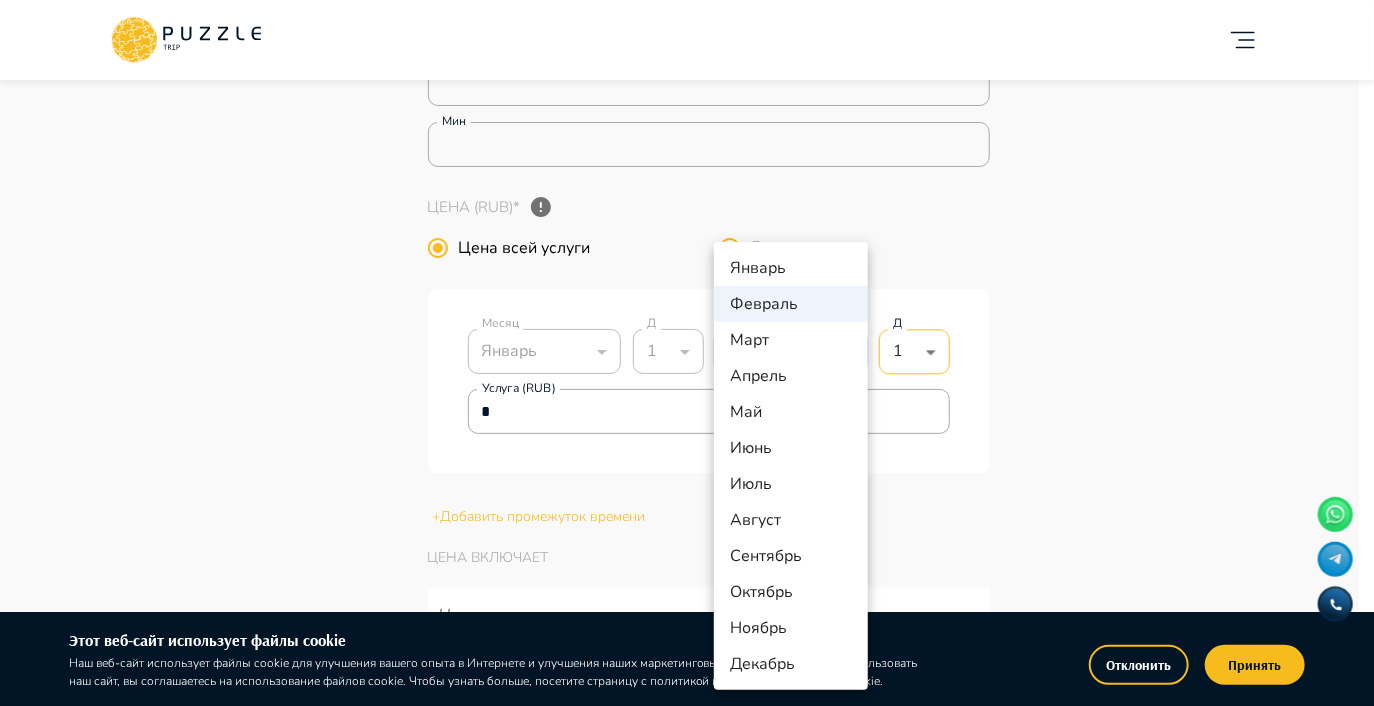 click at bounding box center (687, 353) 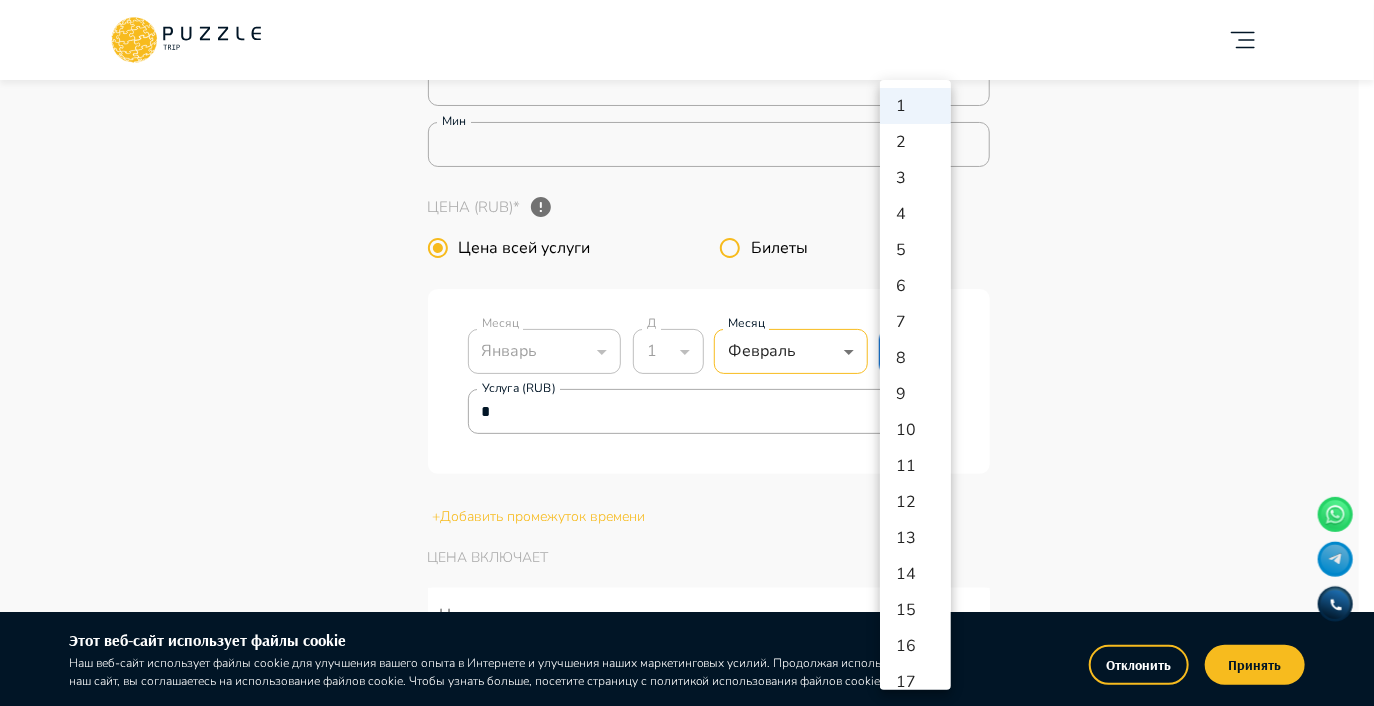 click on "Добавить карточку RU   ** Четыре сезона путешествий Бизнес Панель управления Управление профилем Управление услугами Отчеты Управление бронированиями Чат Мой кошелёк $ 0 Выплата   $0 Выйти Главная страница Управление услугами Создать Назад Управление услугами ПОЖАЛУЙСТА, ВЫБЕРИТЕ КАТЕГОРИИ ВАШЕГО БИЗНЕСА Аренда наземного транспорта Автомобили с водителем Аренда водного транспорта Бизнес-авиация Экскурсии, развлечения Детские  развлечения Входные билеты Пожалуйста, проверьте обязательные поля Фотографии * + Добавить [STREET], [CITY], [COUNTRY] *" at bounding box center [687, -1718] 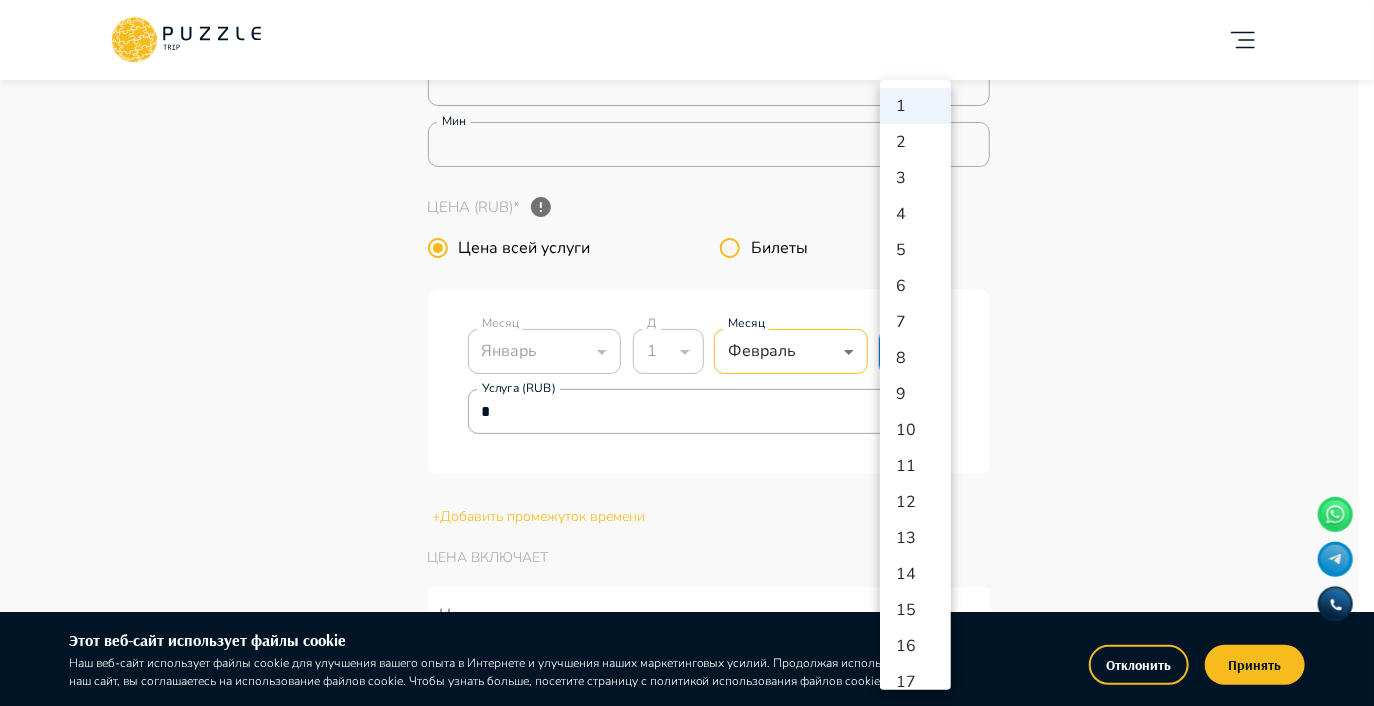 click at bounding box center [687, 353] 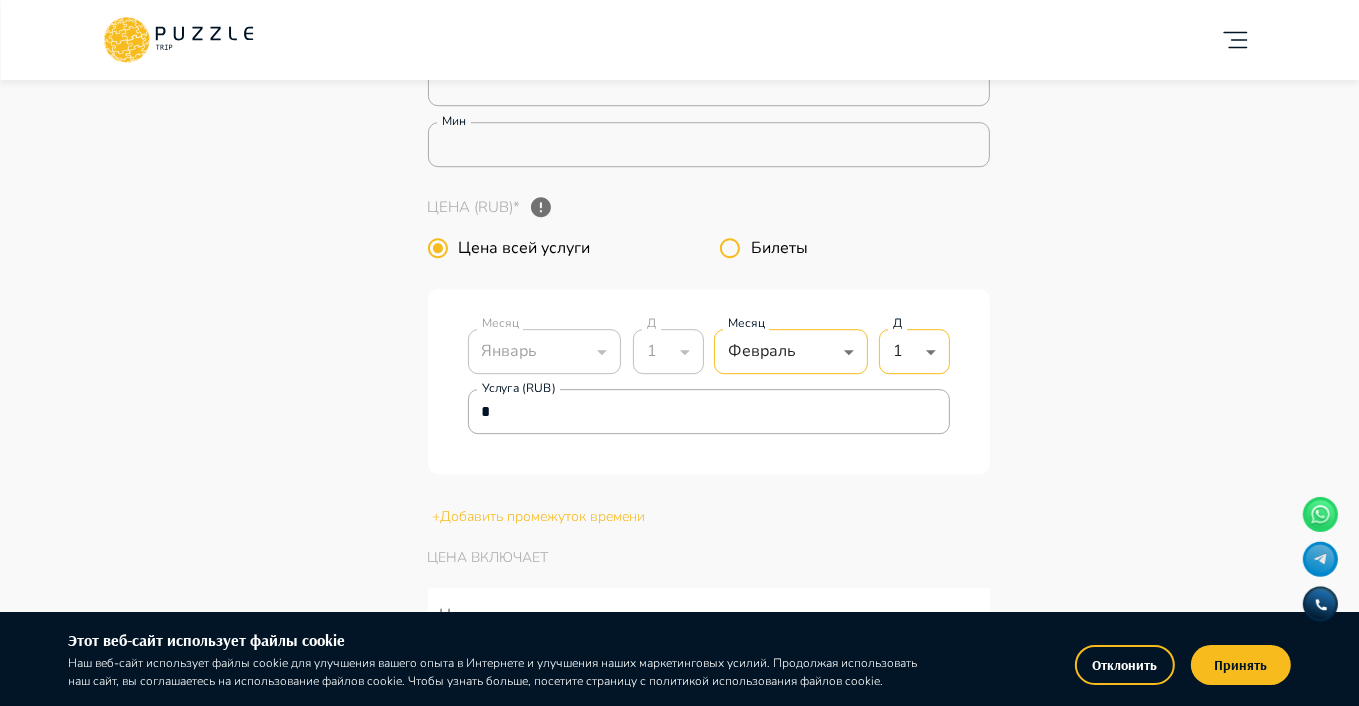 click on "Панель управления Управление профилем Управление услугами Отчеты Управление бронированиями Чат Мой кошелёк $ 0 Выплата   $0 Выйти" at bounding box center (254, -1884) 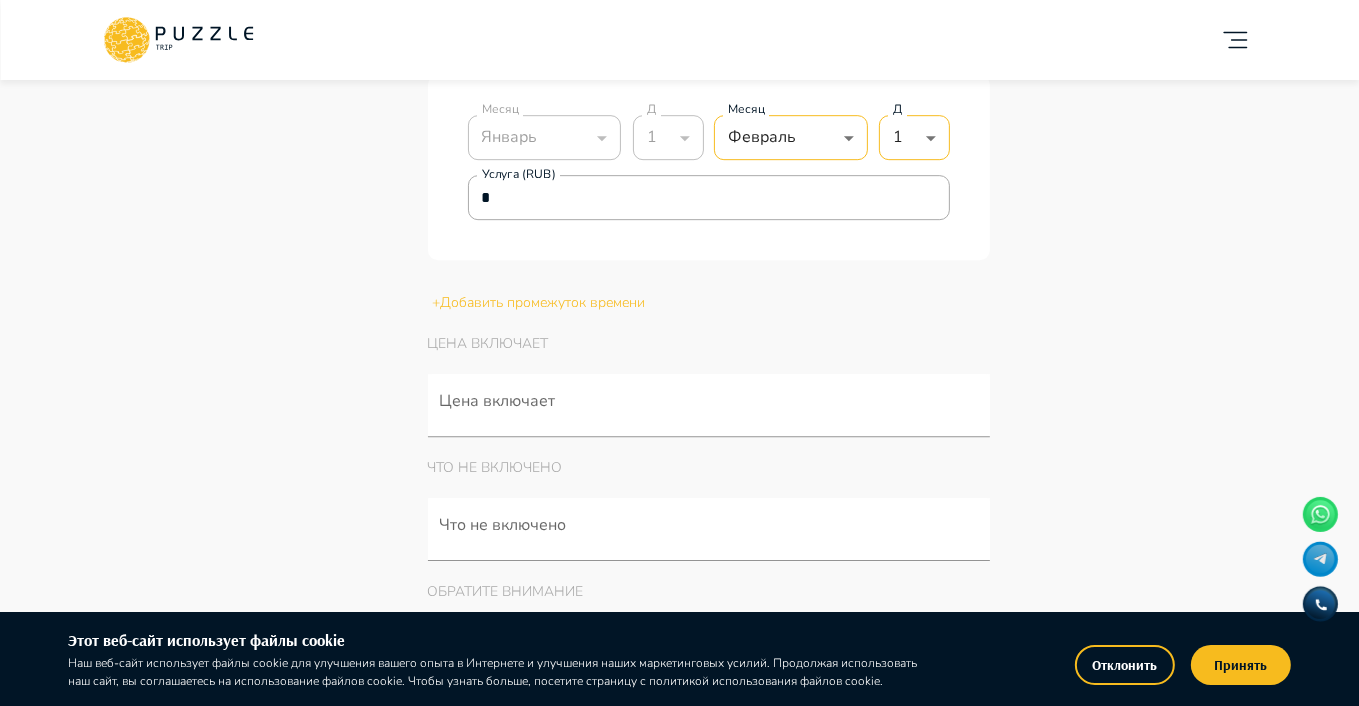 scroll, scrollTop: 5392, scrollLeft: 0, axis: vertical 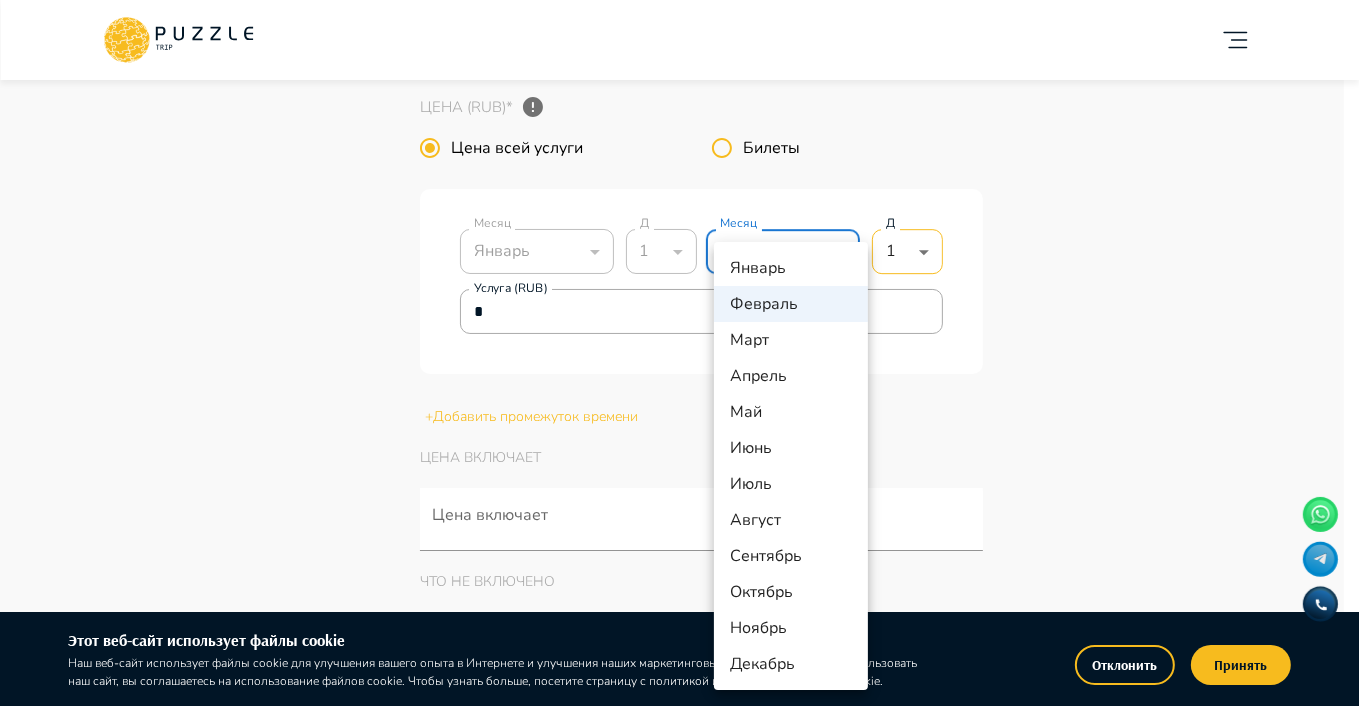 click on "Добавить карточку RU   ** Четыре сезона путешествий Бизнес Панель управления Управление профилем Управление услугами Отчеты Управление бронированиями Чат Мой кошелёк $ 0 Выплата   $0 Выйти Главная страница Управление услугами Создать Назад Управление услугами ПОЖАЛУЙСТА, ВЫБЕРИТЕ КАТЕГОРИИ ВАШЕГО БИЗНЕСА Аренда наземного транспорта Автомобили с водителем Аренда водного транспорта Бизнес-авиация Экскурсии, развлечения Детские  развлечения Входные билеты Пожалуйста, проверьте обязательные поля Фотографии * + Добавить [STREET], [CITY], [COUNTRY] *" at bounding box center (679, -1818) 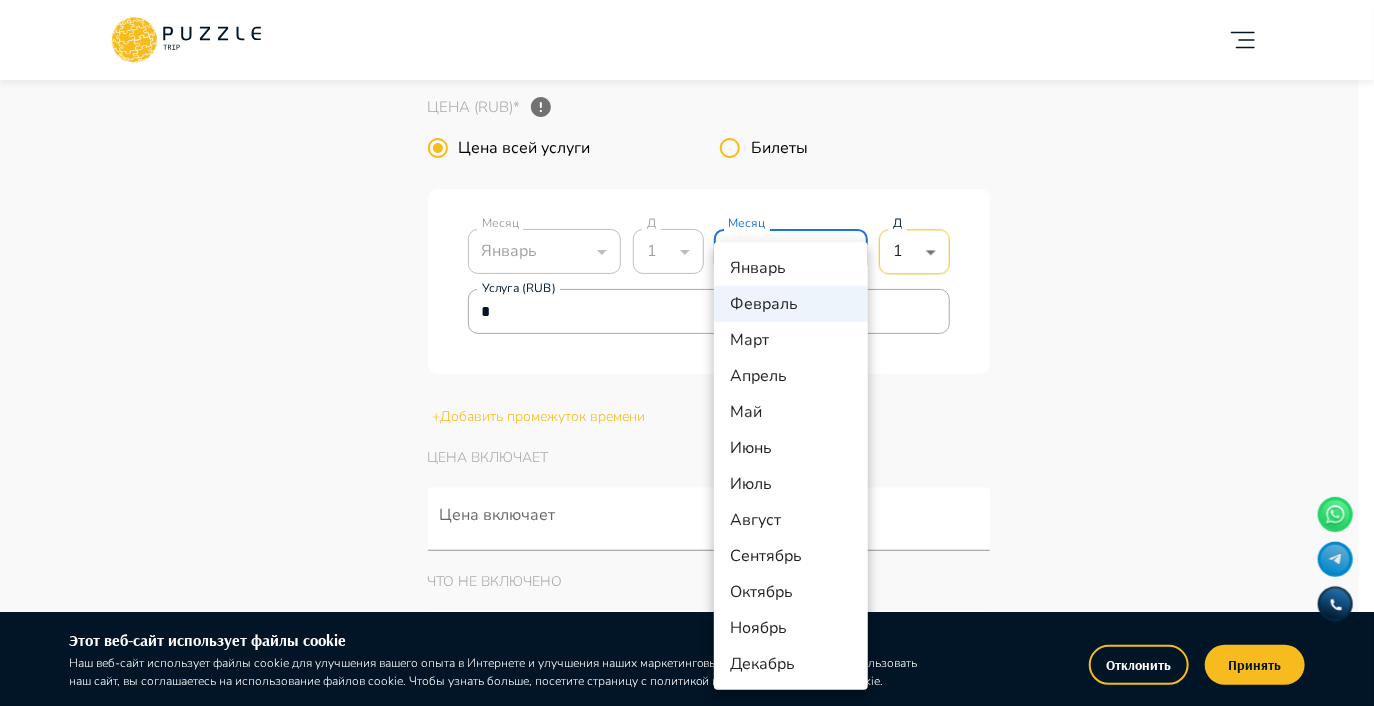 click on "Январь" at bounding box center [791, 268] 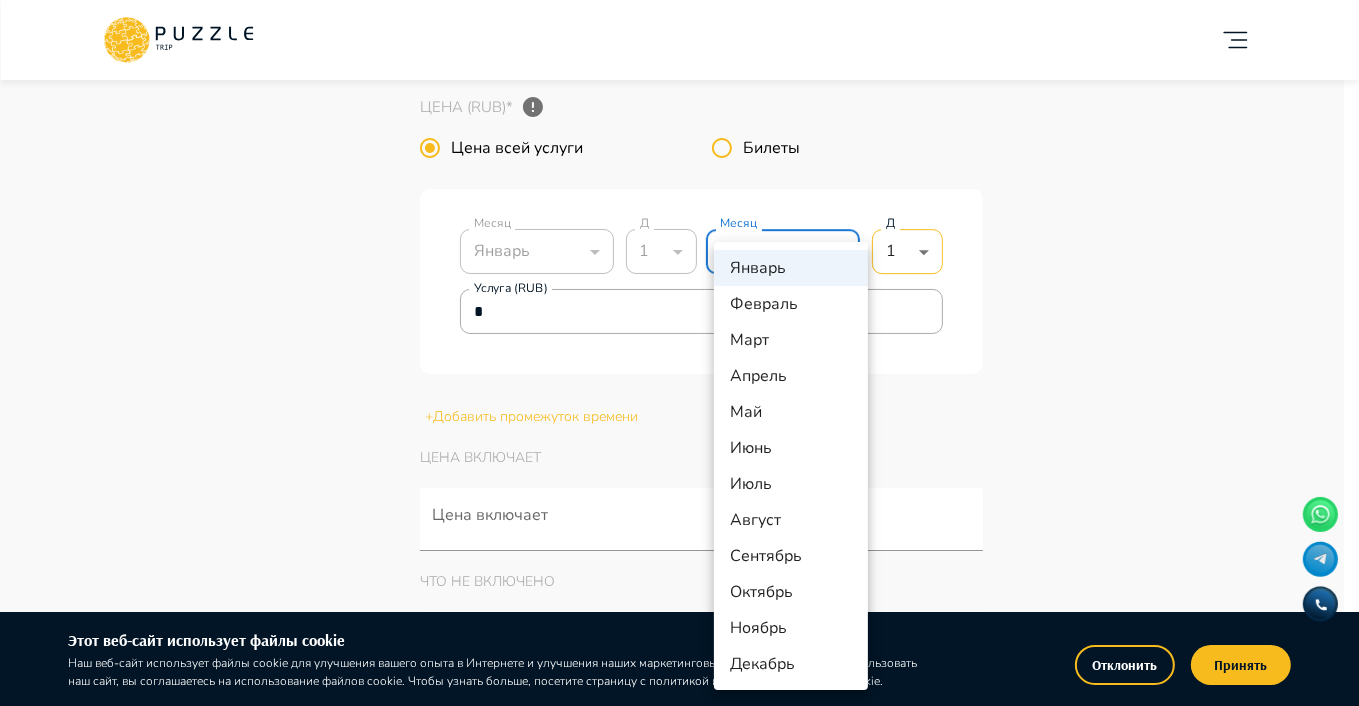 click on "Добавить карточку RU   ** Четыре сезона путешествий Бизнес Панель управления Управление профилем Управление услугами Отчеты Управление бронированиями Чат Мой кошелёк $ 0 Выплата   $0 Выйти Главная страница Управление услугами Создать Назад Управление услугами ПОЖАЛУЙСТА, ВЫБЕРИТЕ КАТЕГОРИИ ВАШЕГО БИЗНЕСА Аренда наземного транспорта Автомобили с водителем Аренда водного транспорта Бизнес-авиация Экскурсии, развлечения Детские  развлечения Входные билеты Пожалуйста, проверьте обязательные поля Фотографии * + Добавить [STREET], [CITY], [COUNTRY] *" at bounding box center (679, -1818) 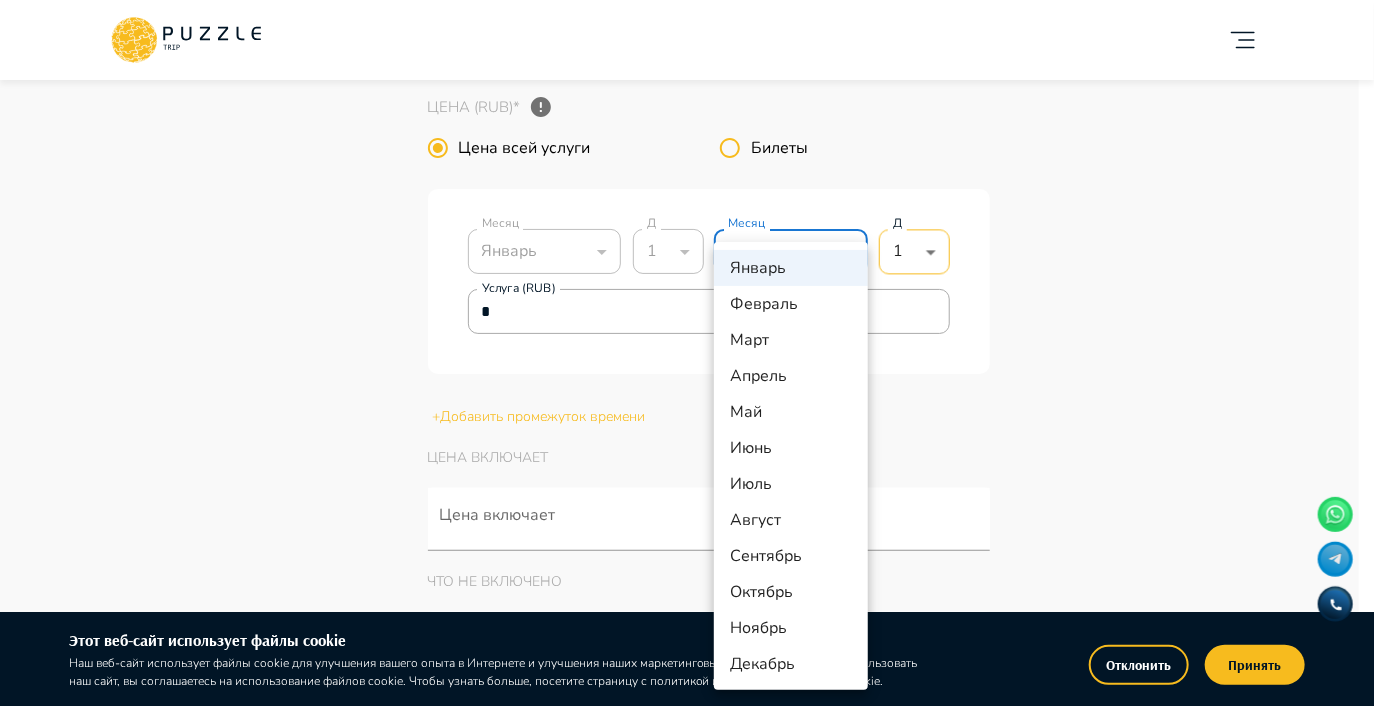 click on "Февраль" at bounding box center (791, 304) 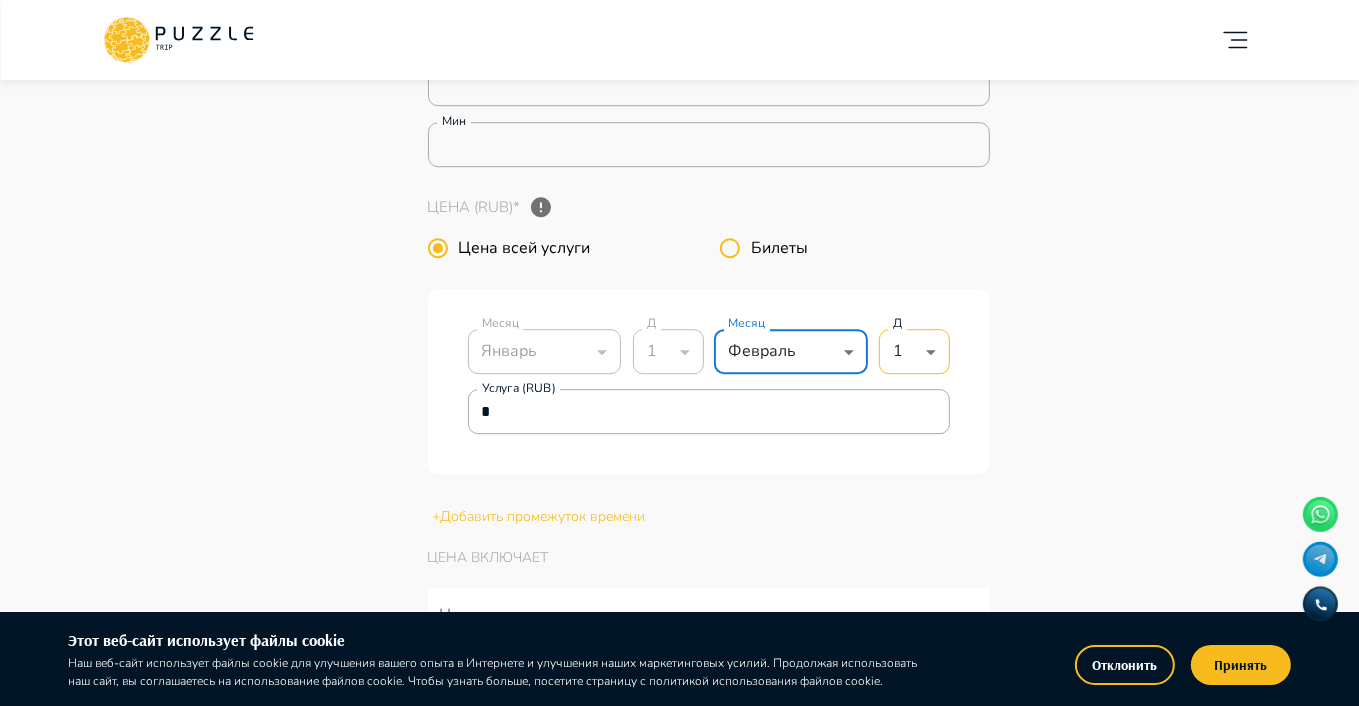 scroll, scrollTop: 5292, scrollLeft: 0, axis: vertical 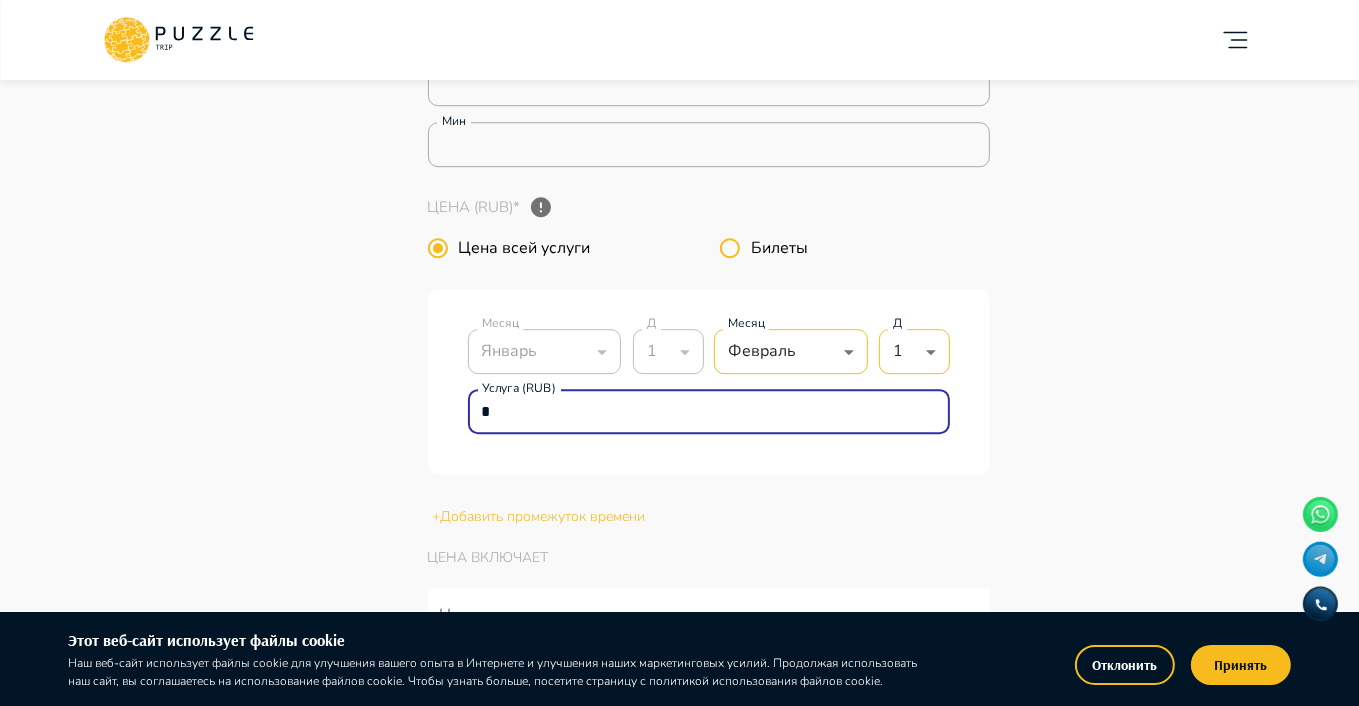 drag, startPoint x: 496, startPoint y: 417, endPoint x: 460, endPoint y: 416, distance: 36.013885 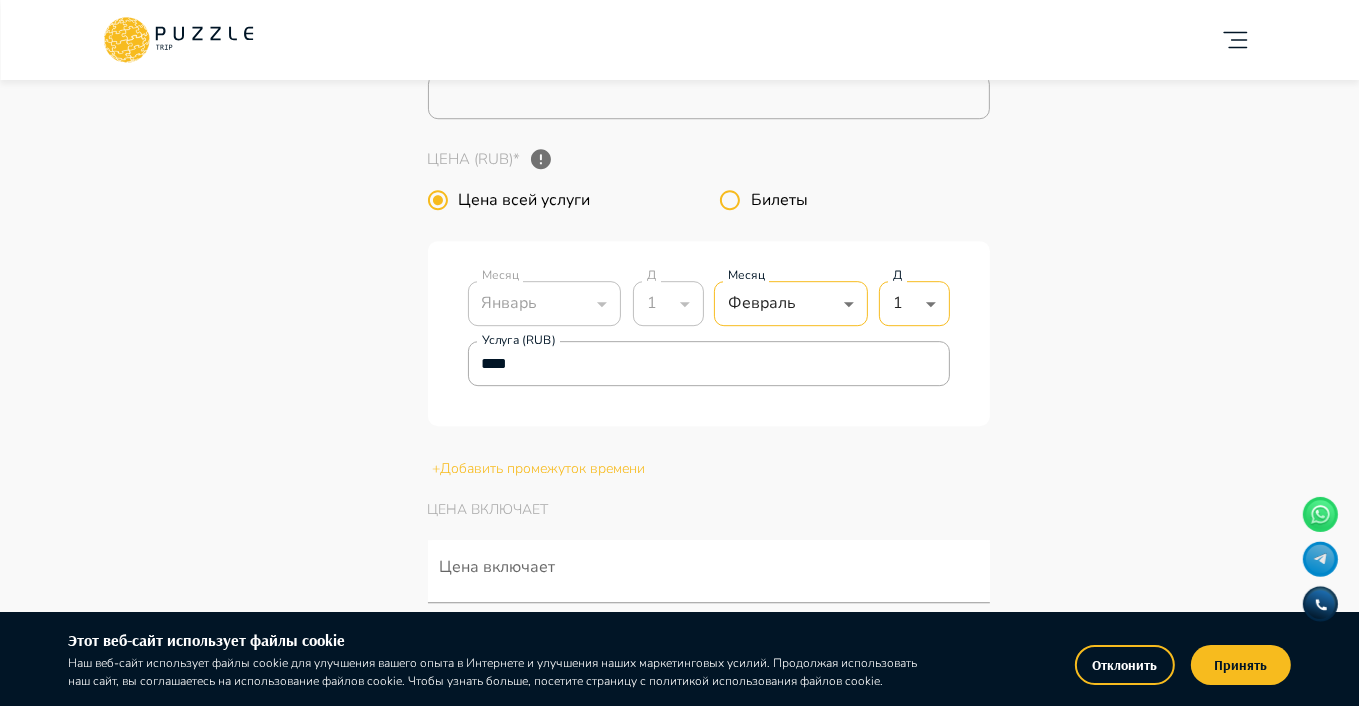 click on "Панель управления Управление профилем Управление услугами Отчеты Управление бронированиями Чат Мой кошелёк $ 0 Выплата   $0 Выйти" at bounding box center (254, -1908) 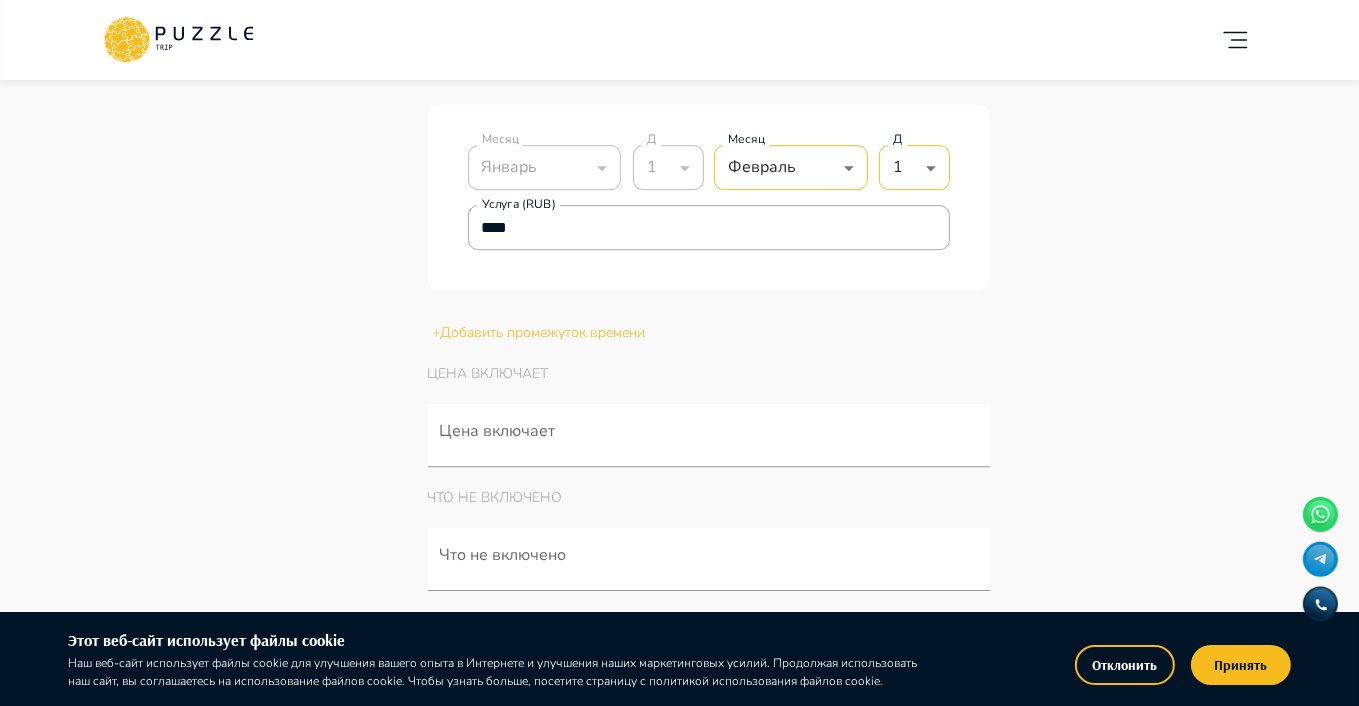 scroll, scrollTop: 5492, scrollLeft: 0, axis: vertical 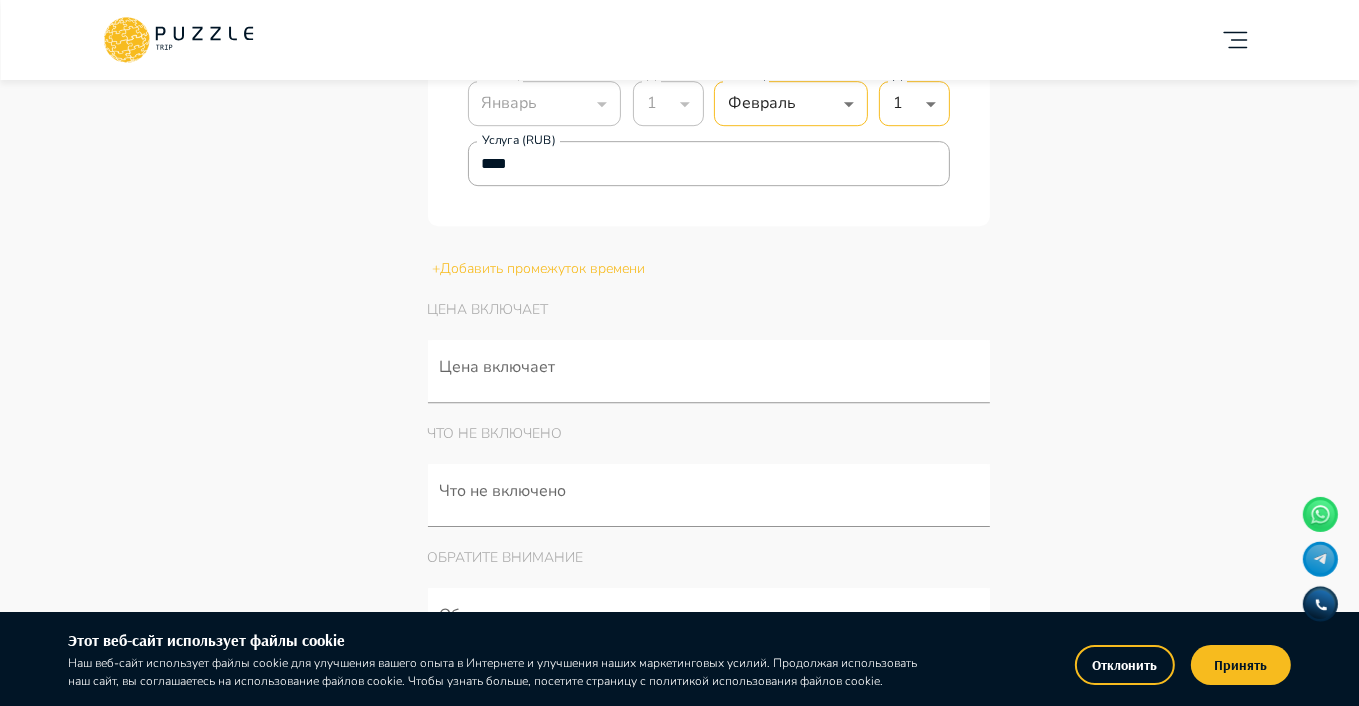 click on "+  Добавить промежуток времени" at bounding box center (709, 278) 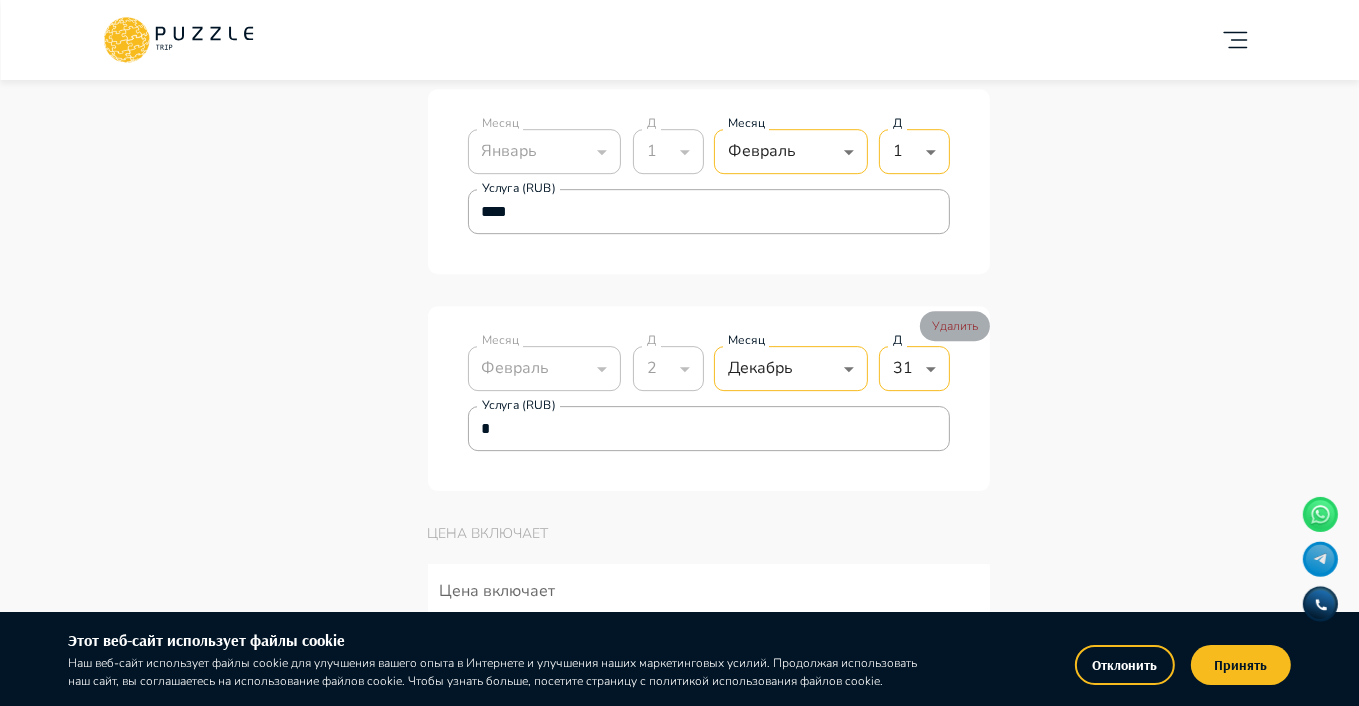 click on "Удалить" at bounding box center [955, 326] 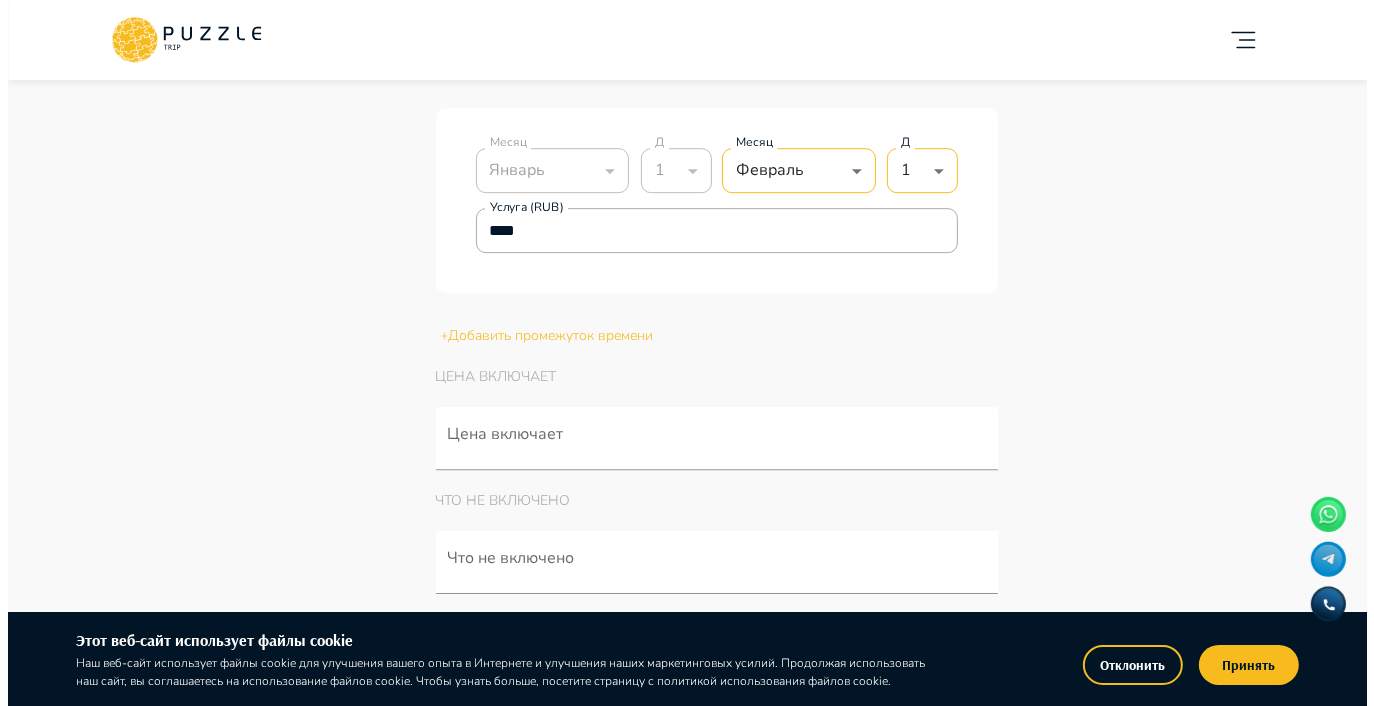 scroll, scrollTop: 5292, scrollLeft: 0, axis: vertical 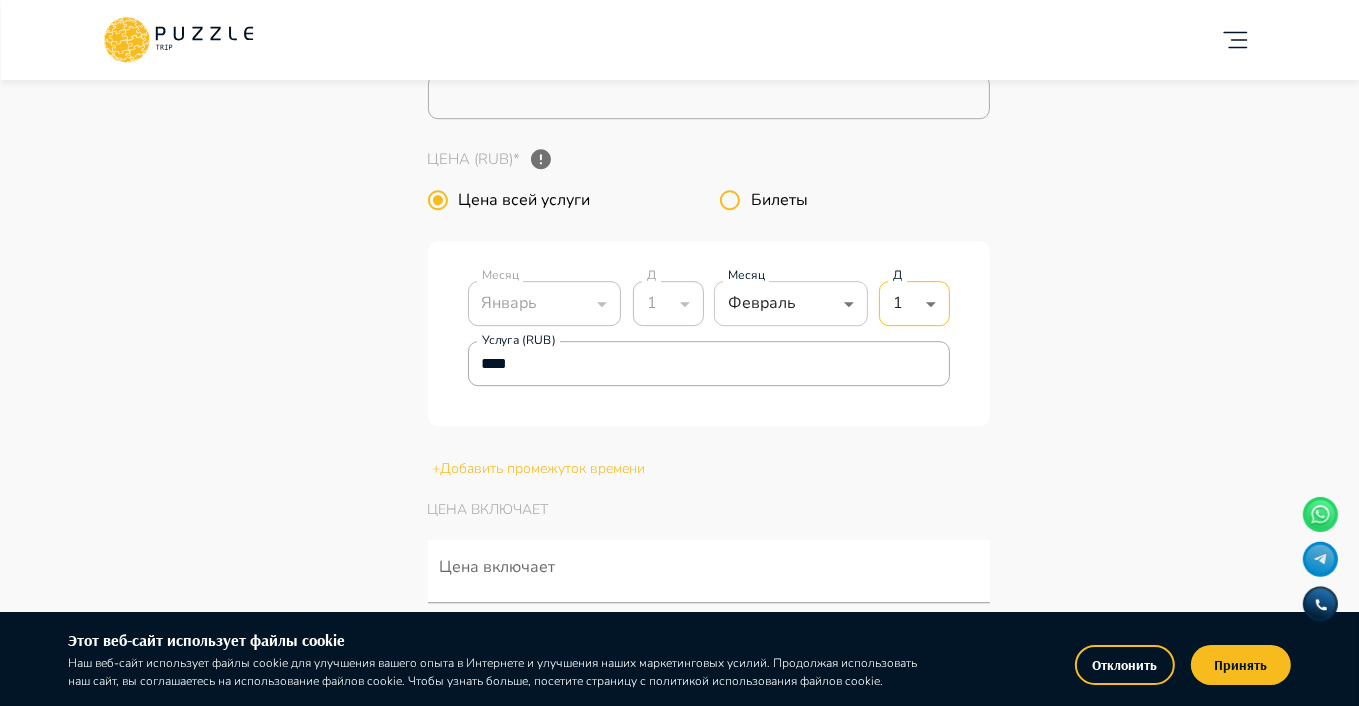 click on "Добавить карточку RU   ** Четыре сезона путешествий Бизнес Панель управления Управление профилем Управление услугами Отчеты Управление бронированиями Чат Мой кошелёк $ 0 Выплата   $0 Выйти Главная страница Управление услугами Создать Назад Управление услугами ПОЖАЛУЙСТА, ВЫБЕРИТЕ КАТЕГОРИИ ВАШЕГО БИЗНЕСА Аренда наземного транспорта Автомобили с водителем Аренда водного транспорта Бизнес-авиация Экскурсии, развлечения Детские  развлечения Входные билеты Фотографии * + Добавить [STREET], [CITY], [COUNTRY] [STREET], [CITY], [COUNTRY] **   *" at bounding box center (679, -1742) 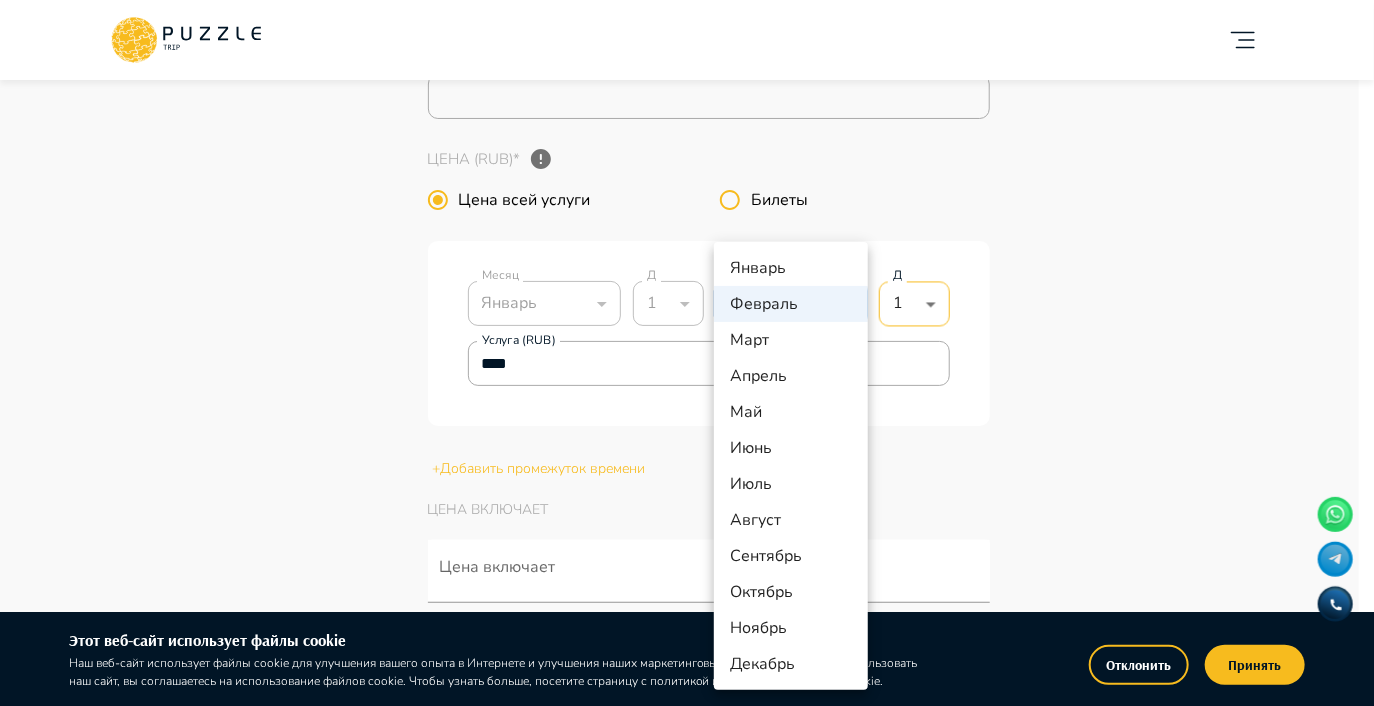 click on "Декабрь" at bounding box center [791, 664] 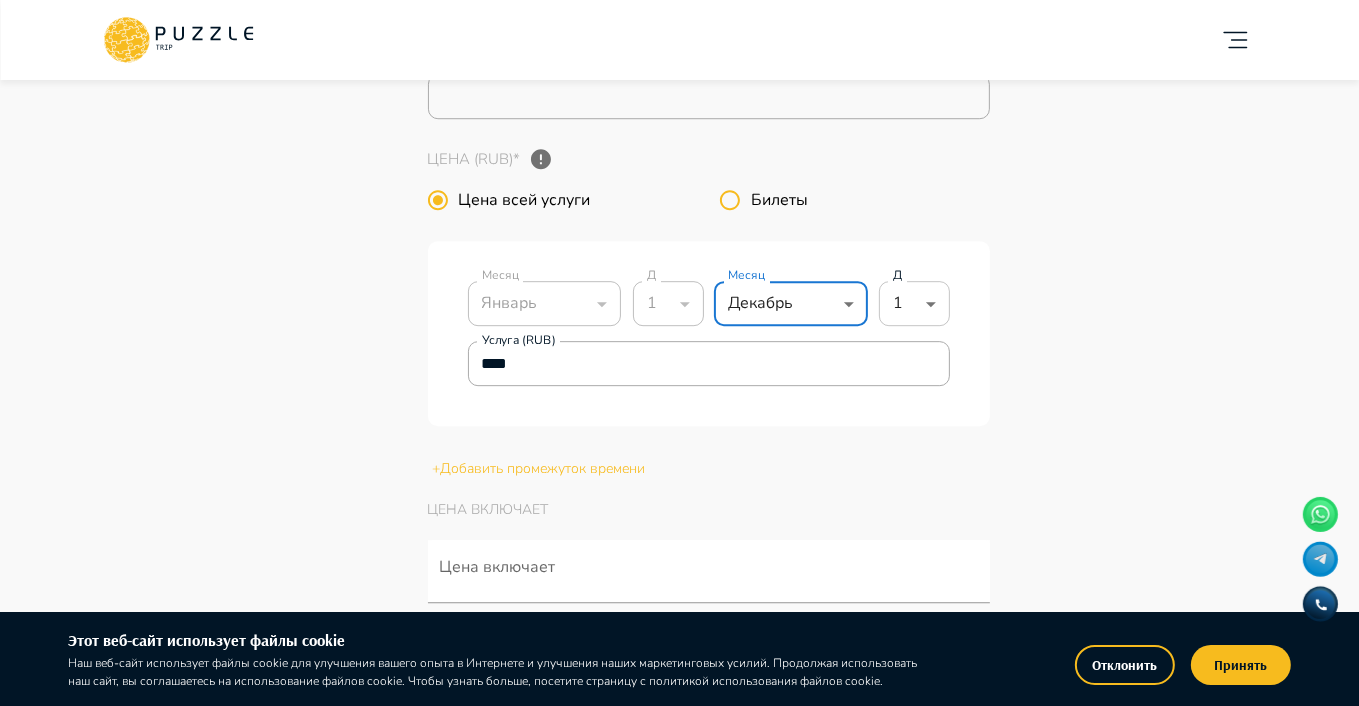 click on "Добавить карточку RU   ** Четыре сезона путешествий Бизнес Панель управления Управление профилем Управление услугами Отчеты Управление бронированиями Чат Мой кошелёк $ 0 Выплата   $0 Выйти Главная страница Управление услугами Создать Назад Управление услугами ПОЖАЛУЙСТА, ВЫБЕРИТЕ КАТЕГОРИИ ВАШЕГО БИЗНЕСА Аренда наземного транспорта Автомобили с водителем Аренда водного транспорта Бизнес-авиация Экскурсии, развлечения Детские  развлечения Входные билеты Фотографии * + Добавить [STREET], [CITY], [COUNTRY] [STREET], [CITY], [COUNTRY] **   *" at bounding box center (679, -1742) 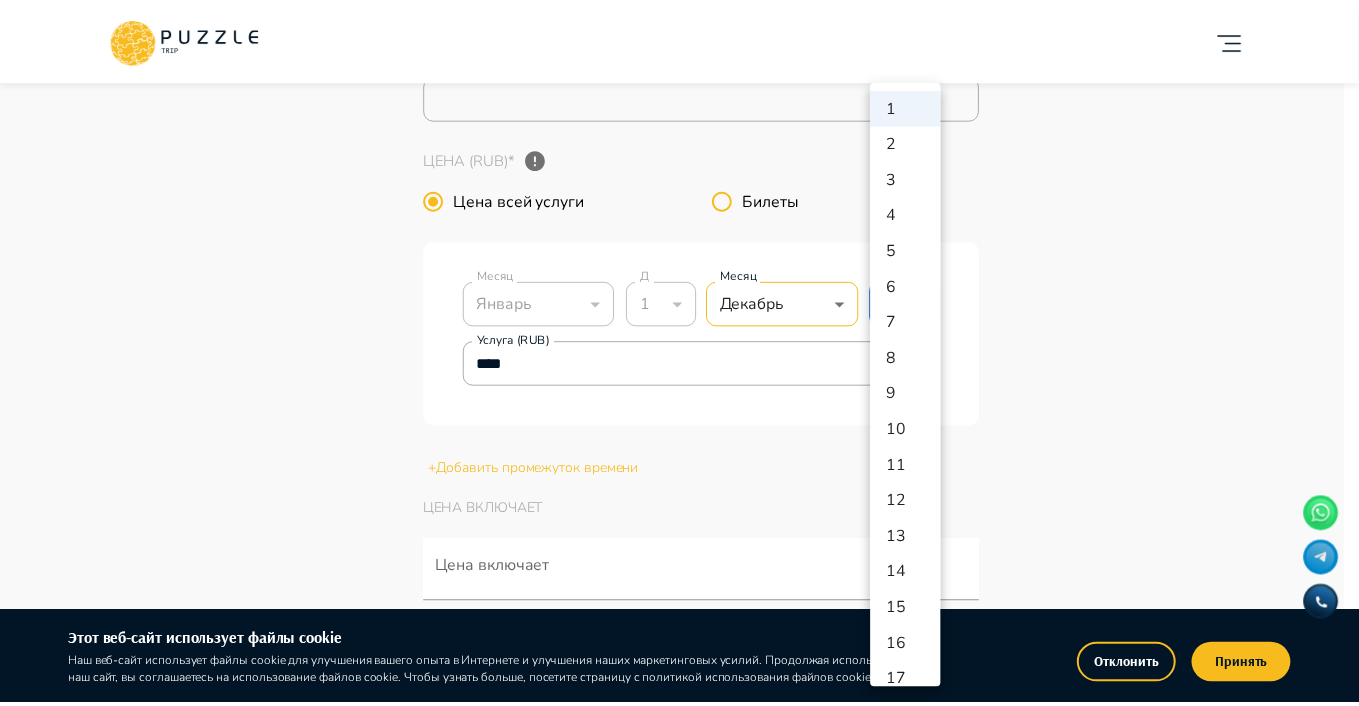 scroll, scrollTop: 522, scrollLeft: 0, axis: vertical 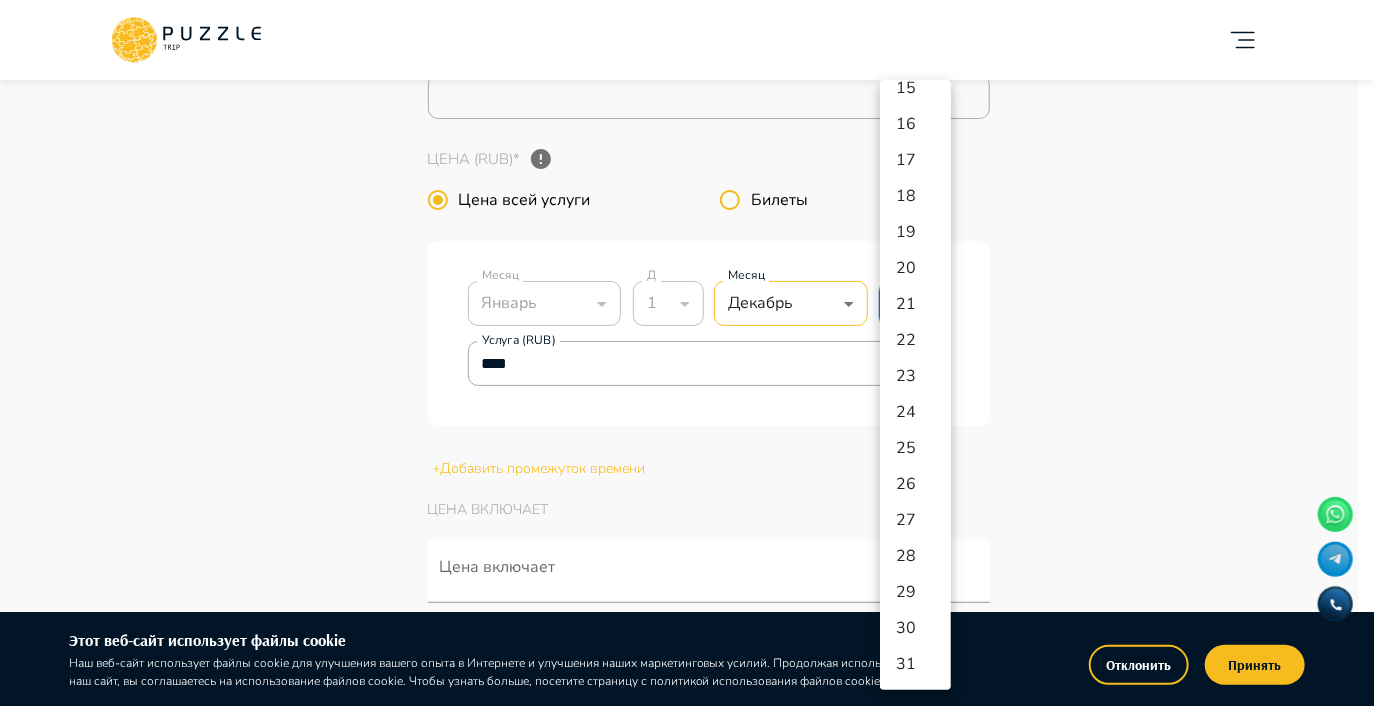 click on "31" at bounding box center (915, 664) 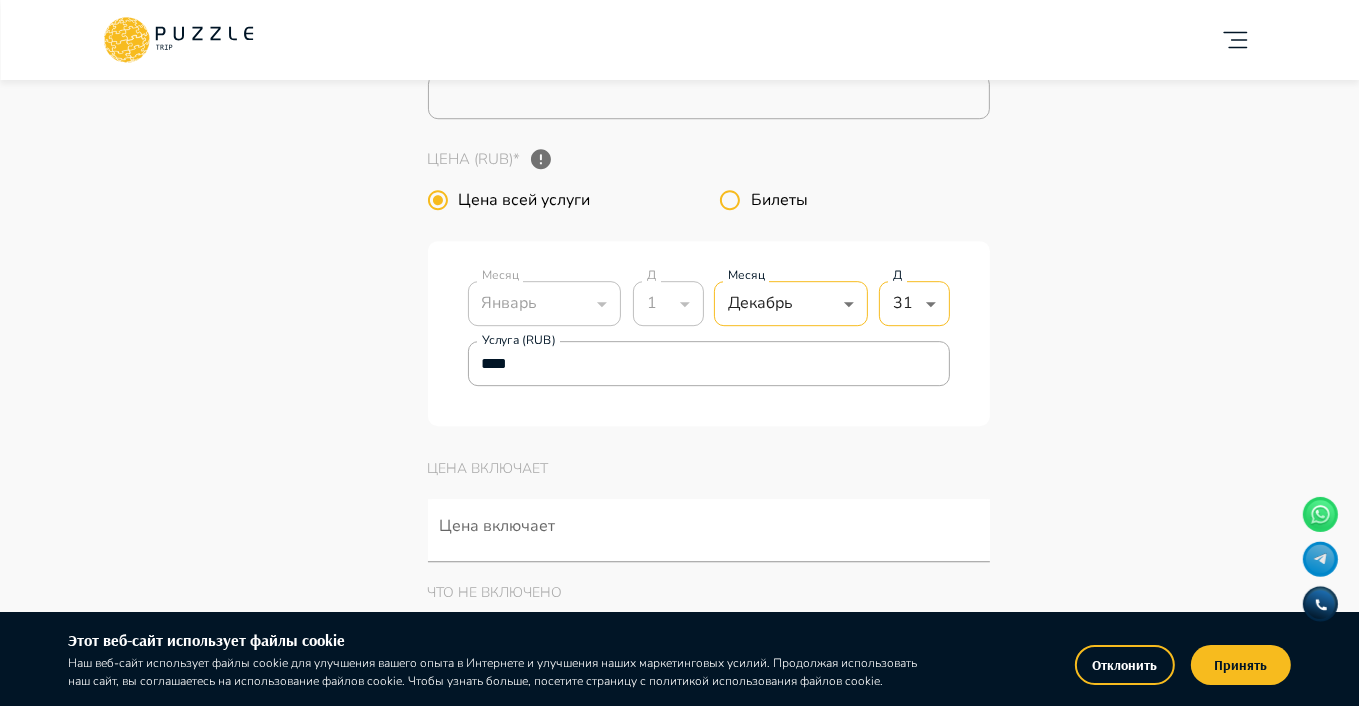 click on "Январь" at bounding box center (545, 304) 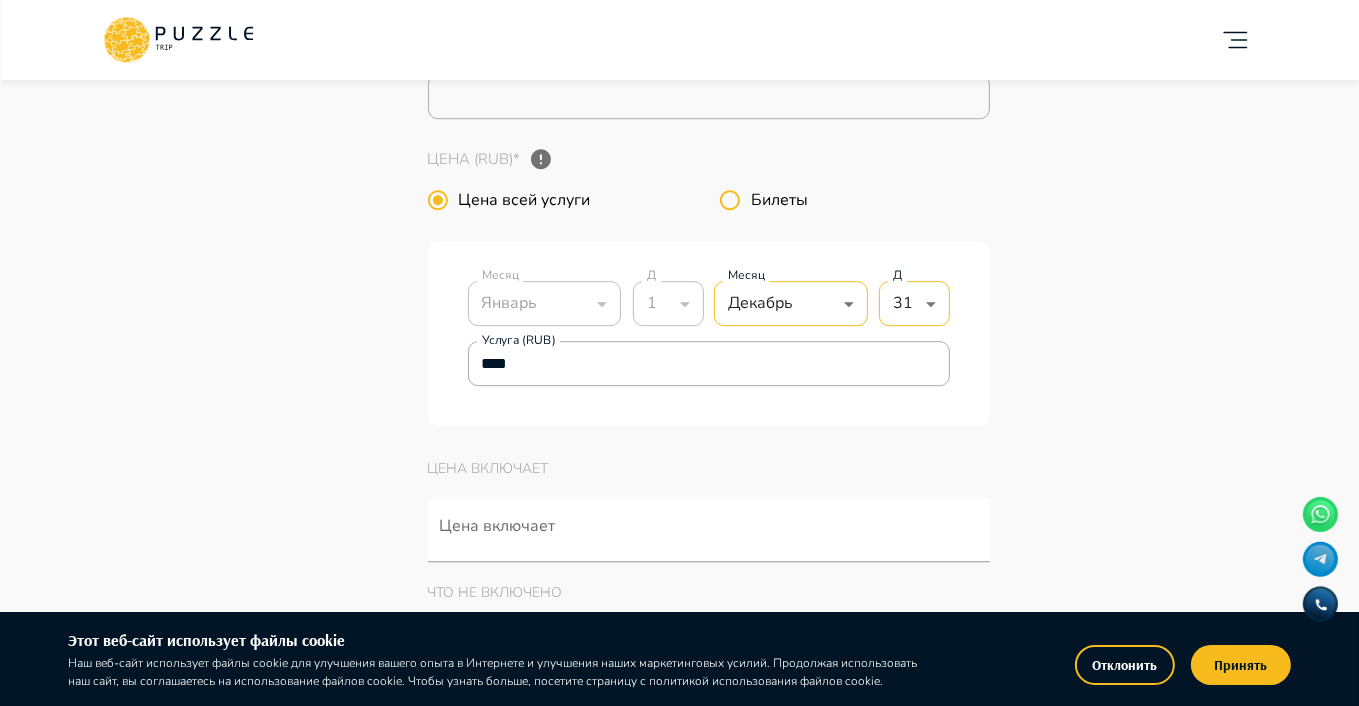 click on "Панель управления Управление профилем Управление услугами Отчеты Управление бронированиями Чат Мой кошелёк $ 0 Выплата   $0 Выйти" at bounding box center (254, -1928) 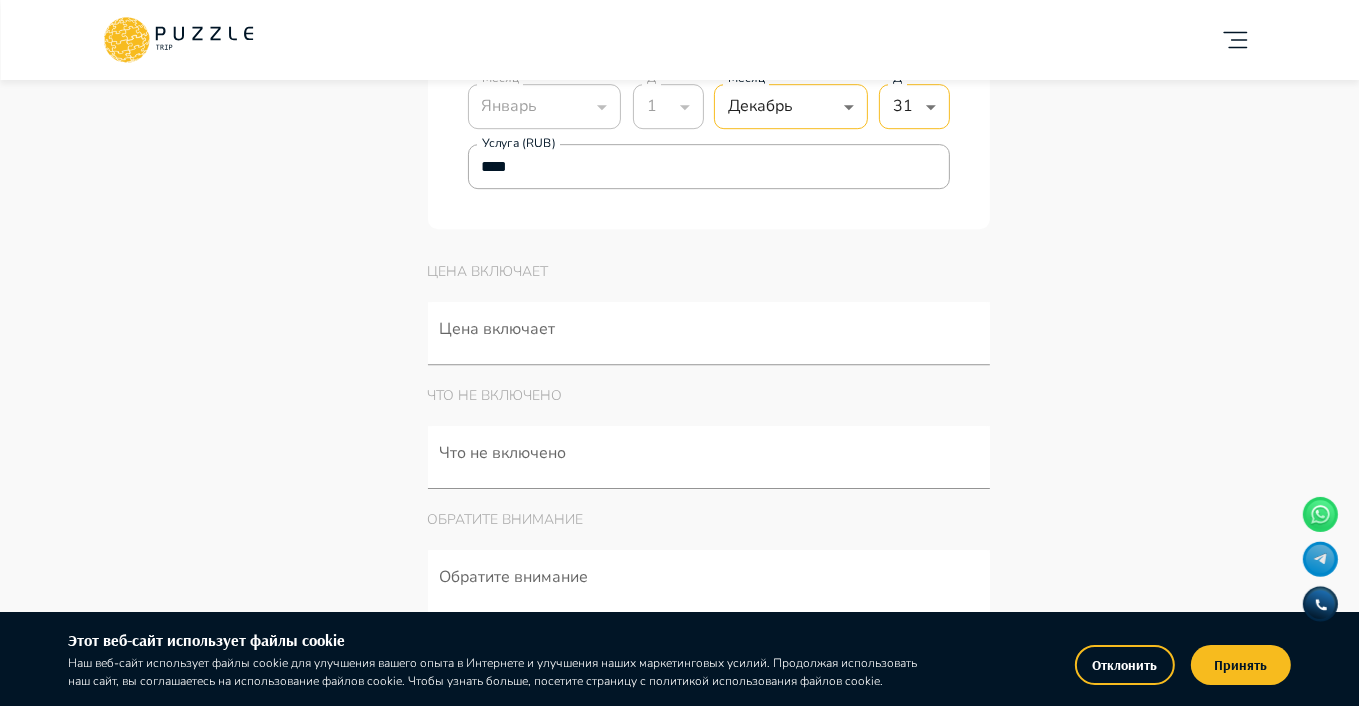 scroll, scrollTop: 5492, scrollLeft: 0, axis: vertical 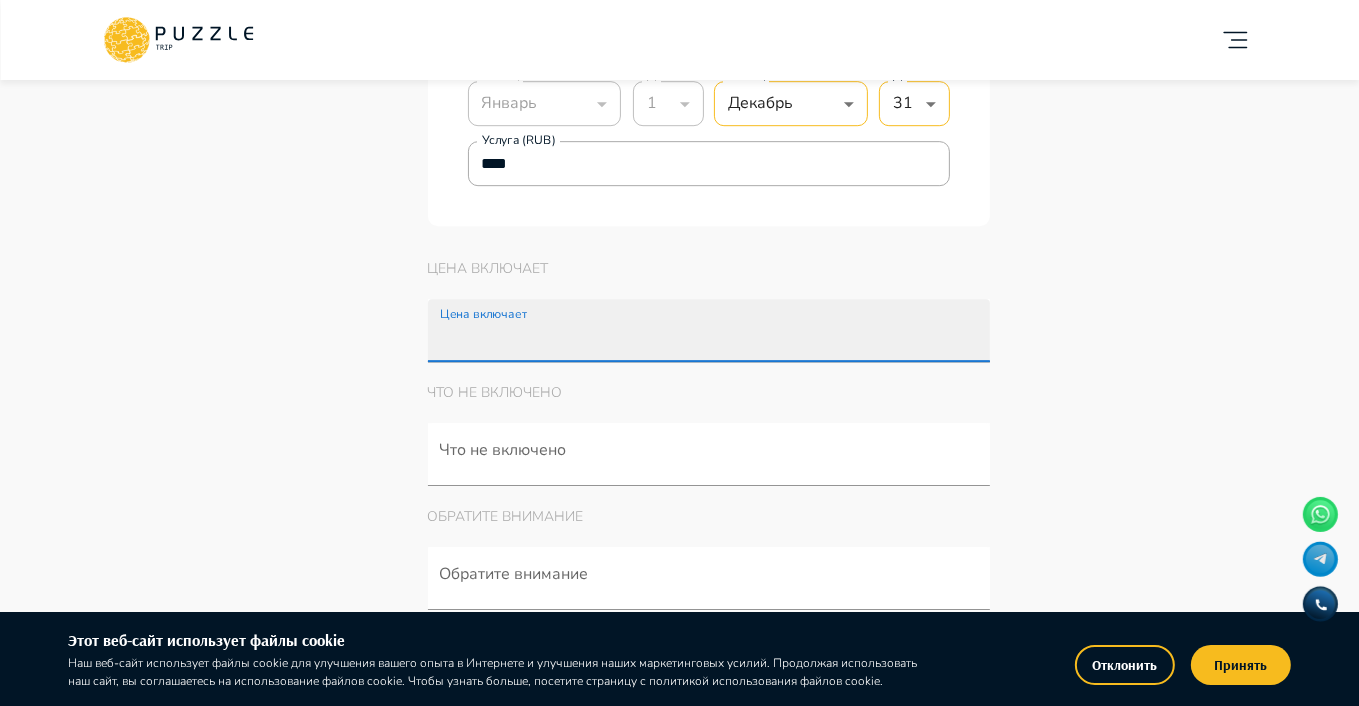 click on "Цена включает" at bounding box center [713, 340] 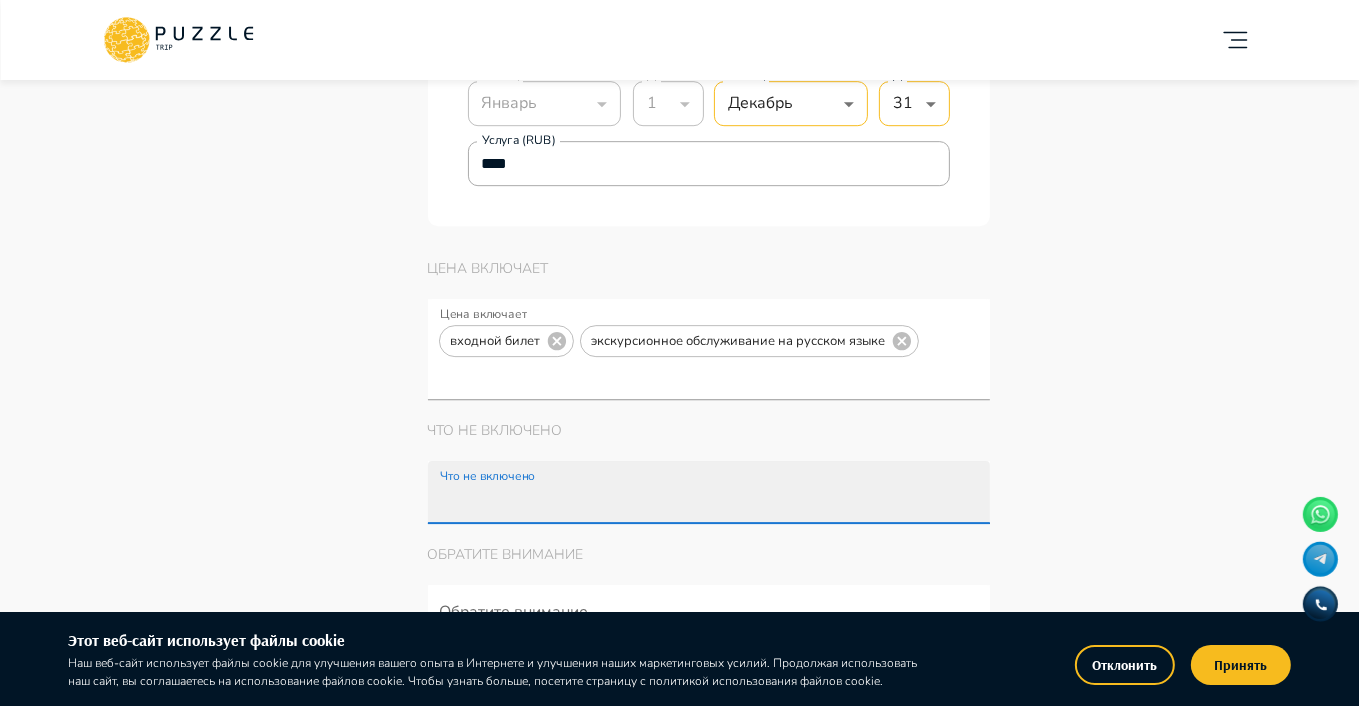 click on "Что не включено" at bounding box center (713, 502) 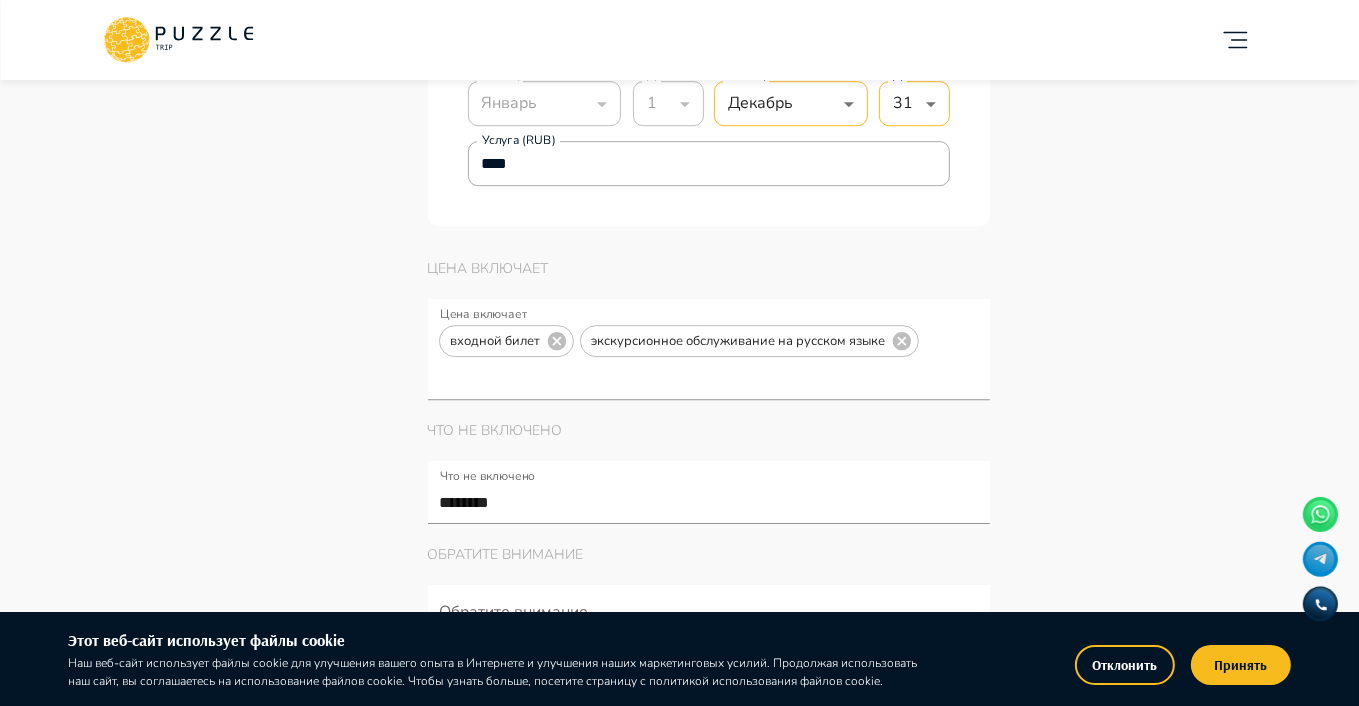 click on "Панель управления Управление профилем Управление услугами Отчеты Управление бронированиями Чат Мой кошелёк $ 0 Выплата   $0 Выйти" at bounding box center (254, -2109) 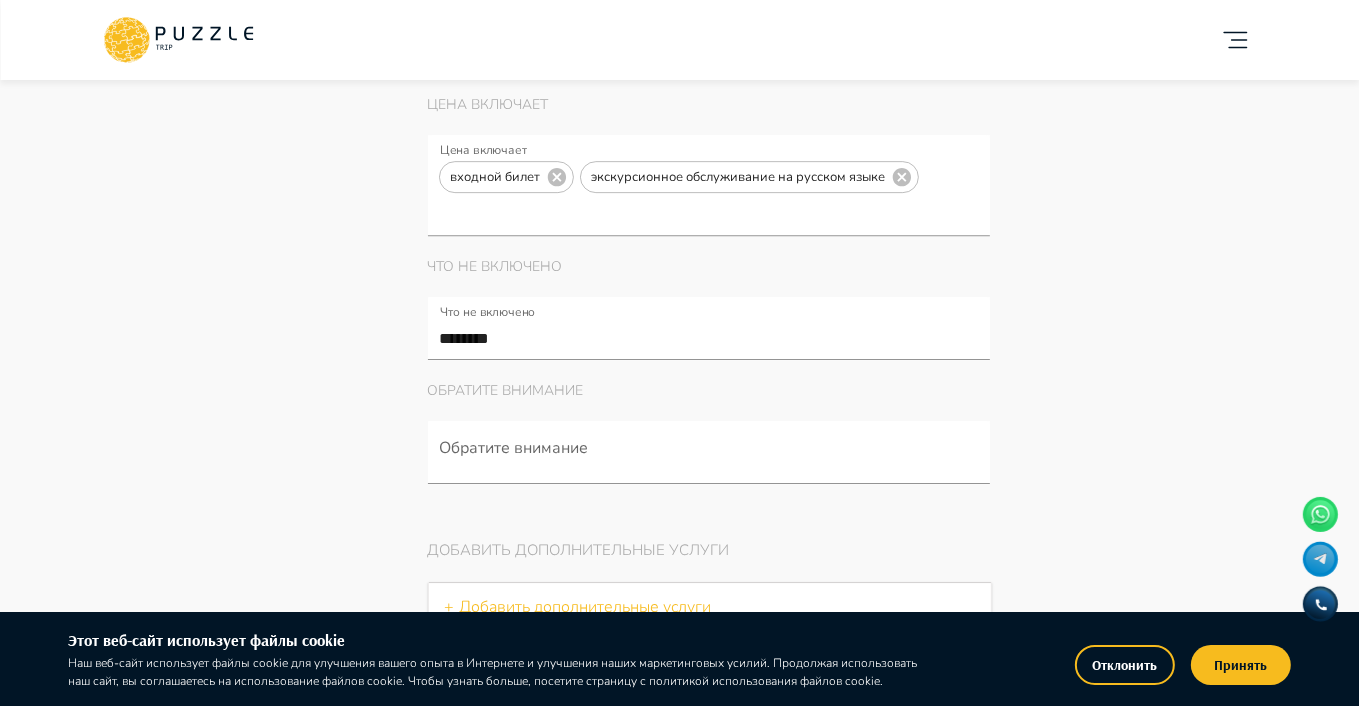 scroll, scrollTop: 5692, scrollLeft: 0, axis: vertical 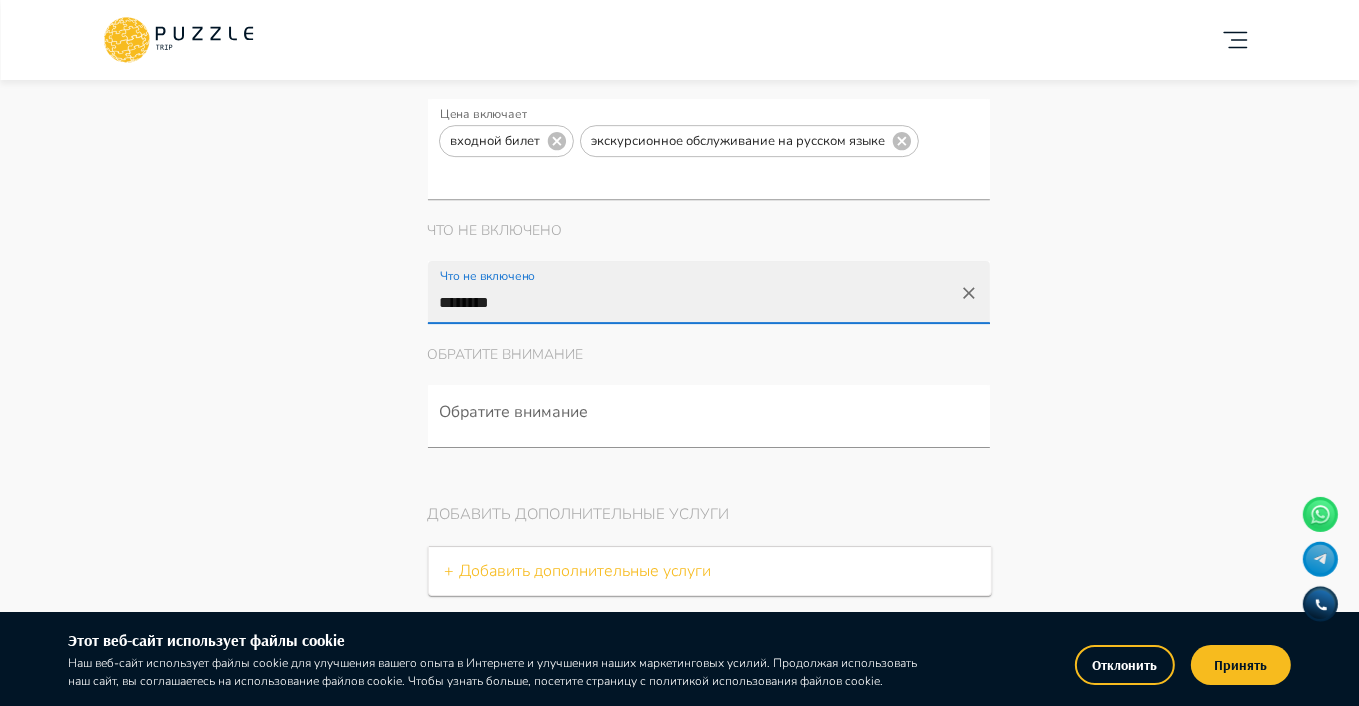 click on "********" at bounding box center (694, 302) 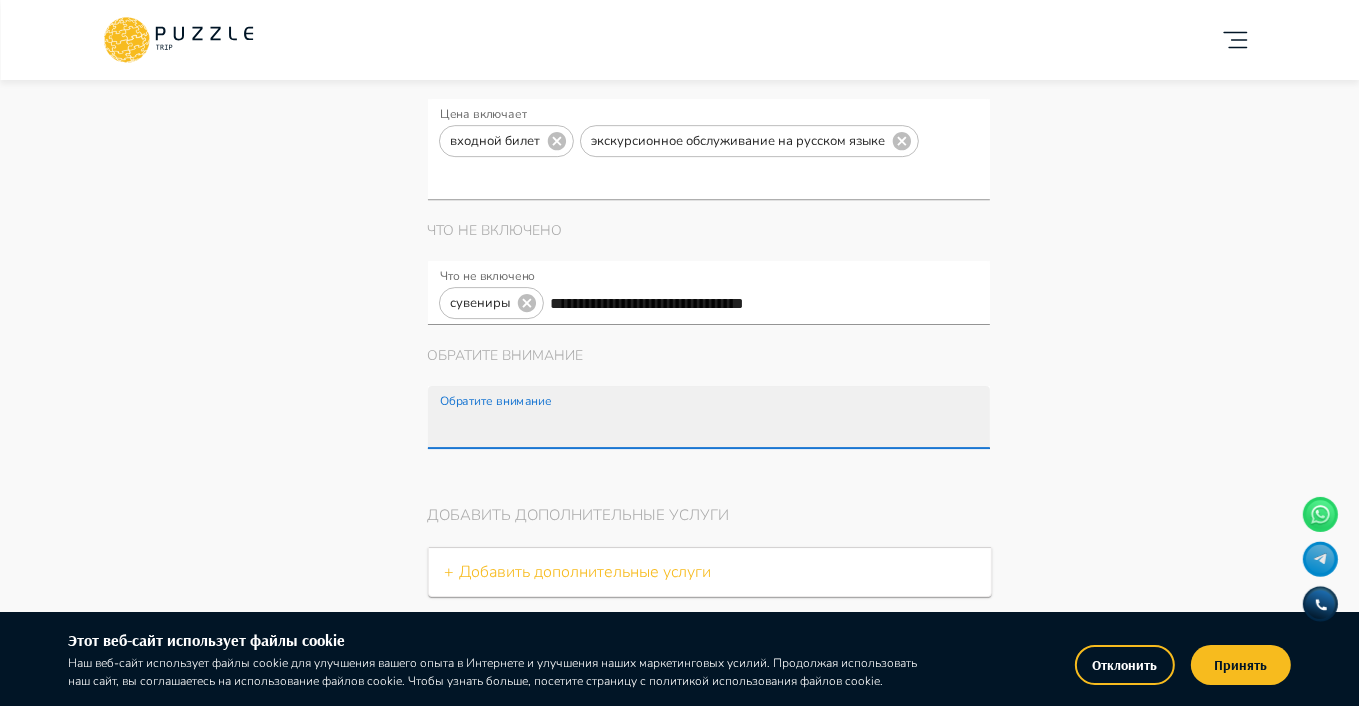 click on "Обратите внимание" at bounding box center [713, 427] 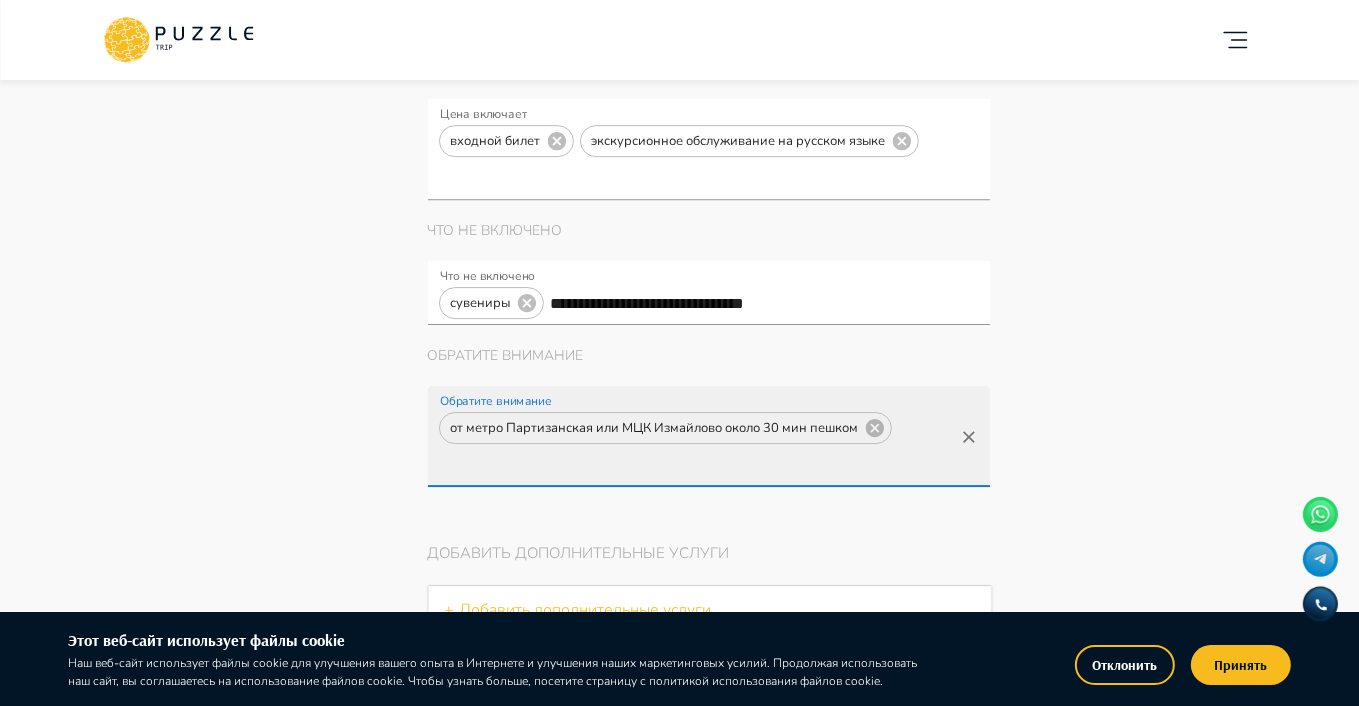 scroll, scrollTop: 0, scrollLeft: 0, axis: both 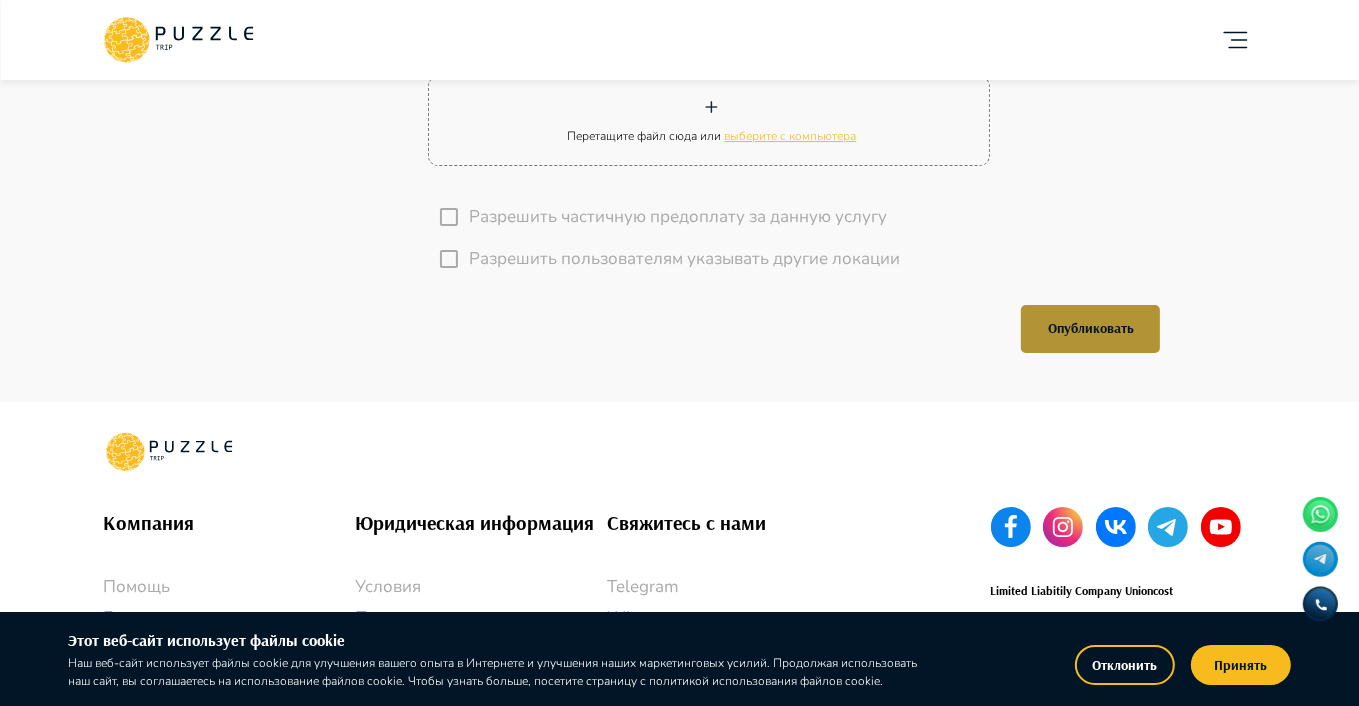click on "Опубликовать" at bounding box center (1090, 329) 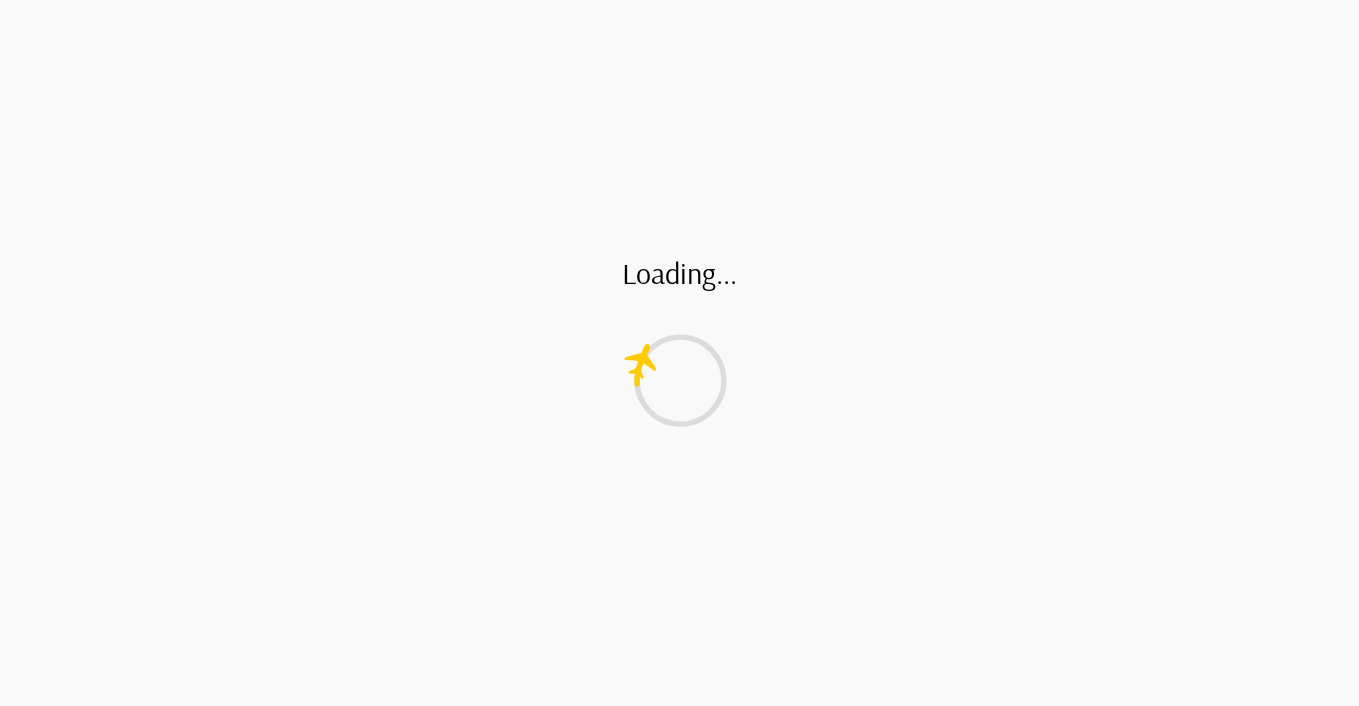 scroll, scrollTop: 0, scrollLeft: 0, axis: both 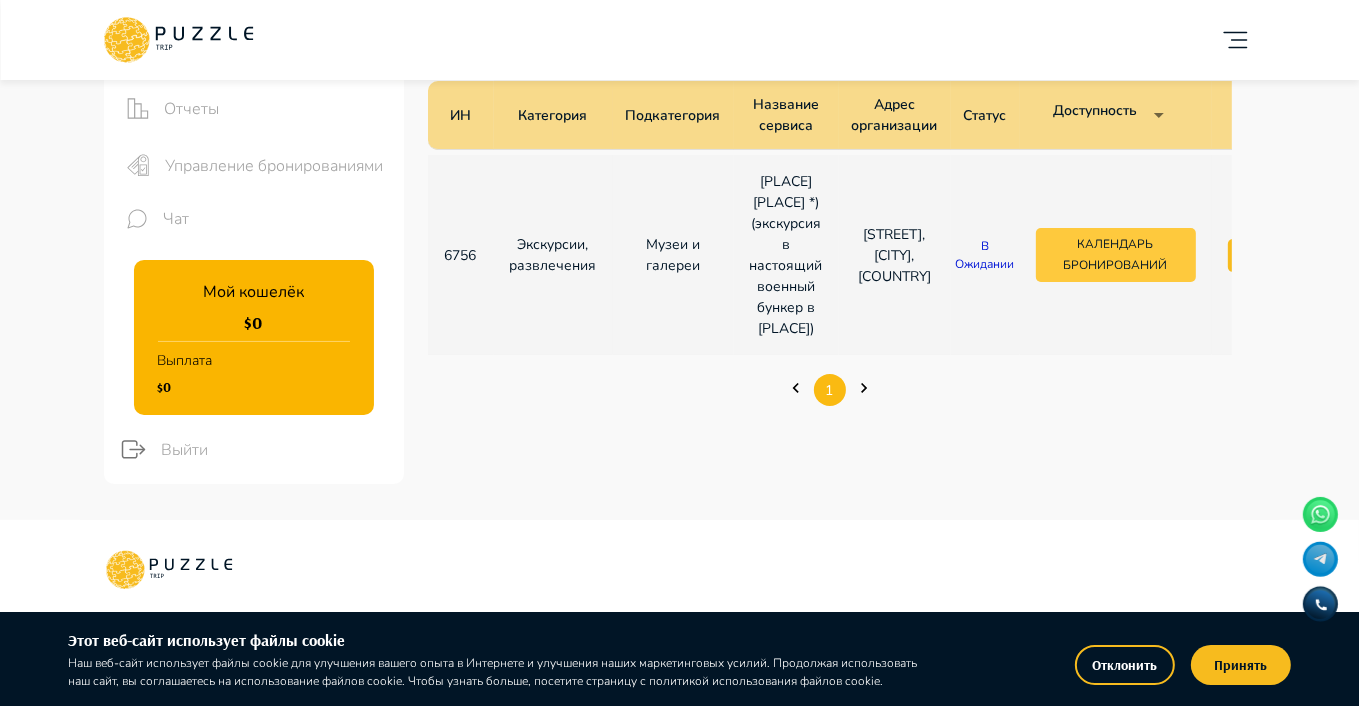 click on "Календарь бронирований" at bounding box center [1116, 255] 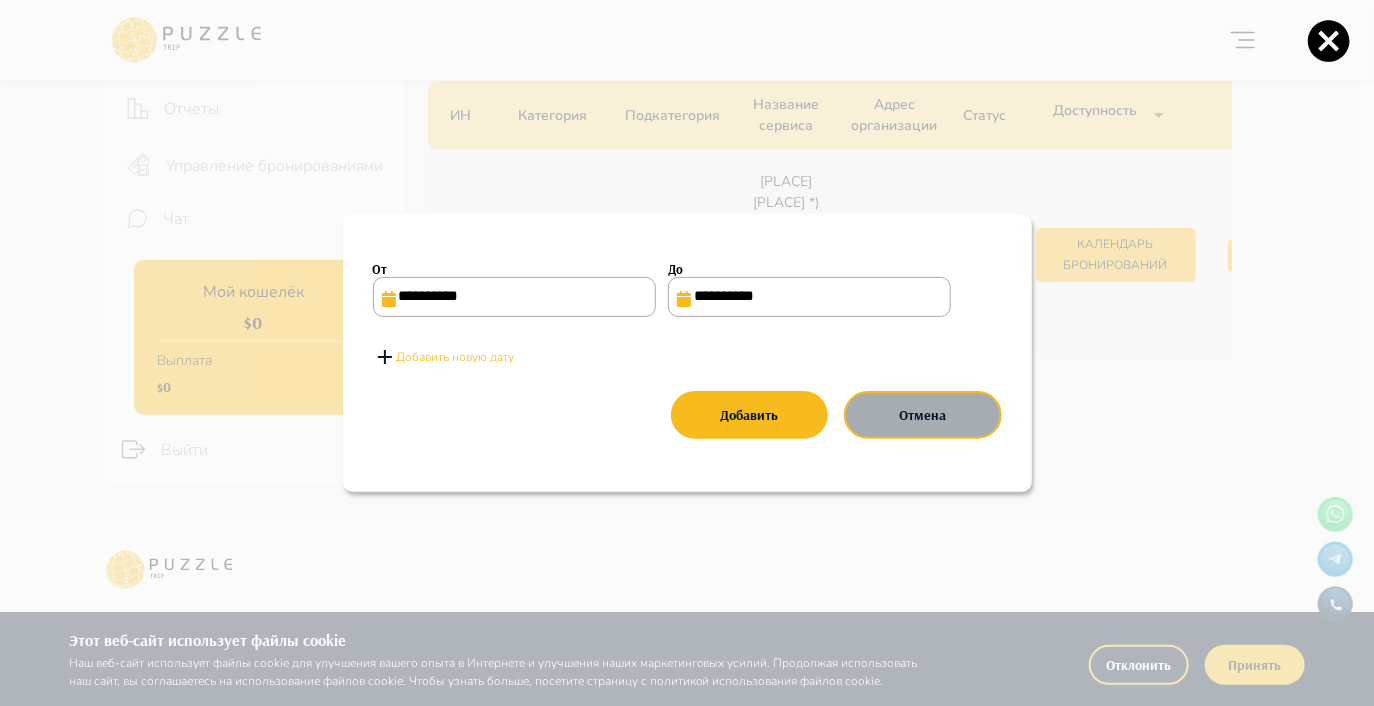 click on "Отмена" at bounding box center [922, 415] 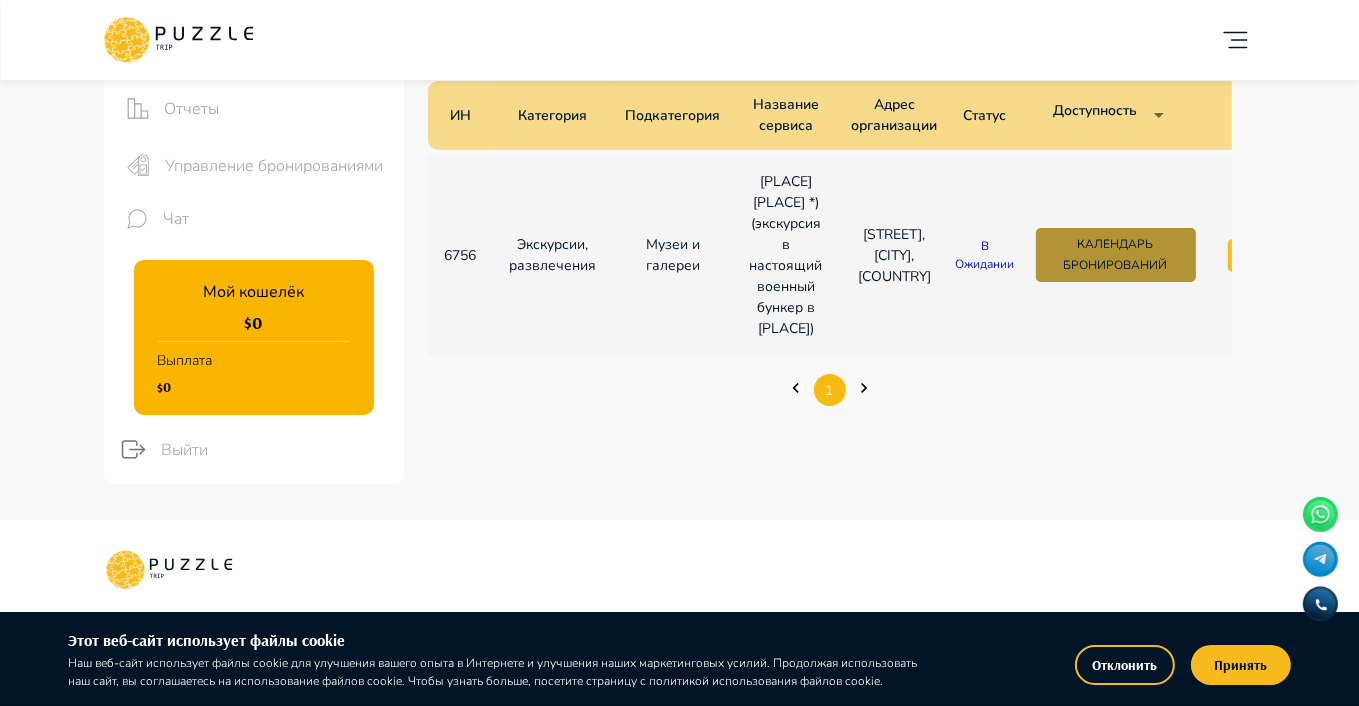 click on "Календарь бронирований" at bounding box center (1116, 255) 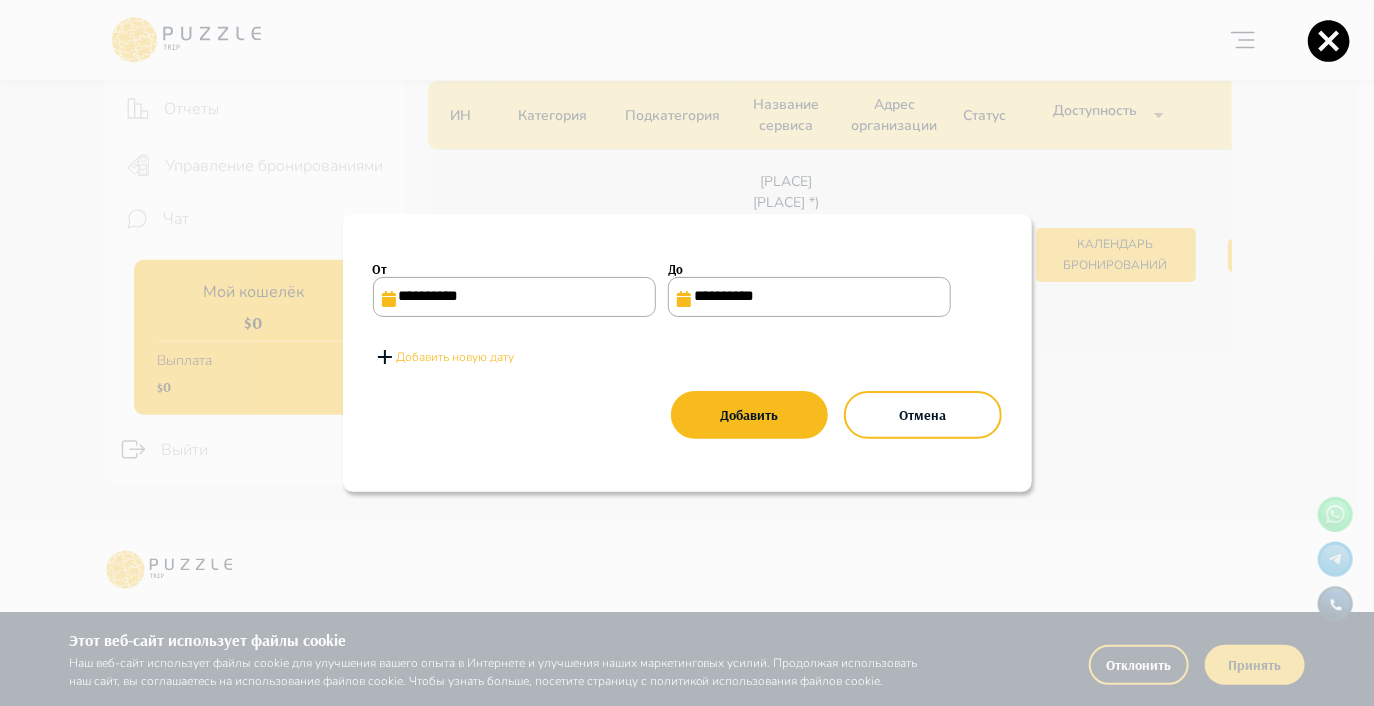 click on "**********" at bounding box center [809, 297] 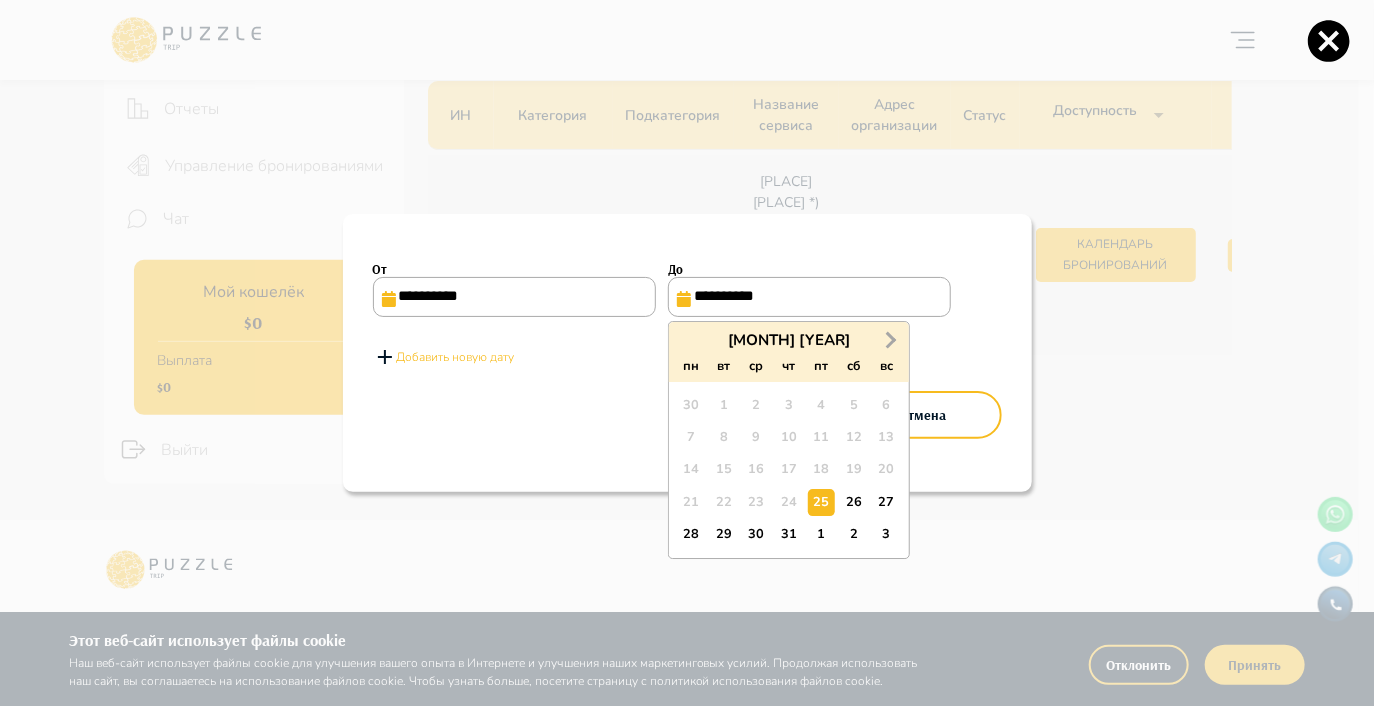 click on "Next Month" at bounding box center (889, 339) 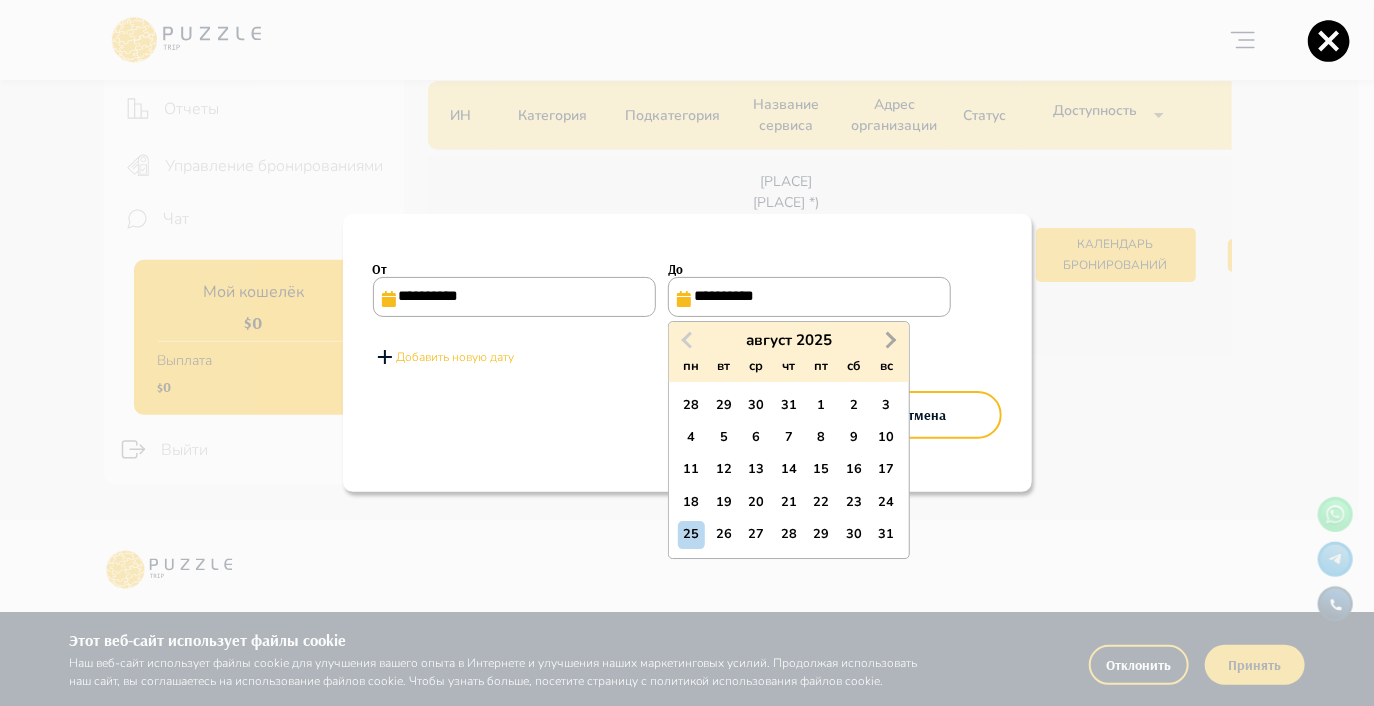 click on "Next Month" at bounding box center [889, 339] 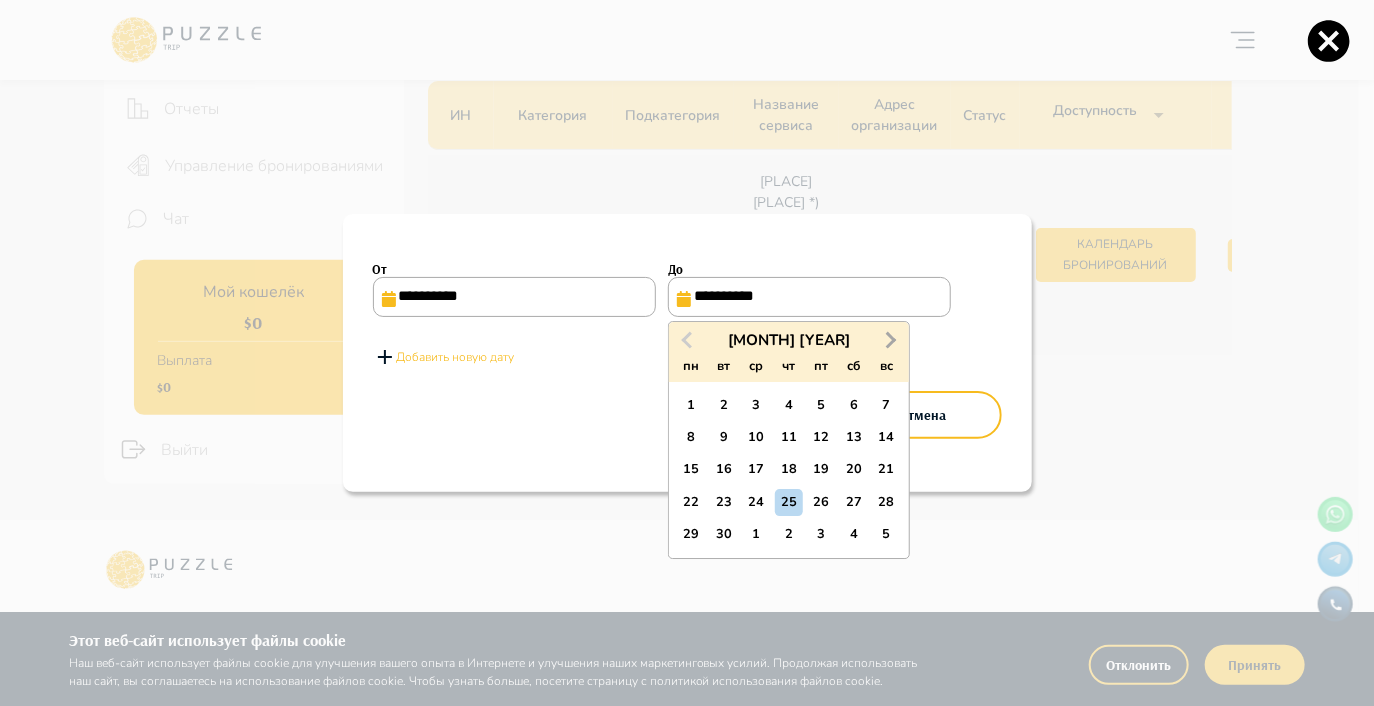 click on "Next Month" at bounding box center [889, 339] 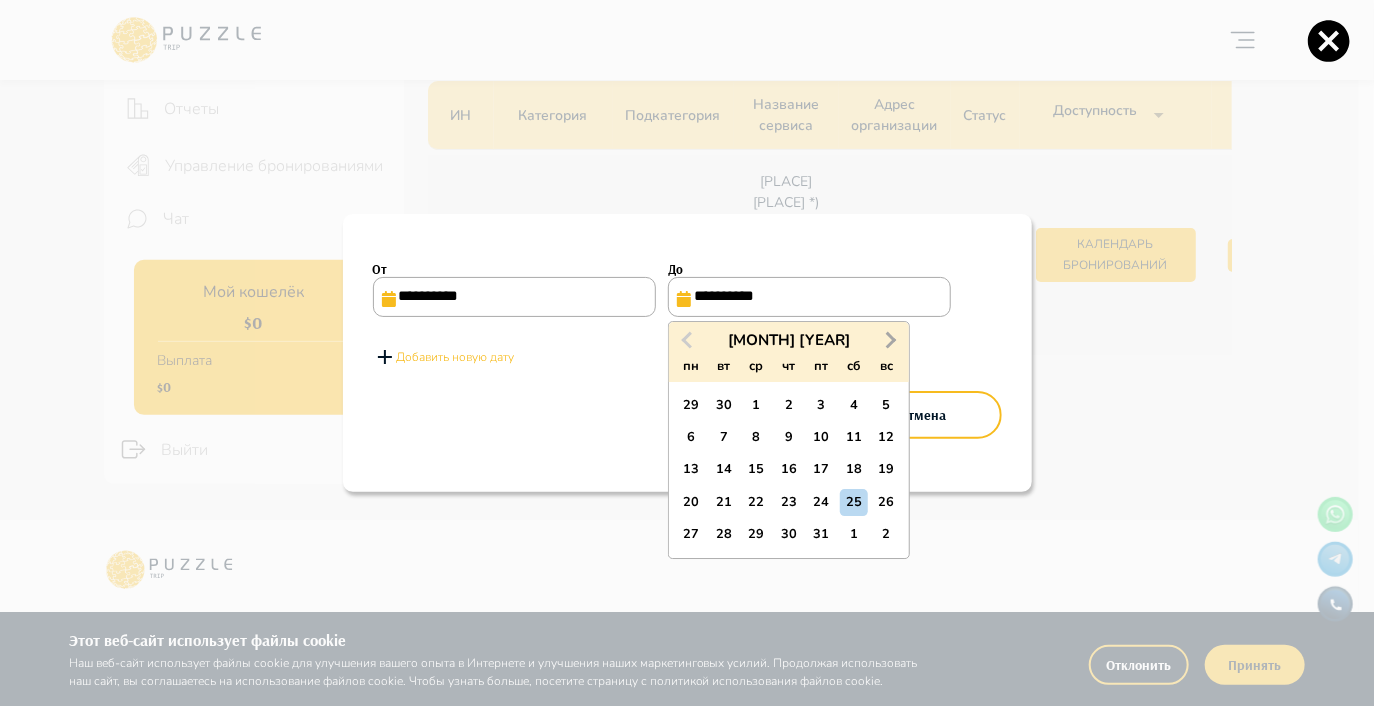 click on "Next Month" at bounding box center [889, 339] 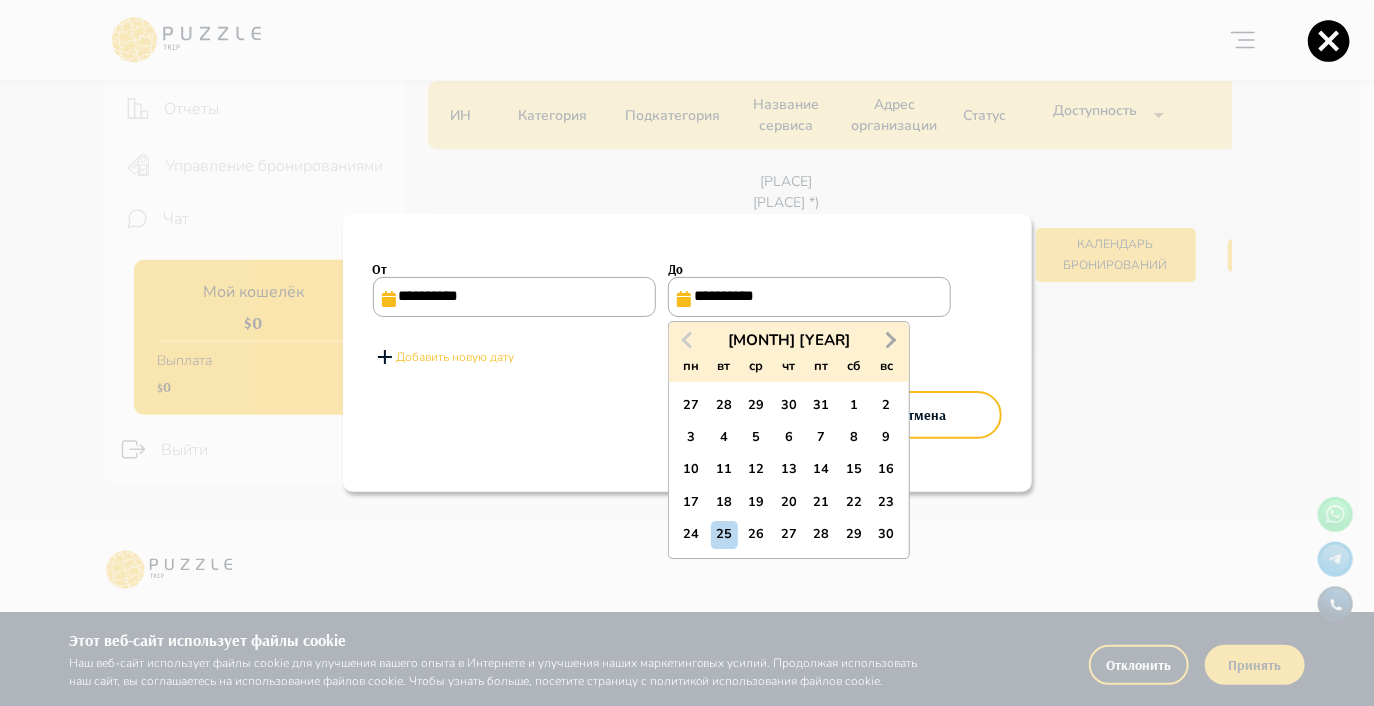 click on "Next Month" at bounding box center (889, 339) 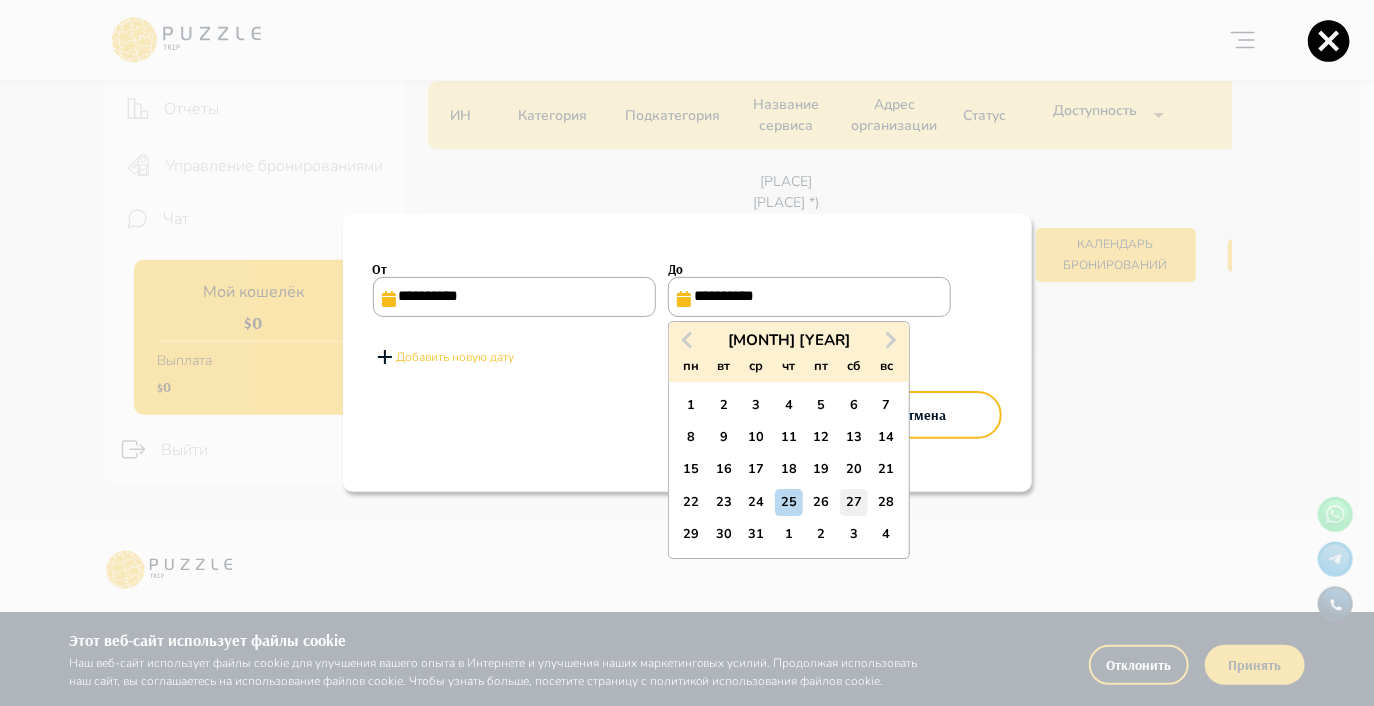 click on "27" at bounding box center (853, 502) 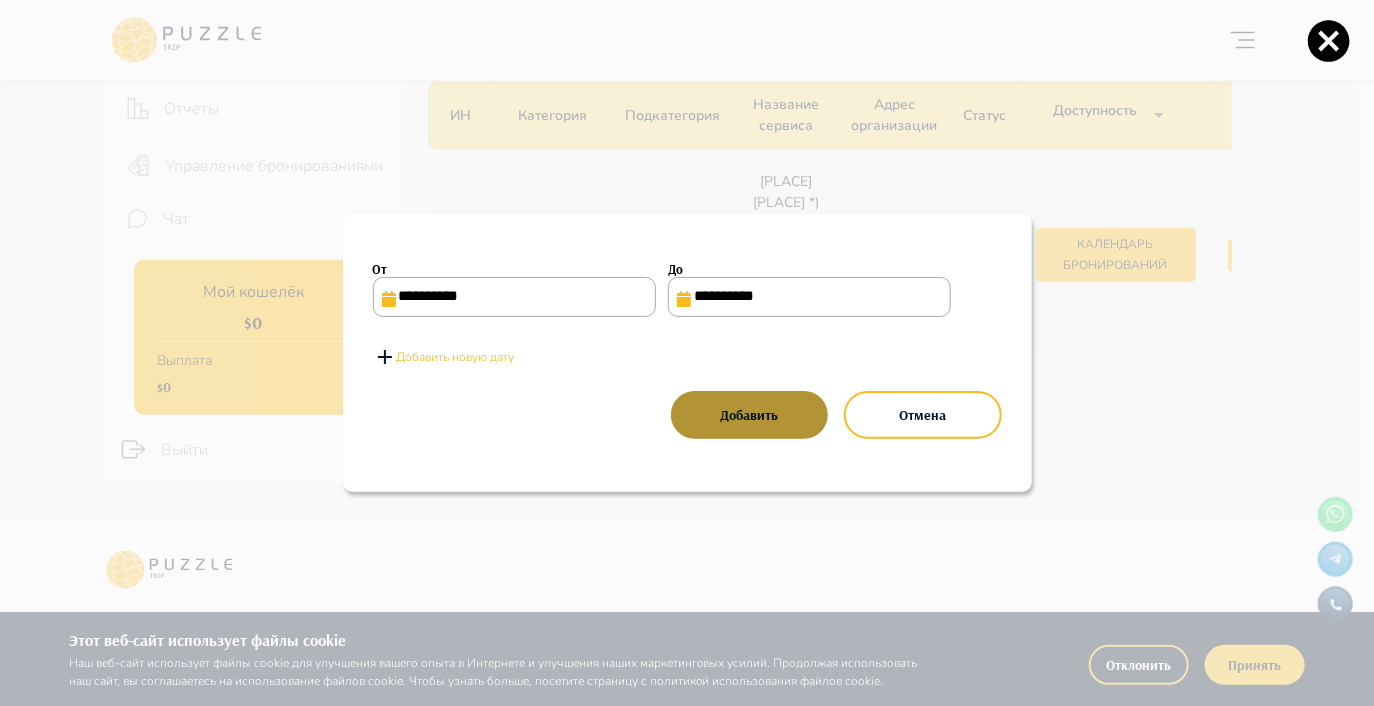 click on "Добавить" at bounding box center [749, 415] 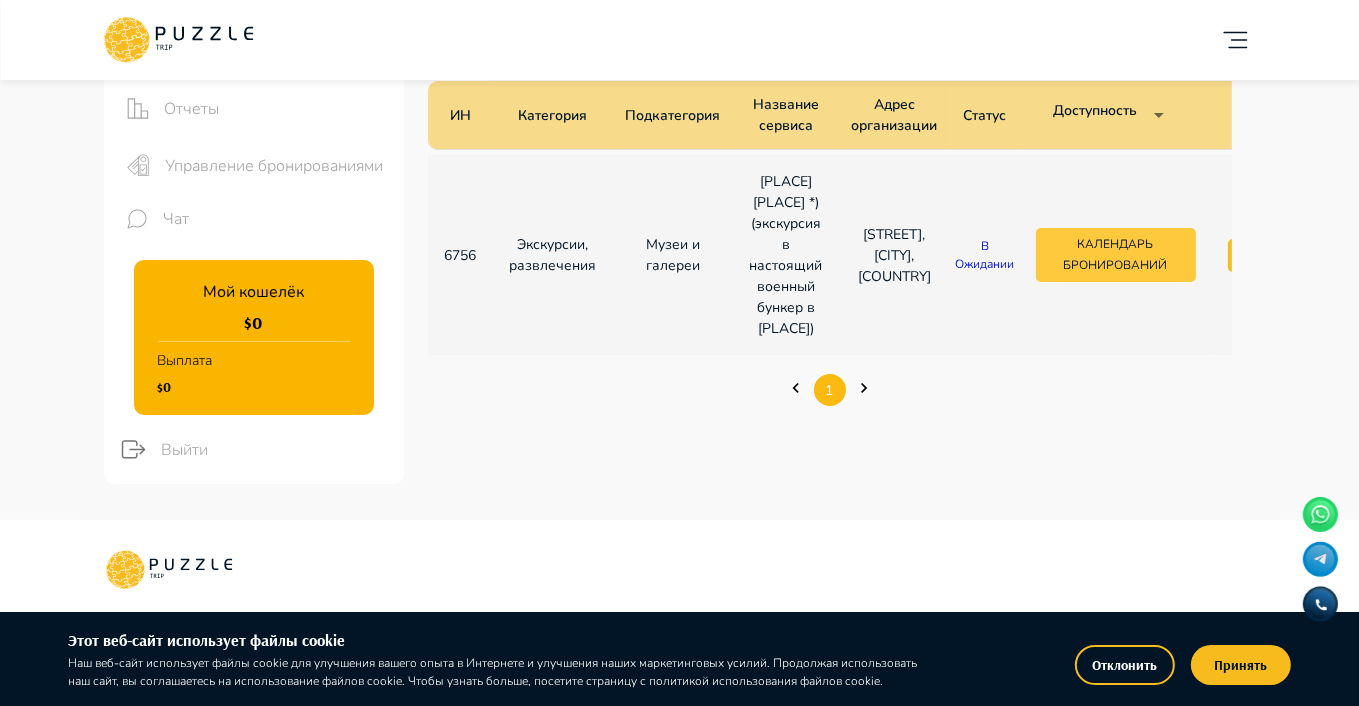 click on "Календарь бронирований" at bounding box center [1116, 255] 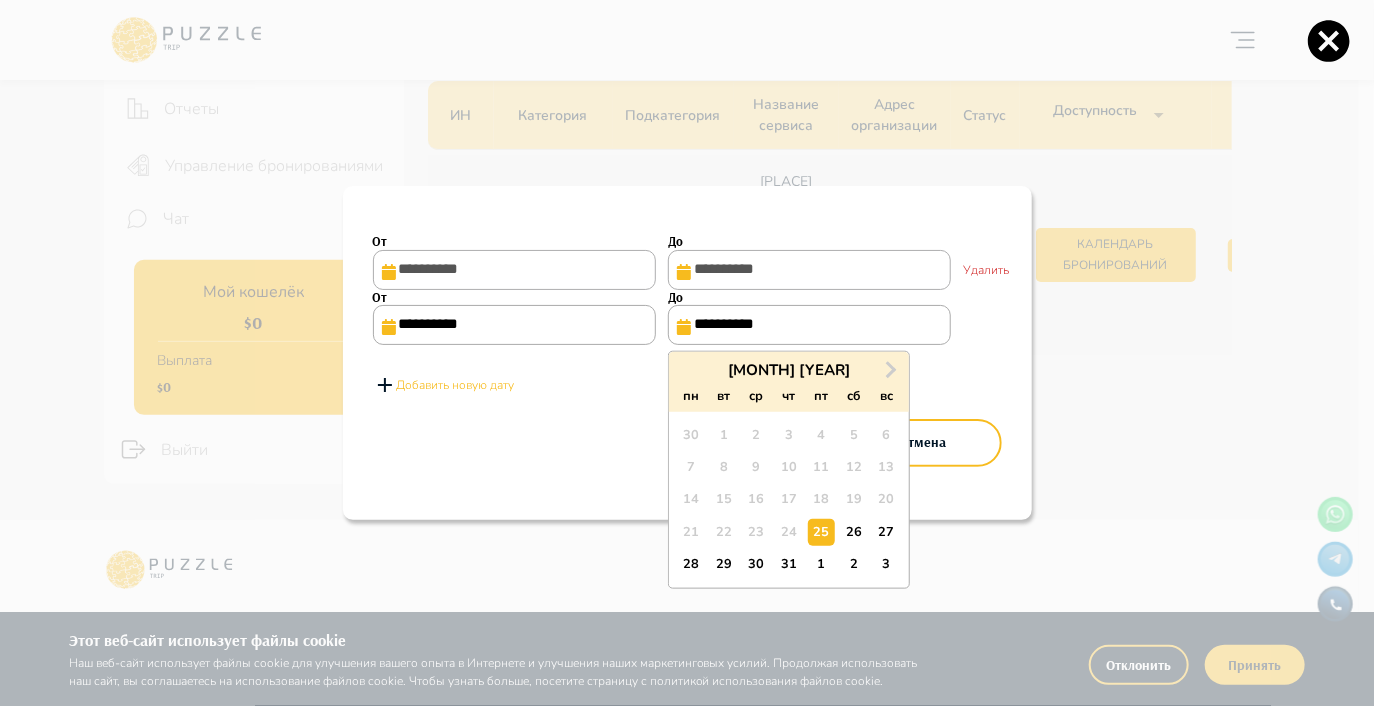 click on "**********" at bounding box center [809, 325] 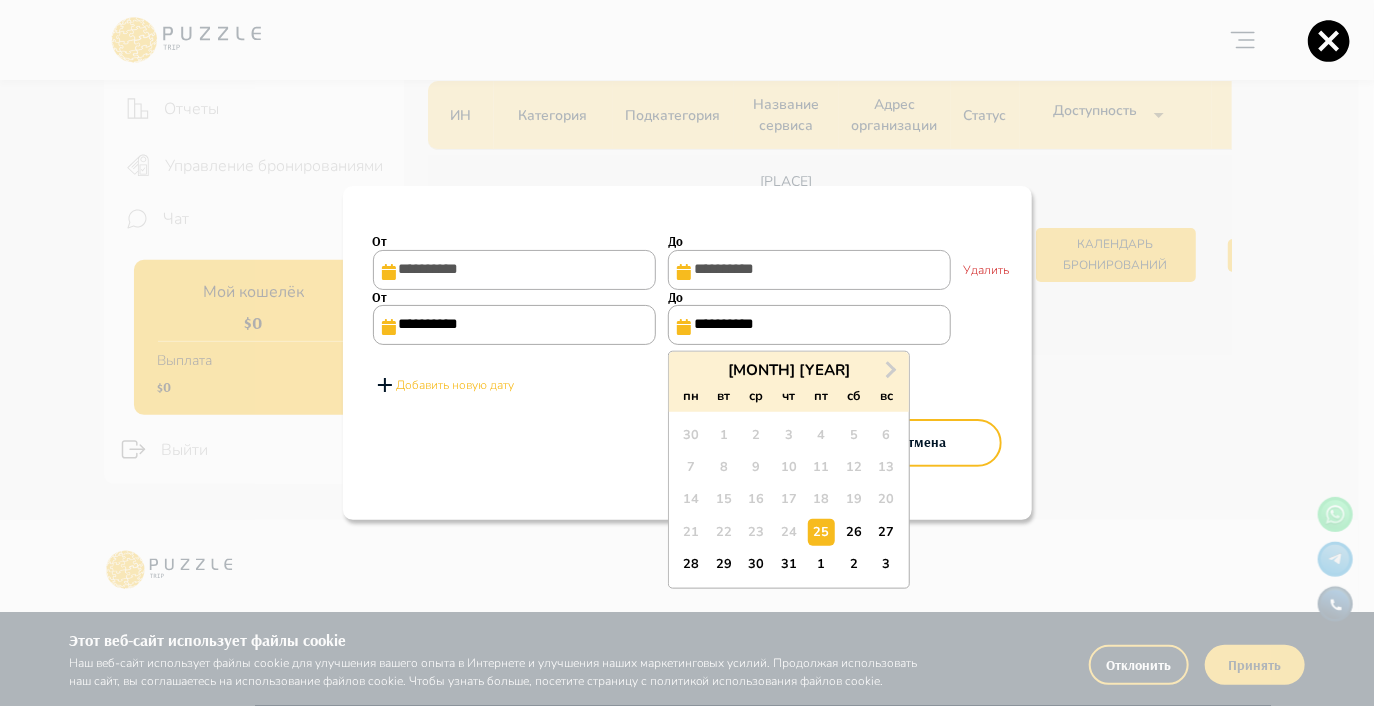 click on "**********" at bounding box center (809, 325) 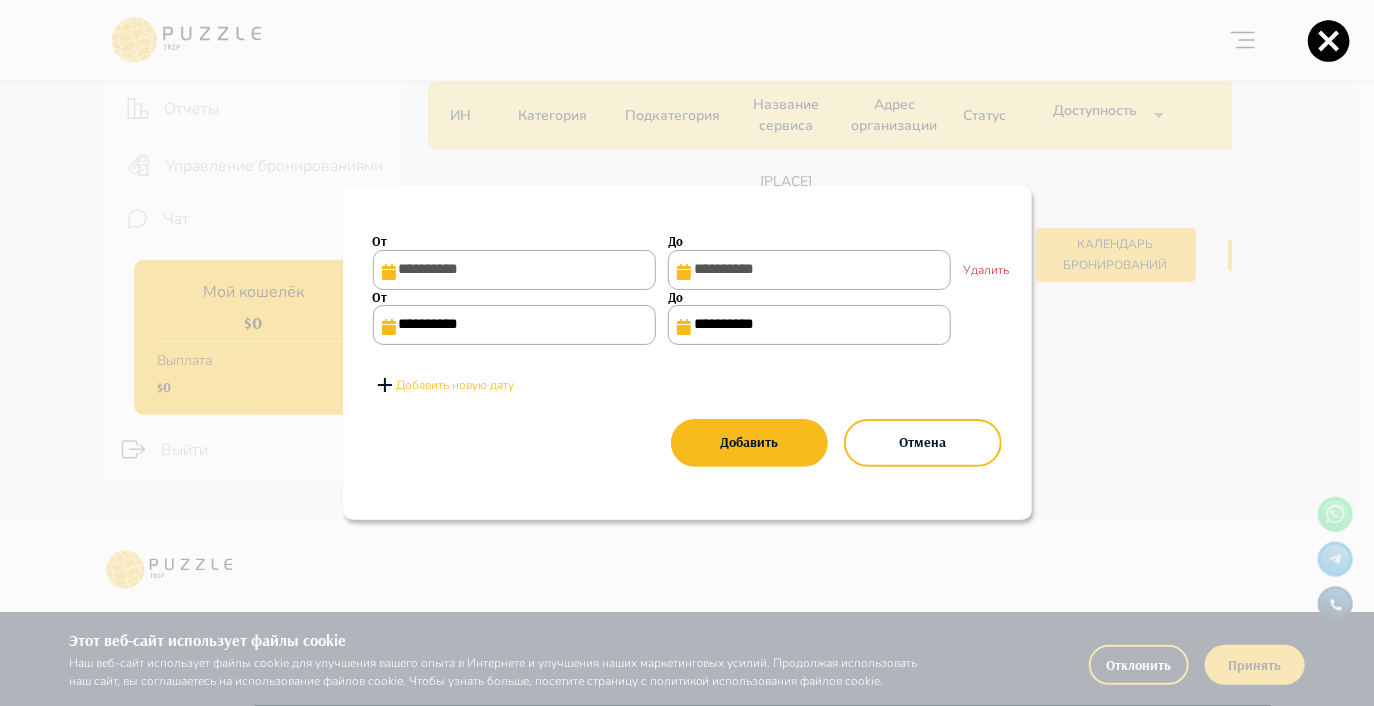 click on "Добавить новую дату" at bounding box center (687, 385) 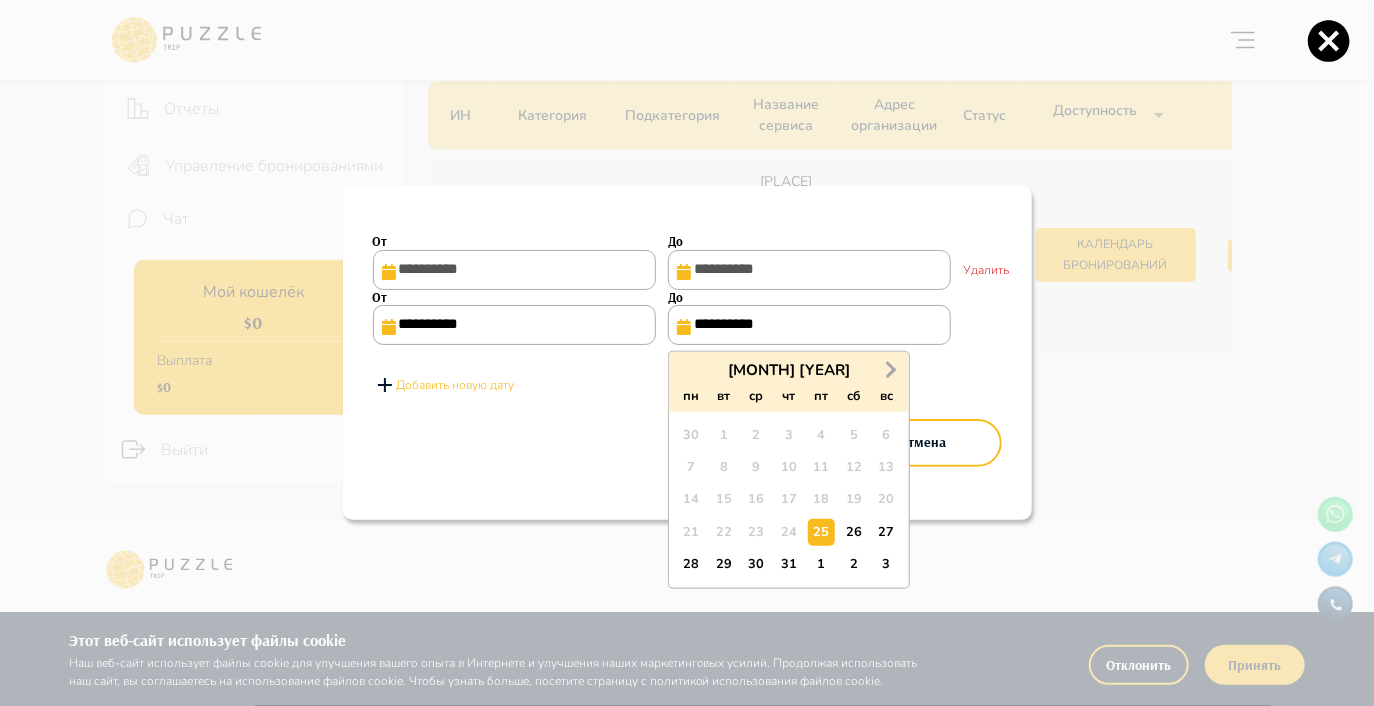 click on "Next Month" at bounding box center [889, 368] 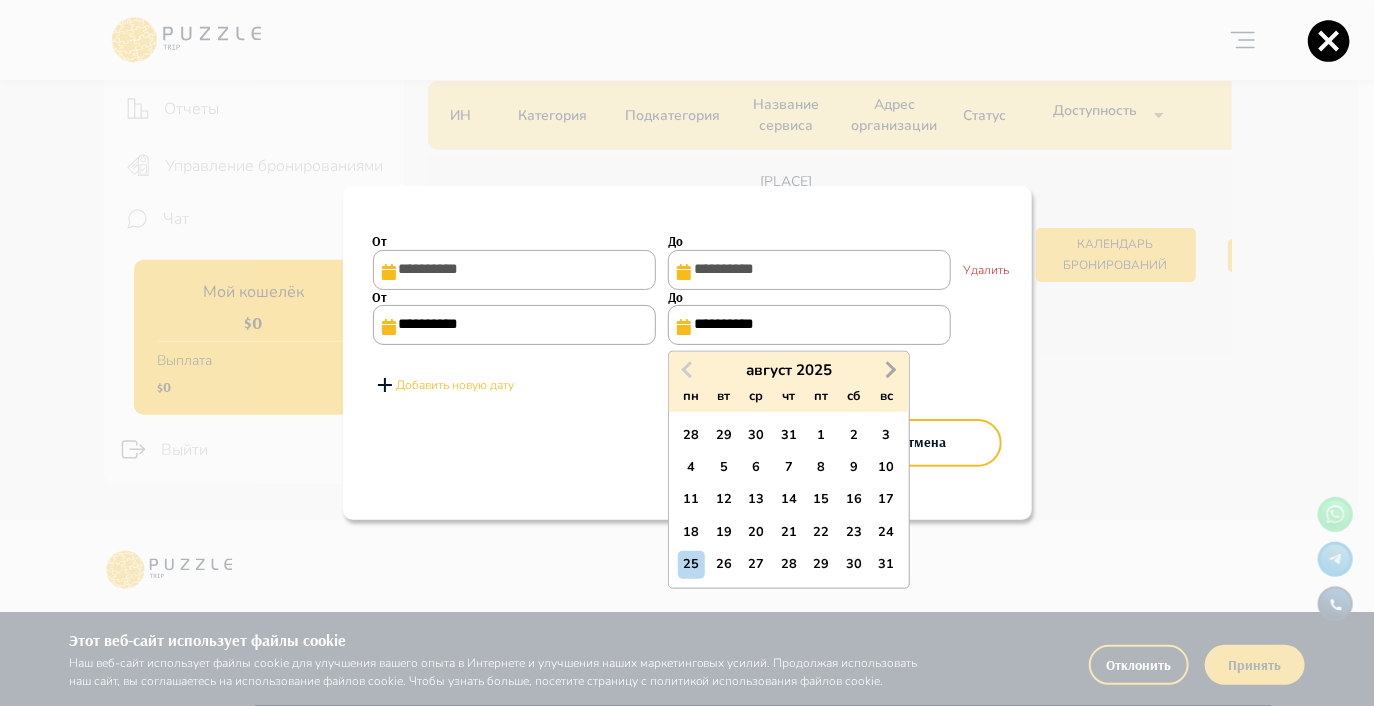 click on "Next Month" at bounding box center [889, 368] 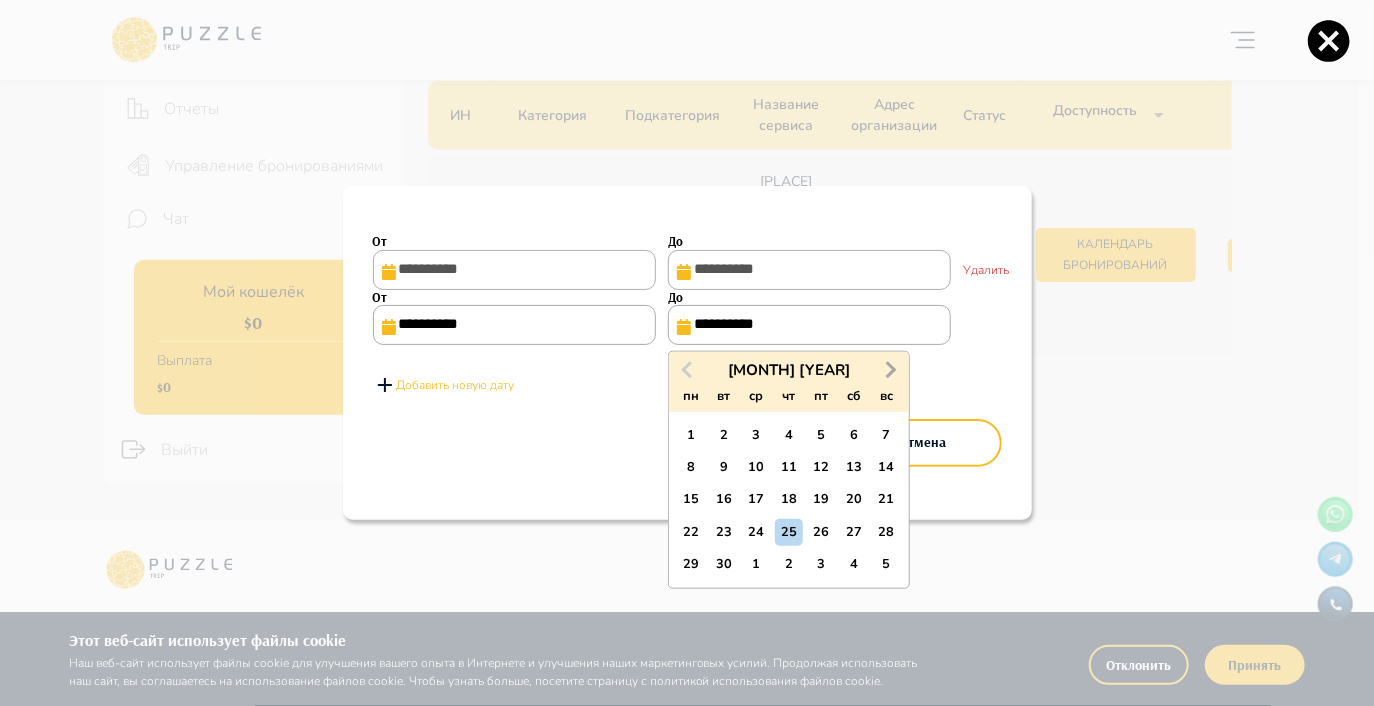 click on "Next Month" at bounding box center [889, 368] 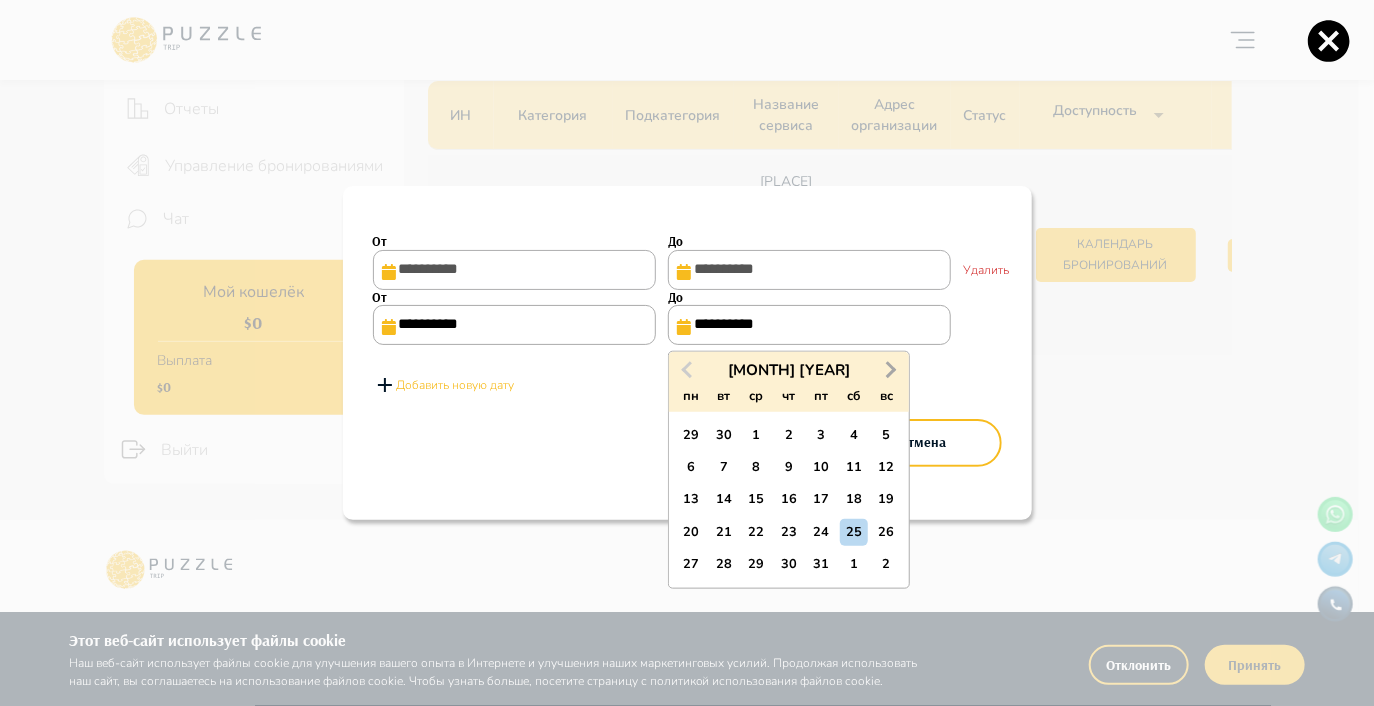 click on "Next Month" at bounding box center (889, 368) 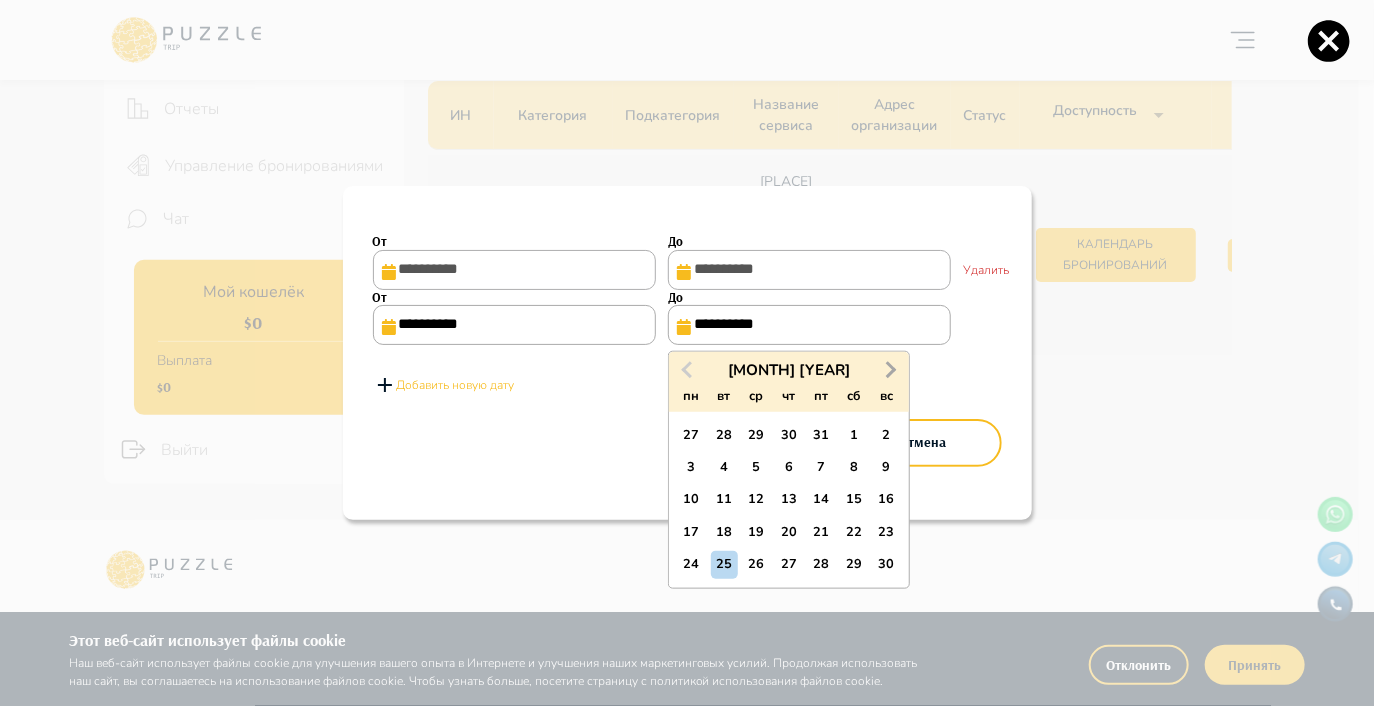 click on "Next Month" at bounding box center (889, 368) 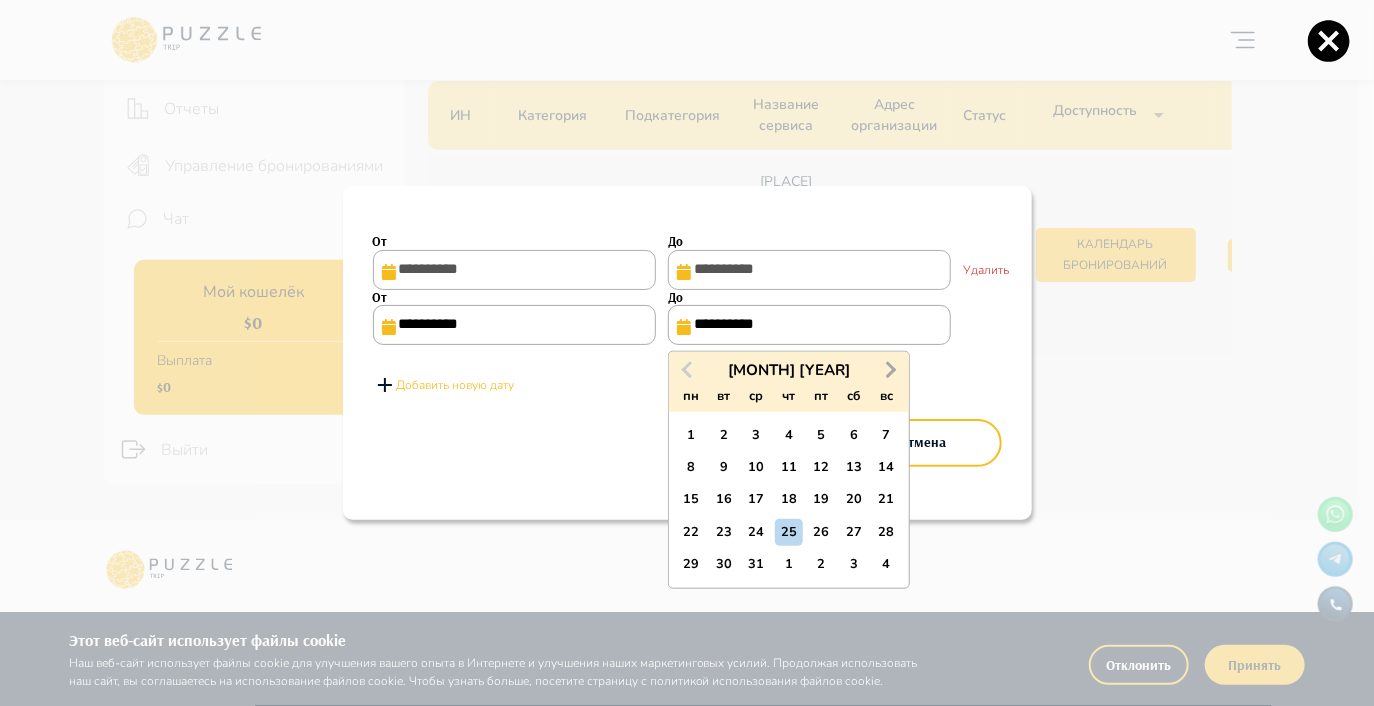 click on "Next Month" at bounding box center (889, 368) 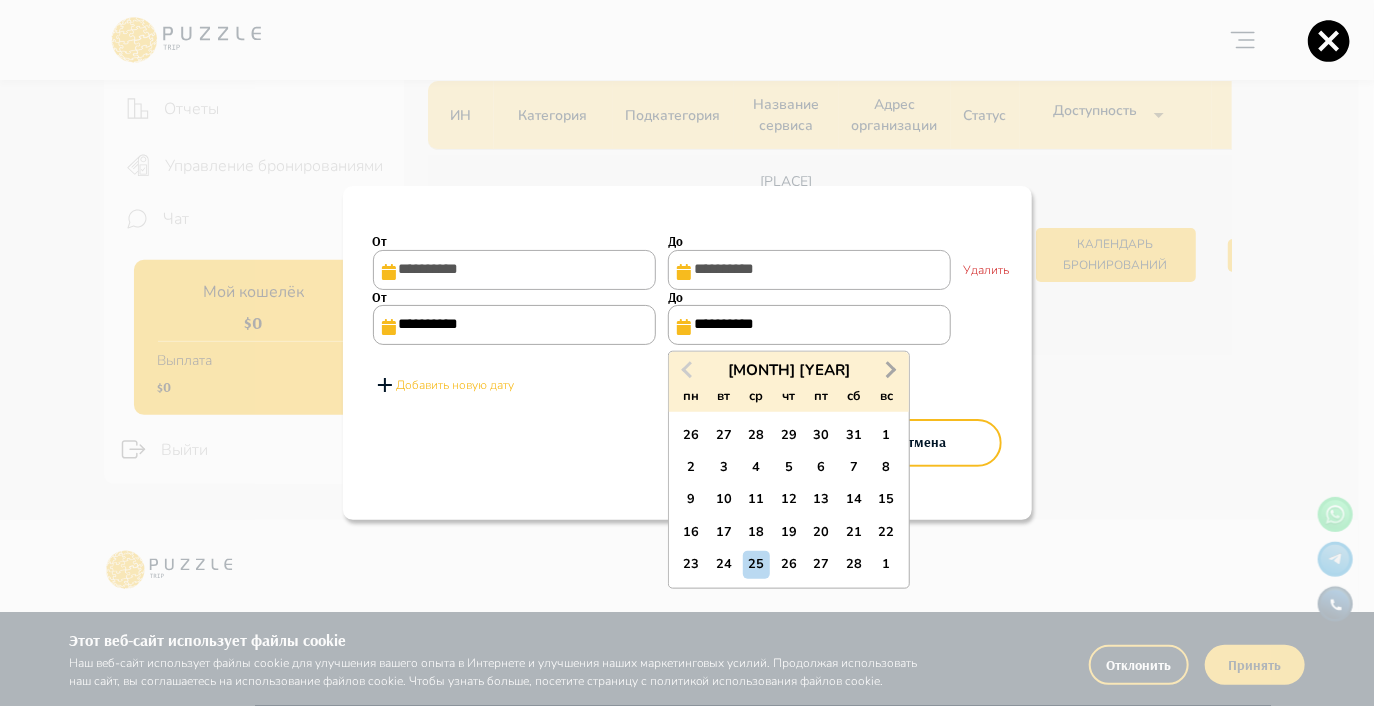 click on "Next Month" at bounding box center (889, 368) 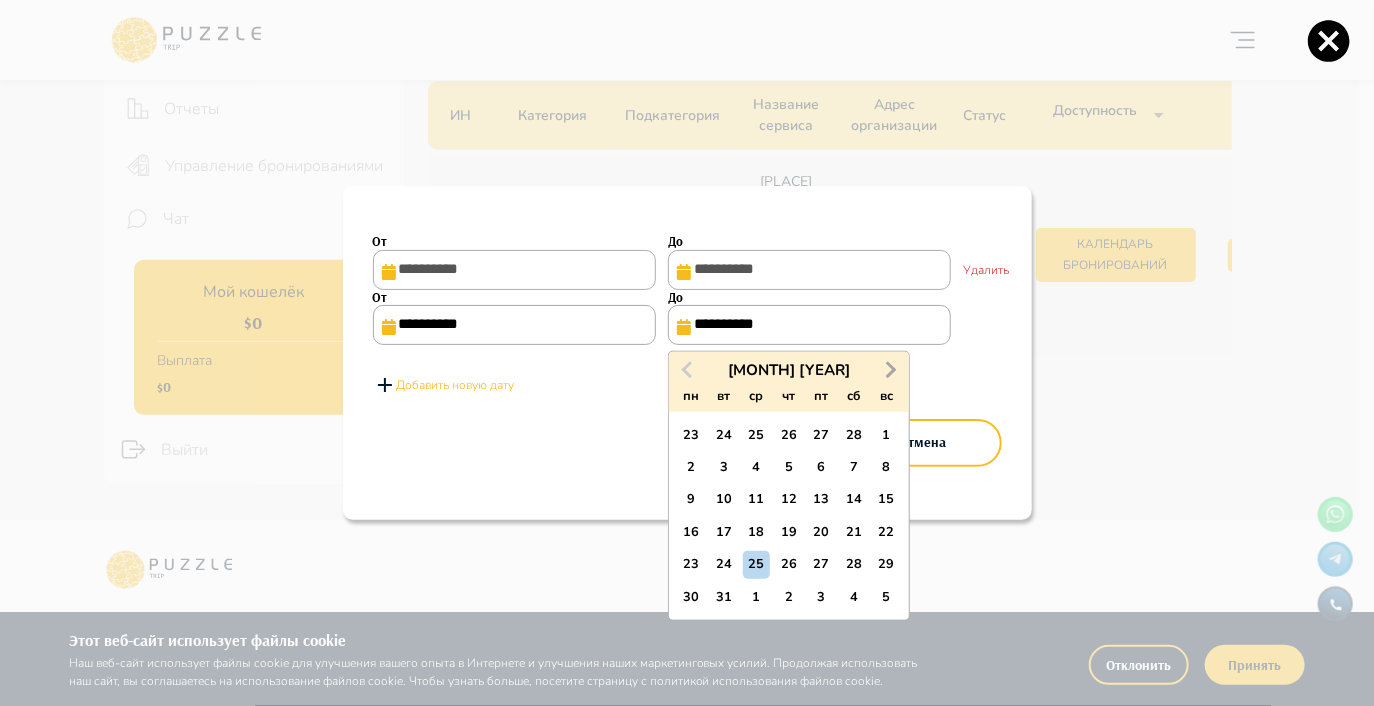 click on "Next Month" at bounding box center [889, 368] 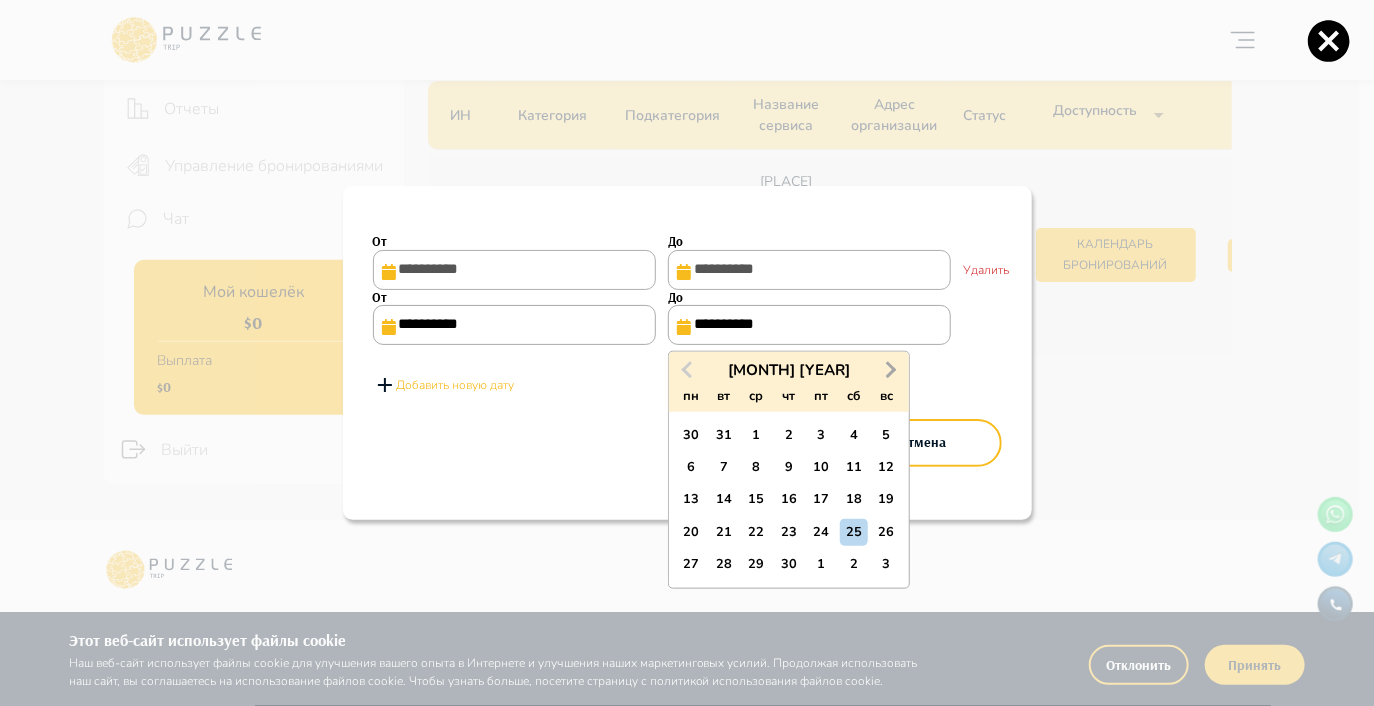 click on "Next Month" at bounding box center (889, 368) 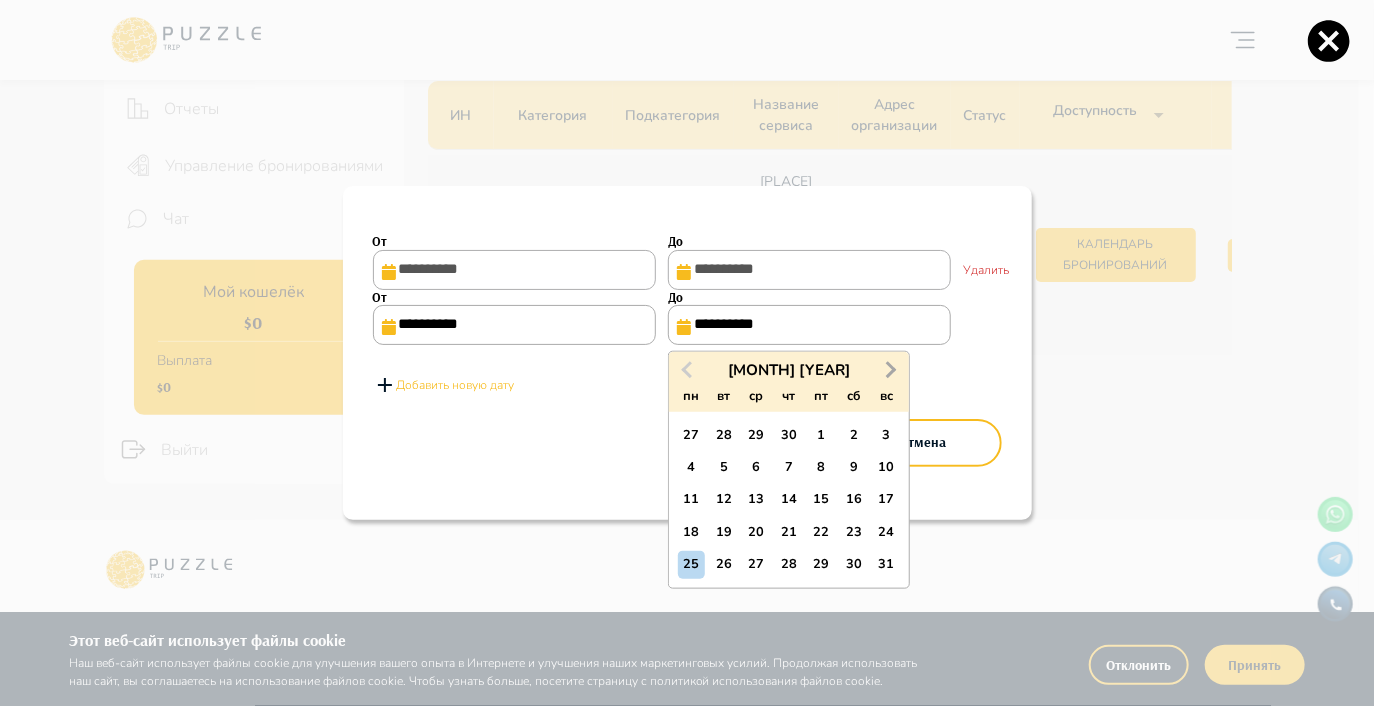 click on "Next Month" at bounding box center (889, 368) 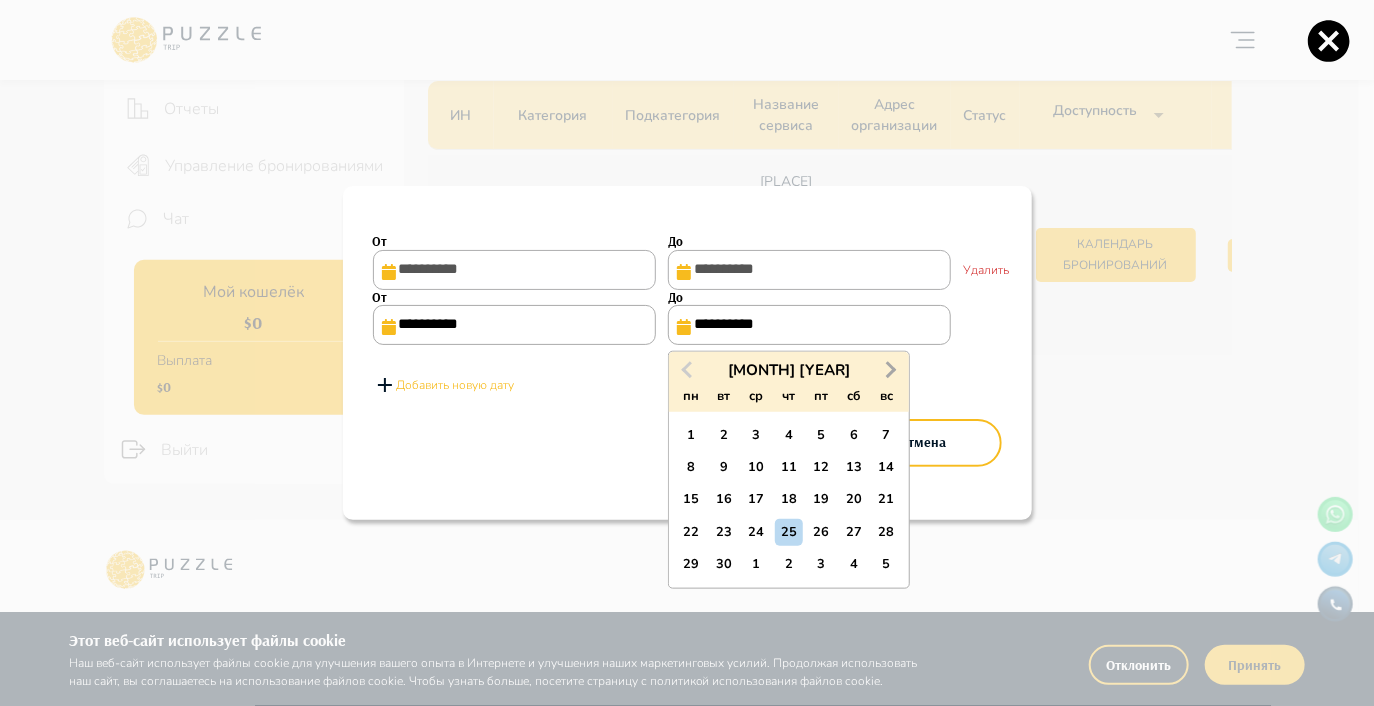 click on "Next Month" at bounding box center (889, 368) 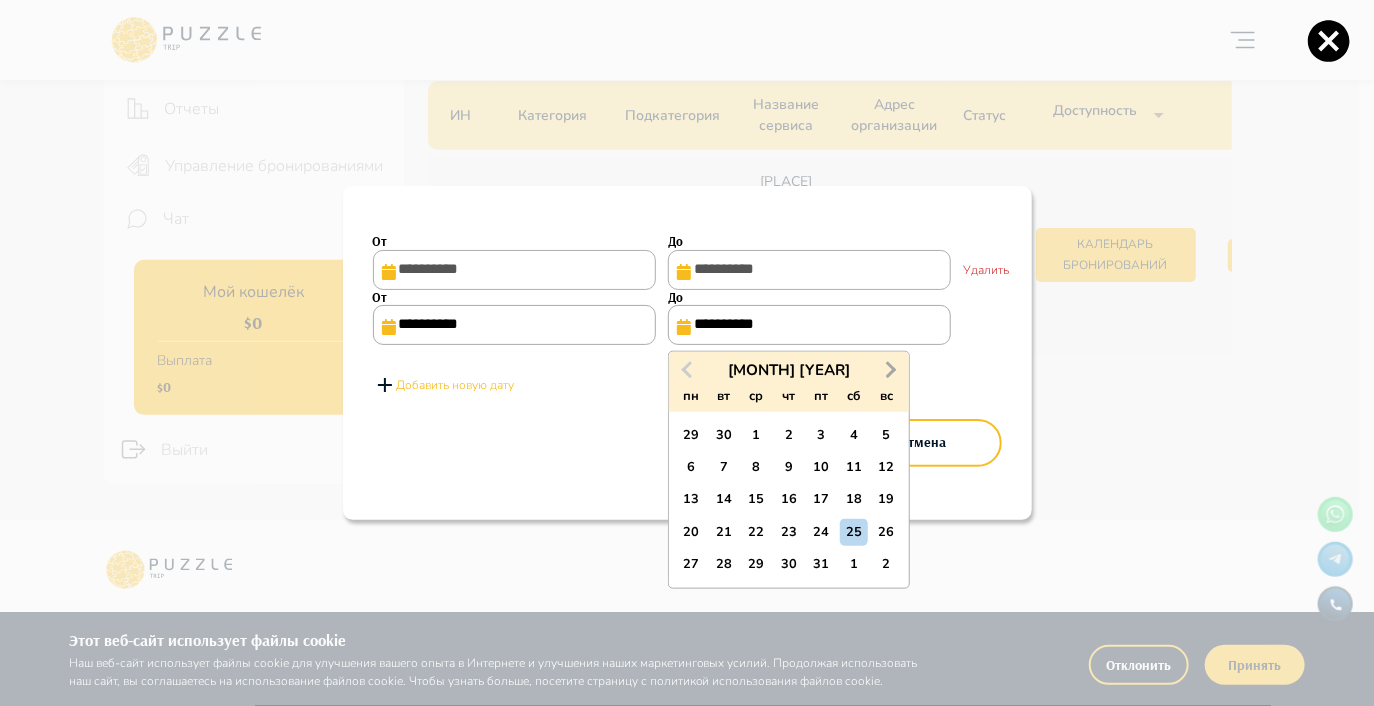 click on "Next Month" at bounding box center (889, 368) 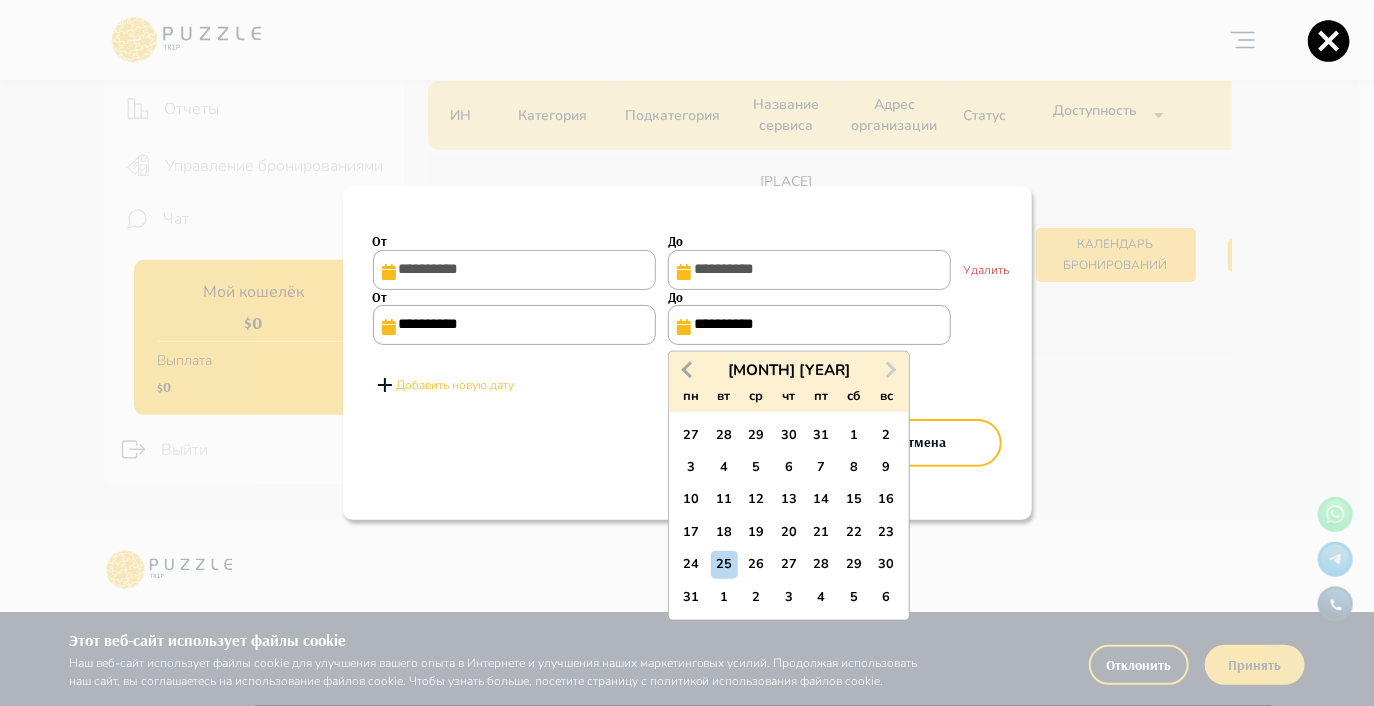 click on "Previous Month" at bounding box center [687, 370] 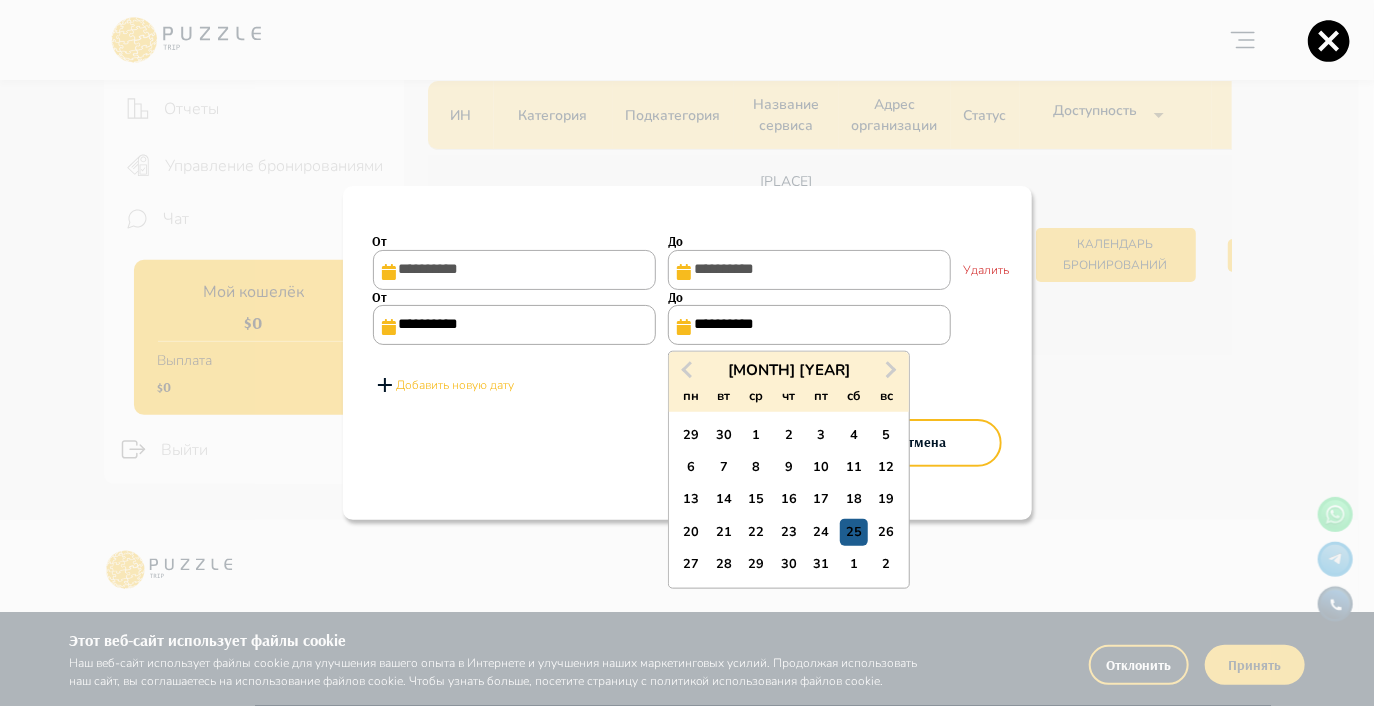 click on "25" at bounding box center (853, 532) 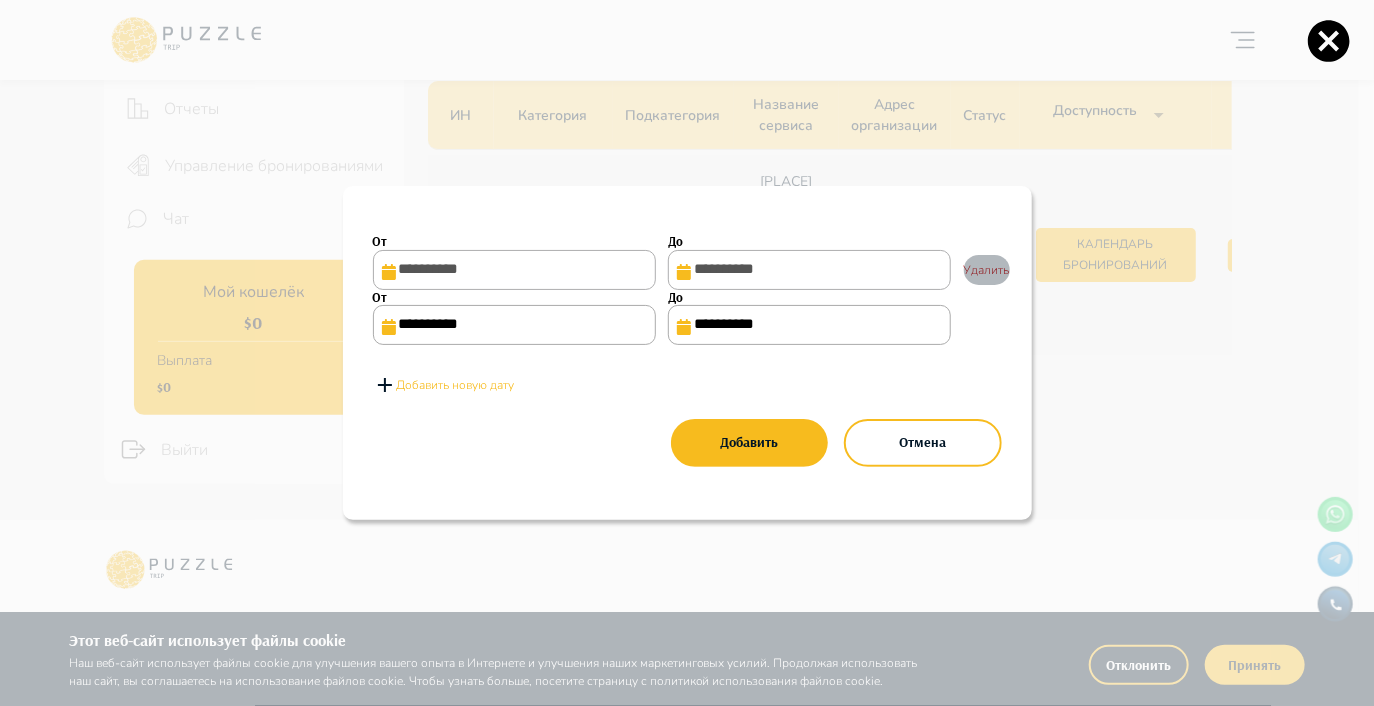 click on "Удалить" at bounding box center [987, 270] 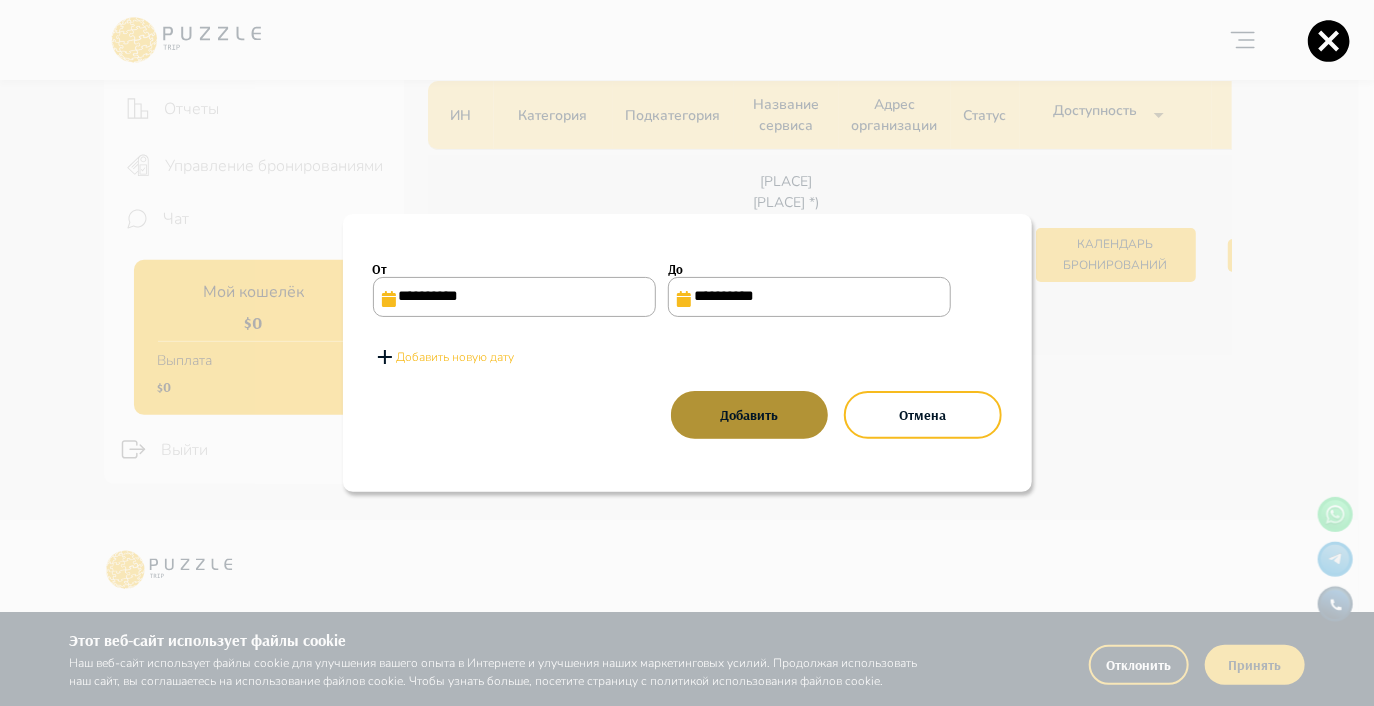 click on "Добавить" at bounding box center (749, 415) 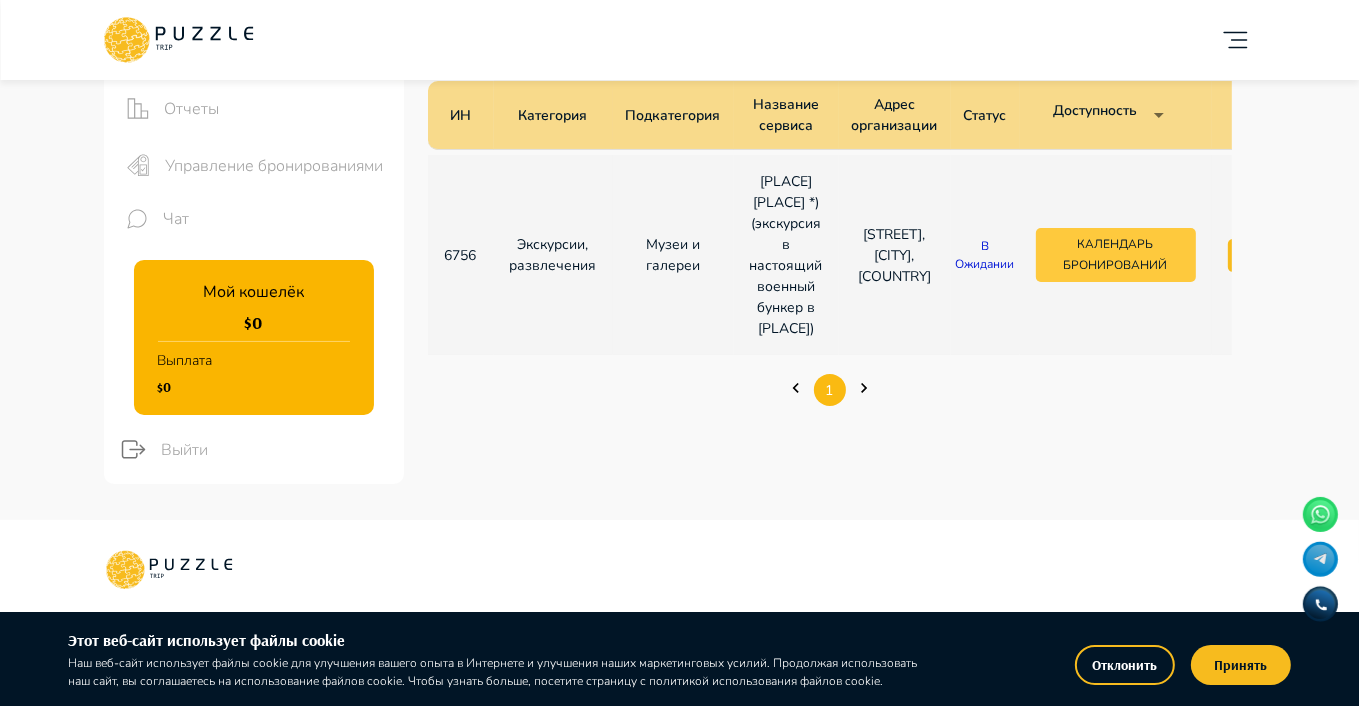 click on "Календарь бронирований" at bounding box center [1116, 255] 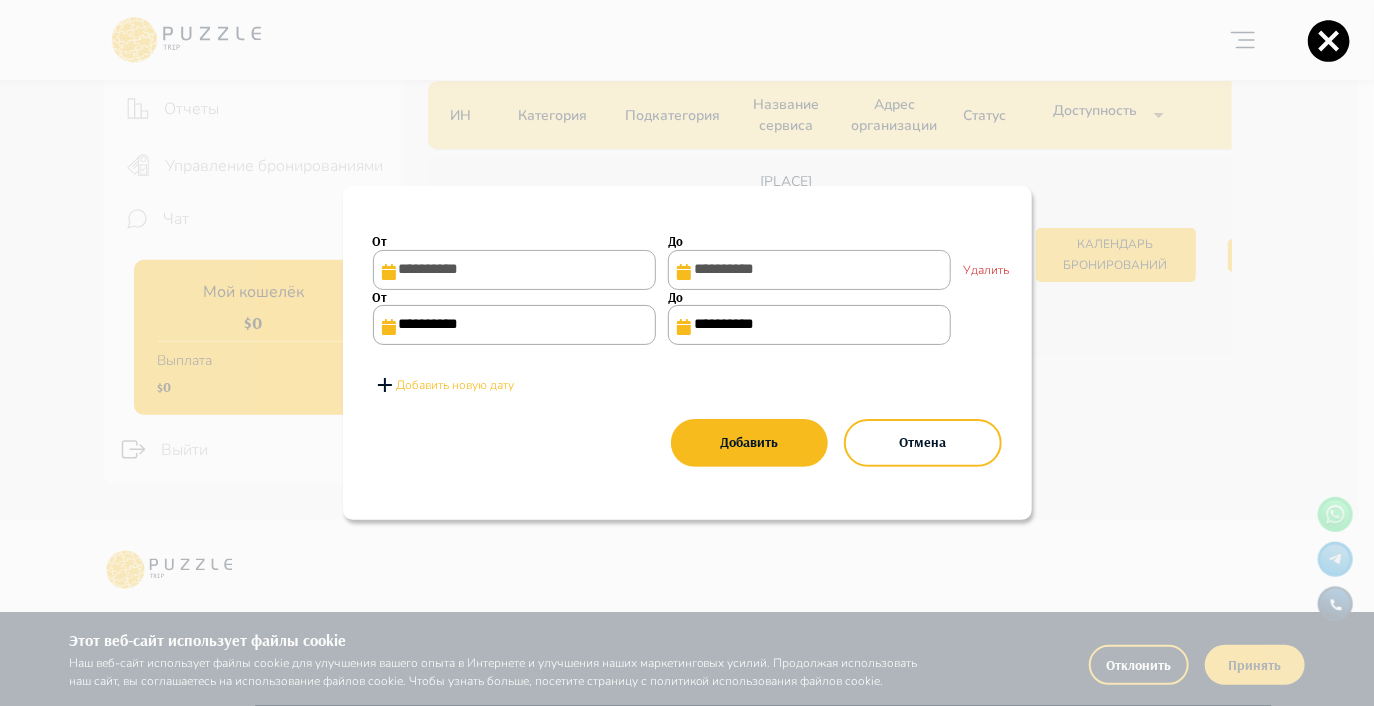 click on "**********" at bounding box center (809, 325) 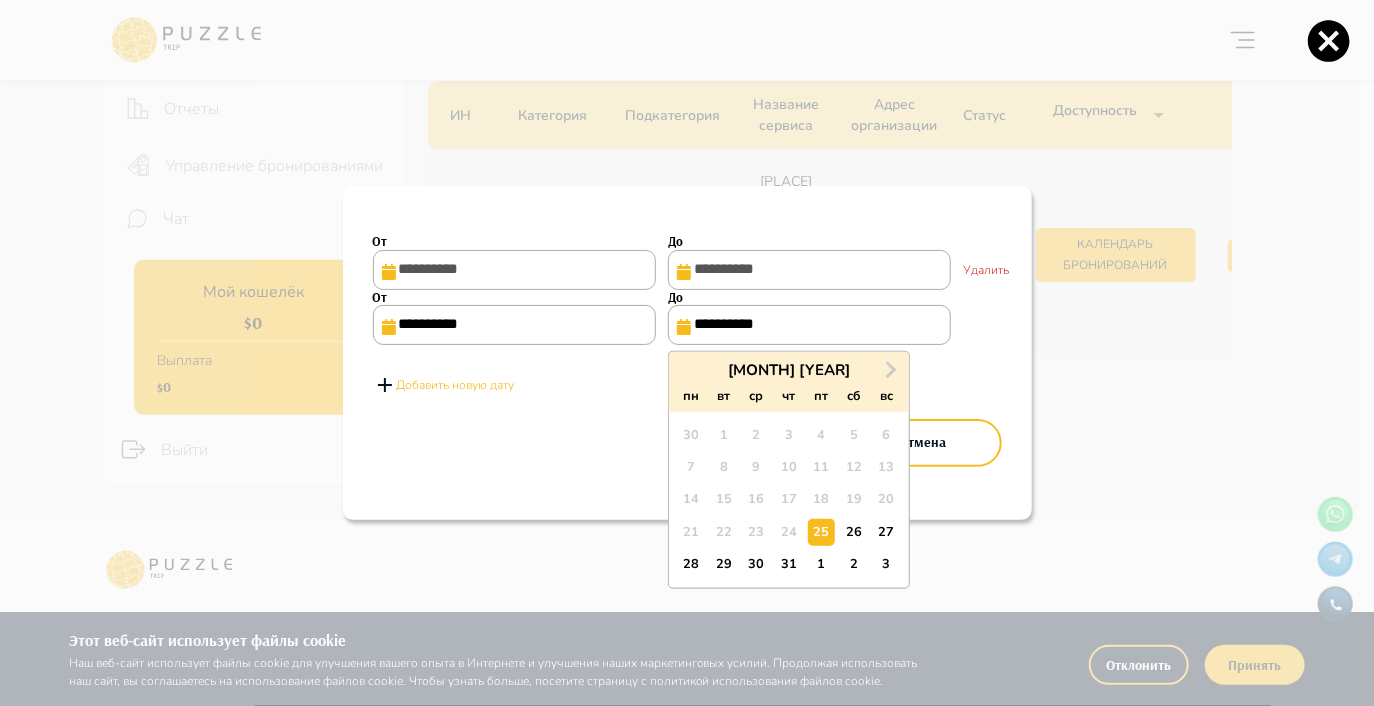 click on "**********" at bounding box center [809, 325] 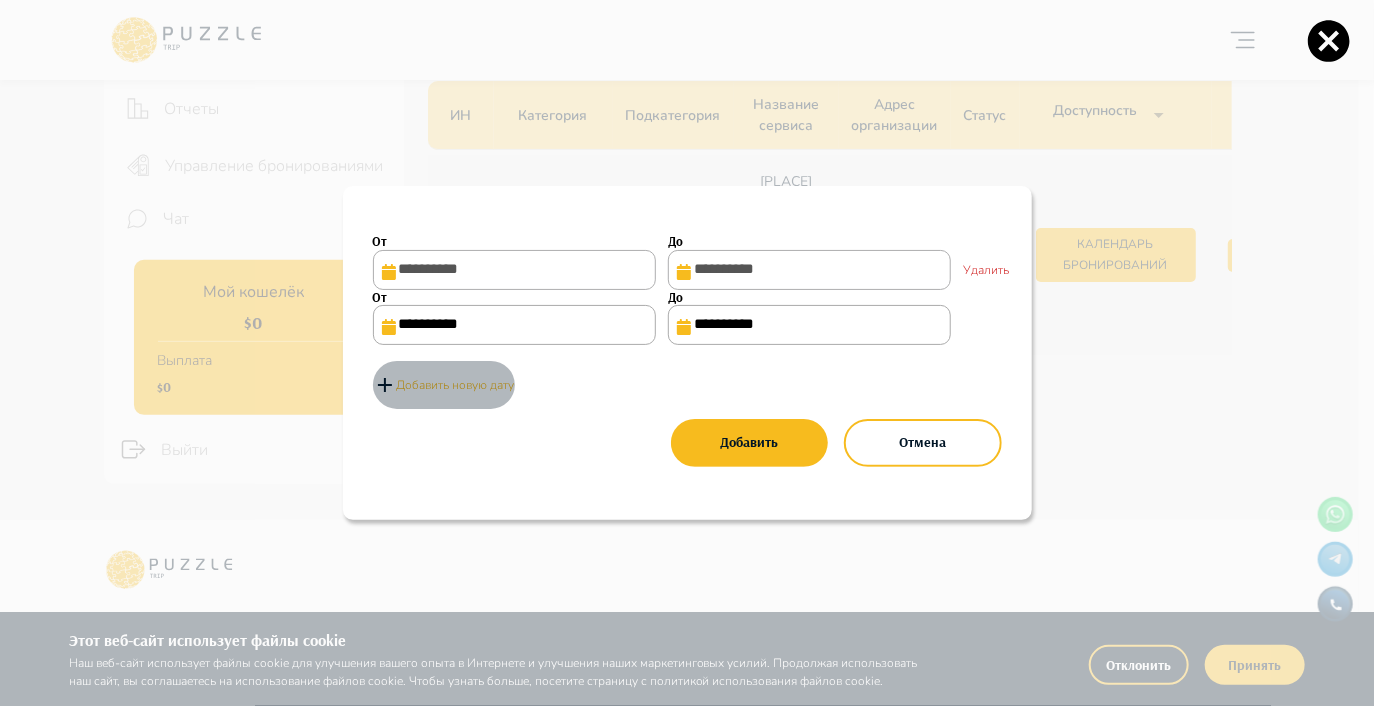 click on "Добавить новую дату" at bounding box center (456, 385) 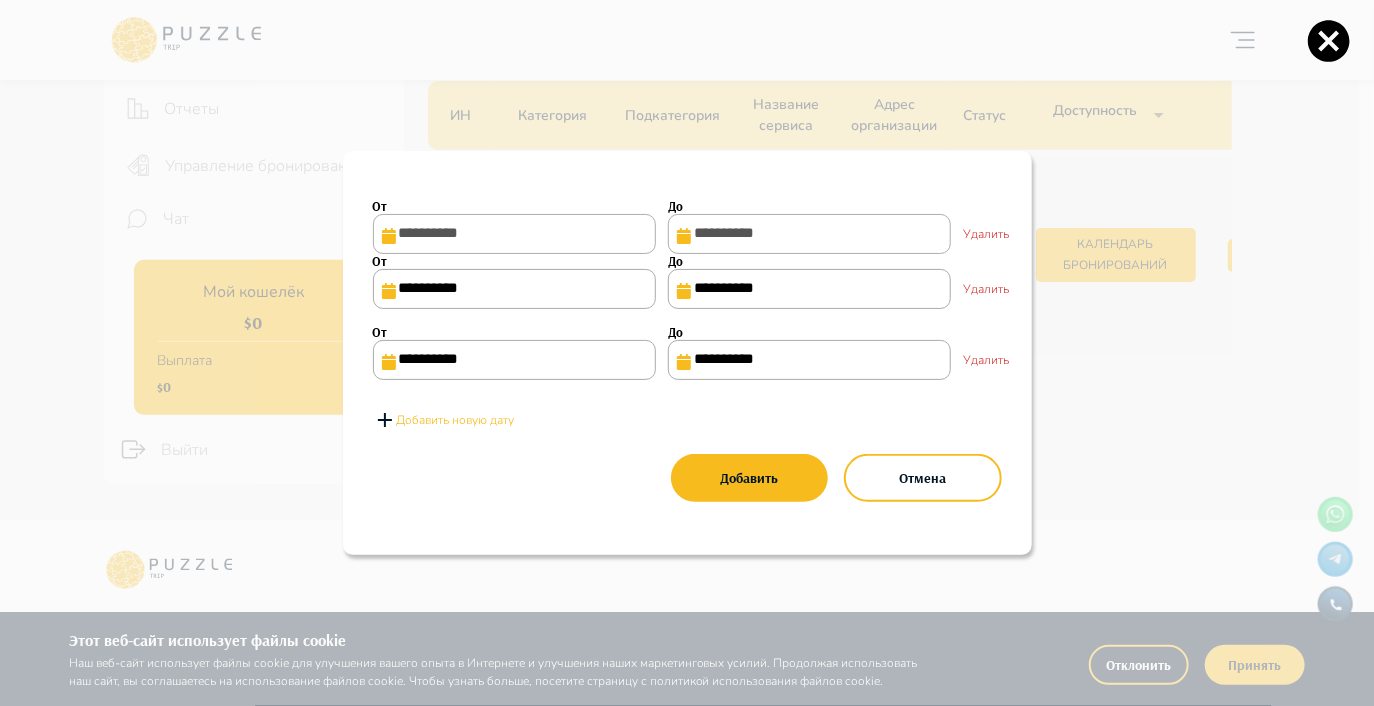 click on "Удалить" at bounding box center (987, 360) 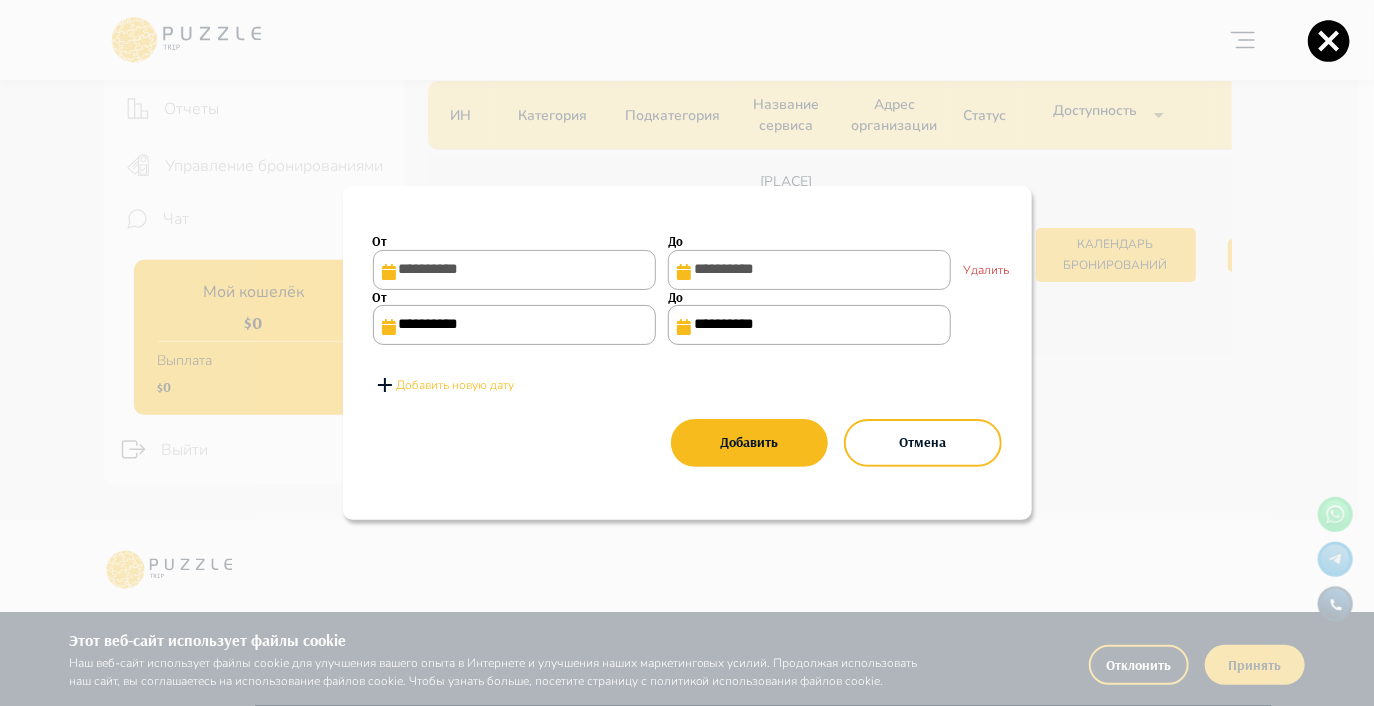 click on "Добавить новую дату" at bounding box center [456, 385] 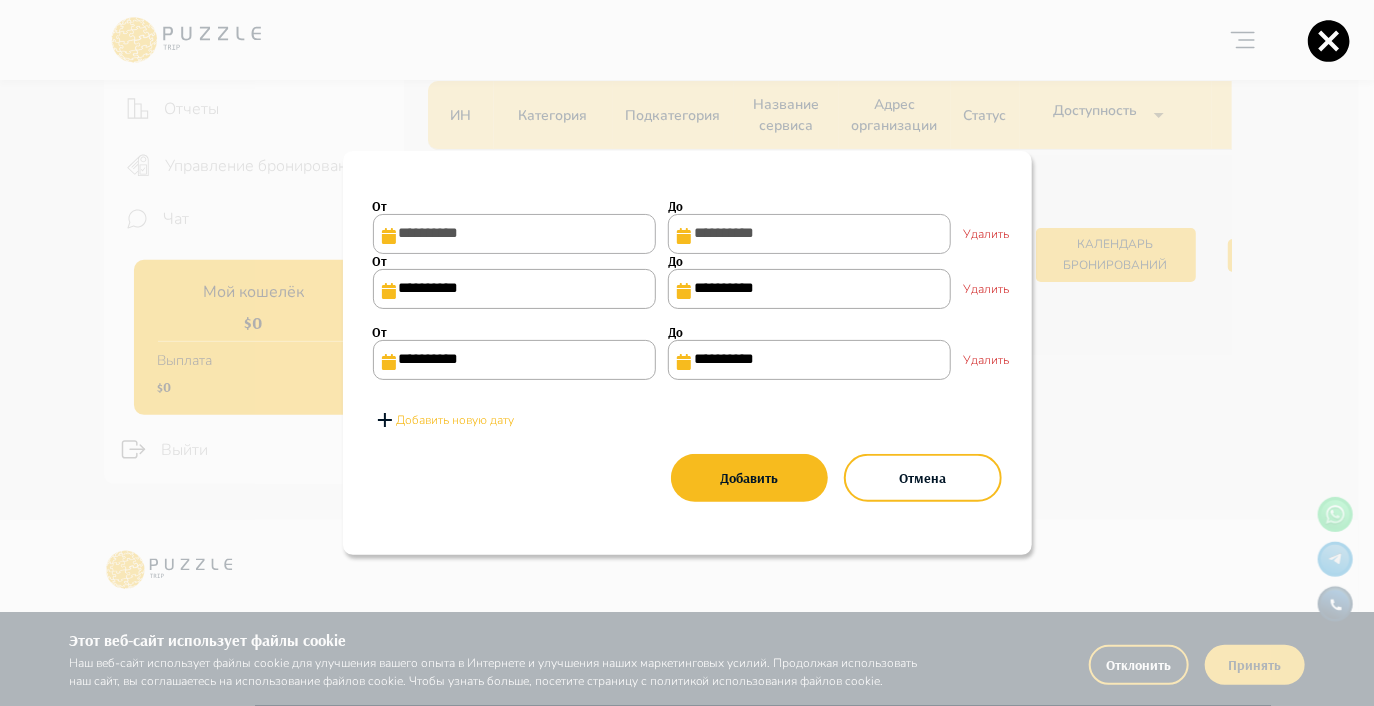 click on "Удалить" at bounding box center [987, 289] 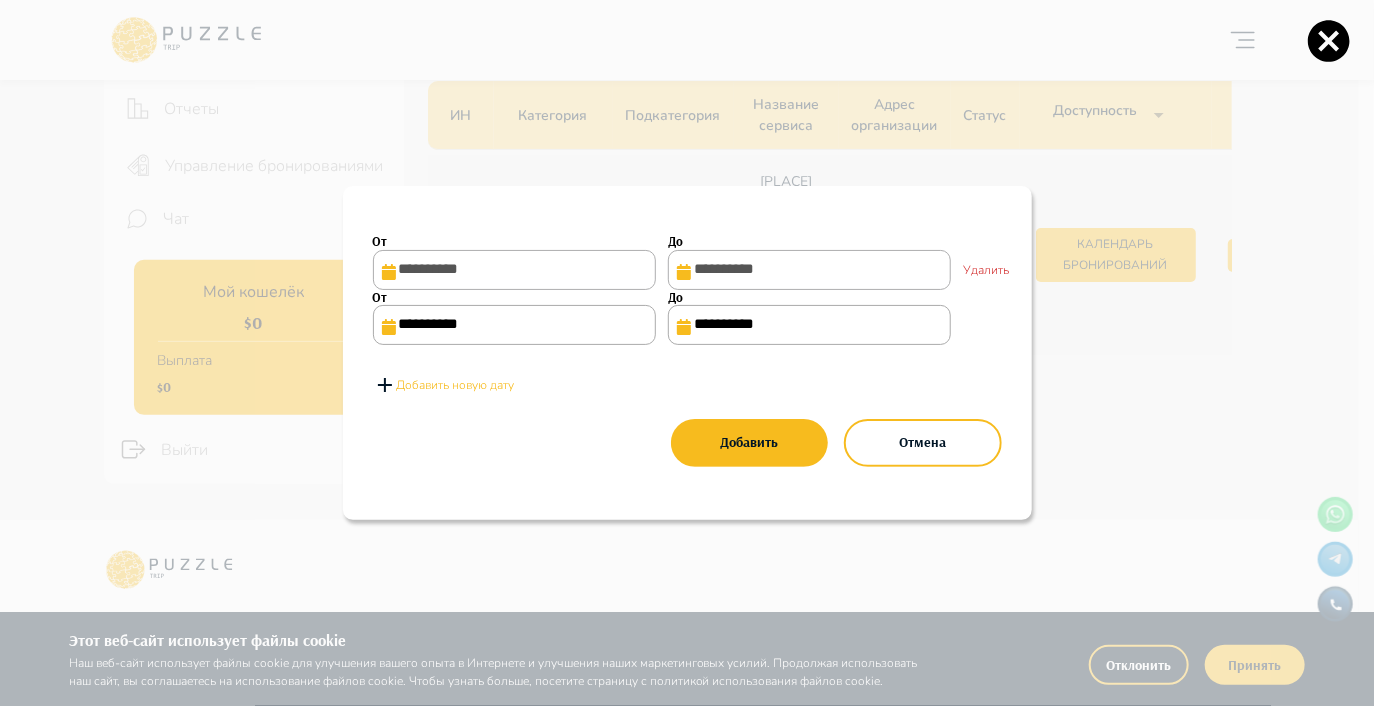 click on "Добавить новую дату" at bounding box center (456, 385) 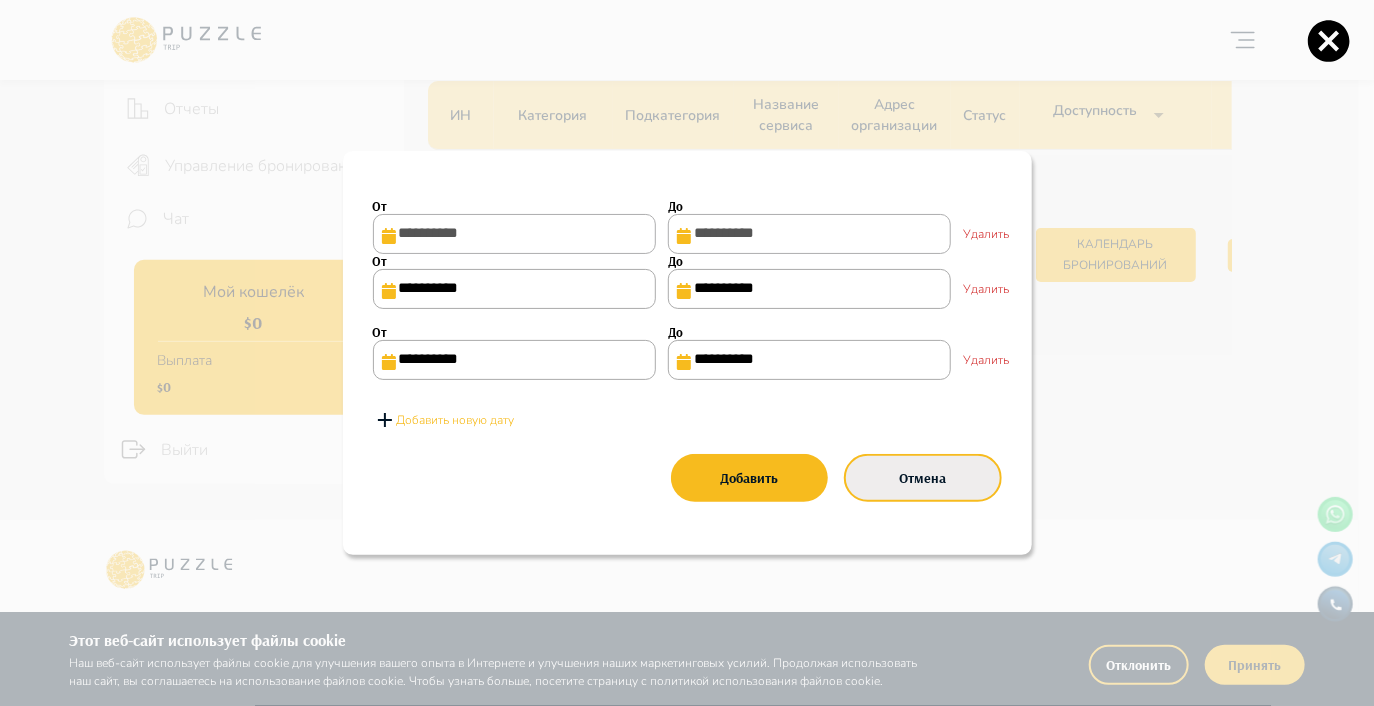 click on "Отмена" at bounding box center [922, 478] 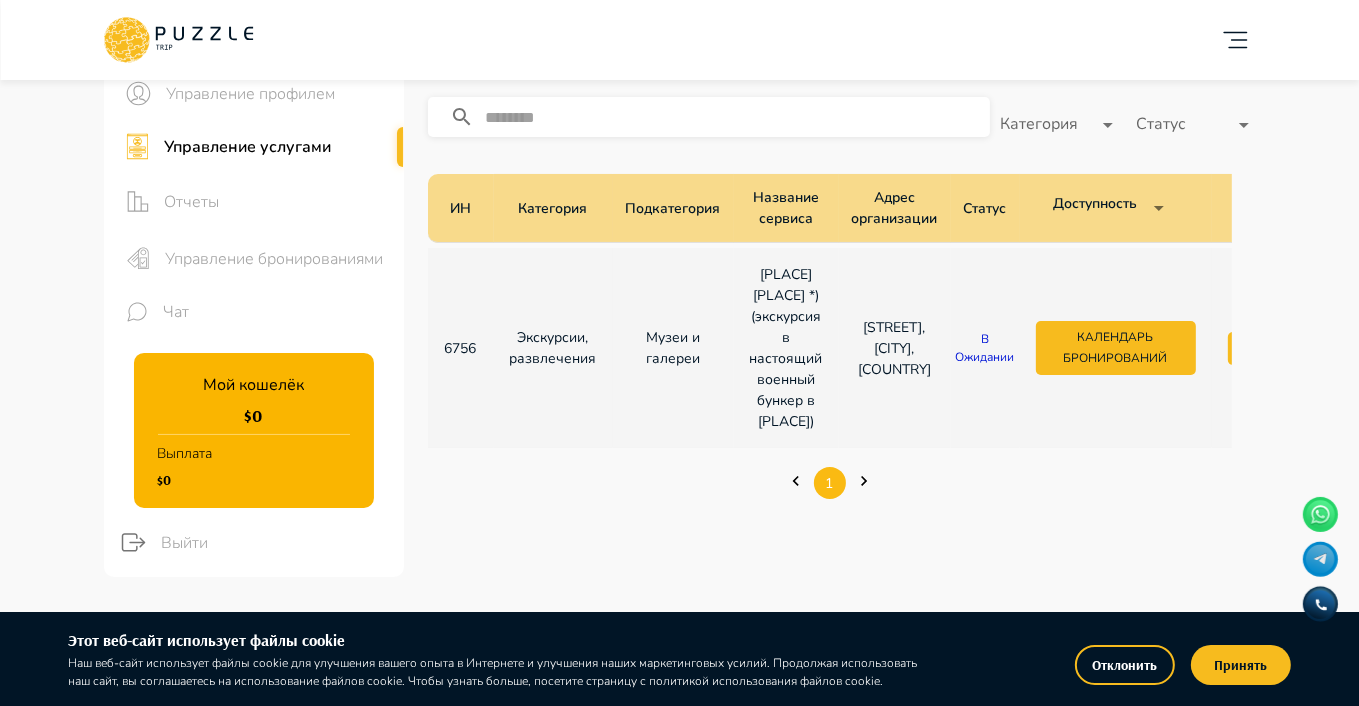 scroll, scrollTop: 0, scrollLeft: 0, axis: both 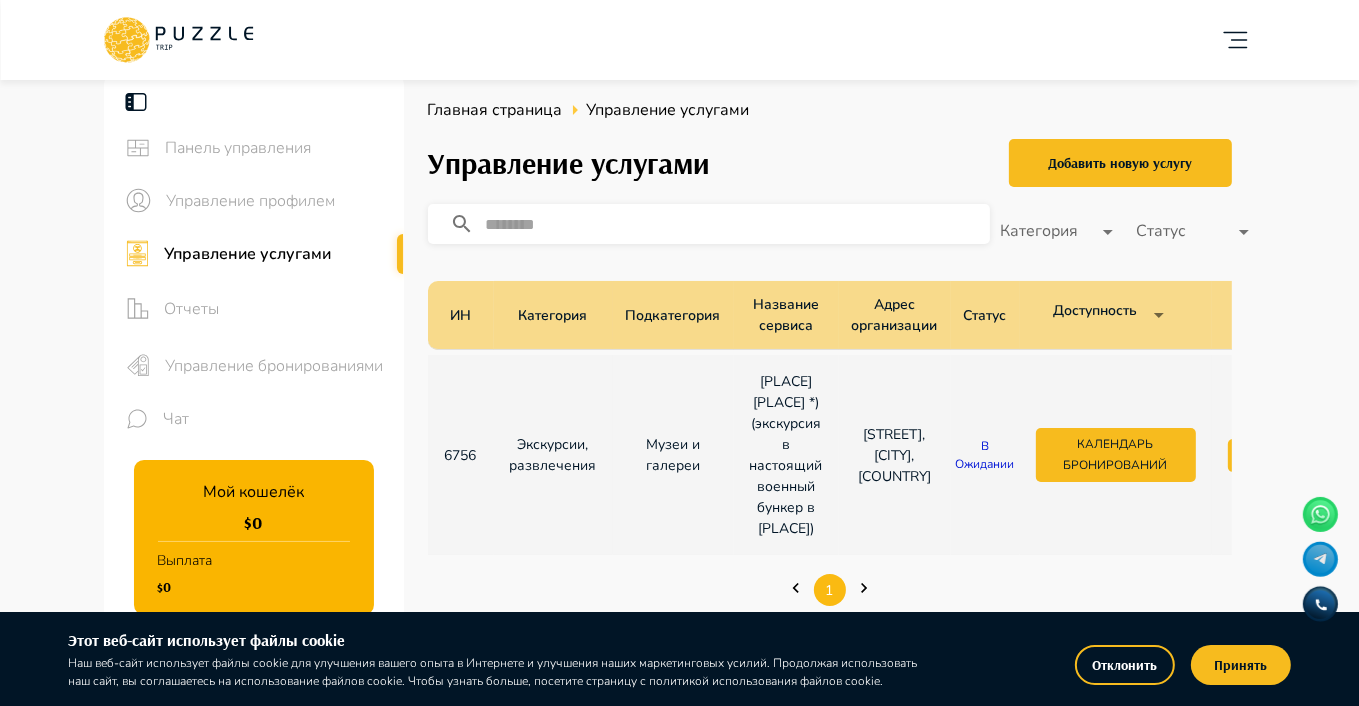 click 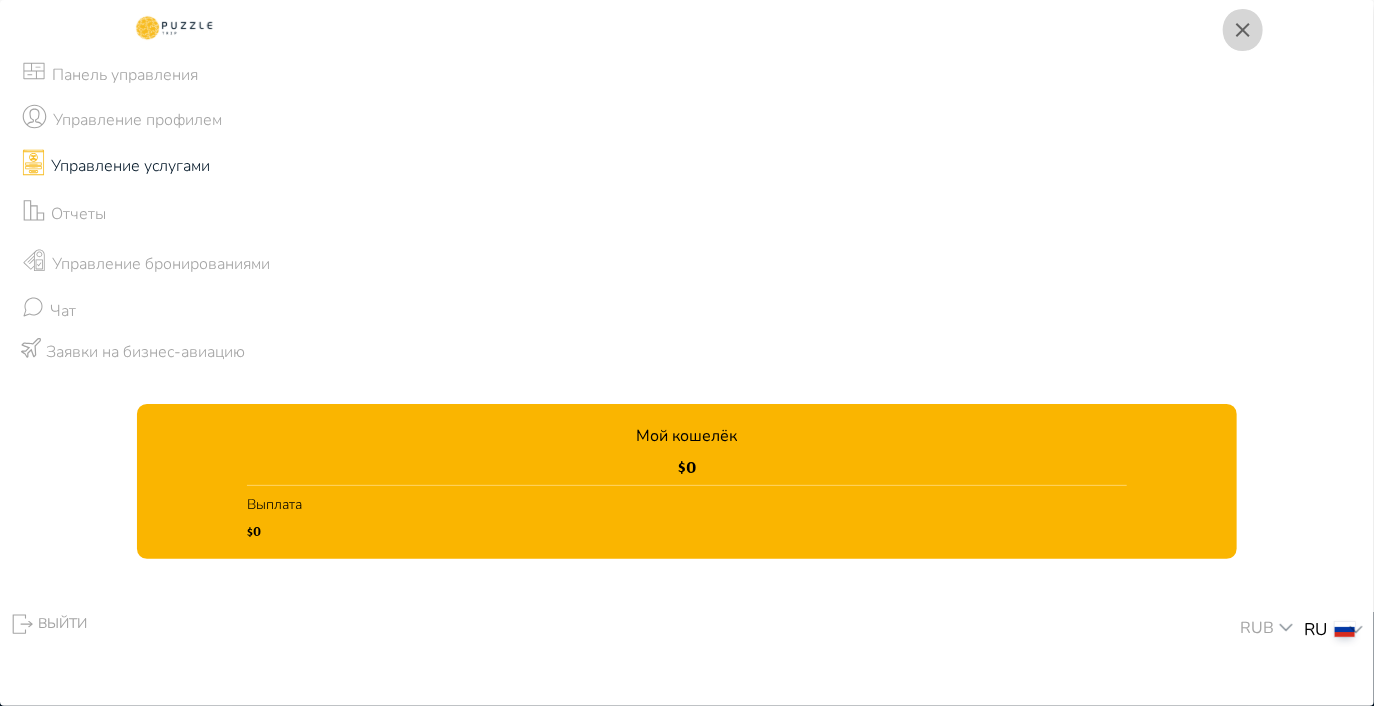 click 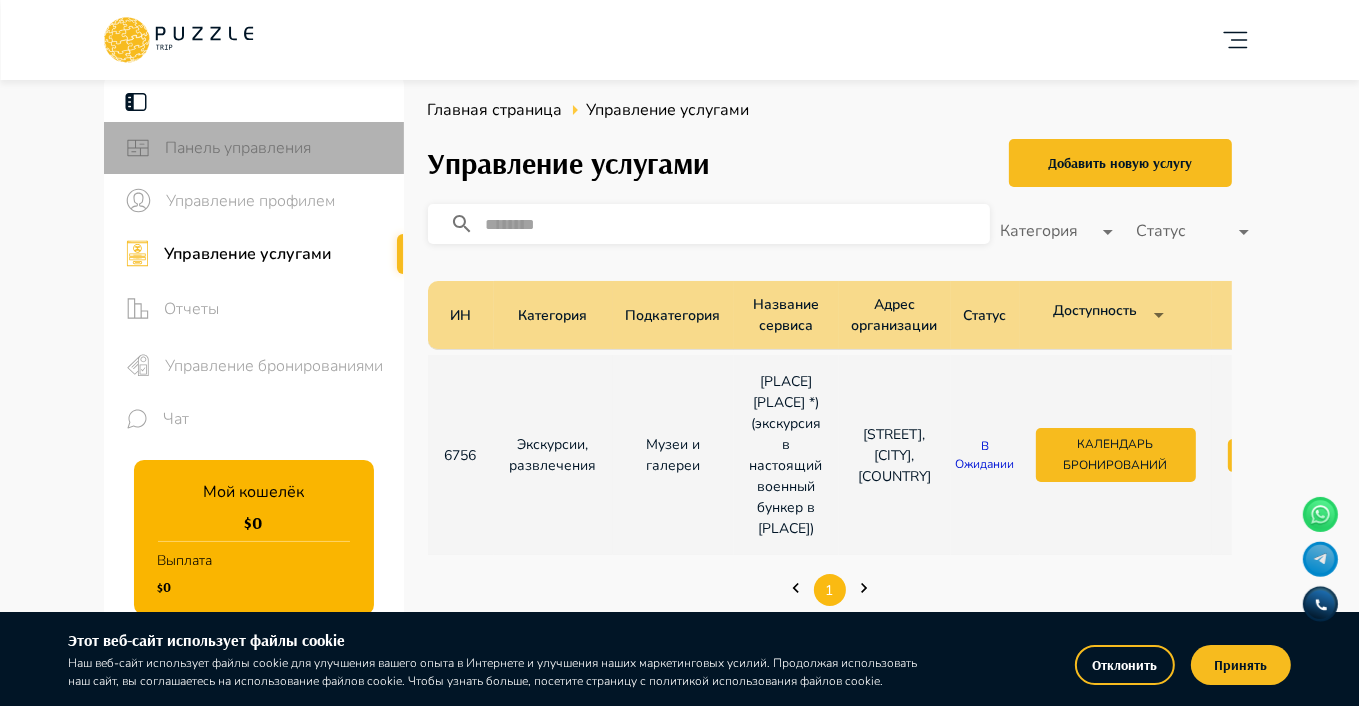 click on "Панель управления" at bounding box center (277, 148) 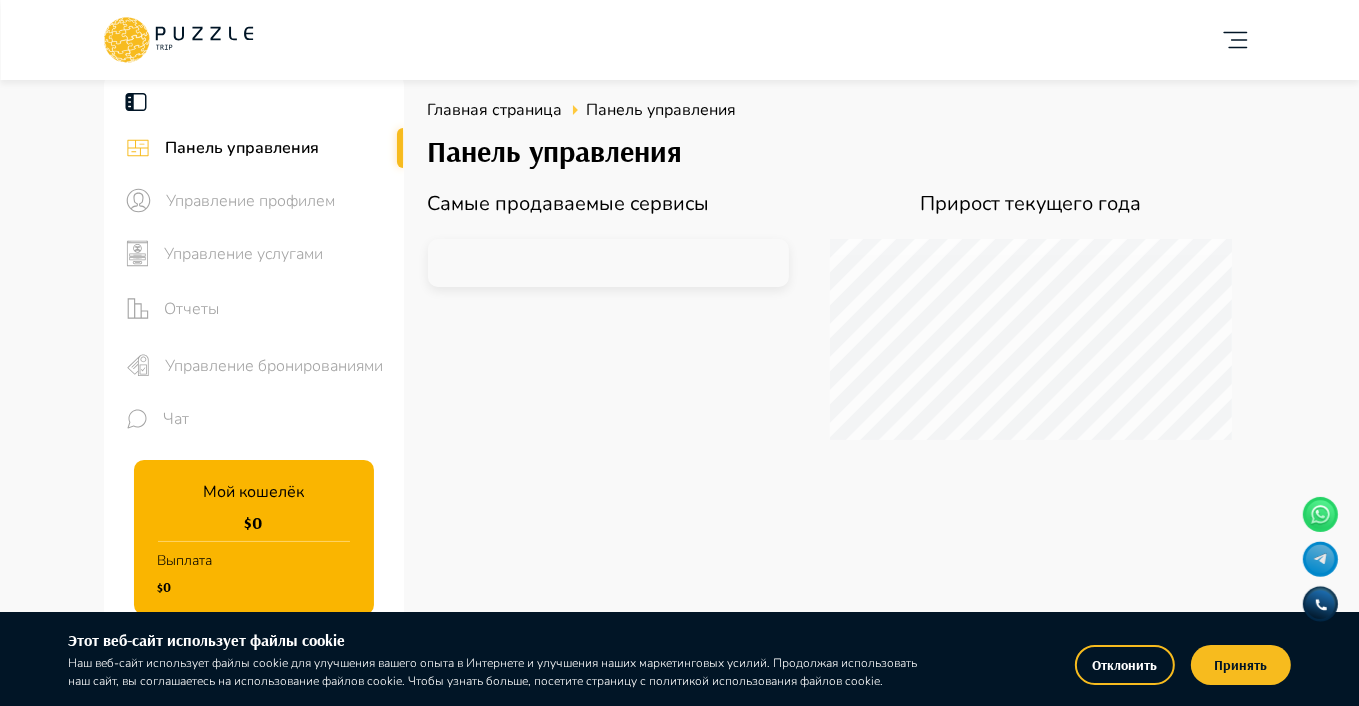 click on "Управление профилем" at bounding box center [277, 201] 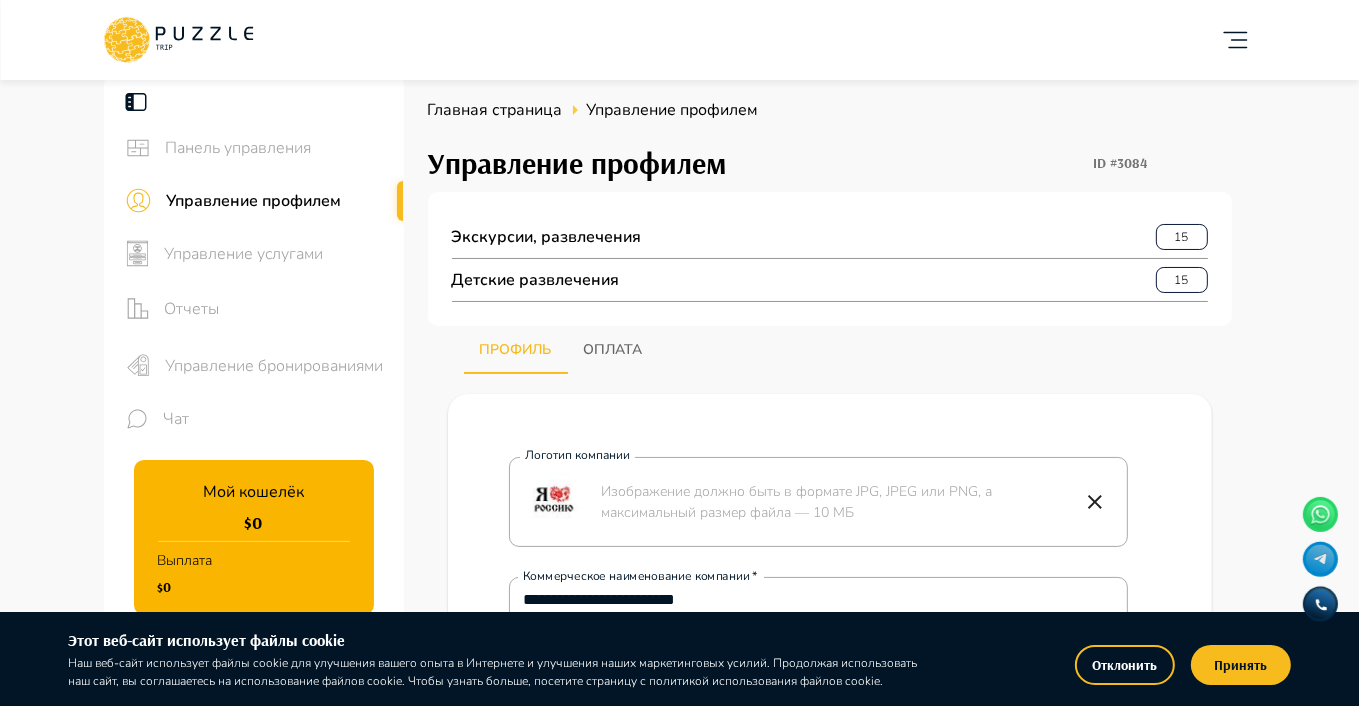 click on "15" at bounding box center (1182, 280) 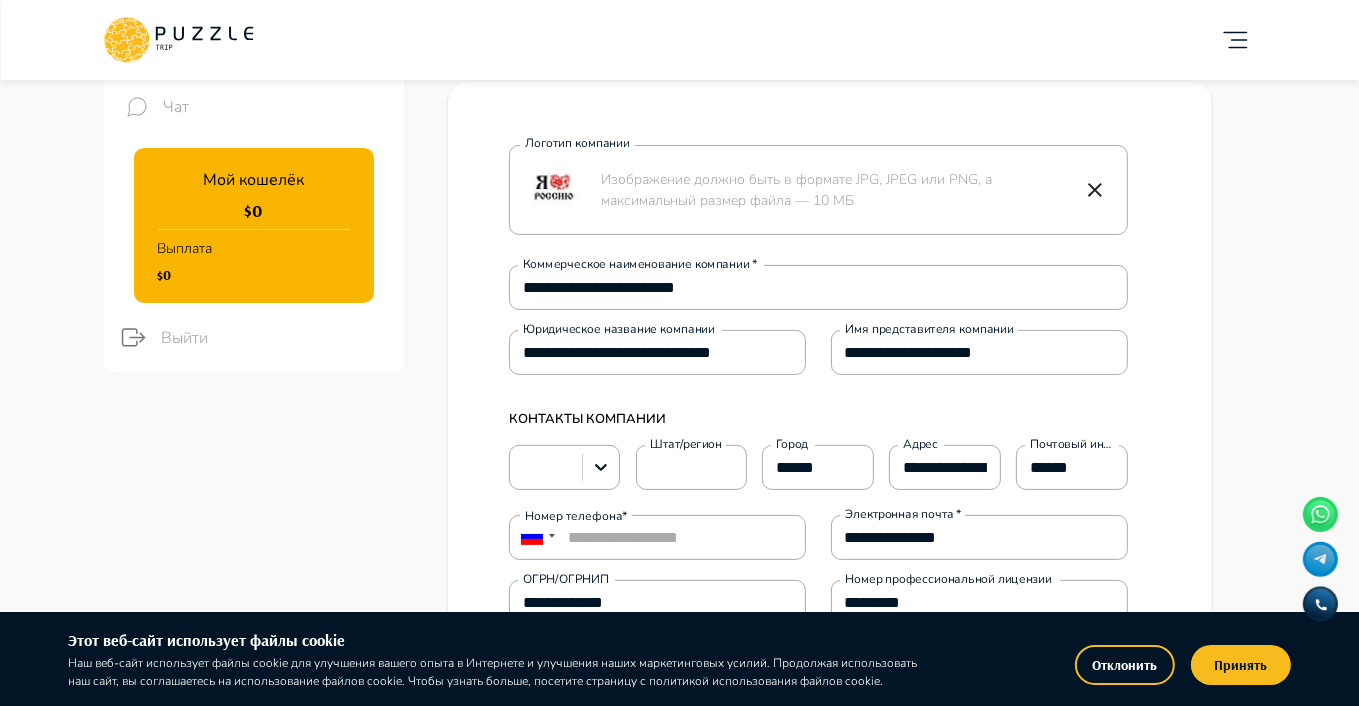 scroll, scrollTop: 0, scrollLeft: 0, axis: both 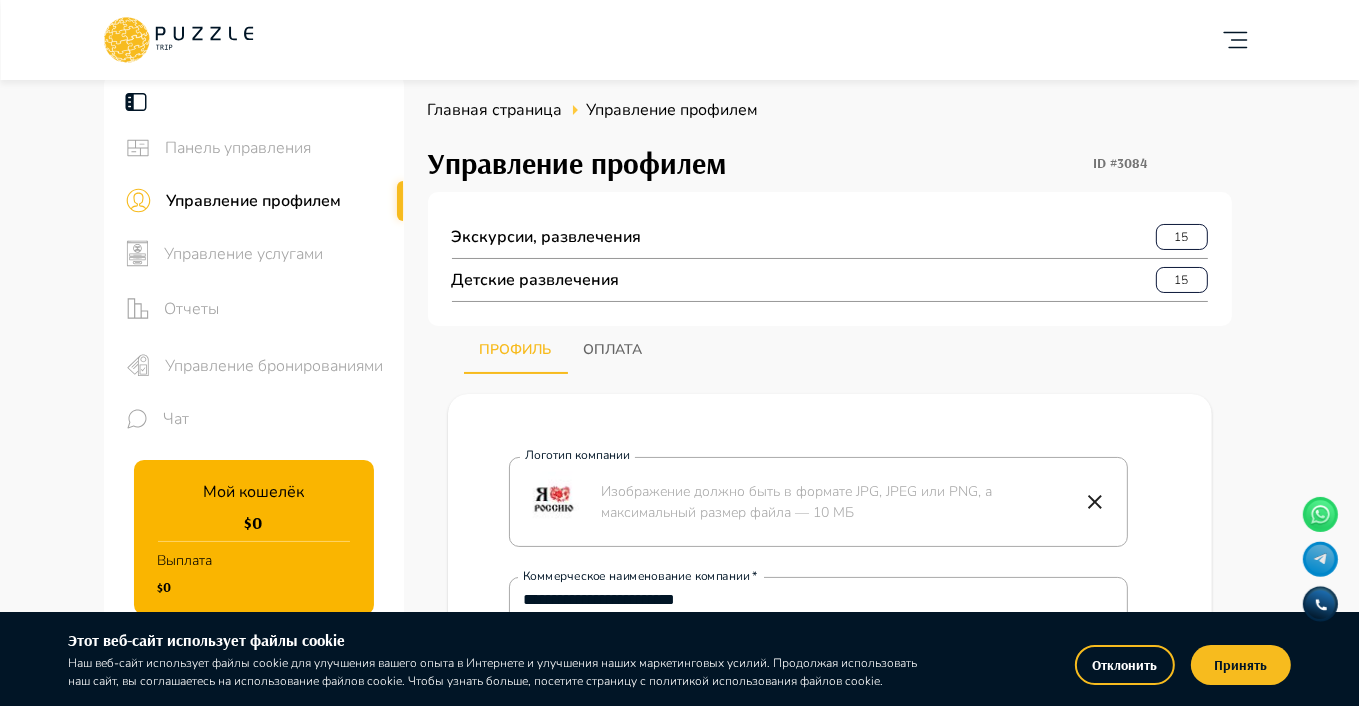 click on "Управление услугами" at bounding box center (276, 254) 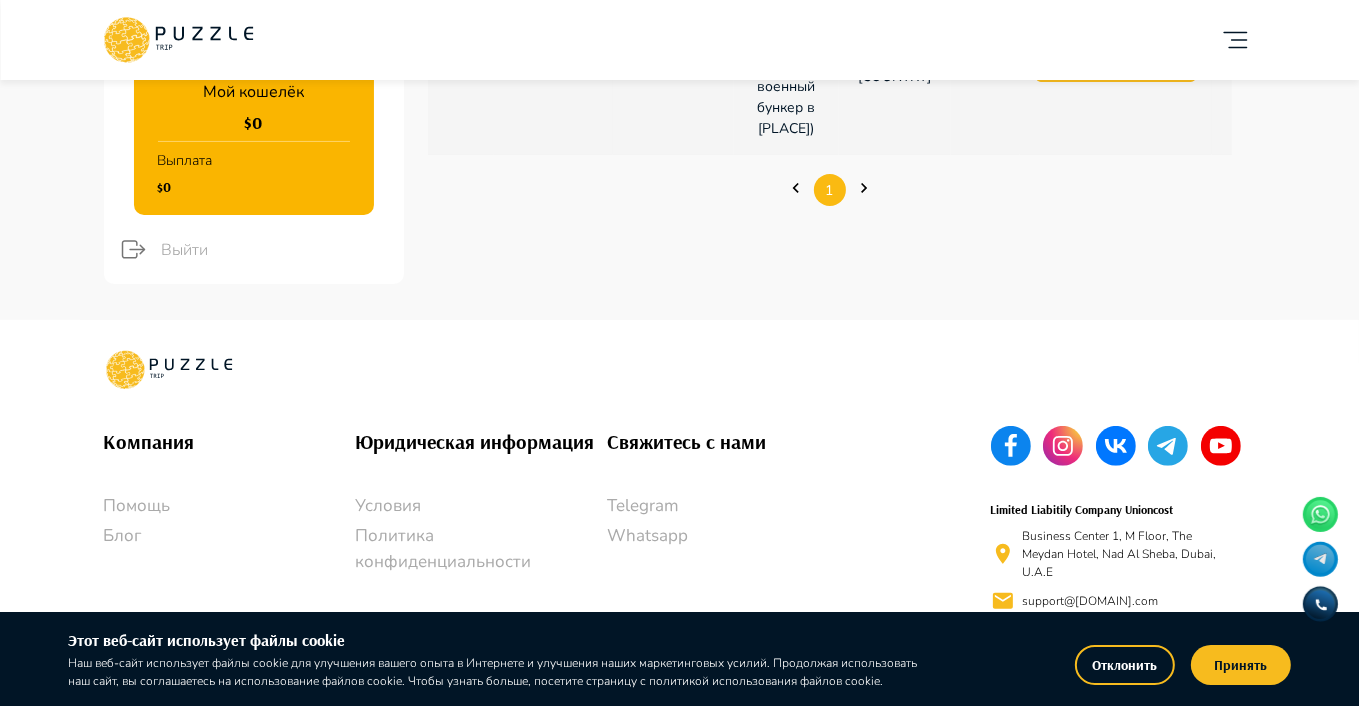 scroll, scrollTop: 420, scrollLeft: 0, axis: vertical 